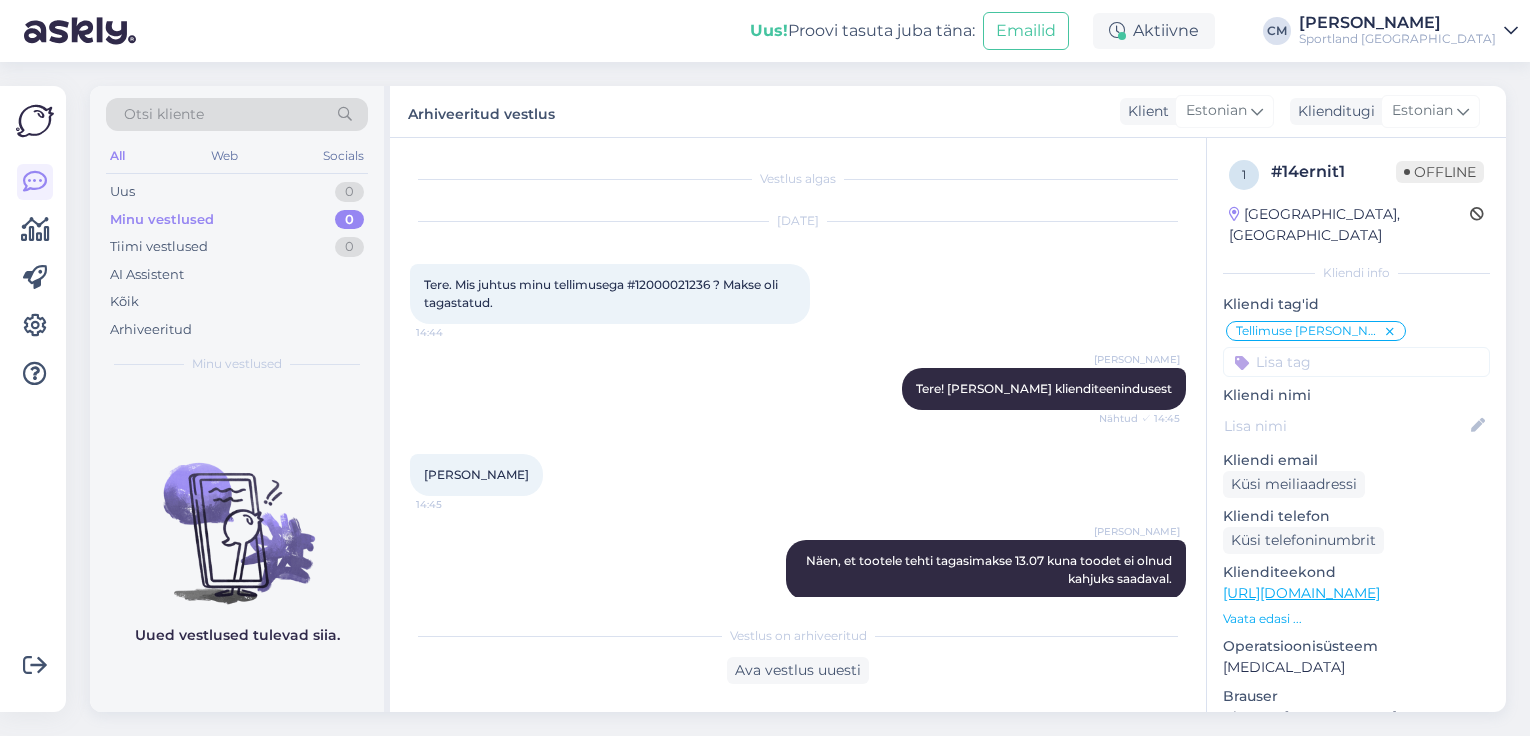 scroll, scrollTop: 0, scrollLeft: 0, axis: both 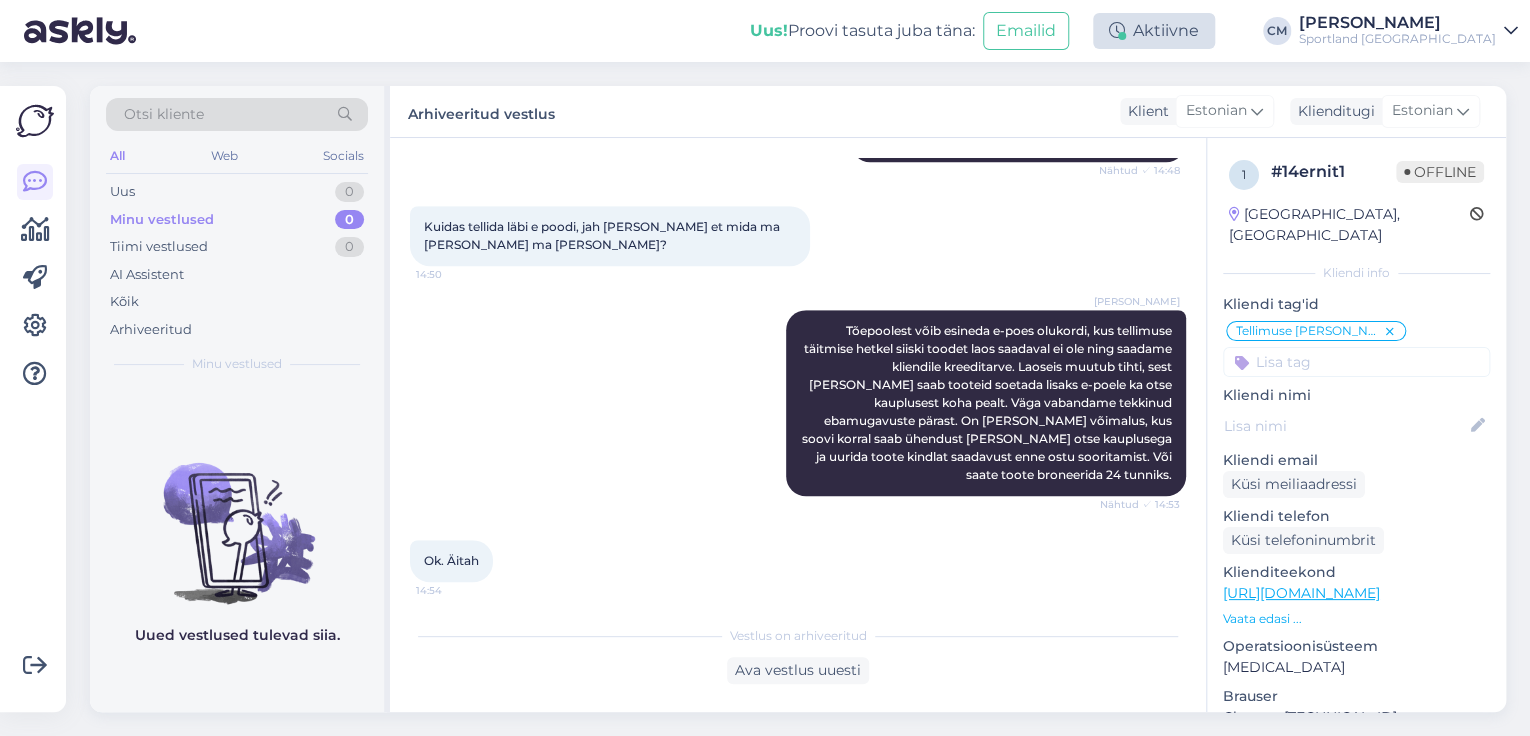 click on "Aktiivne" at bounding box center [1154, 31] 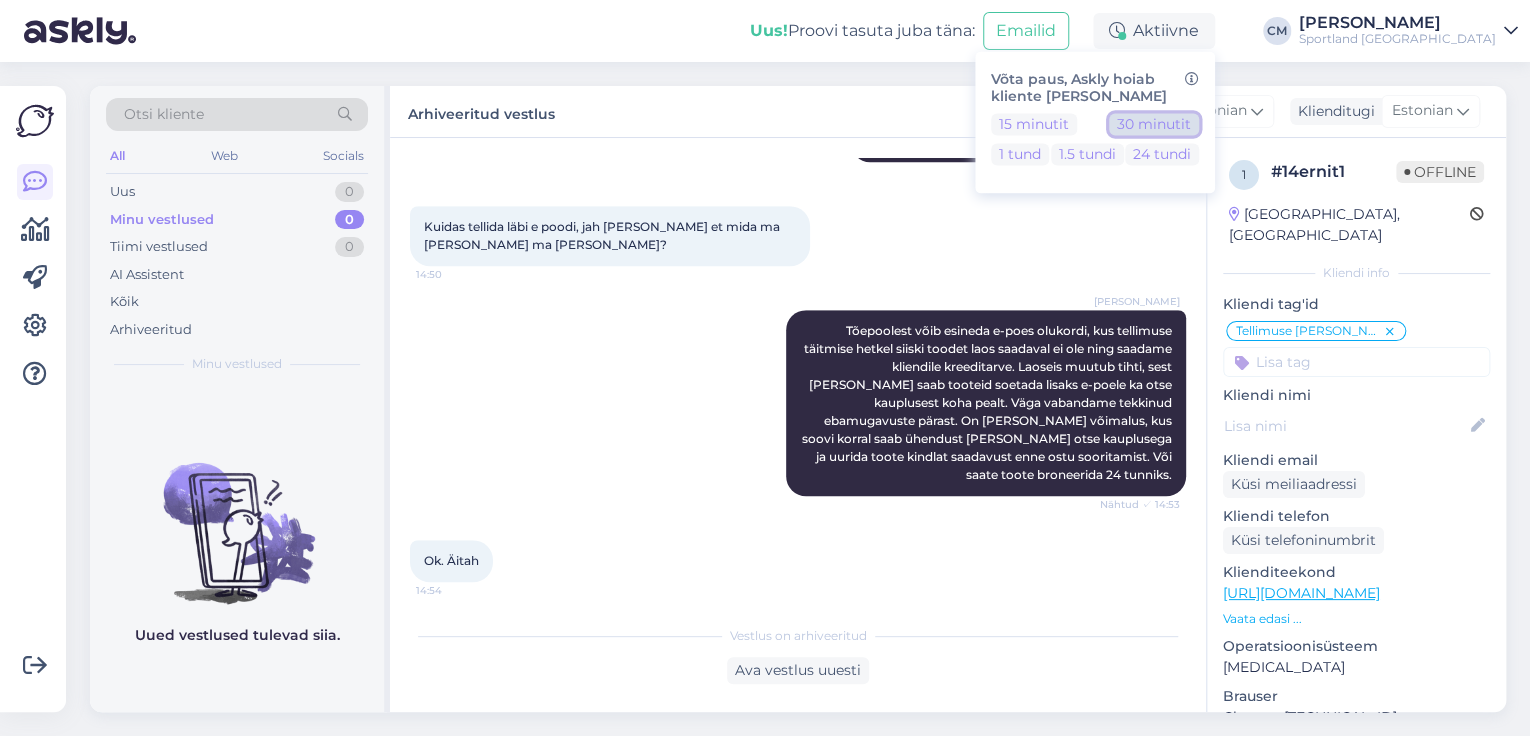 click on "30 minutit" at bounding box center [1154, 124] 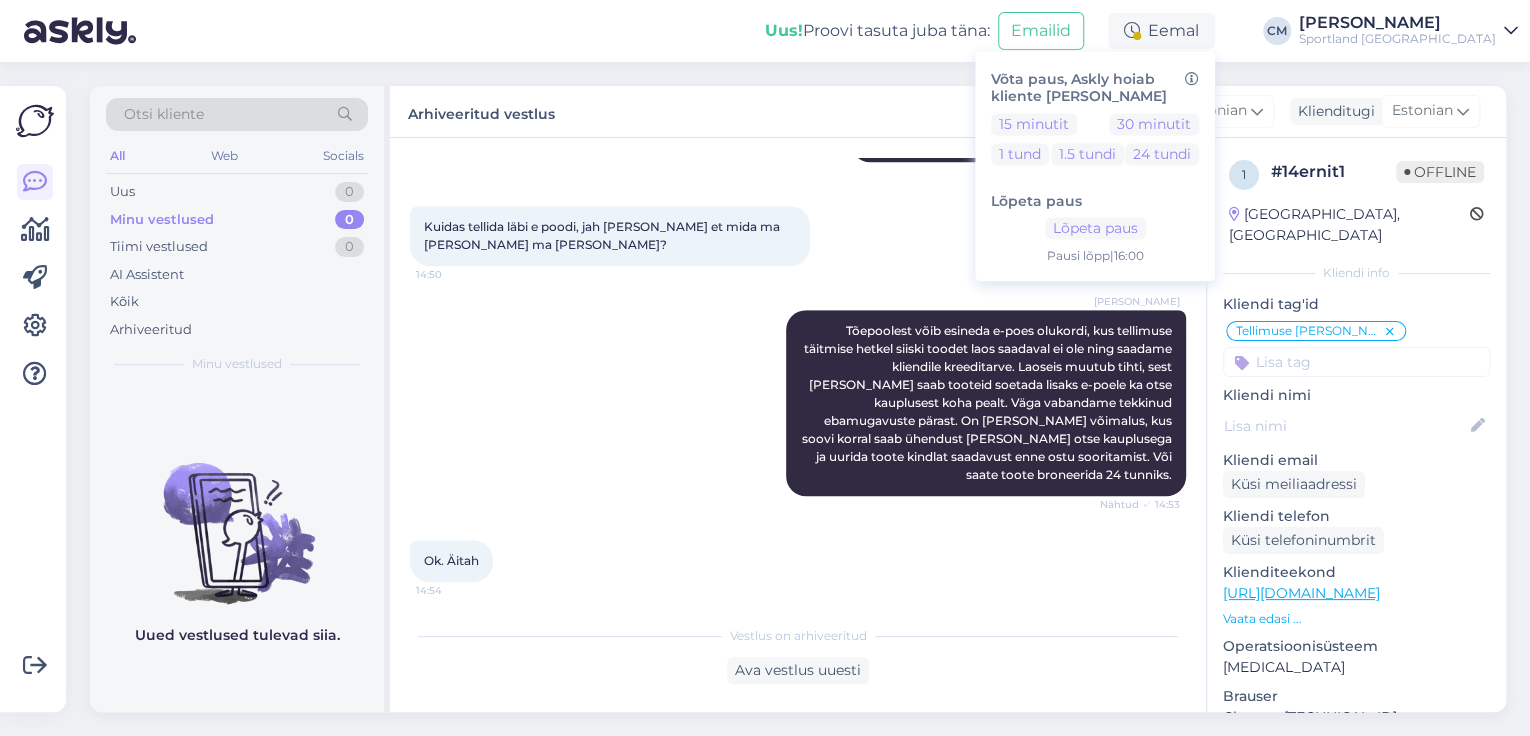click on "Sportland [GEOGRAPHIC_DATA]" at bounding box center (1397, 39) 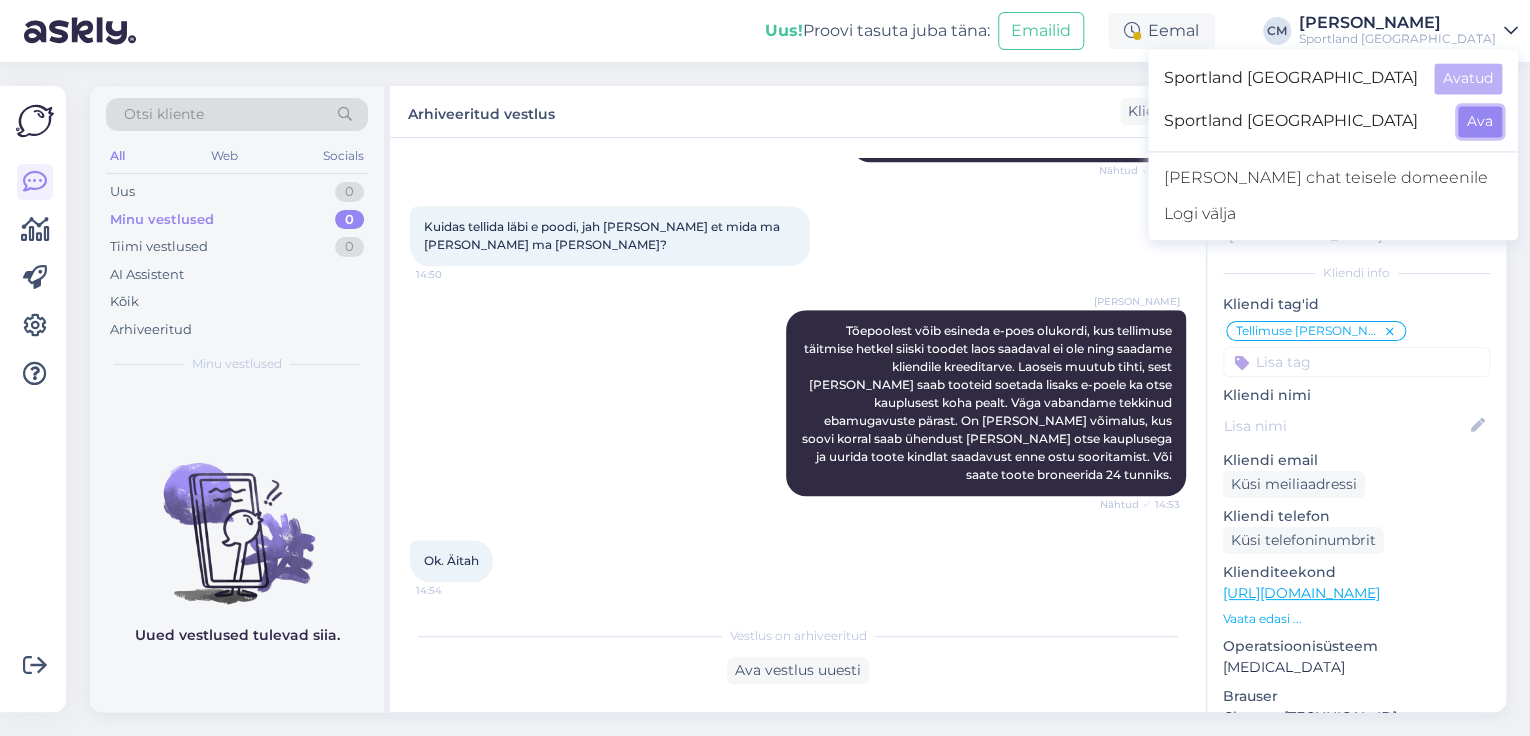 click on "Ava" at bounding box center [1480, 121] 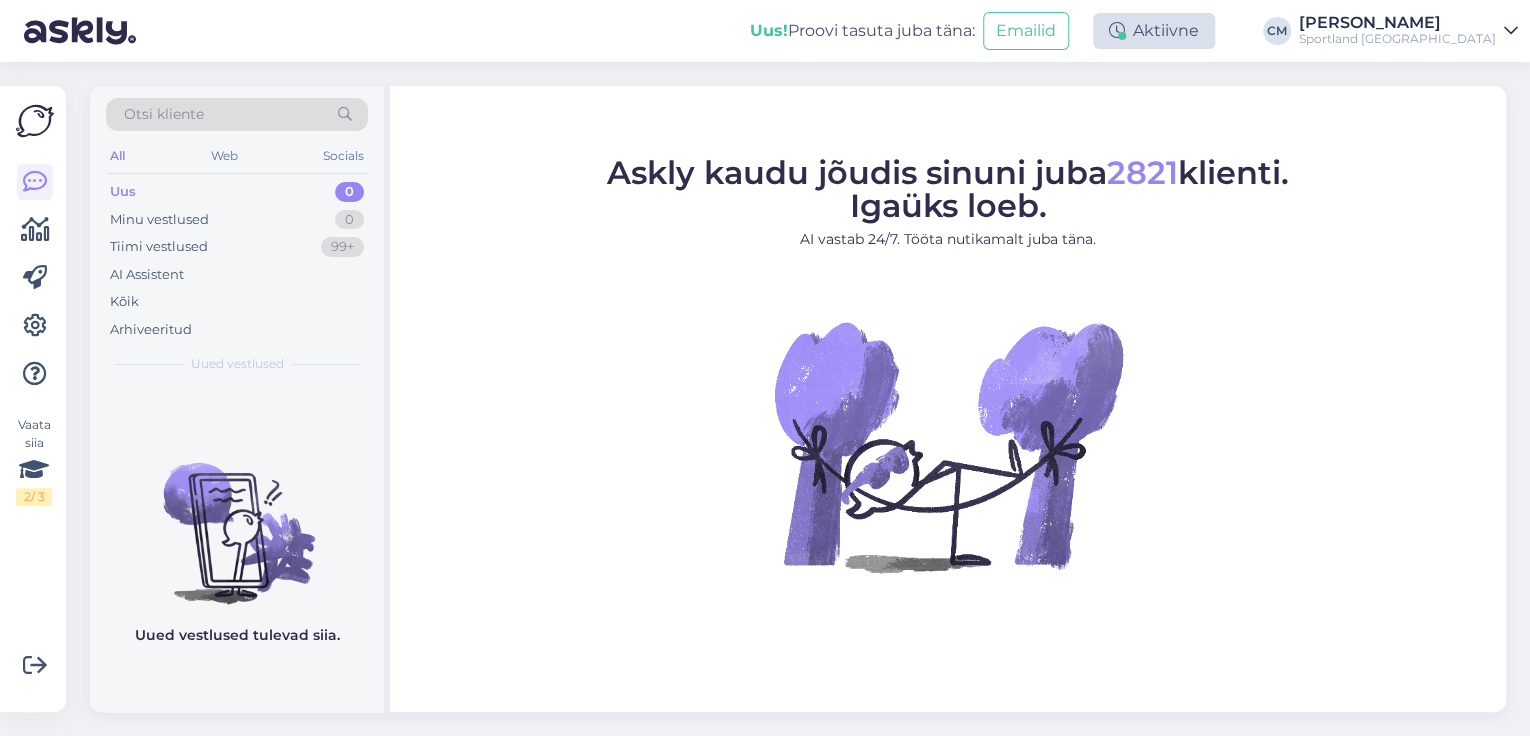 click at bounding box center [1117, 31] 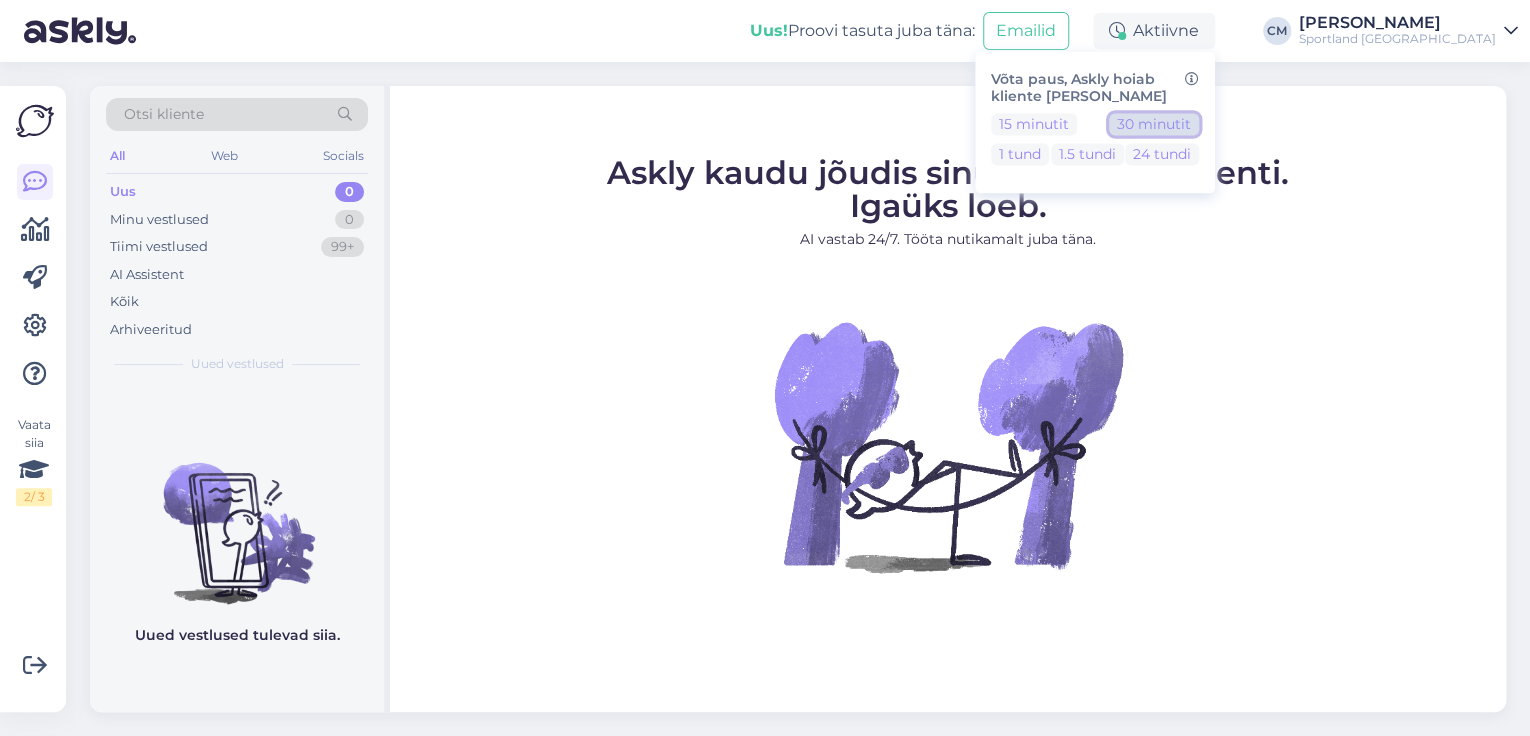 click on "30 minutit" at bounding box center [1154, 124] 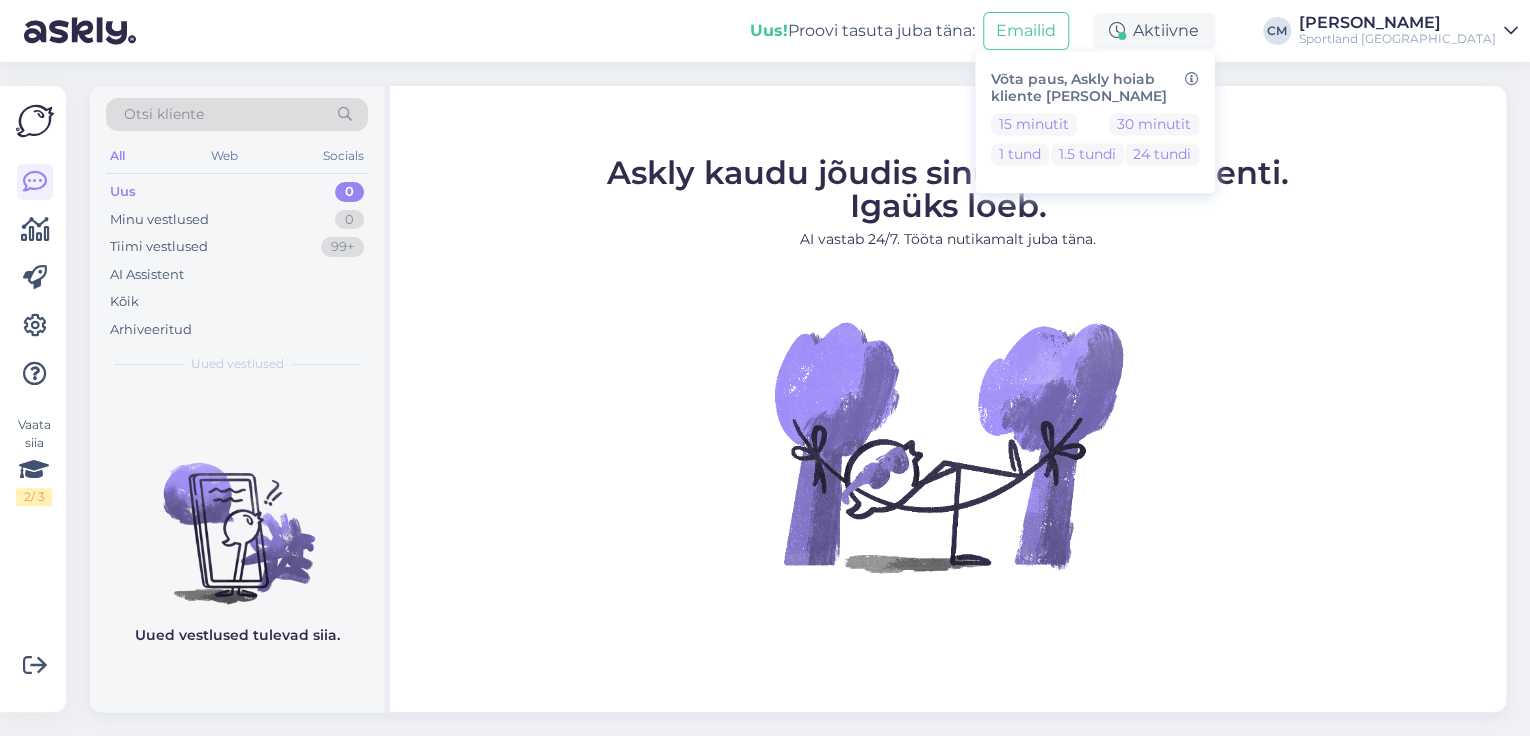click on "Sportland [GEOGRAPHIC_DATA]" at bounding box center [1397, 39] 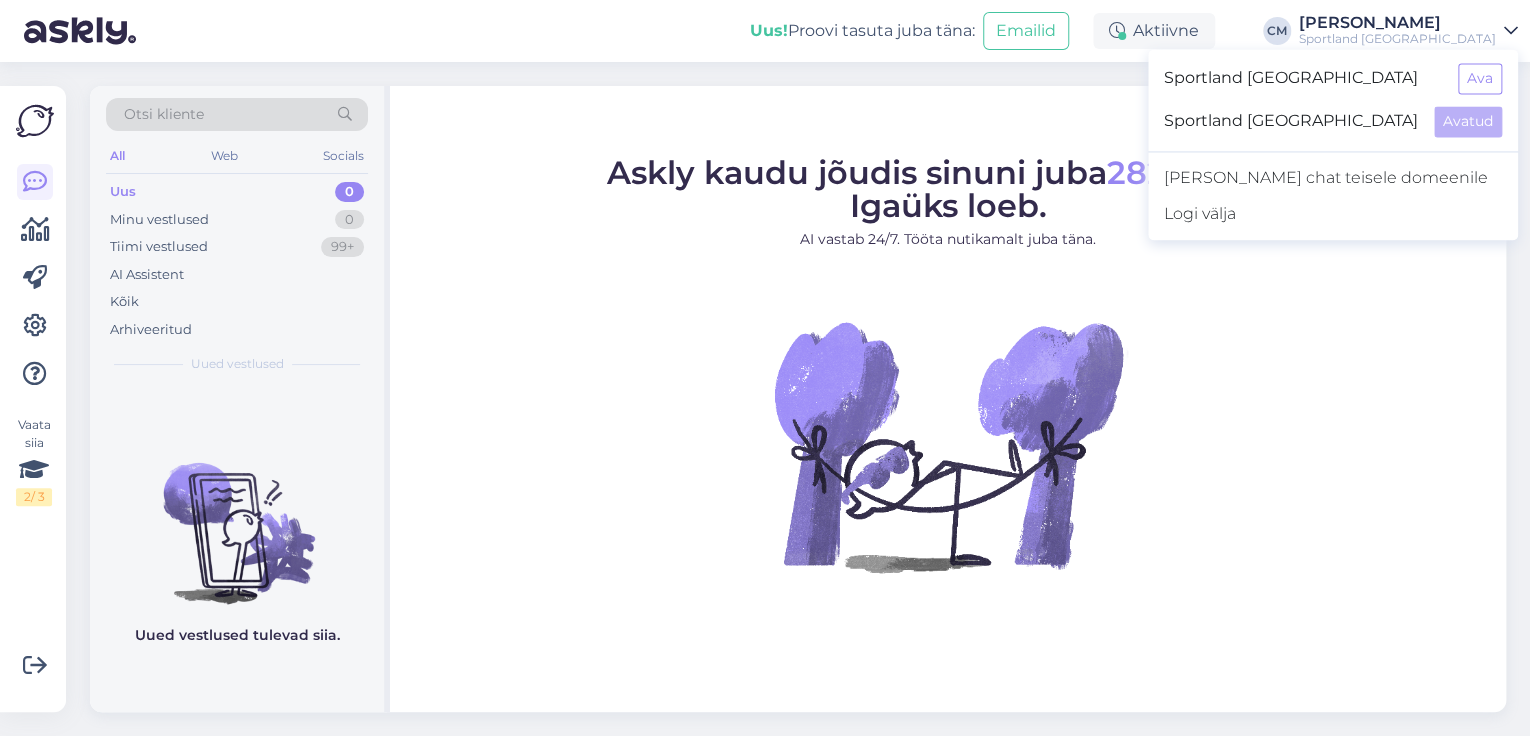 click on "Sportland [GEOGRAPHIC_DATA] Ava" at bounding box center [1333, 78] 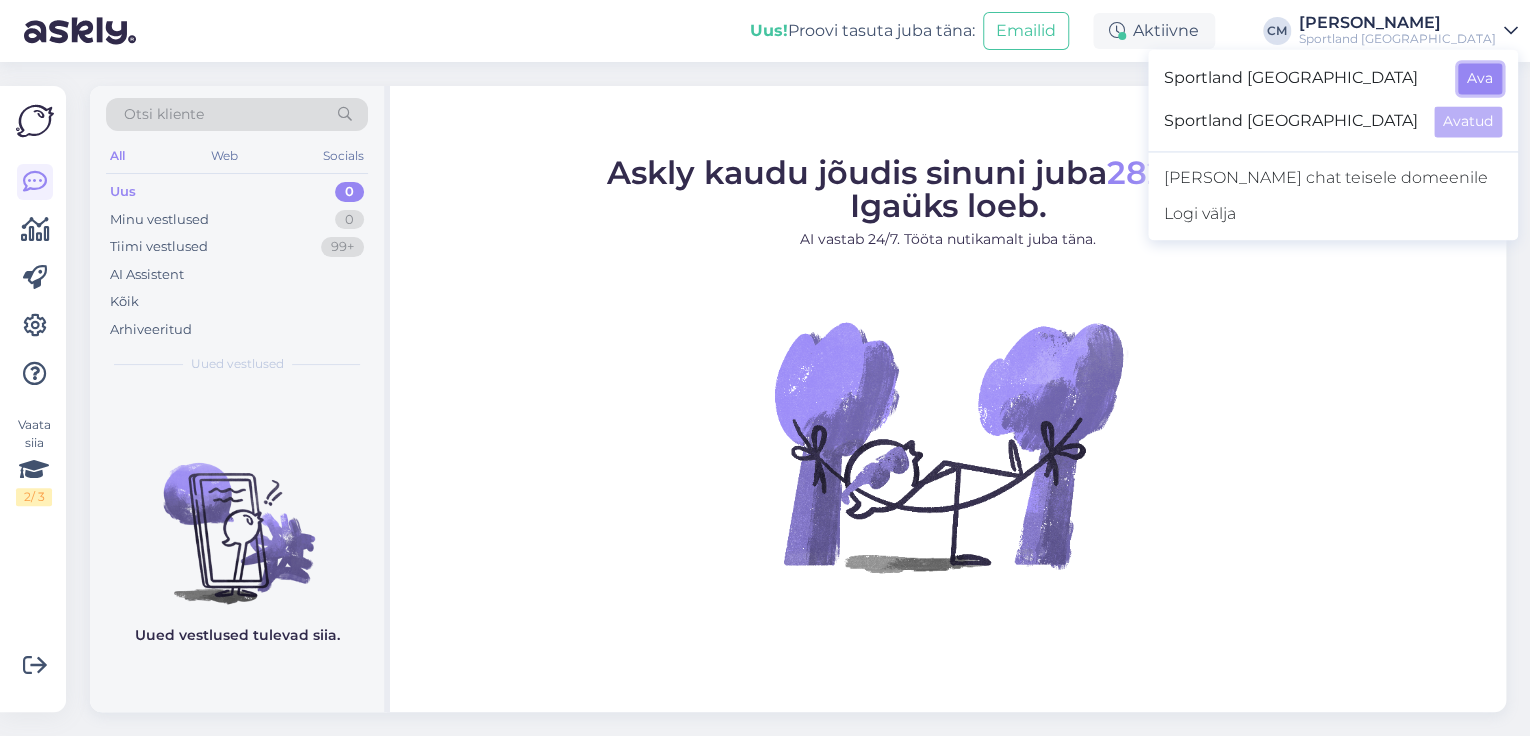 click on "Ava" at bounding box center [1480, 78] 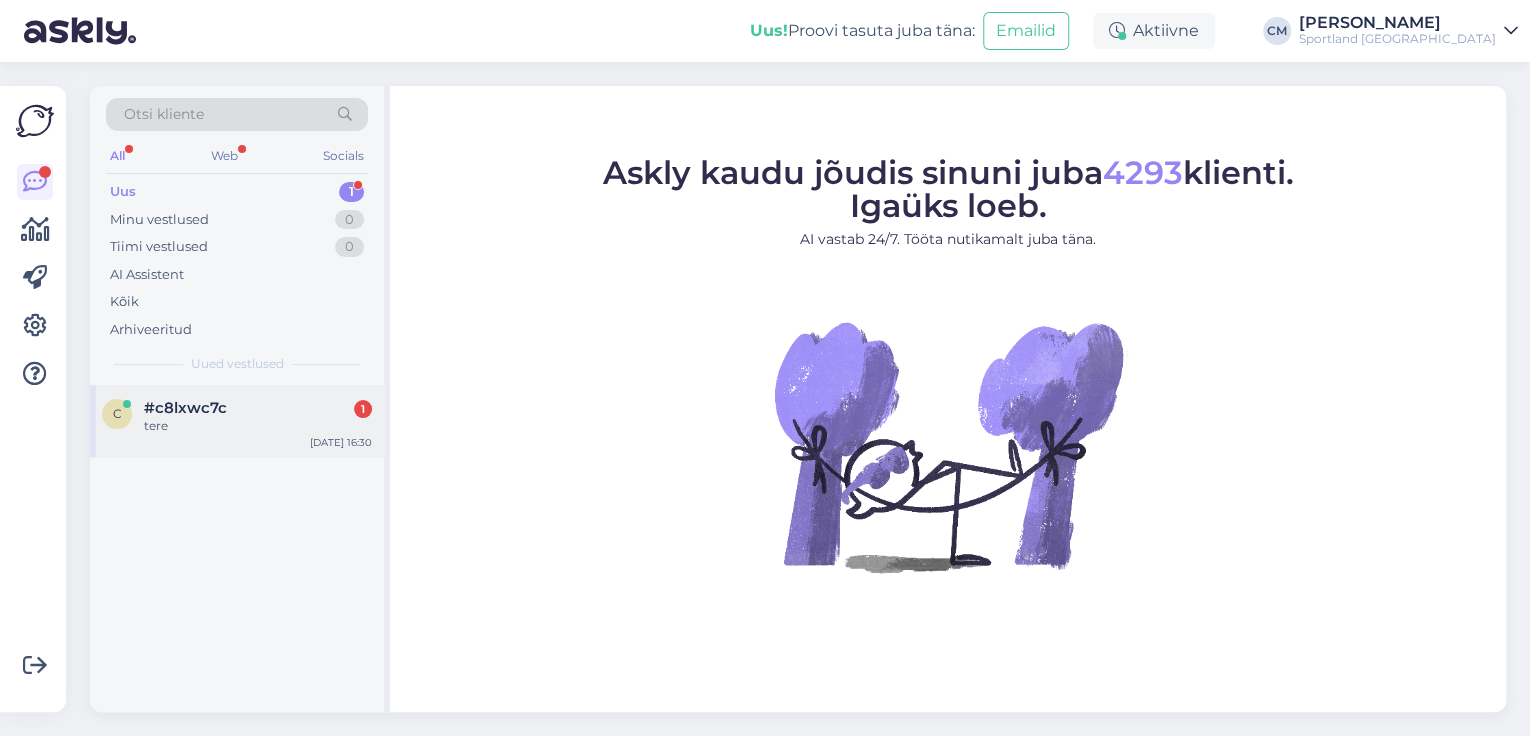 click on "c #c8lxwc7c 1 tere [DATE] 16:30" at bounding box center (237, 421) 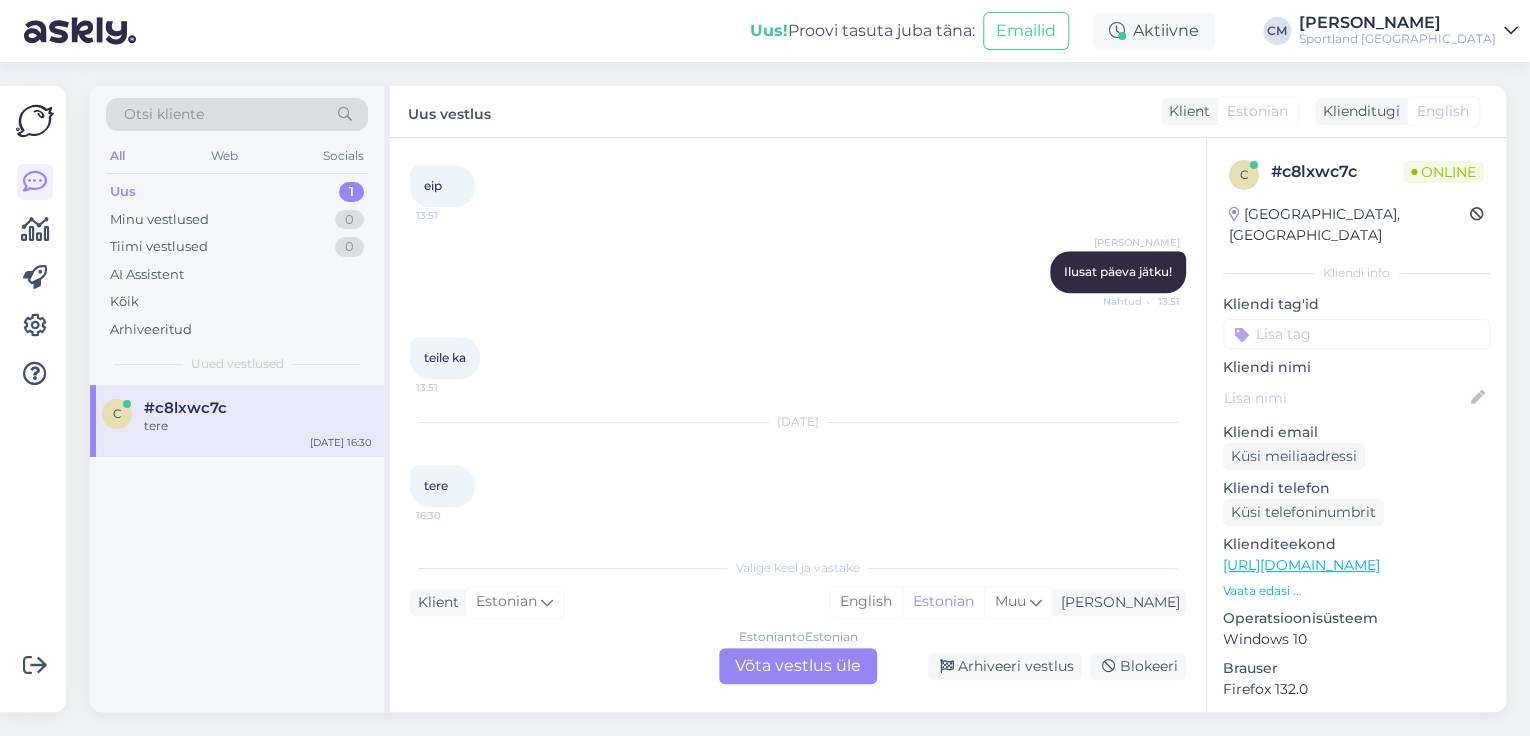 click on "Estonian  to  Estonian Võta vestlus üle" at bounding box center [798, 666] 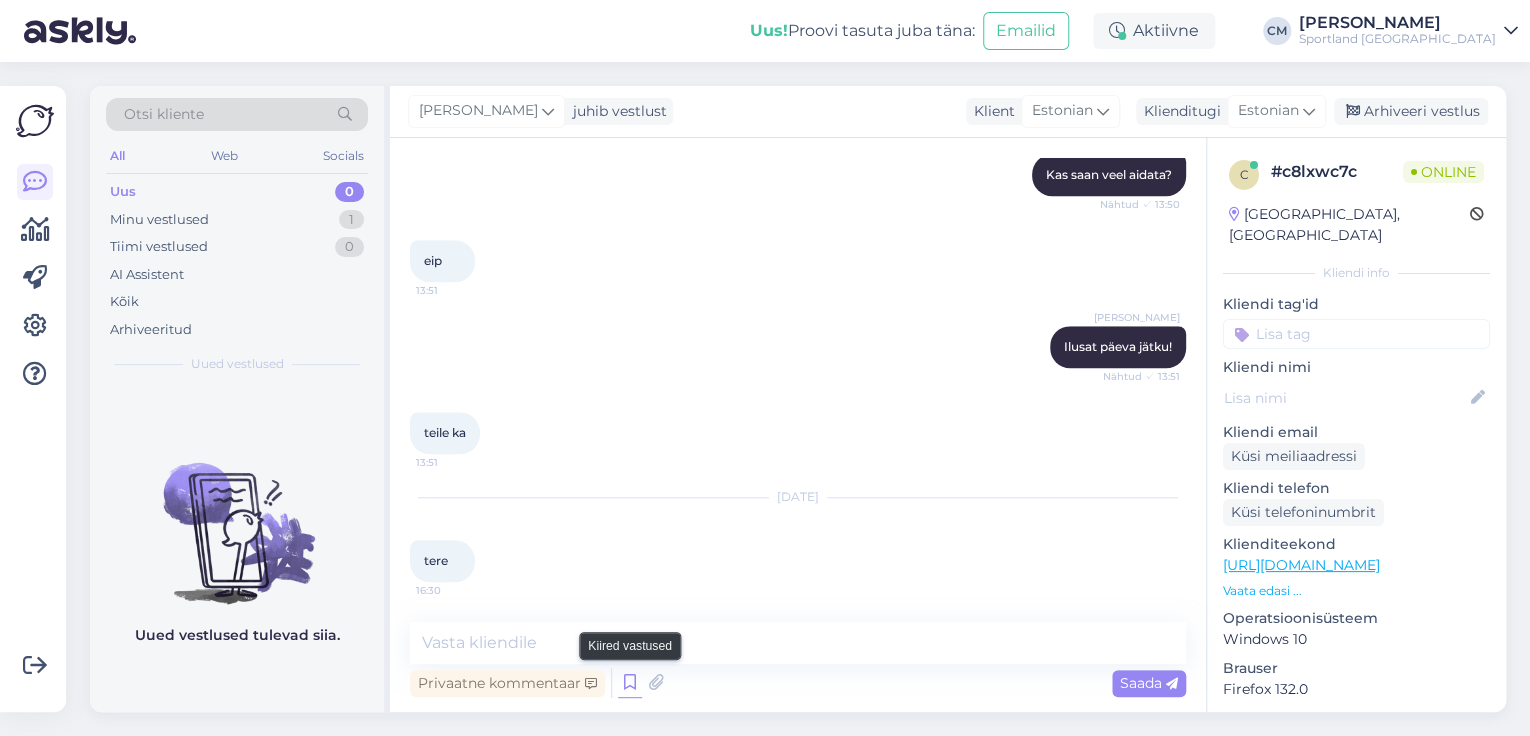 click at bounding box center (630, 683) 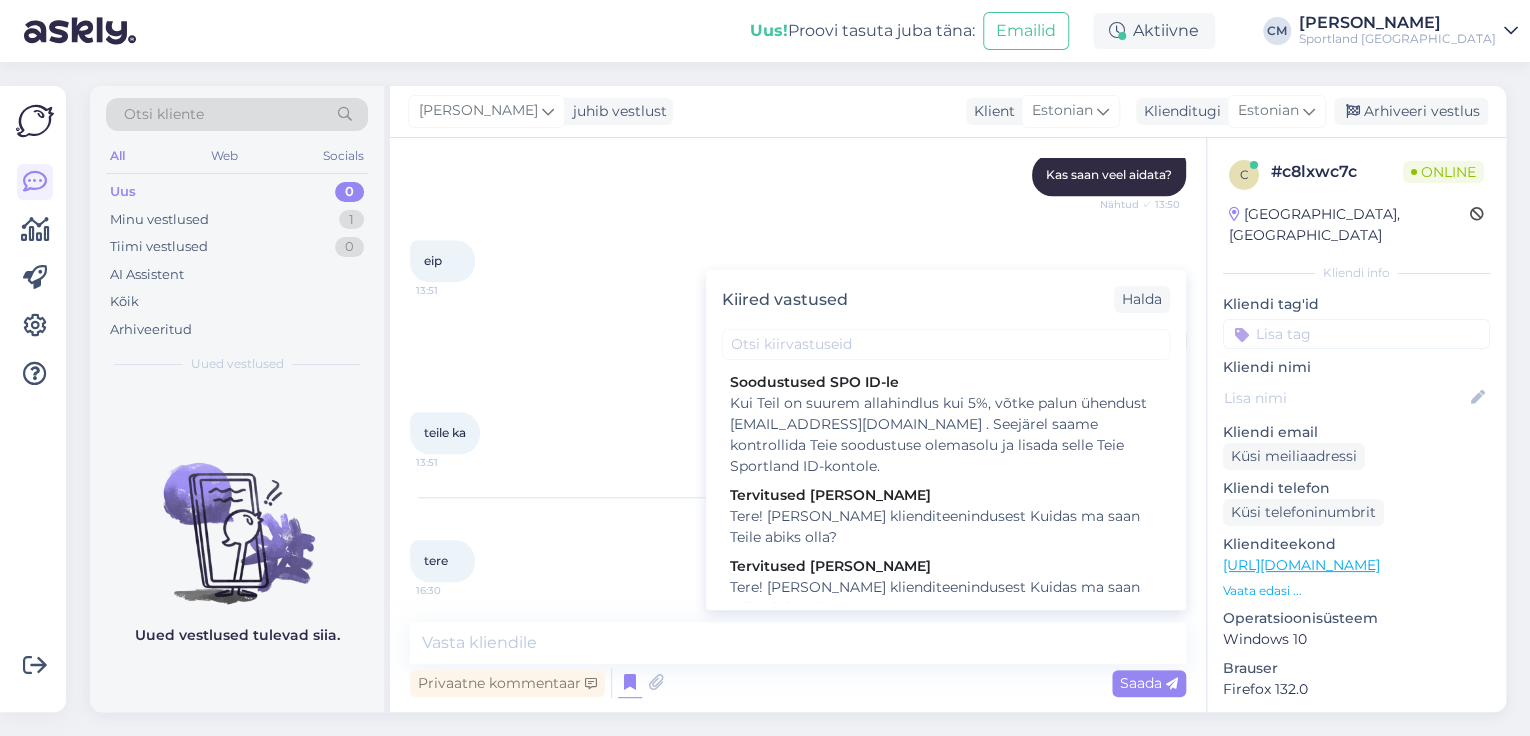 click on "Kiired vastused [PERSON_NAME] SPO ID-le Kui Teil on suurem allahindlus kui 5%, võtke palun ühendust [EMAIL_ADDRESS][DOMAIN_NAME] . Seejärel saame kontrollida Teie soodustuse olemasolu ja lisada selle Teie Sportland ID-kontole.   Tervitused [PERSON_NAME]! [PERSON_NAME] klienditeenindusest
Kuidas ma saan Teile abiks olla?   Tervitused [PERSON_NAME] Tere! [PERSON_NAME] klienditeenindusest
Kuidas ma saan Teile abiks olla?   Tervitused Tiina Tere! [PERSON_NAME] klikenditeenindusest
Kuidas ma saan Teile abiks olla?   Tervitused [PERSON_NAME]! [PERSON_NAME] klienditeenindusest
Kuidas ma saan Teile abiks olla?   Ekspertiisi esitamise õigus   Libakonto Täname, et teavitasite meid libakontost!
Palun ärge kahtlasi linke [MEDICAL_DATA], me tegeleme selle probleemi lahendamisega ja loodame, et libakonto lähiajal kustutakse.   Kas minu tagastus on [PERSON_NAME] jõudnud (Omniva)?   Sooduskood- ostukrediit näidistekst   Sooduskood % _ näidistekst   Krediidi tingimused- kauplus   E- ESMASPÄEV sooduskood ei tööta   Uudiskirjast loobumine" at bounding box center (946, 440) 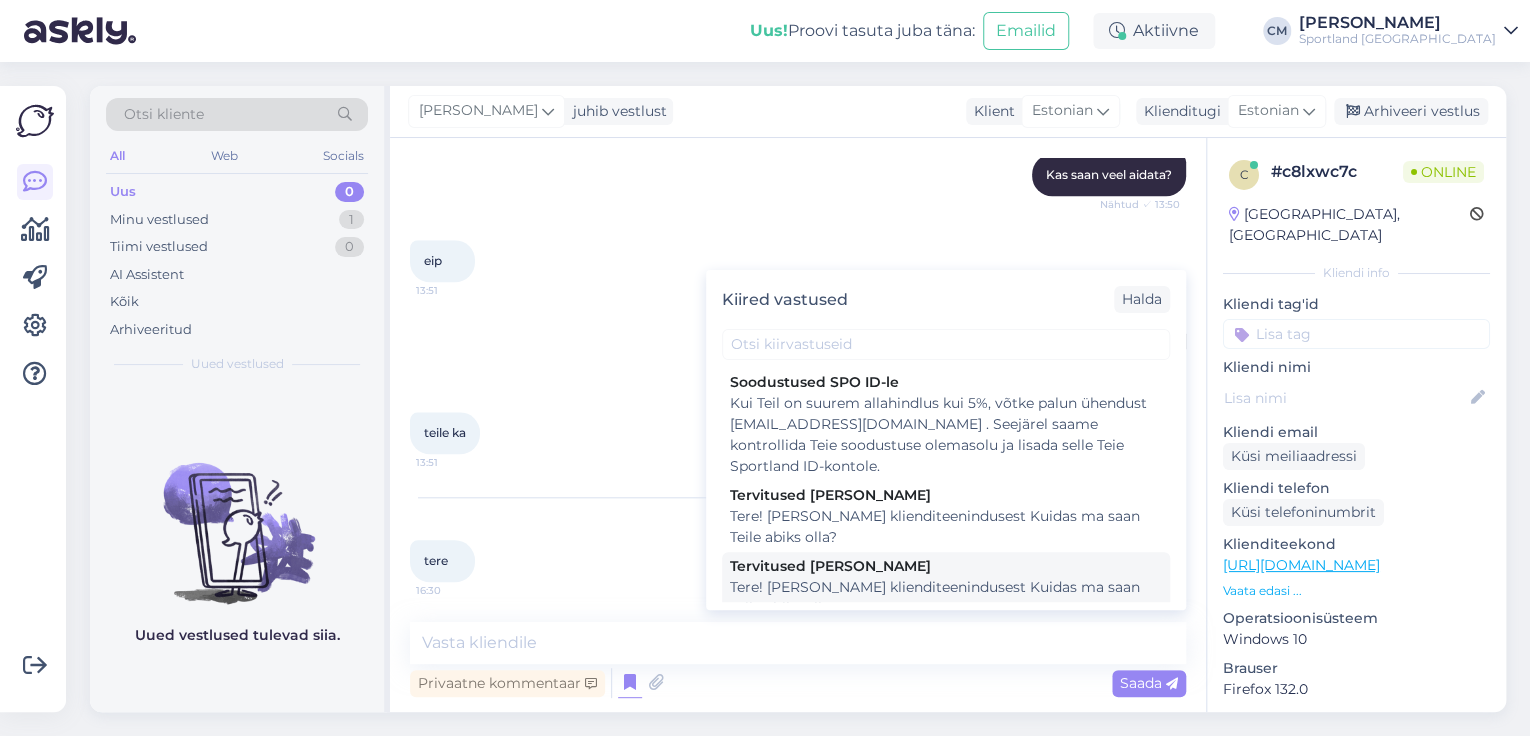click on "Tere! [PERSON_NAME] klienditeenindusest
Kuidas ma saan Teile abiks olla?" at bounding box center (946, 598) 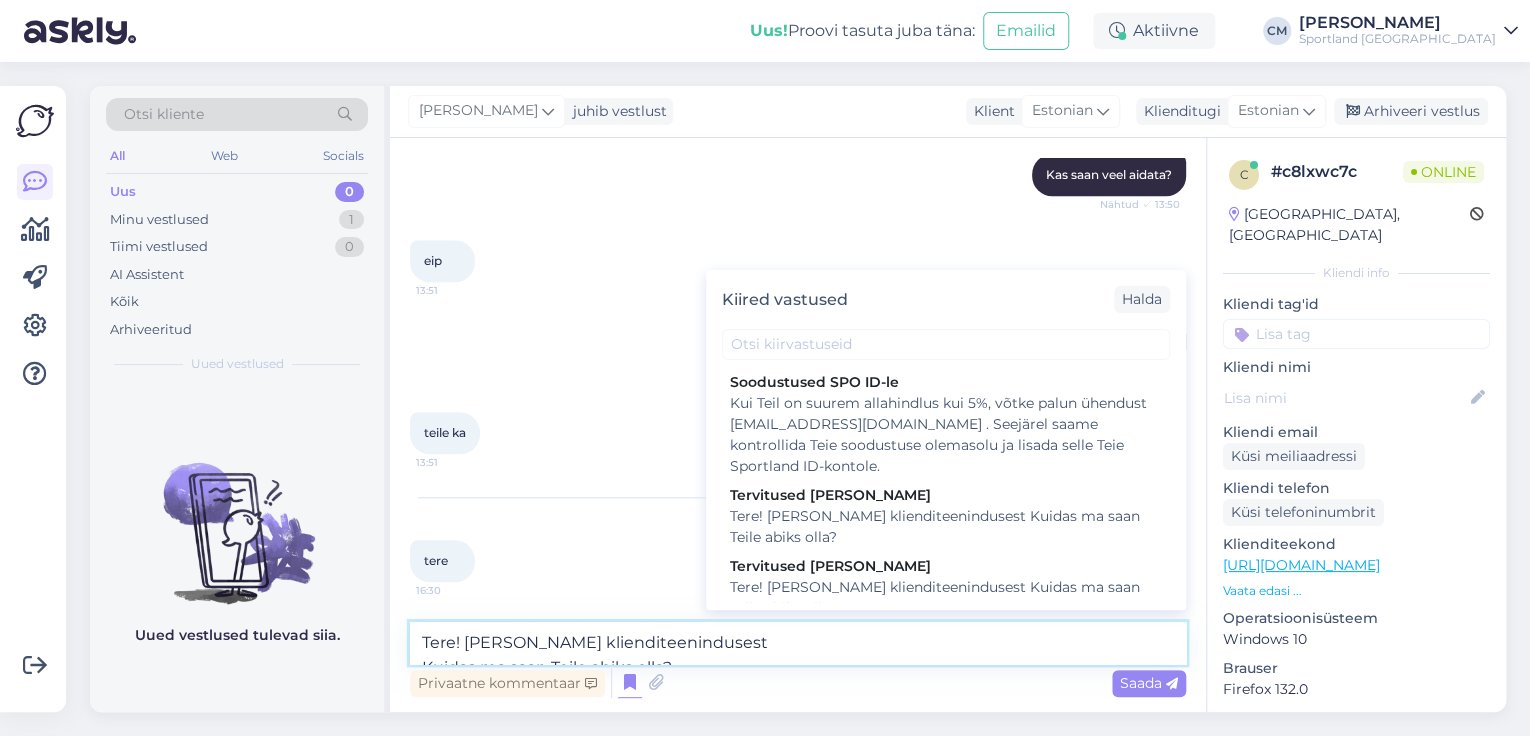 click on "Tere! [PERSON_NAME] klienditeenindusest
Kuidas ma saan Teile abiks olla?" at bounding box center [798, 643] 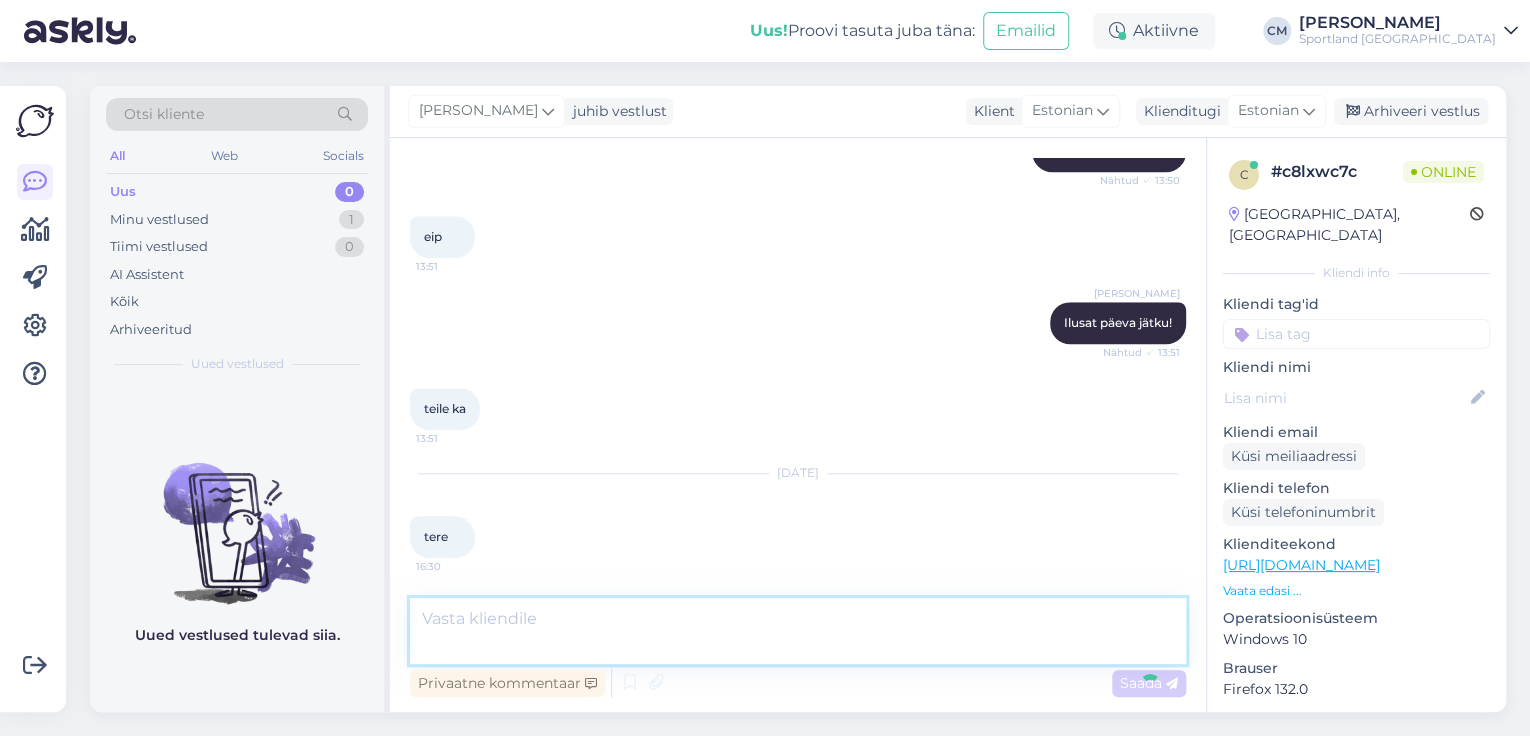 scroll, scrollTop: 4808, scrollLeft: 0, axis: vertical 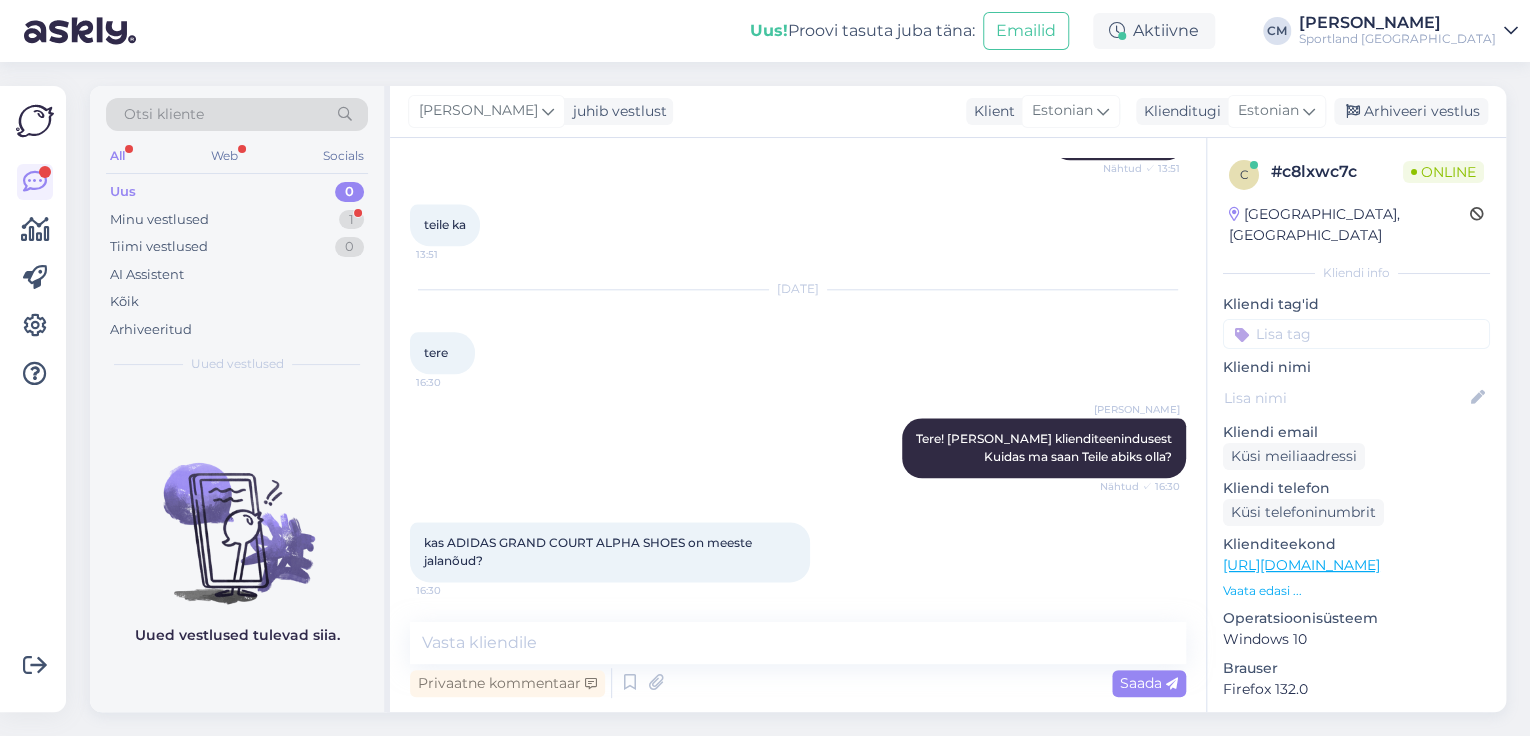 click on "[URL][DOMAIN_NAME]" at bounding box center (1301, 565) 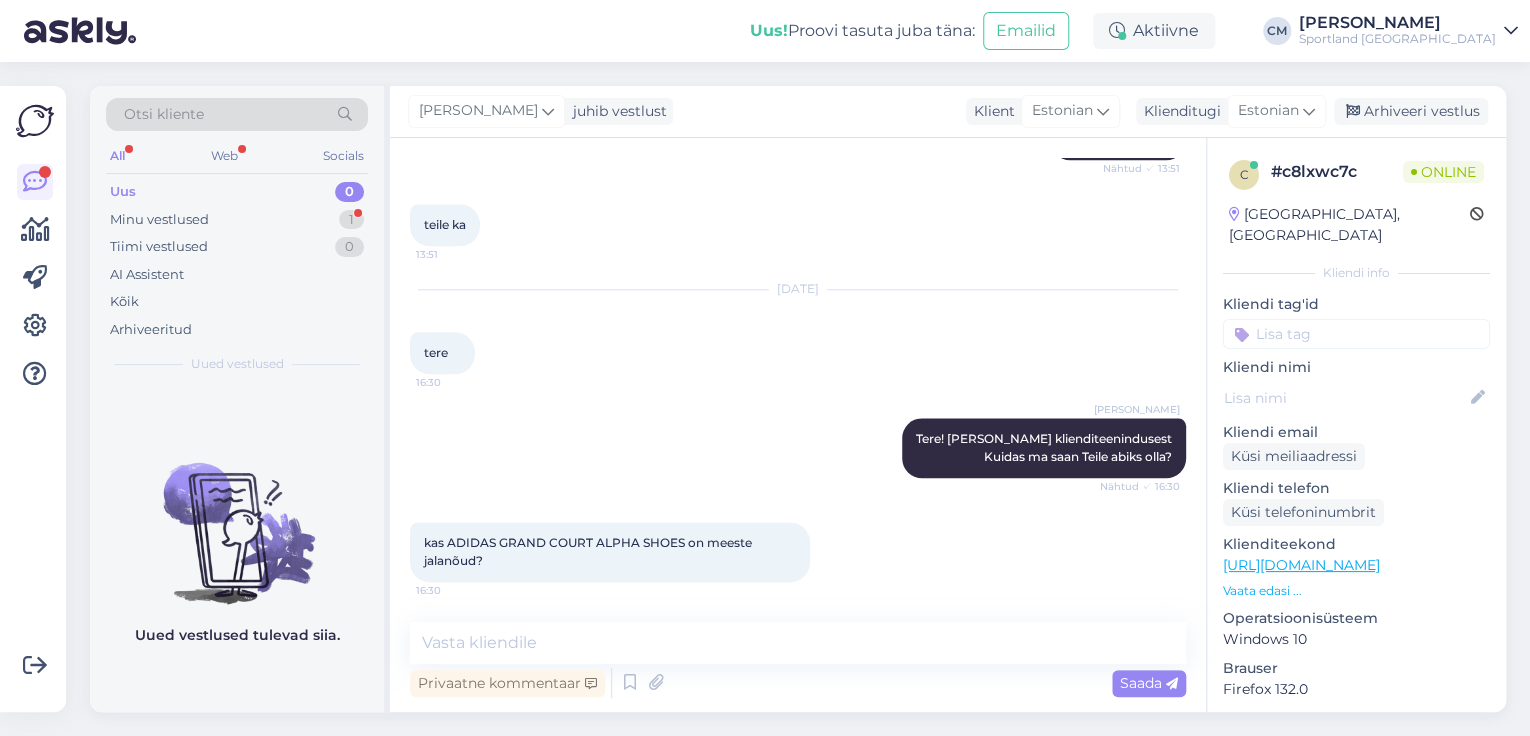 click on "Vestlus algas [DATE] tere kas teil vilesi on?
18:23  [PERSON_NAME] Tere! [PERSON_NAME] Klienditeenindusest Nähtud ✓ 18:23  [PERSON_NAME] Üks hetk, kohe uurin täpsemalt Nähtud ✓ 18:23  okei 18:25  [PERSON_NAME] Olemas on ainult selline toode:  [URL][DOMAIN_NAME] Nähtud ✓ 18:26  ainult selline? 18:27  [PERSON_NAME] See on hetkel jah ainuke vile Nähtud ✓ 18:27  kas rakvere kaupluses koha peal on ka? 18:27  [PERSON_NAME] Kahjuks Rakvere kaupluses seda toodet ei ole Nähtud ✓ 18:28  a 18:29  [PERSON_NAME] Kas saan veel kuidagi abiks olla? Nähtud ✓ 18:29  ei saa 18:30  aitäh 18:30  [PERSON_NAME] Ilusat õhtu jätku! Nähtud ✓ 18:32  [DATE] tere 17:53  teil poksikotte pole? 17:53  [PERSON_NAME] Tere! [PERSON_NAME] klienditeenindusest
Nähtud ✓ 17:54  [PERSON_NAME] Kahjuks mitte! Nähtud ✓ 17:55  [PERSON_NAME] Kas saame veel abiks olla? Nähtud ✓ 17:56  [DATE] tere 11:03  kas SIS GO ELECTROLYTE ORANGE on 18 aastastele? 11:03  [PERSON_NAME] 11:04  see" at bounding box center (798, 425) 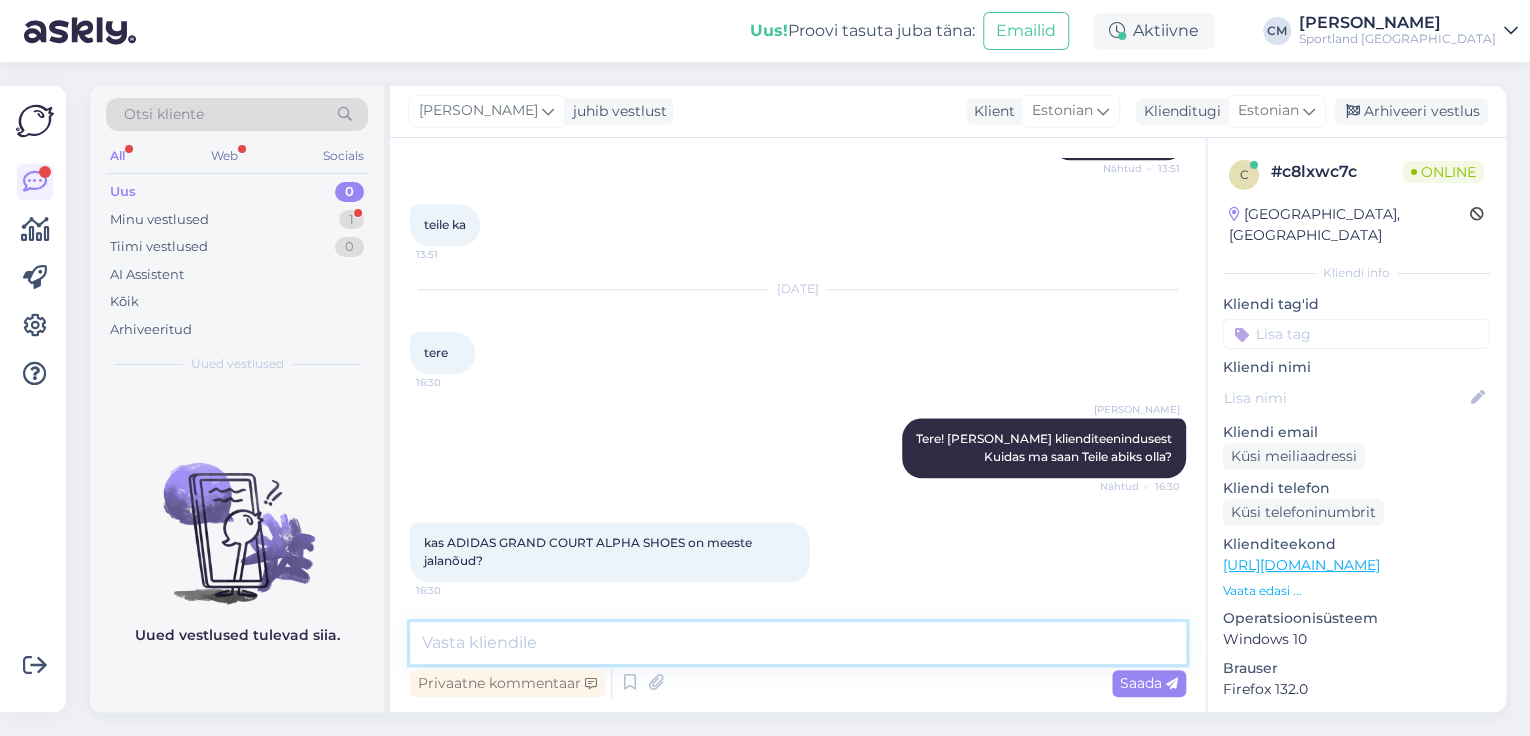 click at bounding box center (798, 643) 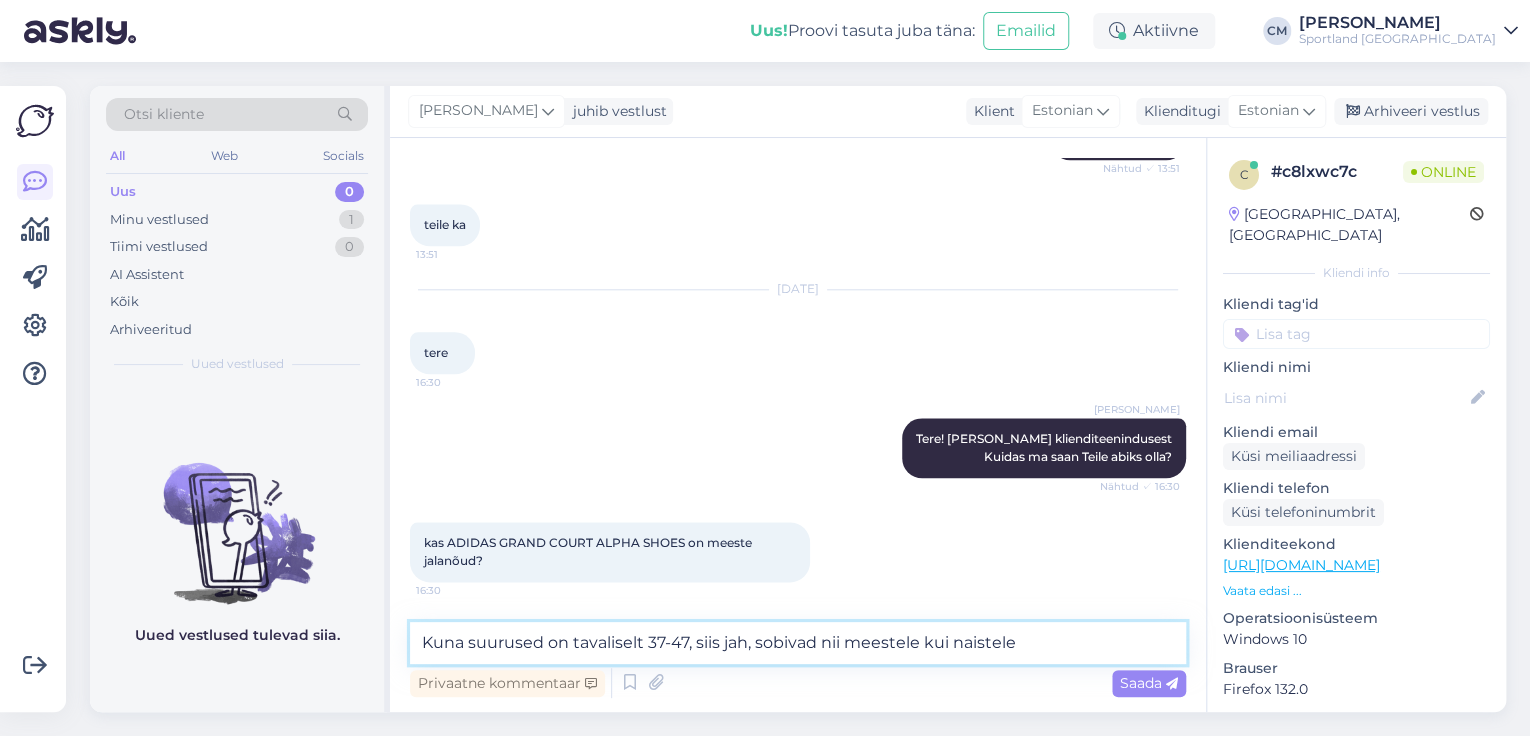 type on "Kuna suurused on tavaliselt 37-47, siis jah, sobivad nii meestele kui naistele." 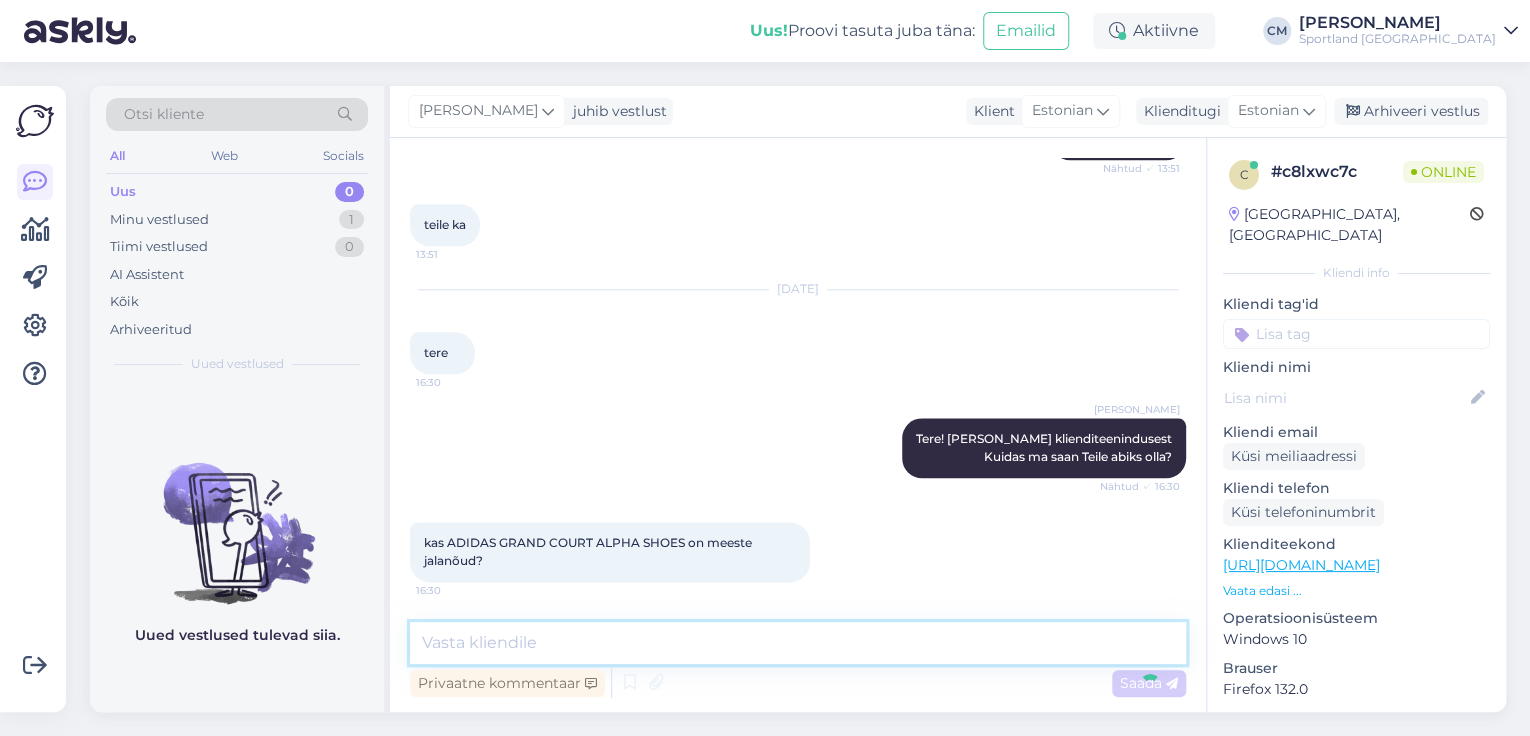 scroll, scrollTop: 5016, scrollLeft: 0, axis: vertical 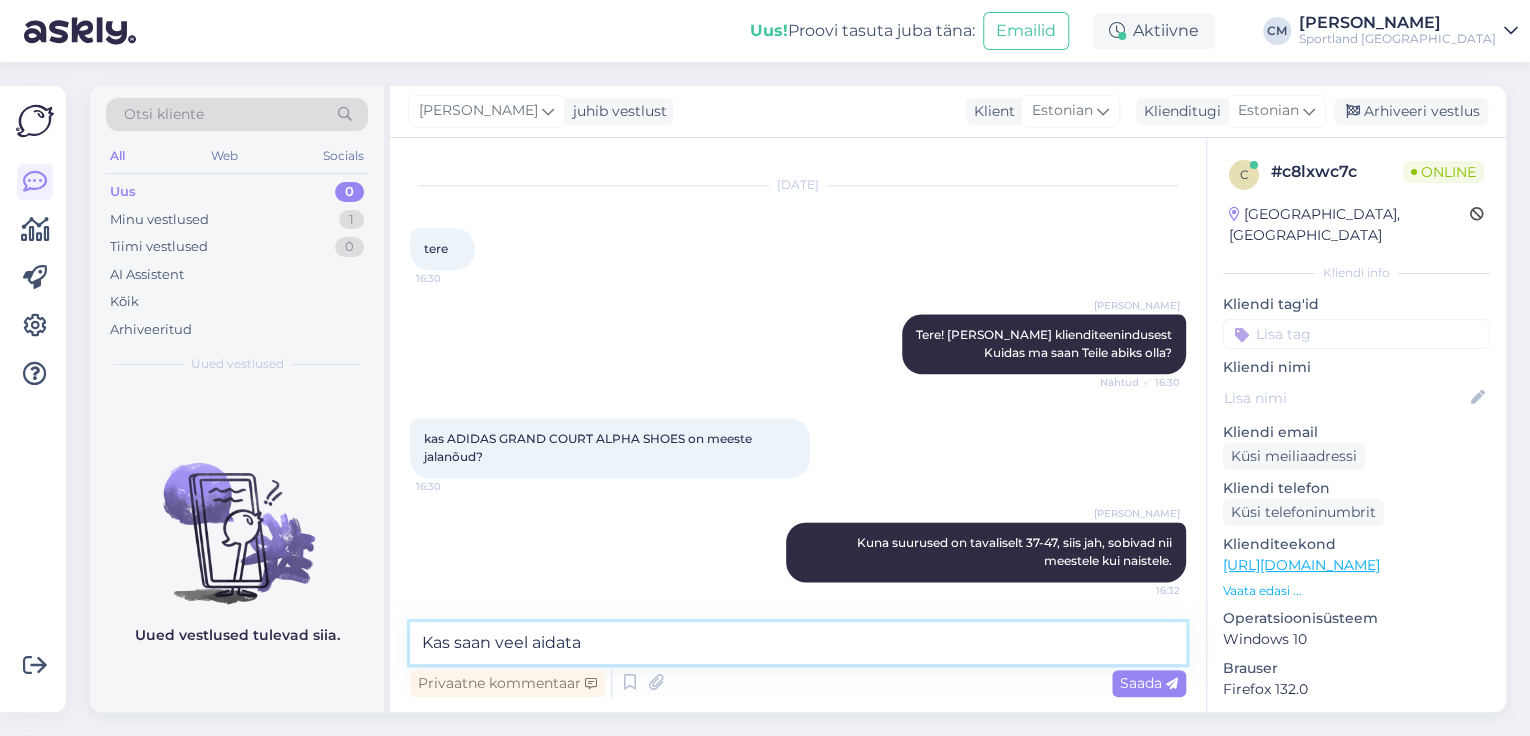 type on "Kas saan veel aidata?" 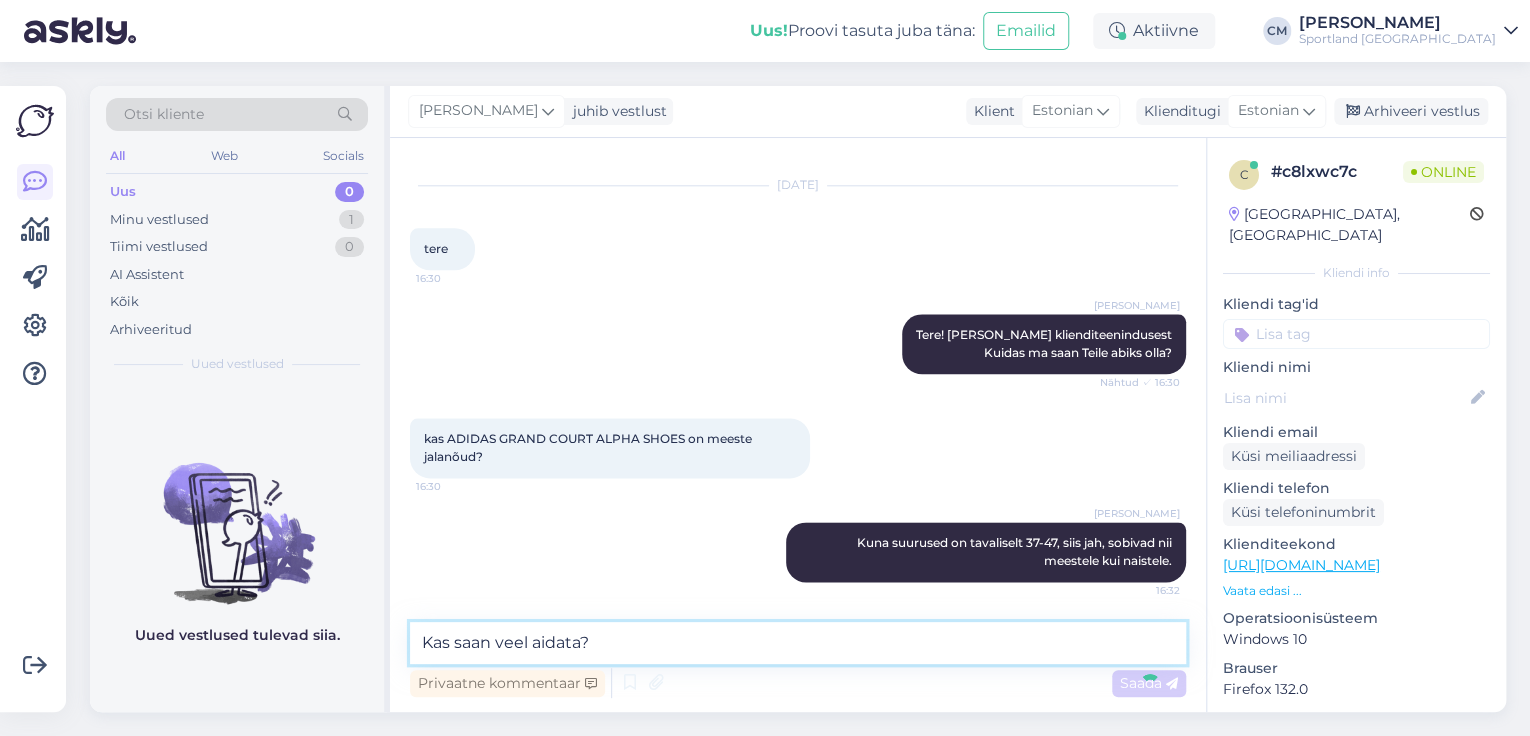 type 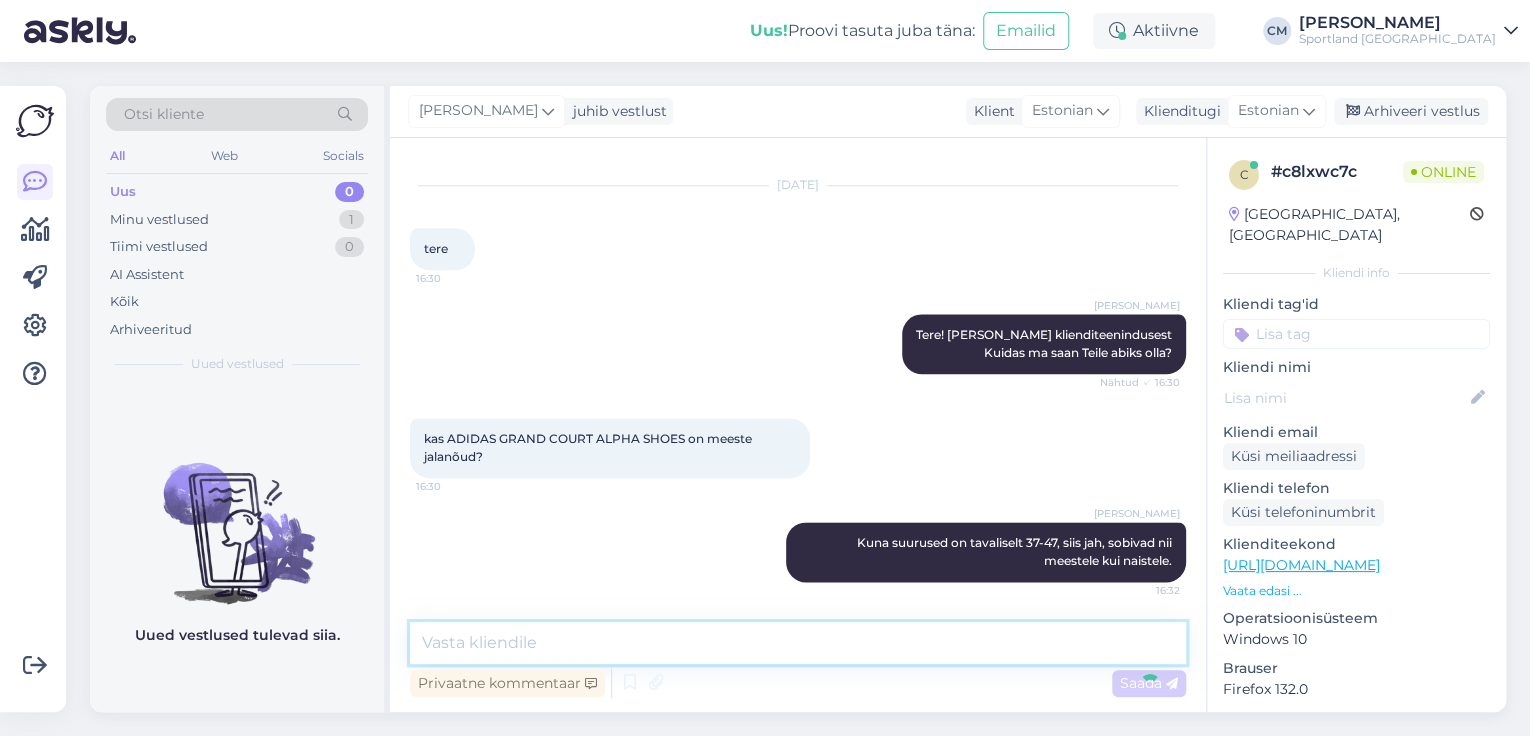 scroll, scrollTop: 5103, scrollLeft: 0, axis: vertical 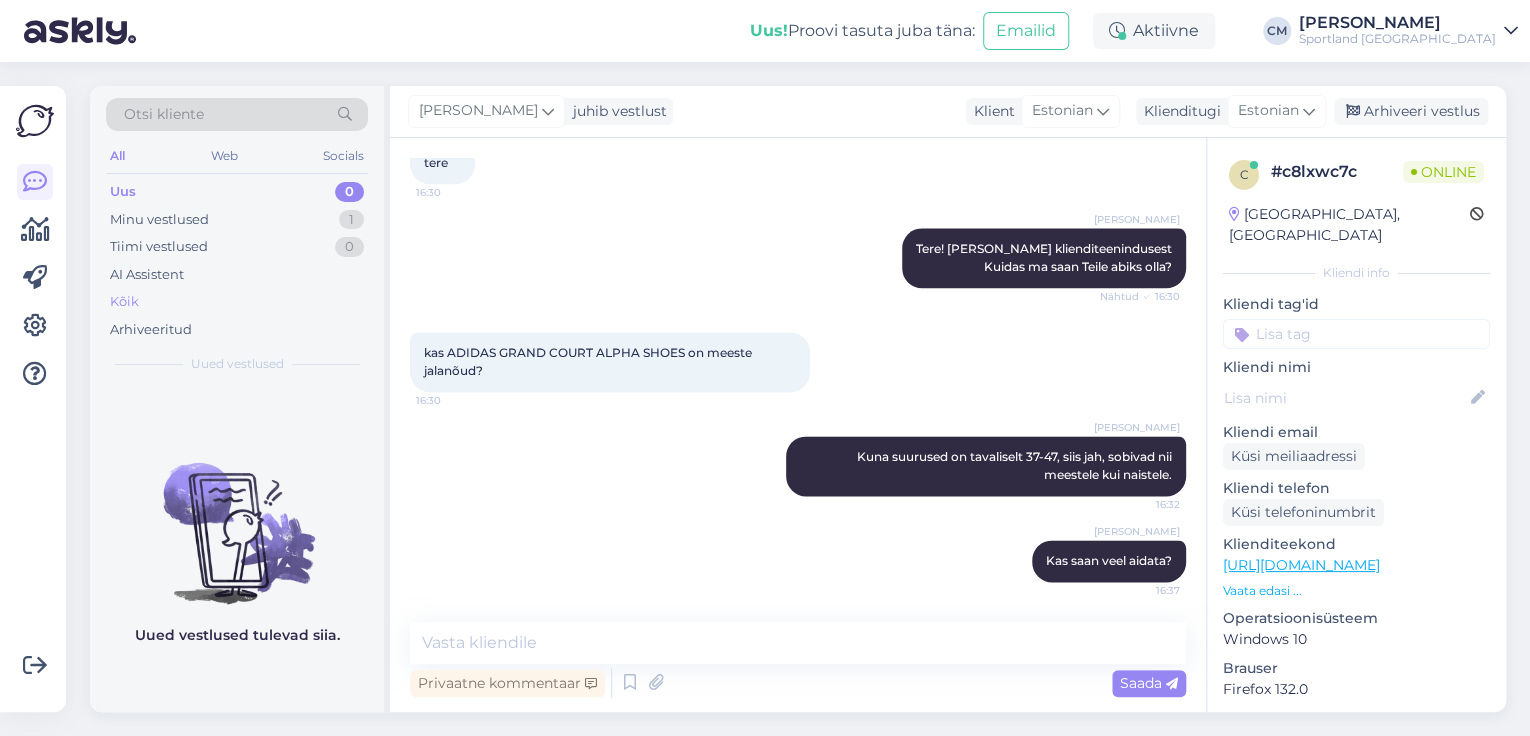 click on "Kõik" at bounding box center [237, 302] 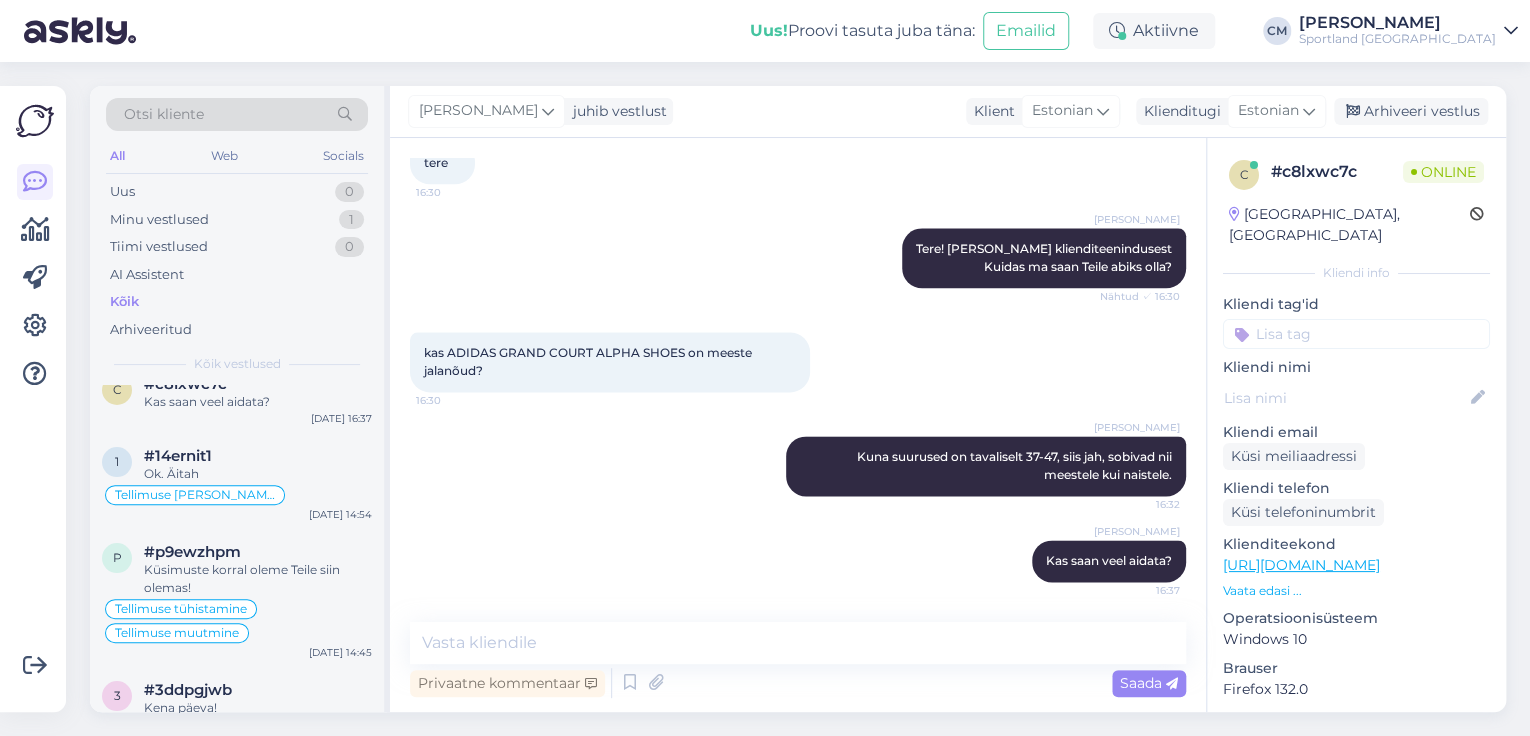 scroll, scrollTop: 0, scrollLeft: 0, axis: both 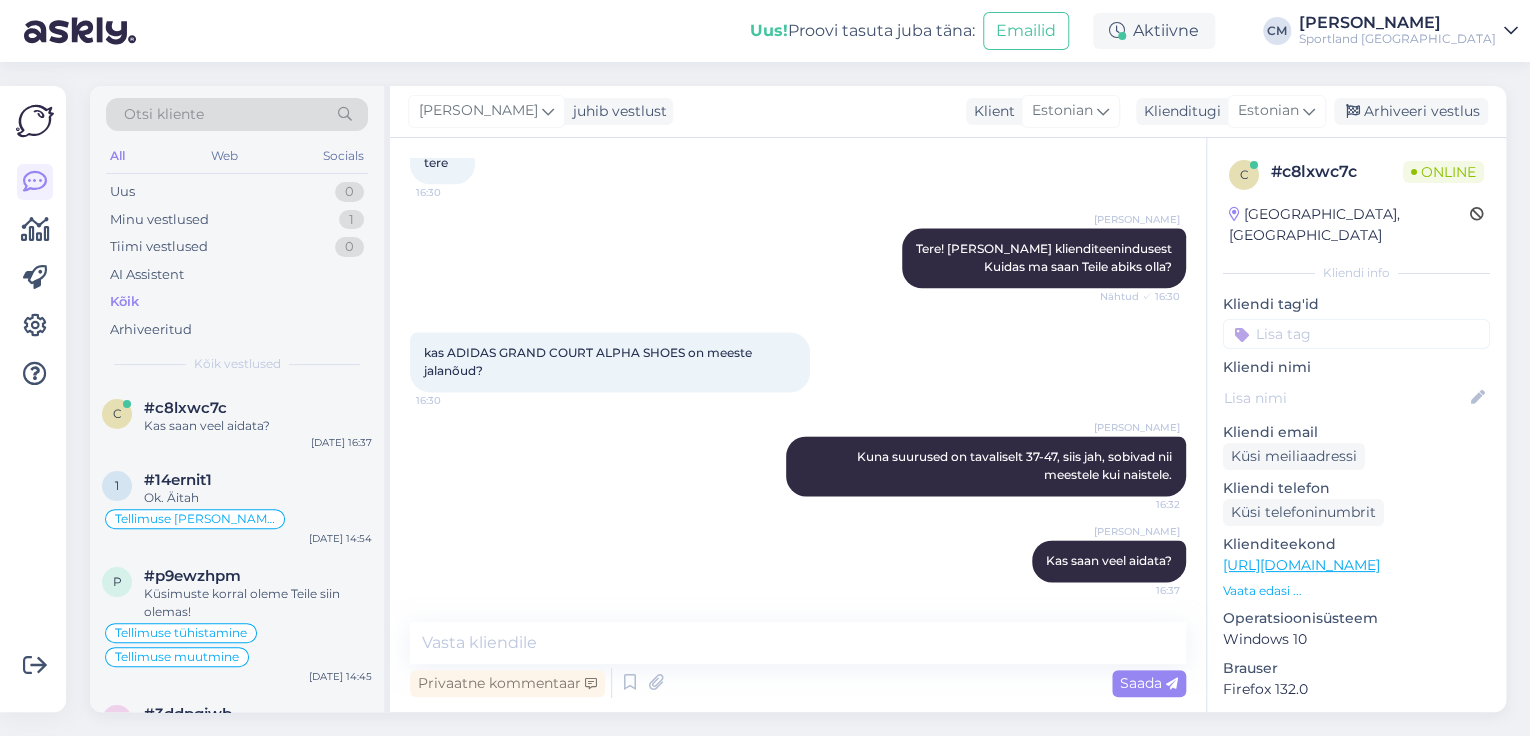 click on "Kas saan veel aidata?" at bounding box center (258, 426) 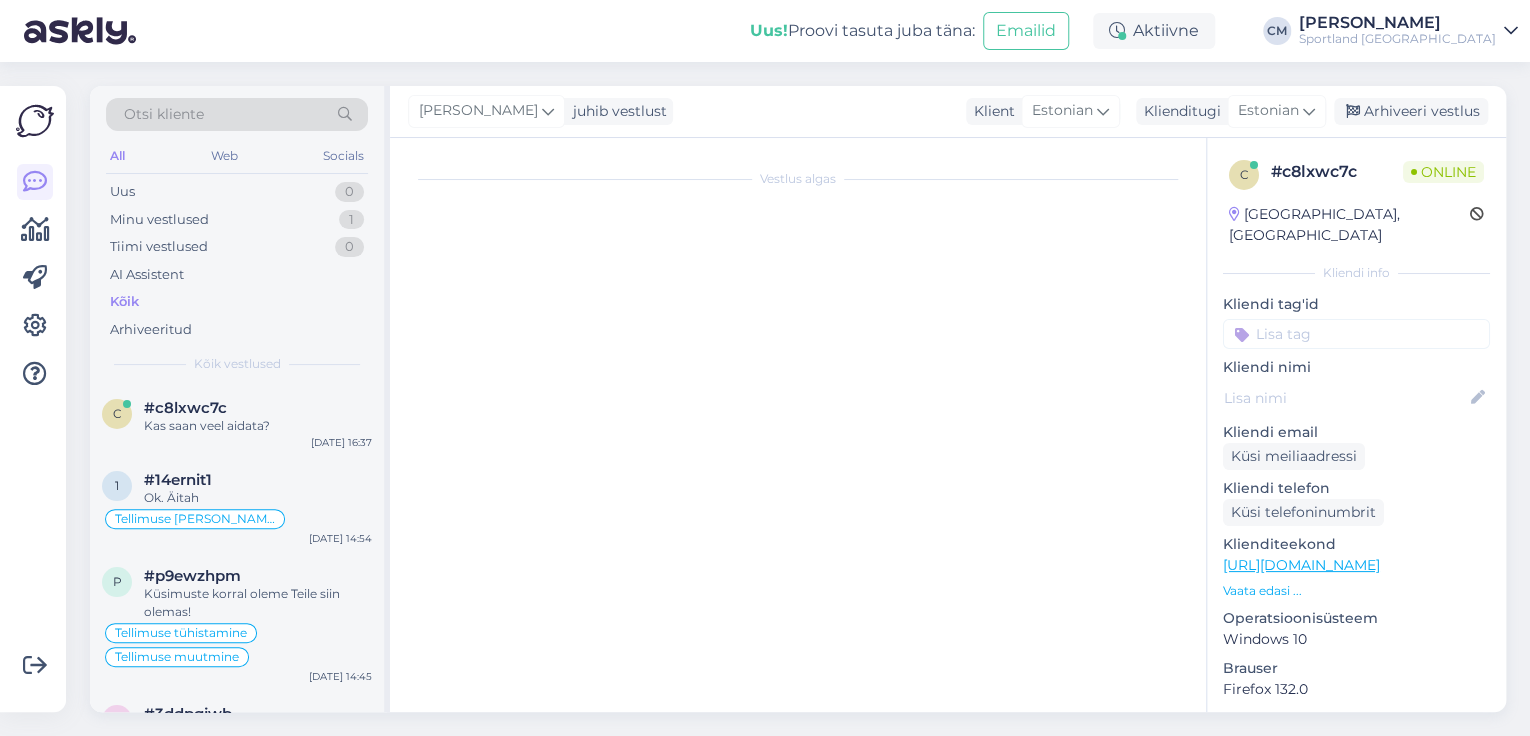 scroll, scrollTop: 5103, scrollLeft: 0, axis: vertical 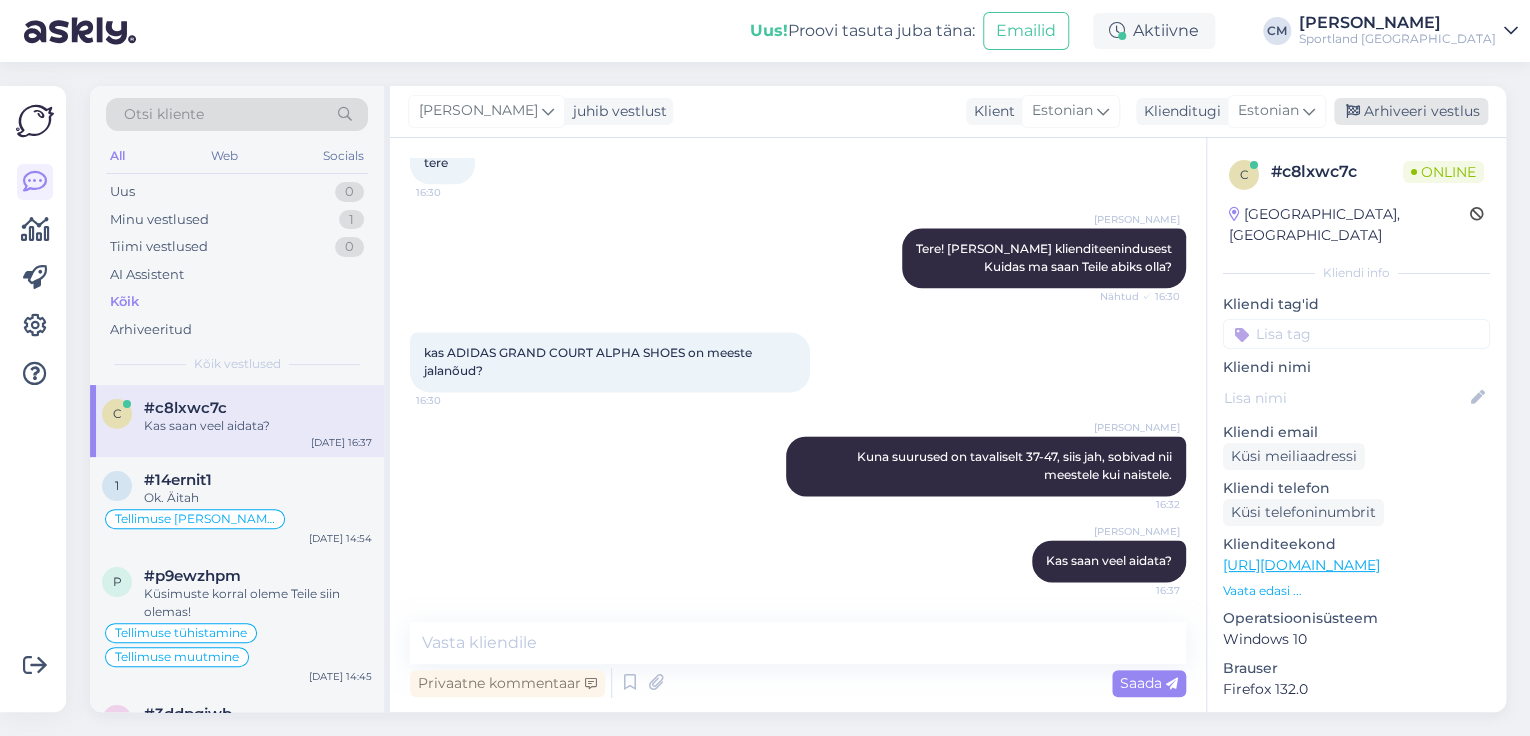 click on "Arhiveeri vestlus" at bounding box center (1411, 111) 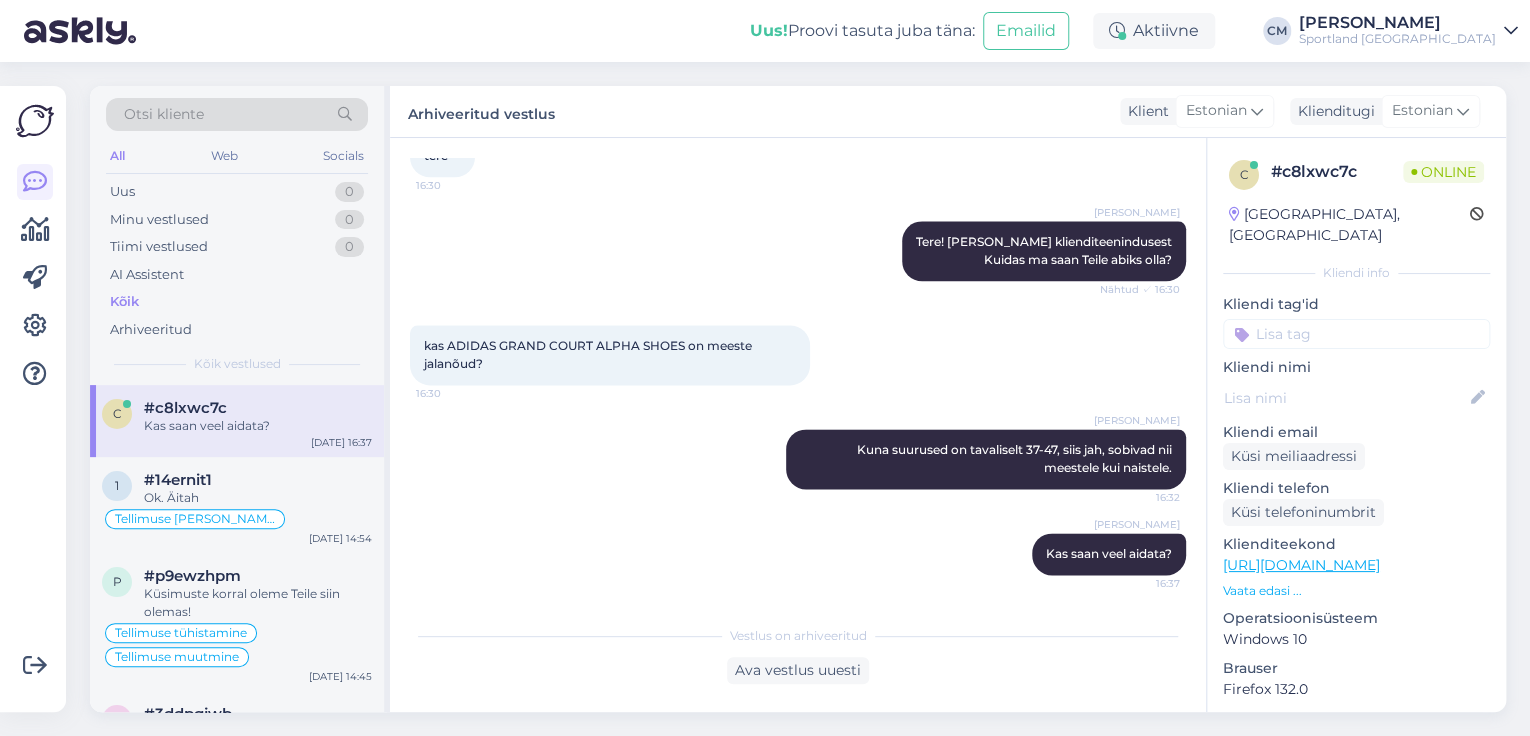click on "c # c8lxwc7c Online     [GEOGRAPHIC_DATA], [GEOGRAPHIC_DATA] Kliendi info Kliendi tag'id  Kliendi nimi Kliendi email Küsi meiliaadressi Kliendi telefon Küsi telefoninumbrit Klienditeekond [URL][DOMAIN_NAME] Vaata edasi ... Operatsioonisüsteem Windows 10 [PERSON_NAME] Firefox 132.0 [PERSON_NAME]" at bounding box center (1356, 562) 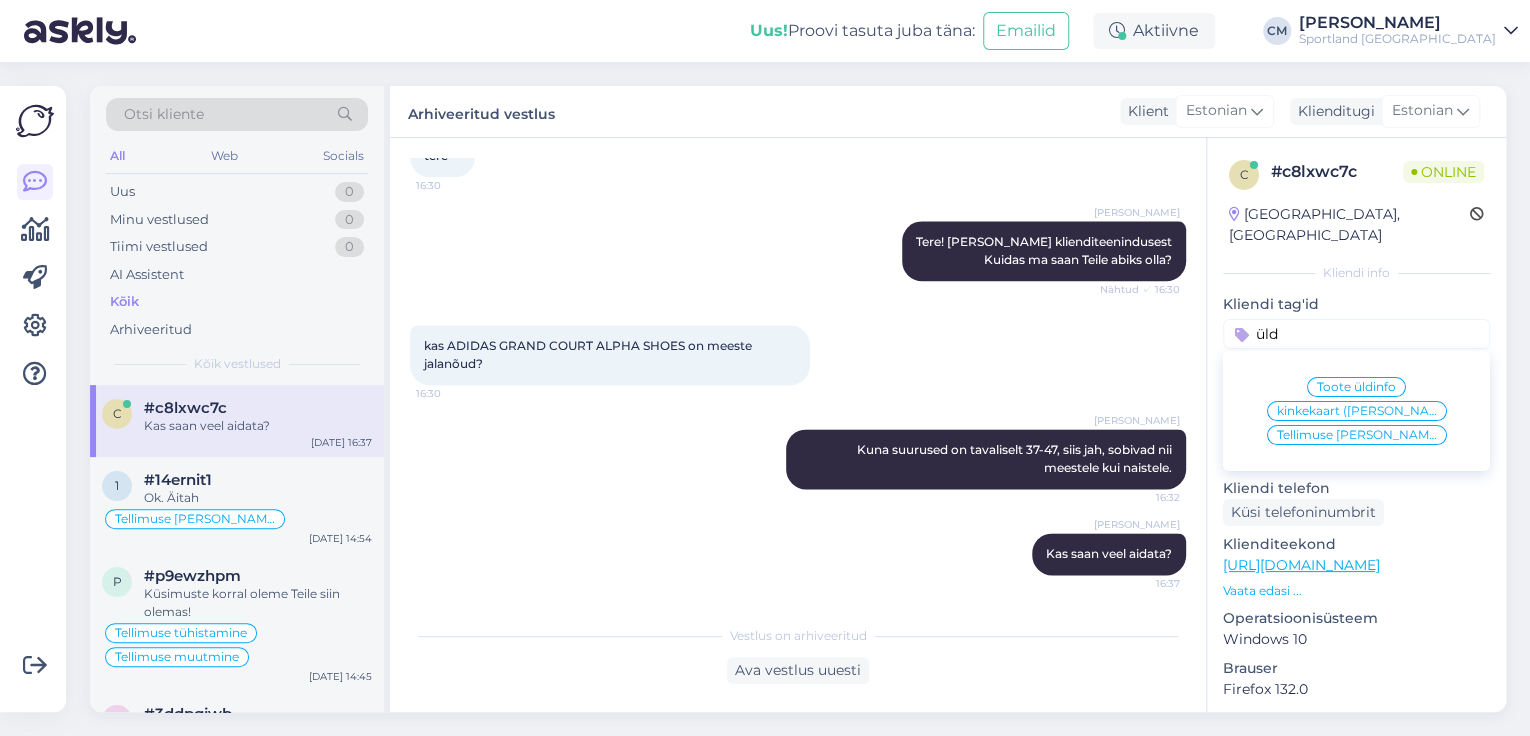 type on "üld" 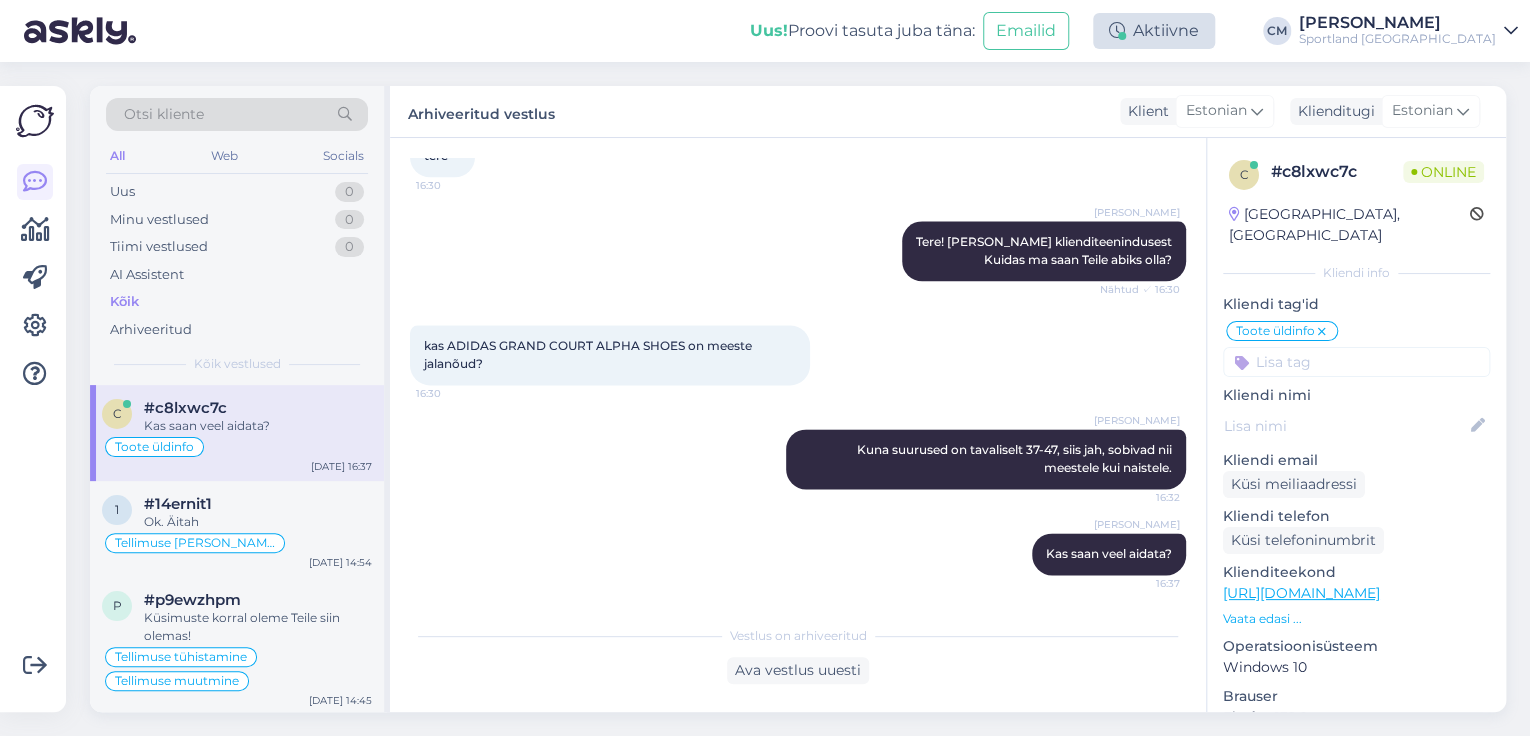 click on "Aktiivne" at bounding box center (1154, 31) 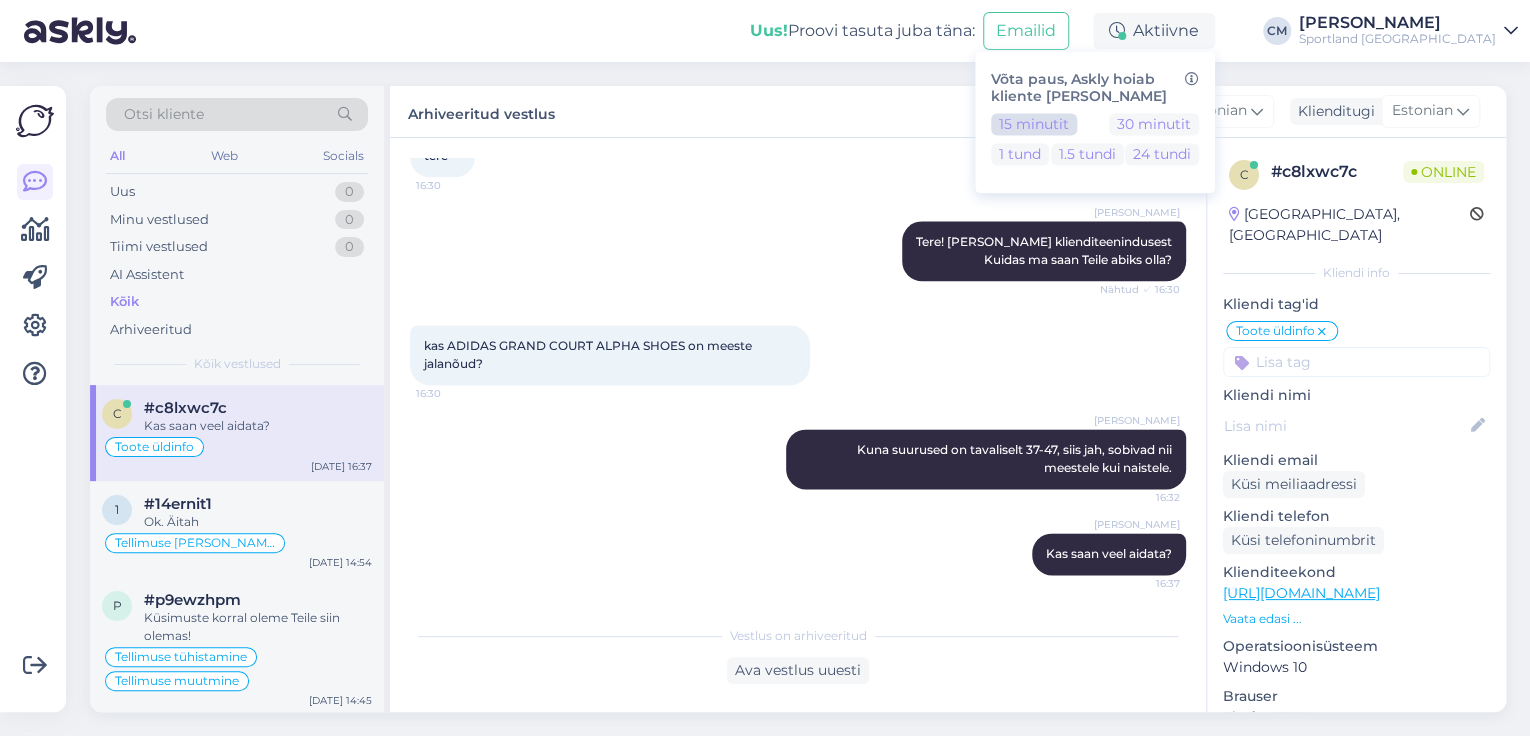 click on "15 minutit 30 minutit 1 tund 1.5 tundi 24 tundi" at bounding box center (1095, 143) 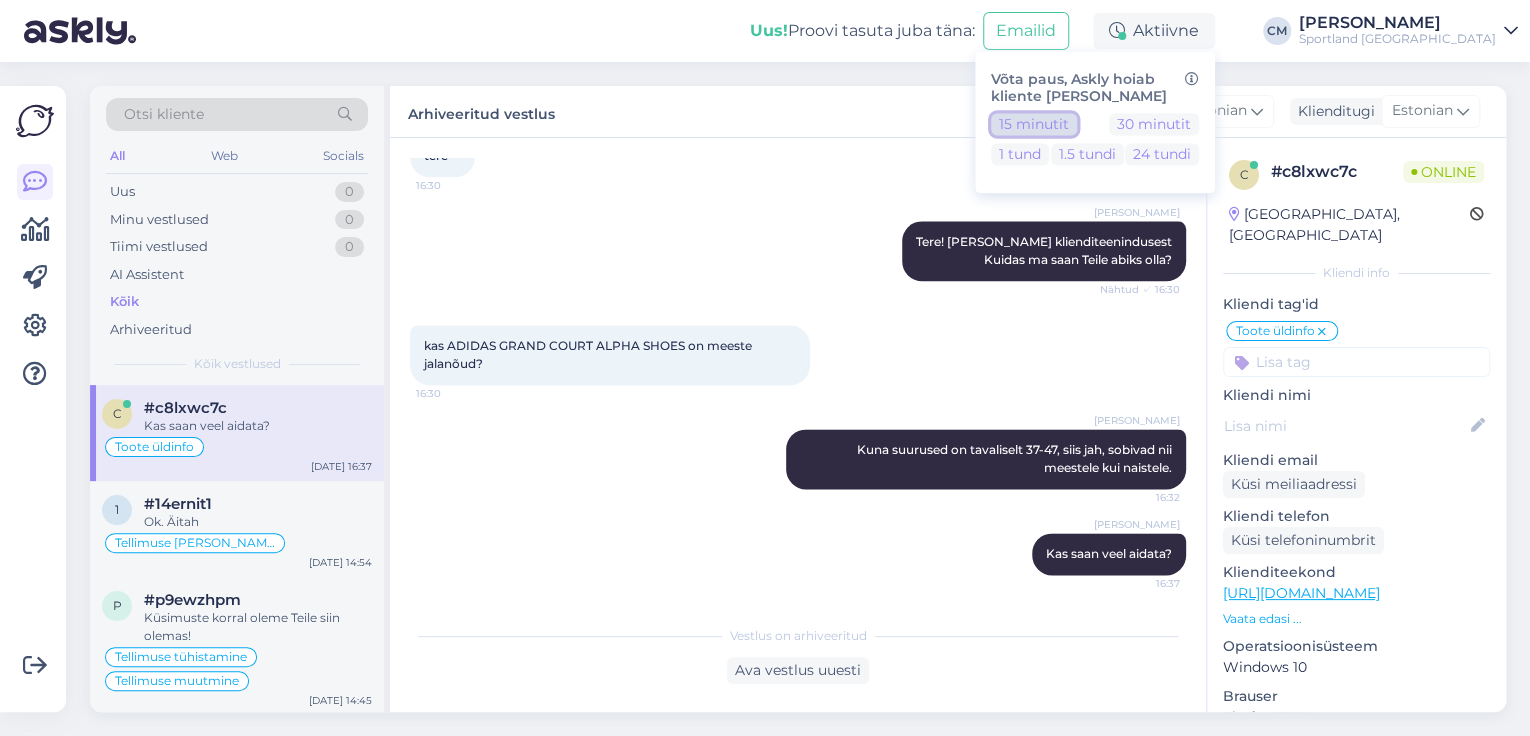 click on "15 minutit" at bounding box center (1034, 124) 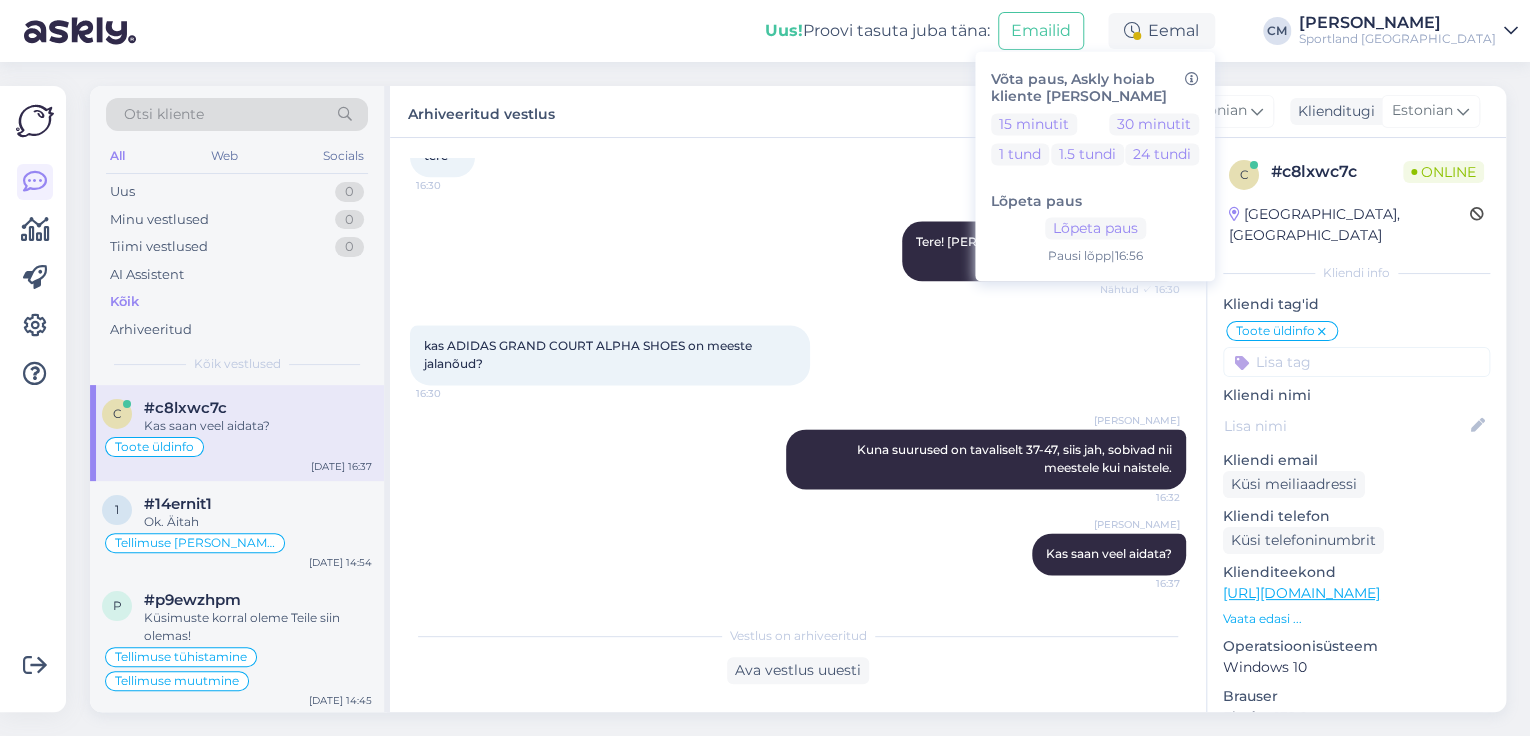 click on "Uus!  Proovi tasuta [PERSON_NAME]: Emailid Eemal Võta paus, Askly hoiab kliente [PERSON_NAME] 15 minutit 30 minutit 1 tund 1.5 tundi 24 tundi Lõpeta paus Lõpeta paus   Pausi [PERSON_NAME]  |  16:56  [PERSON_NAME] Sportland [GEOGRAPHIC_DATA]" at bounding box center [765, 31] 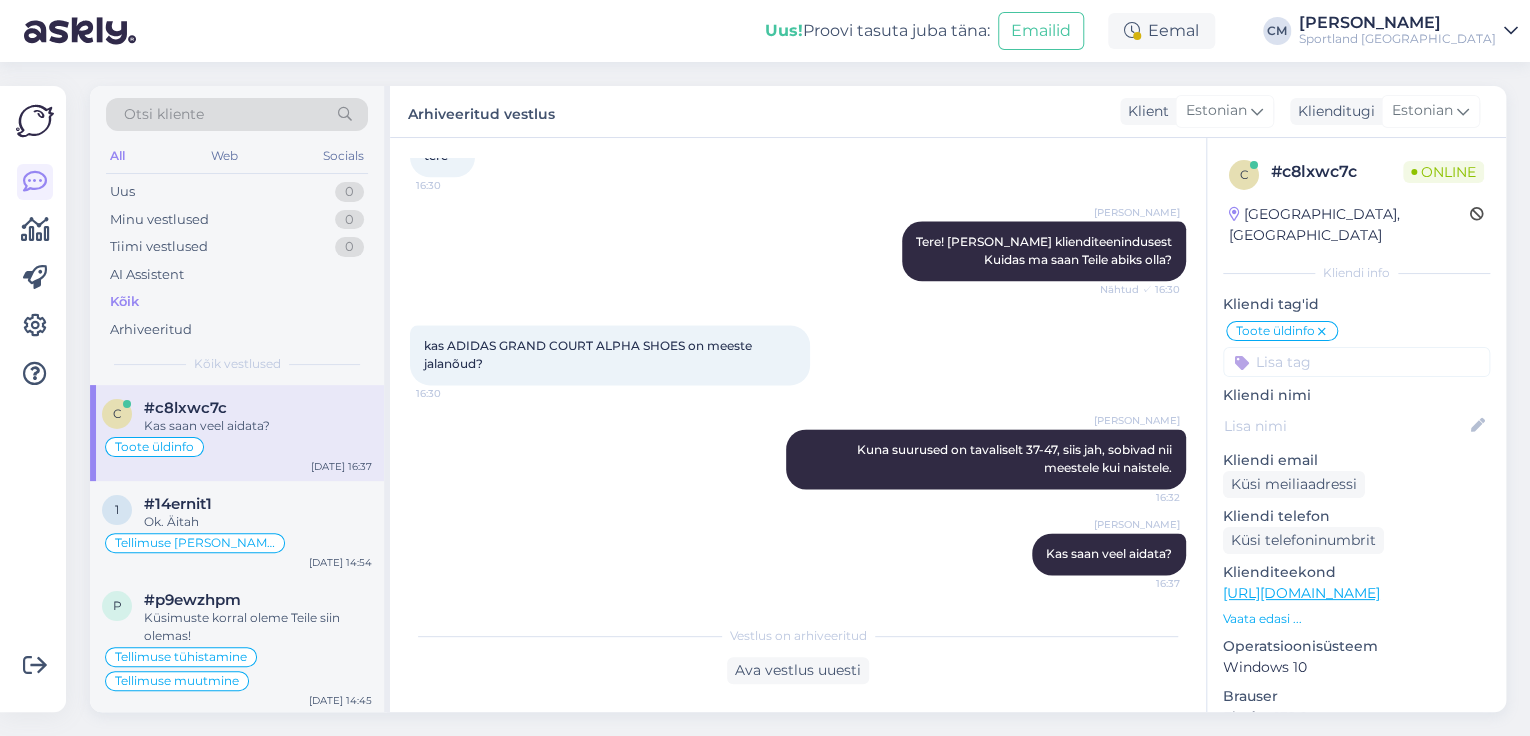 click on "Sportland [GEOGRAPHIC_DATA]" at bounding box center [1397, 39] 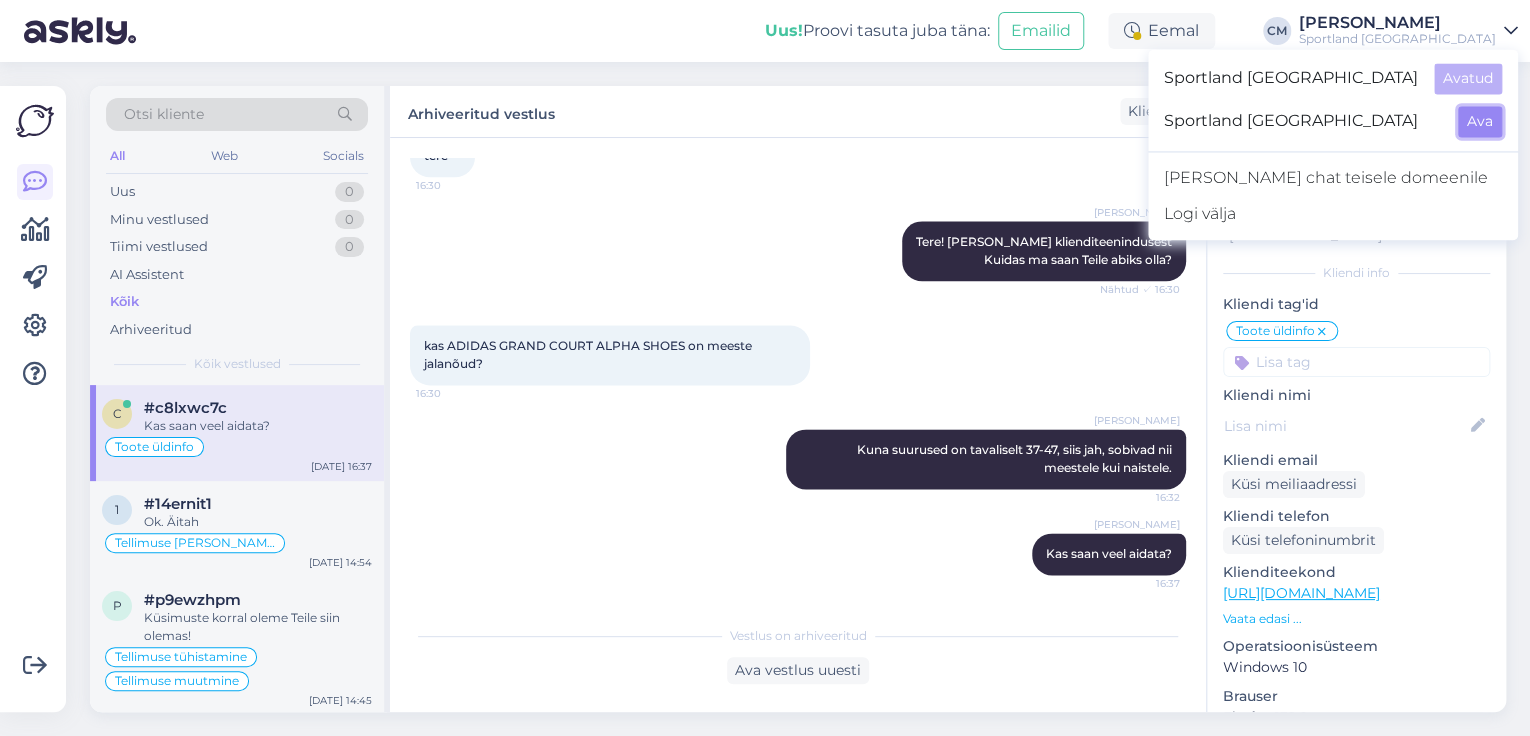 click on "Ava" at bounding box center (1480, 121) 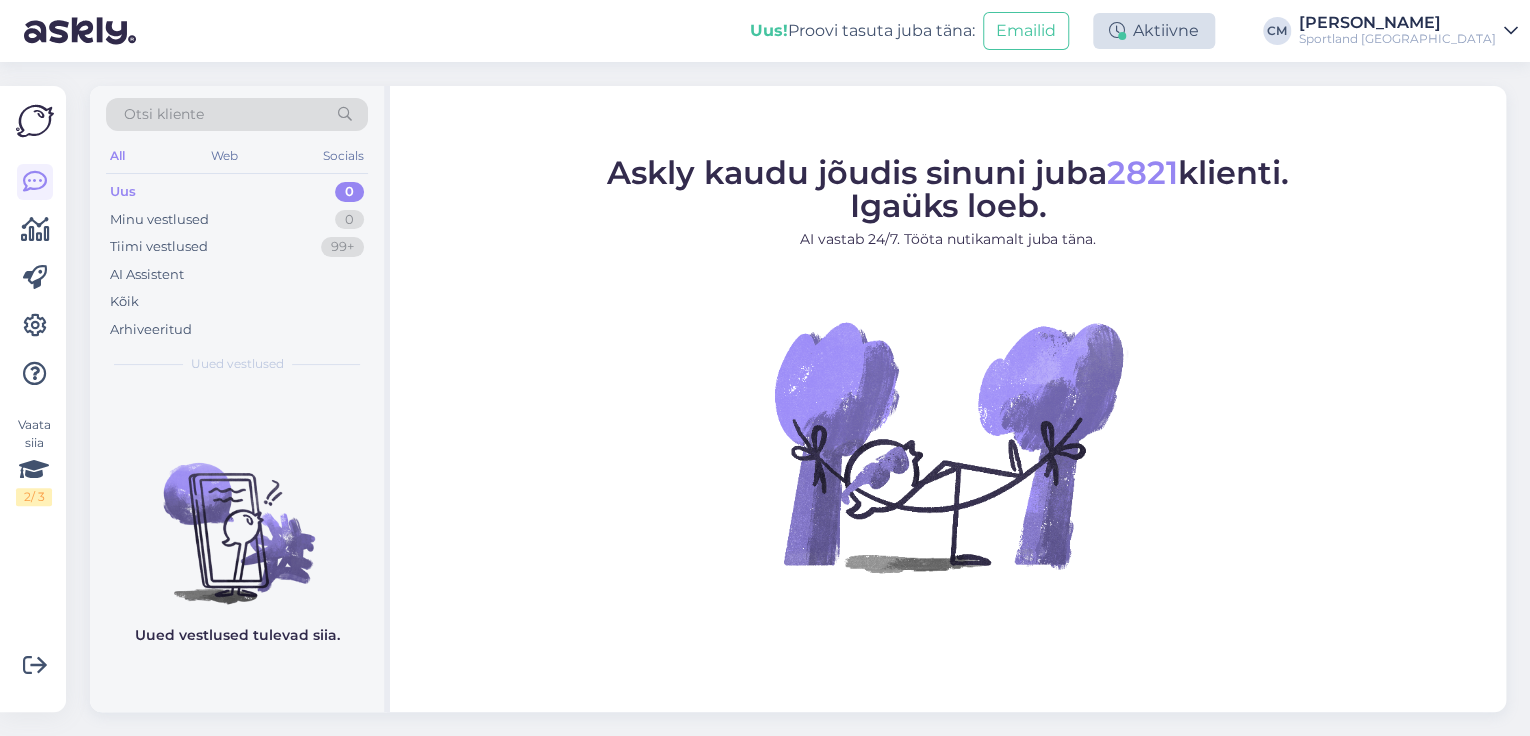 click on "Aktiivne" at bounding box center (1154, 31) 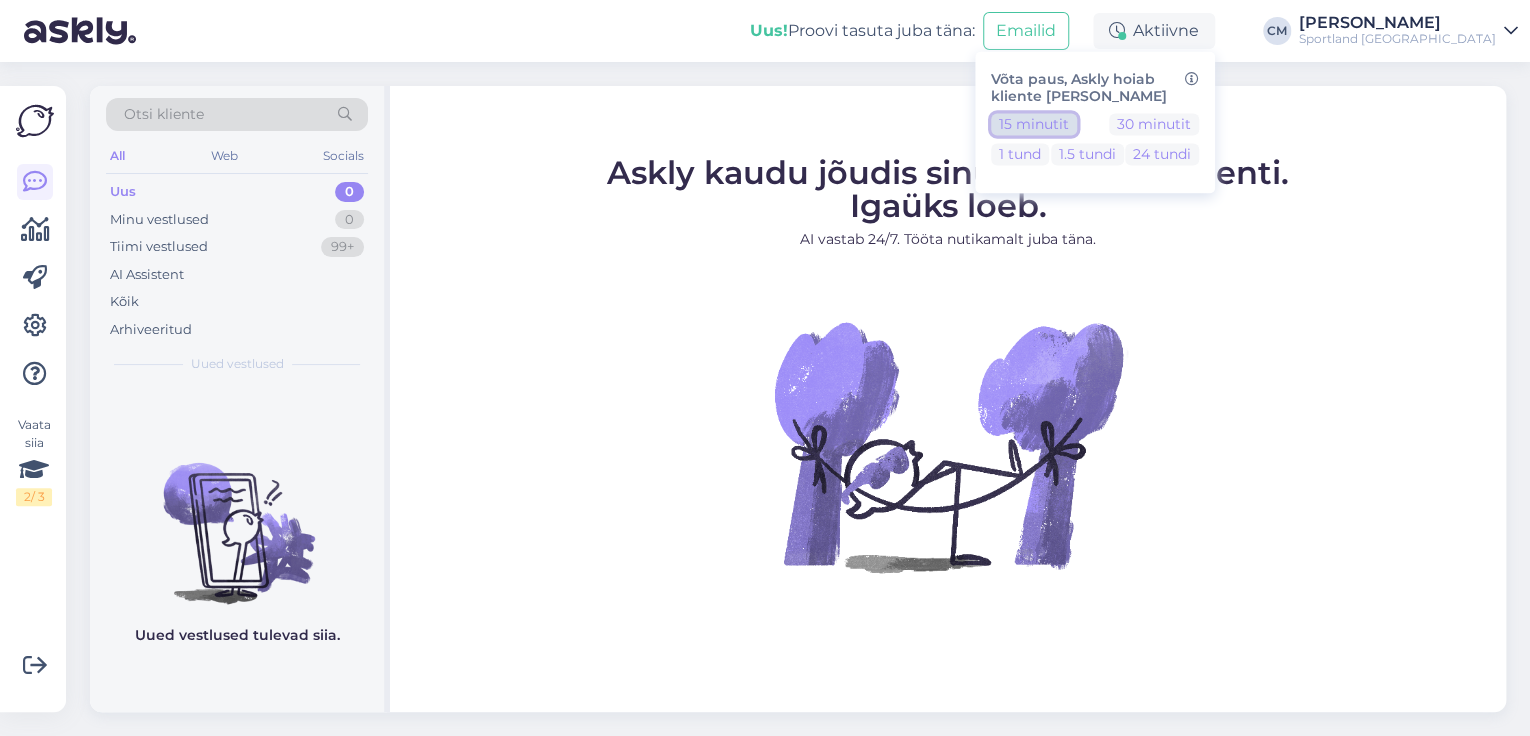 click on "15 minutit" at bounding box center [1034, 124] 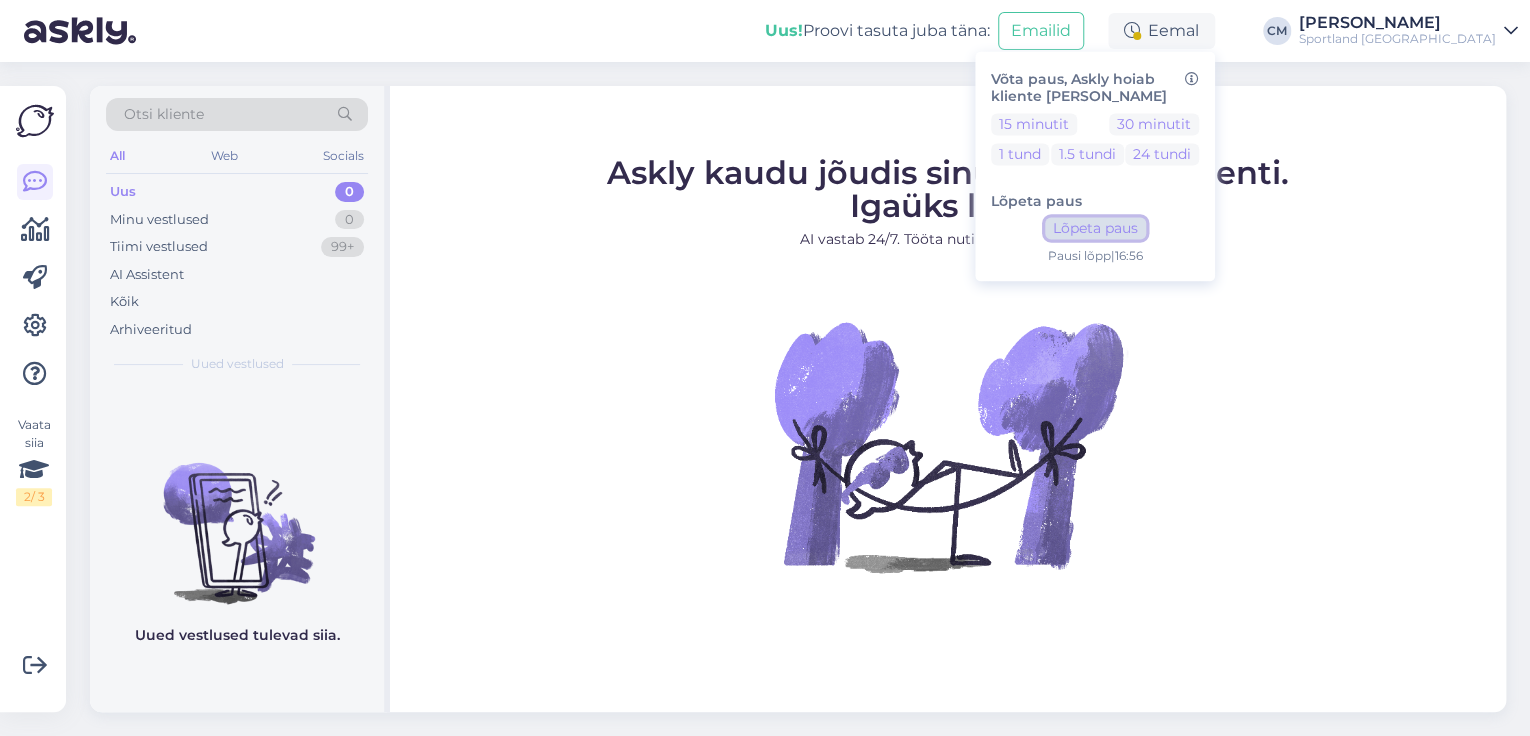 click on "Lõpeta paus" at bounding box center (1095, 229) 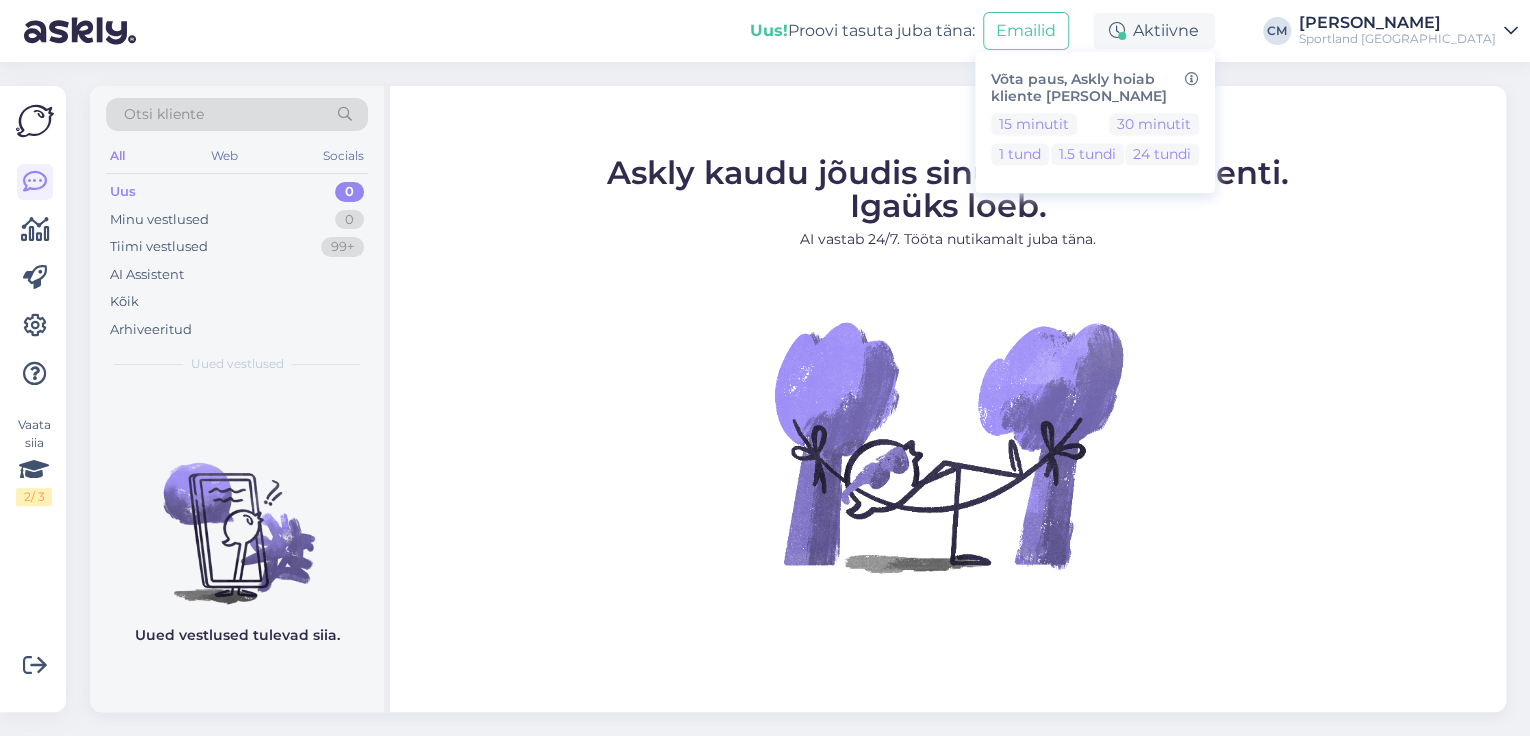 click on "[PERSON_NAME]" at bounding box center (1397, 23) 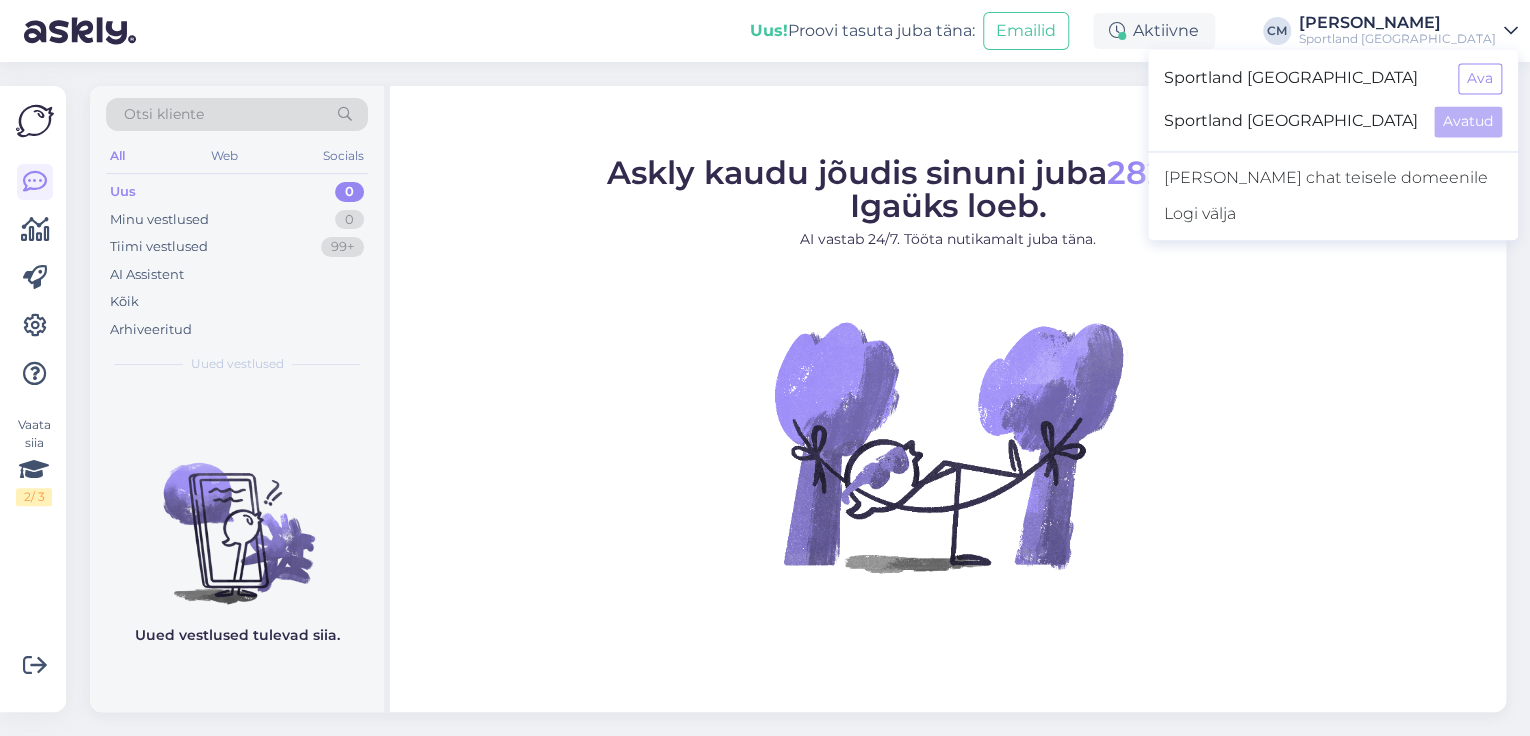 click on "Sportland [GEOGRAPHIC_DATA] Ava Sportland [GEOGRAPHIC_DATA] Avatud [PERSON_NAME] chat teisele domeenile Logi välja" at bounding box center (1333, 144) 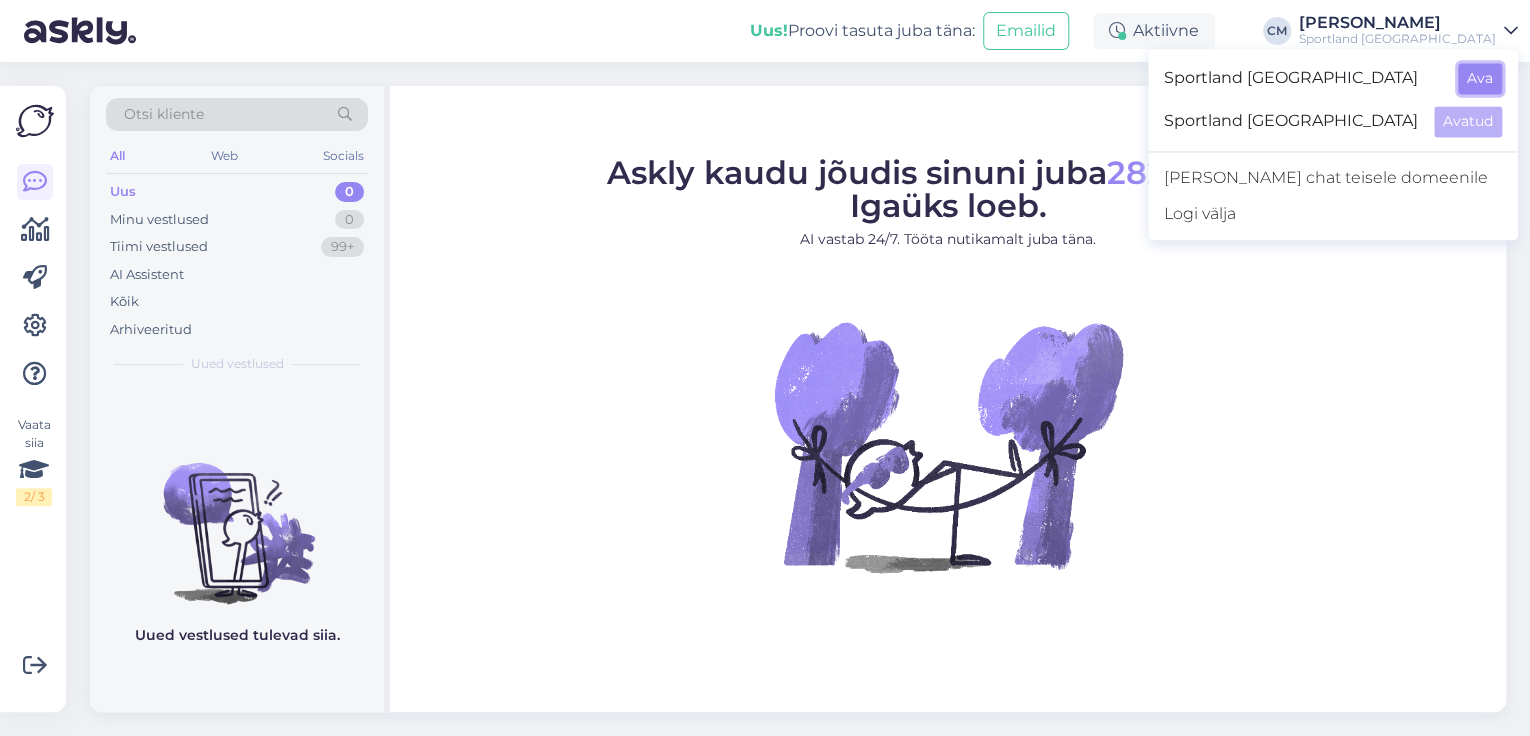 click on "Ava" at bounding box center (1480, 78) 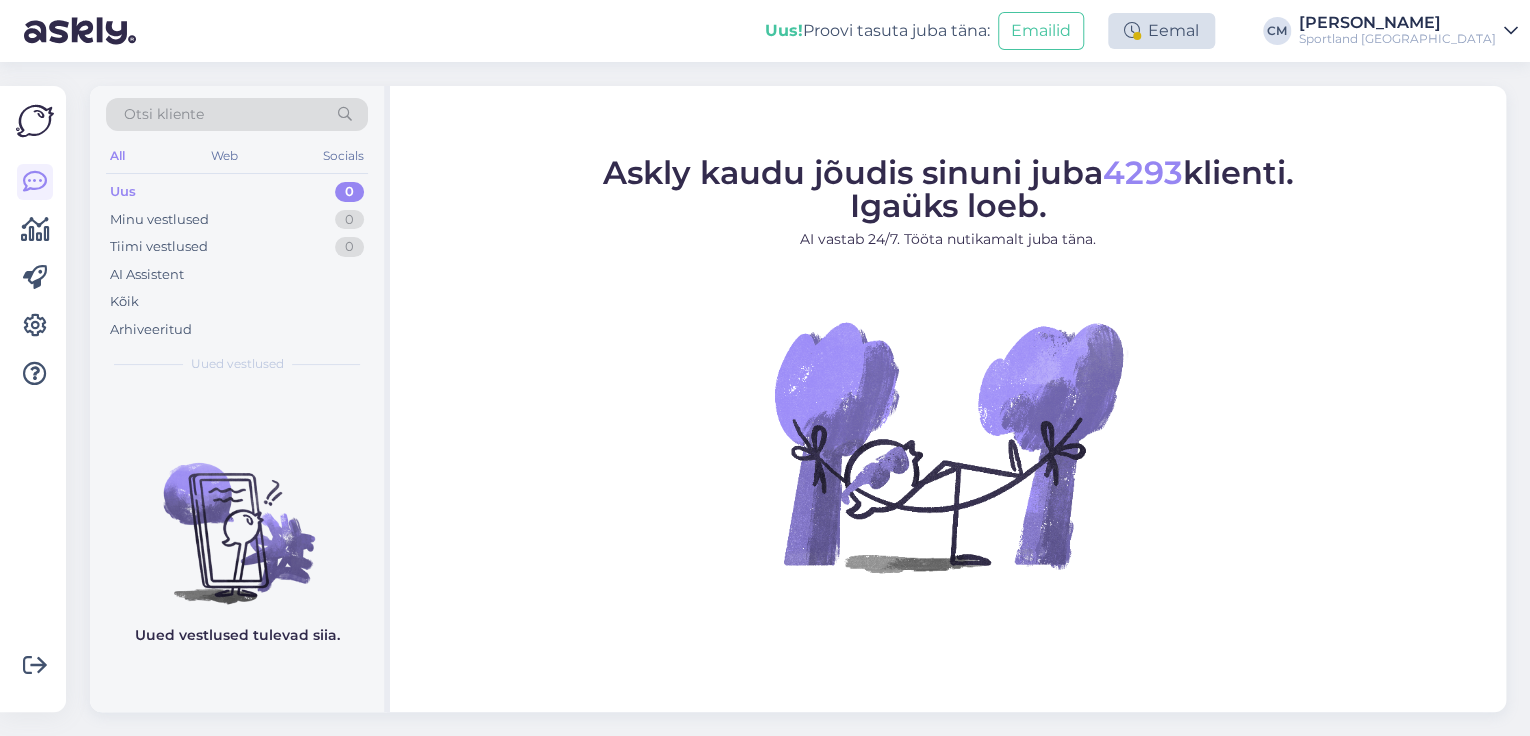 drag, startPoint x: 1323, startPoint y: 73, endPoint x: 1244, endPoint y: 39, distance: 86.00581 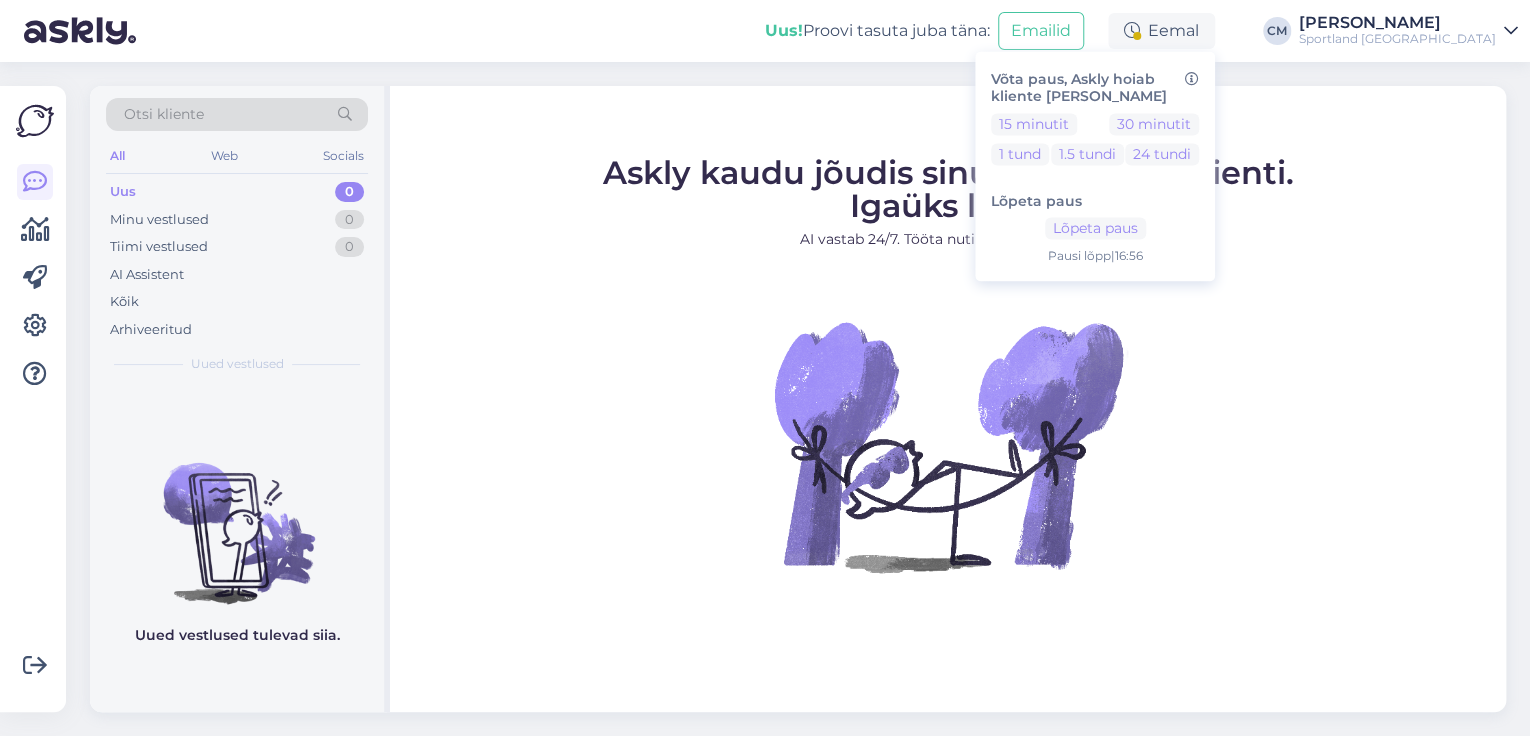 click on "Lõpeta paus Lõpeta paus   Pausi [PERSON_NAME]  |  16:56" at bounding box center [1095, 221] 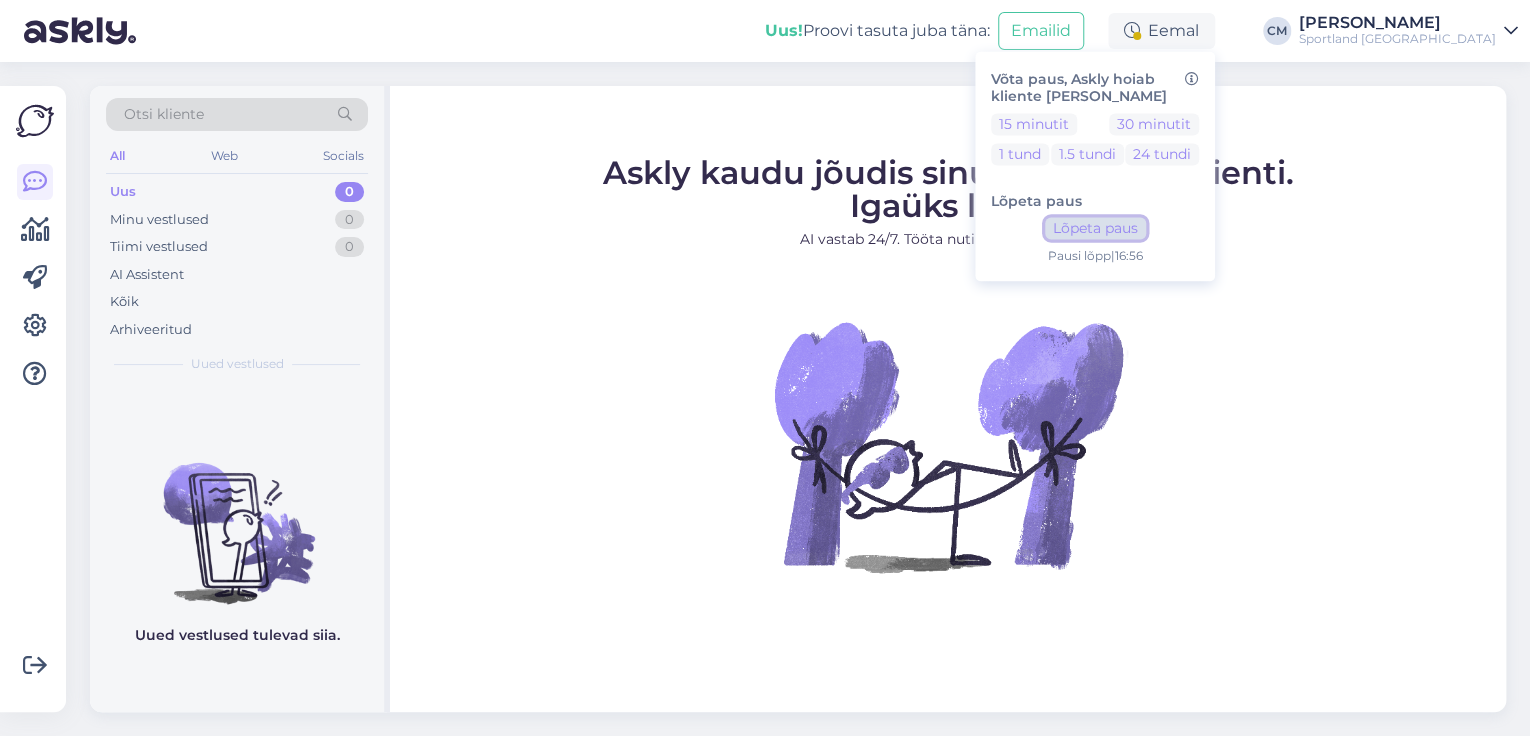 click on "Lõpeta paus" at bounding box center [1095, 229] 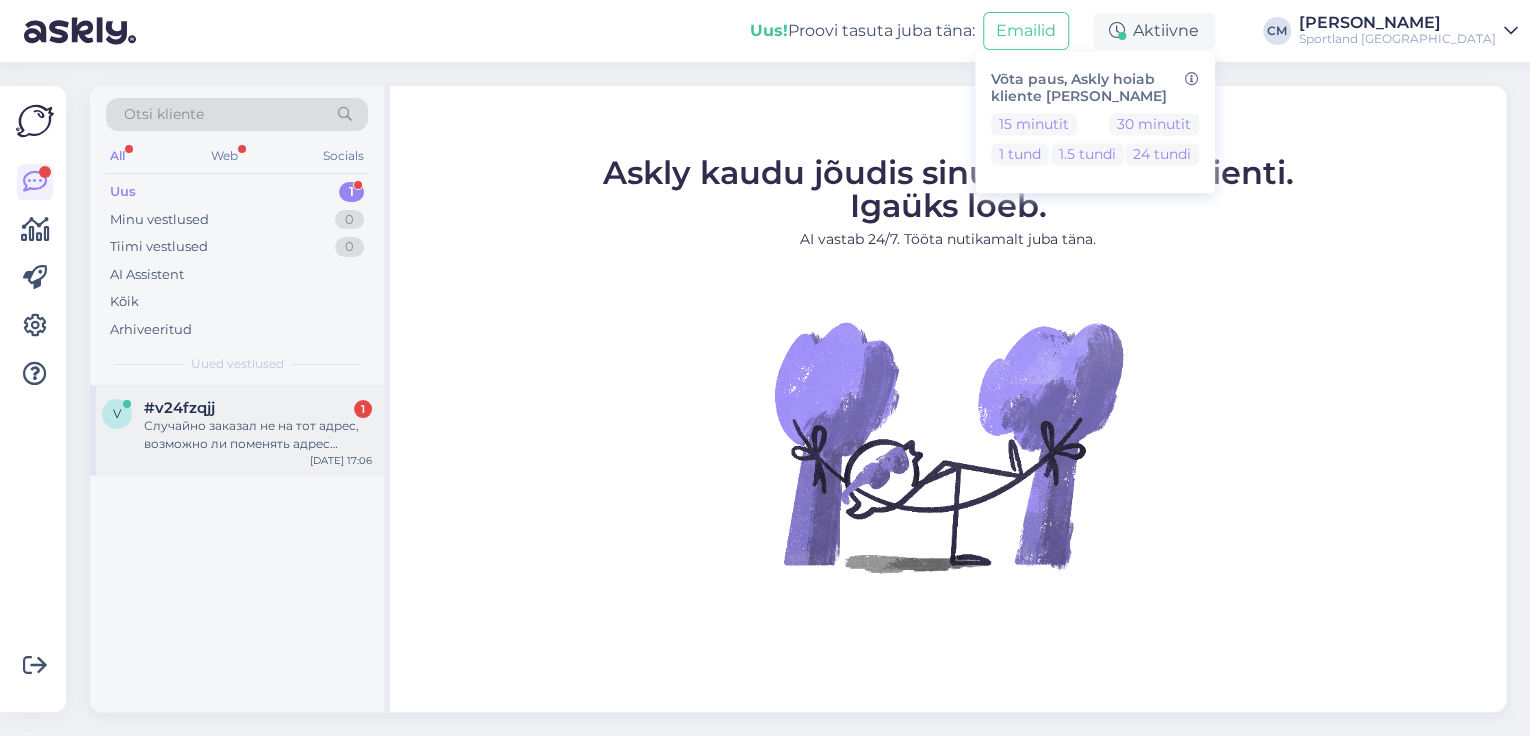 click on "#v24fzqjj 1" at bounding box center [258, 408] 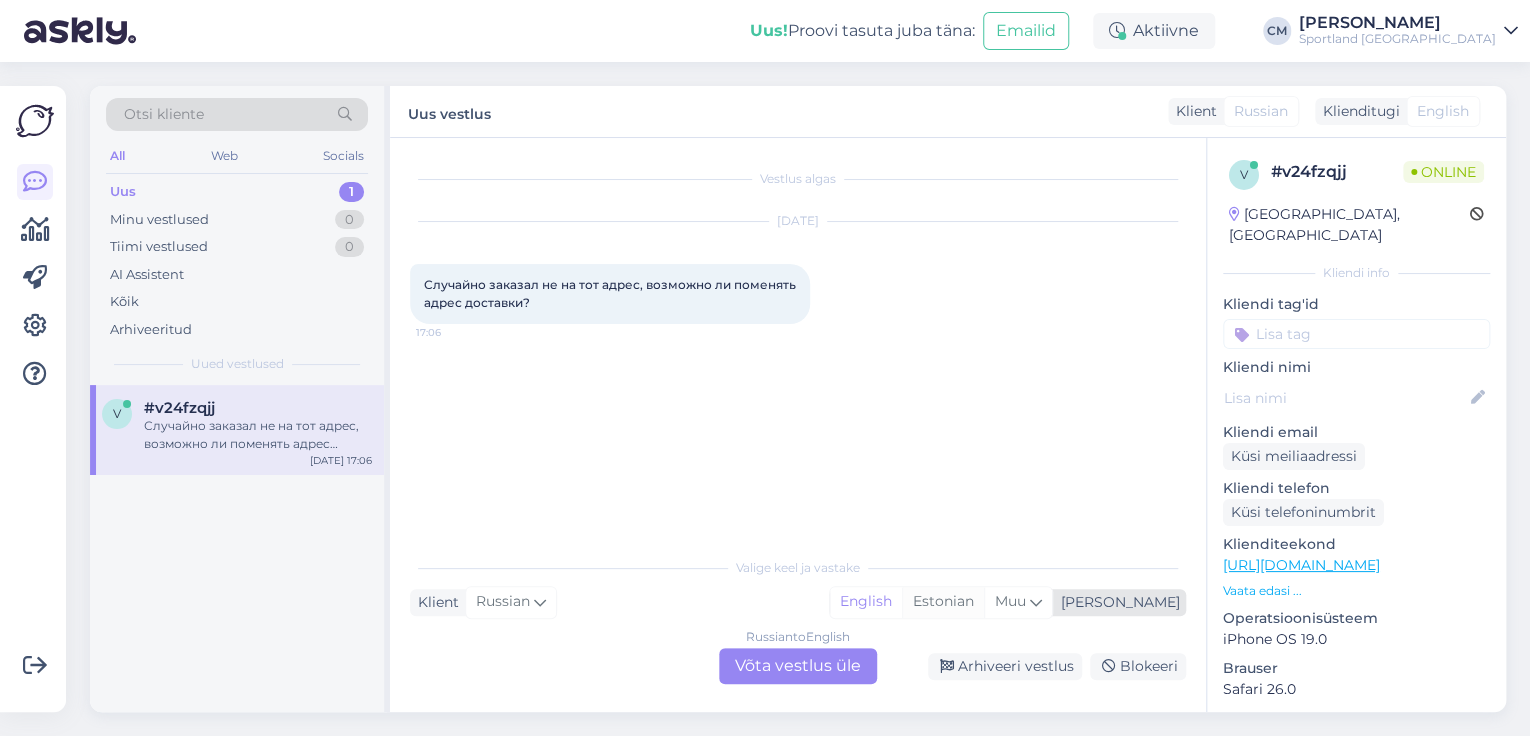 click on "Estonian" at bounding box center [943, 602] 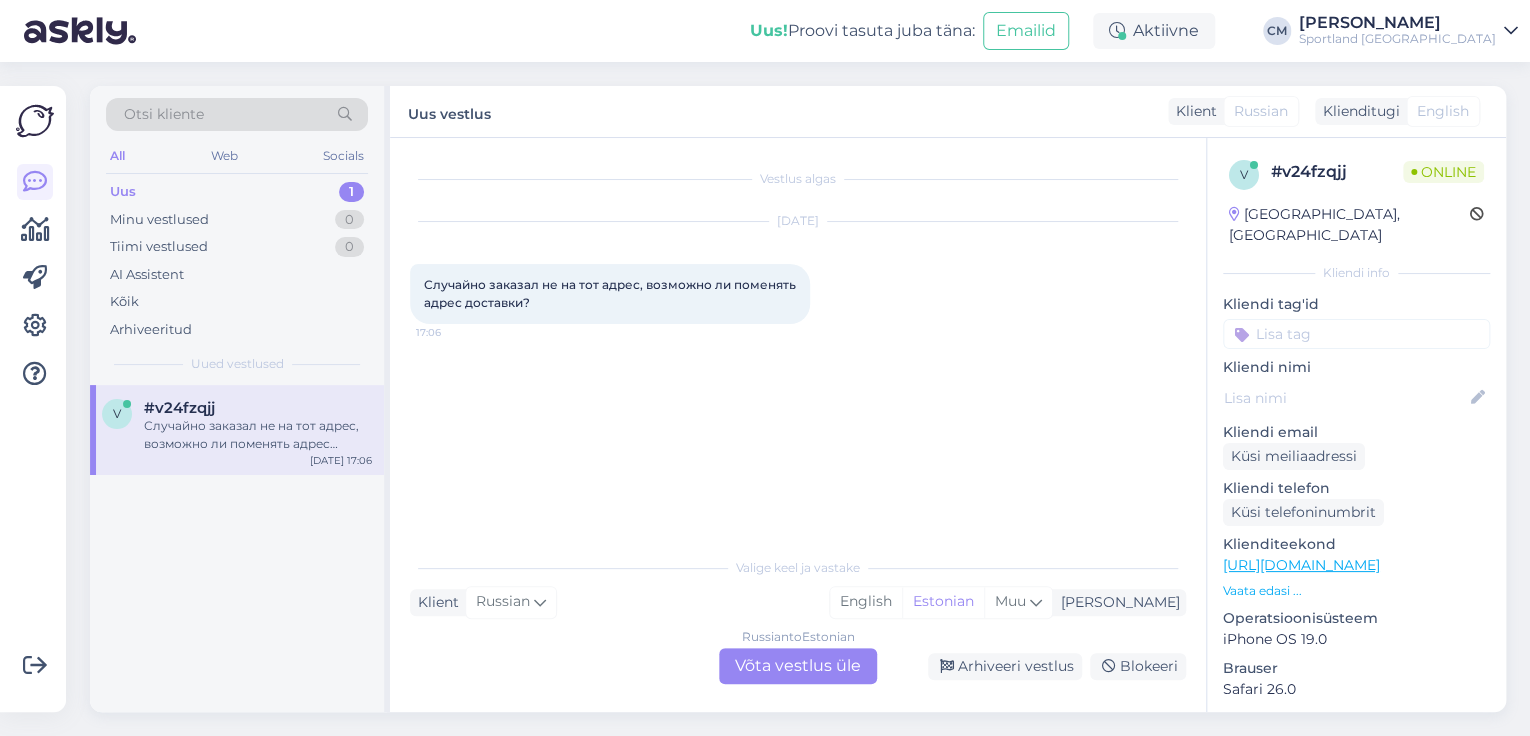 click on "Russian  to  Estonian Võta vestlus üle" at bounding box center [798, 666] 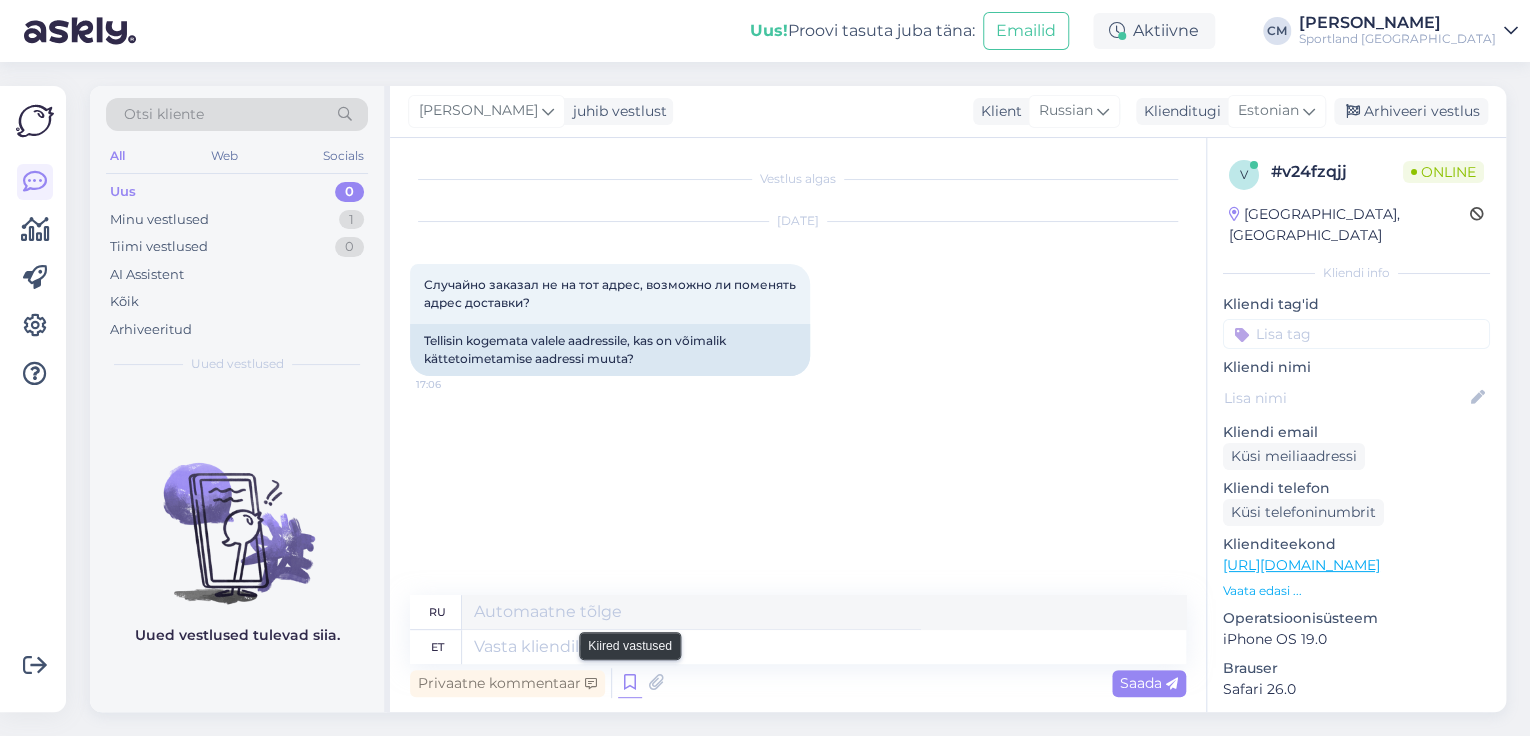 click at bounding box center (630, 683) 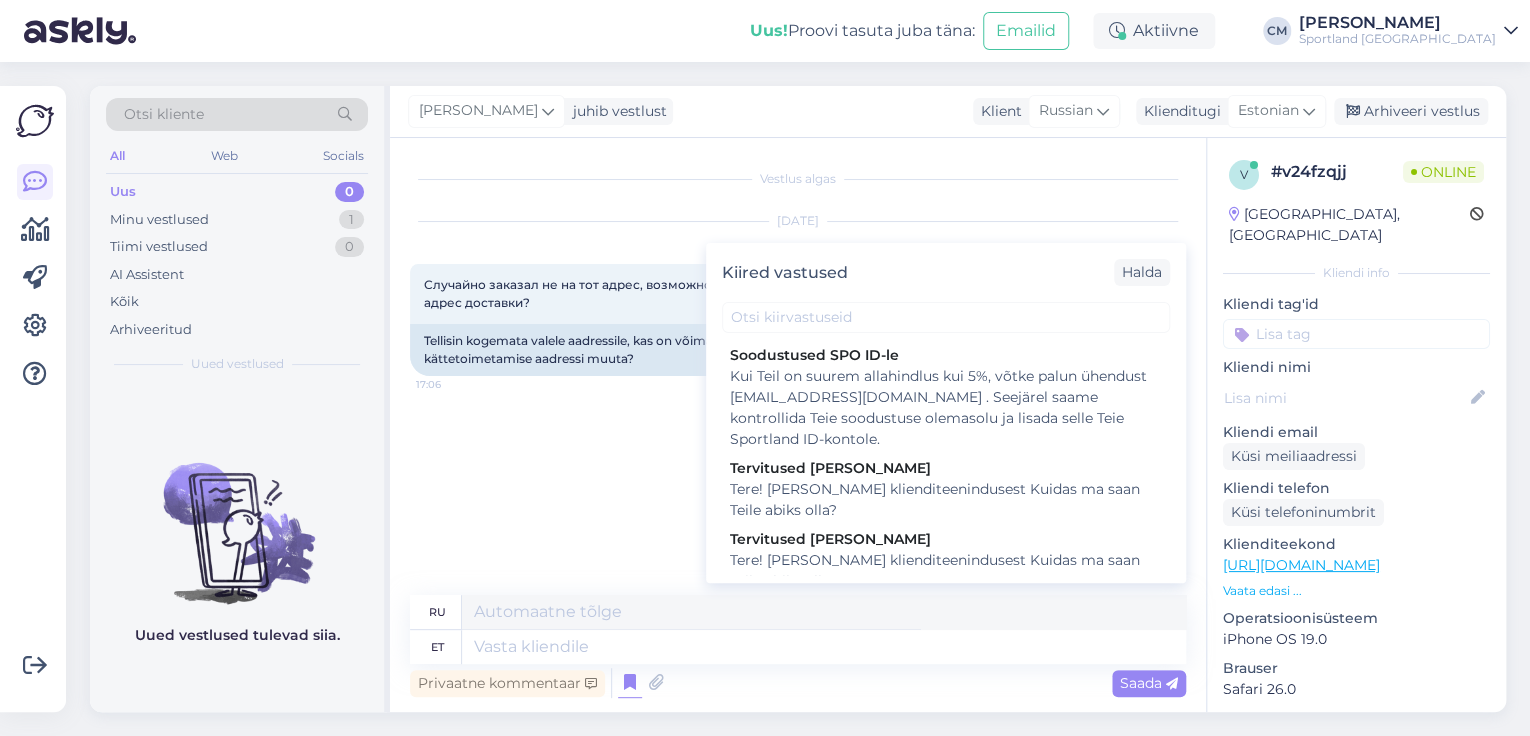 click on "Tere! [PERSON_NAME] klienditeenindusest
Kuidas ma saan Teile abiks olla?" at bounding box center (946, 571) 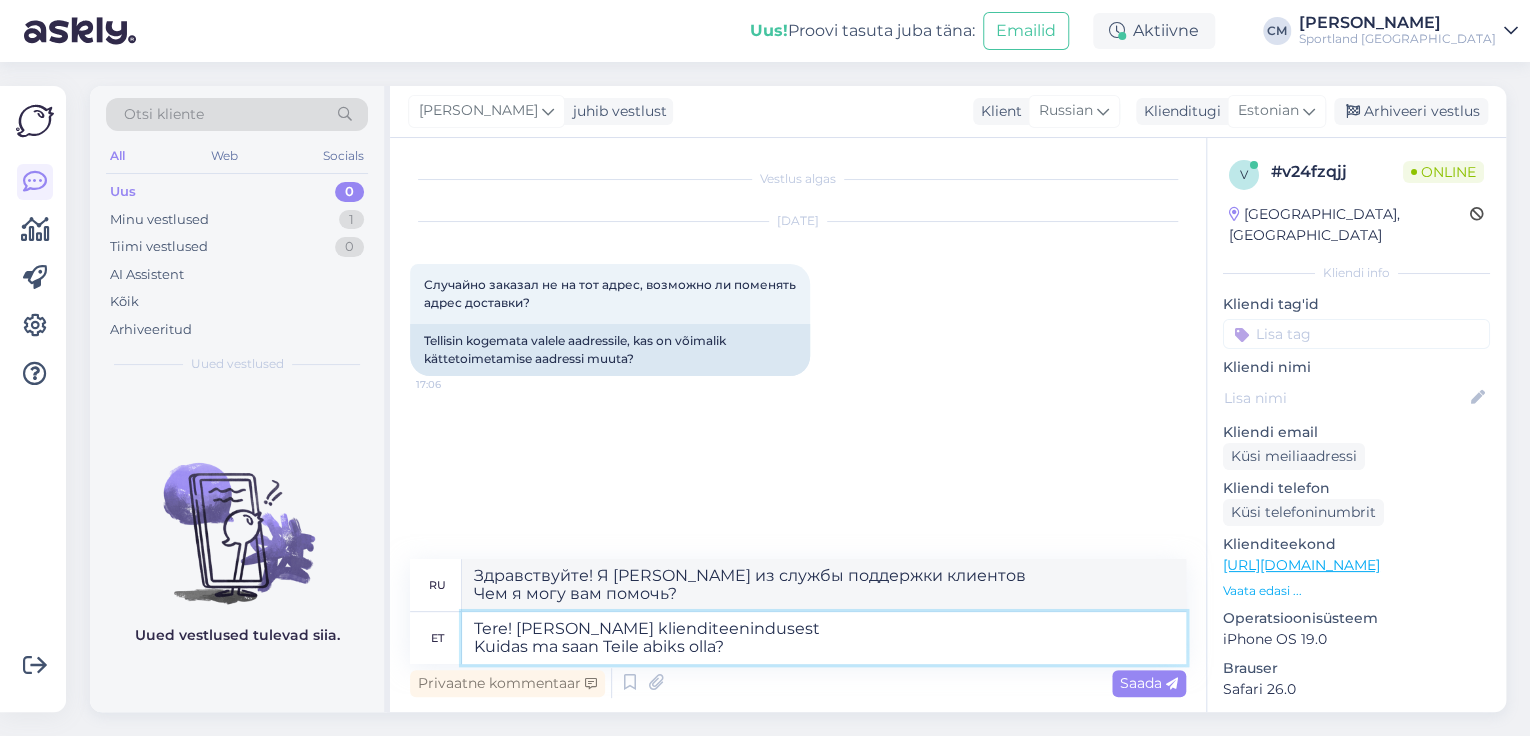 drag, startPoint x: 748, startPoint y: 651, endPoint x: 356, endPoint y: 694, distance: 394.35138 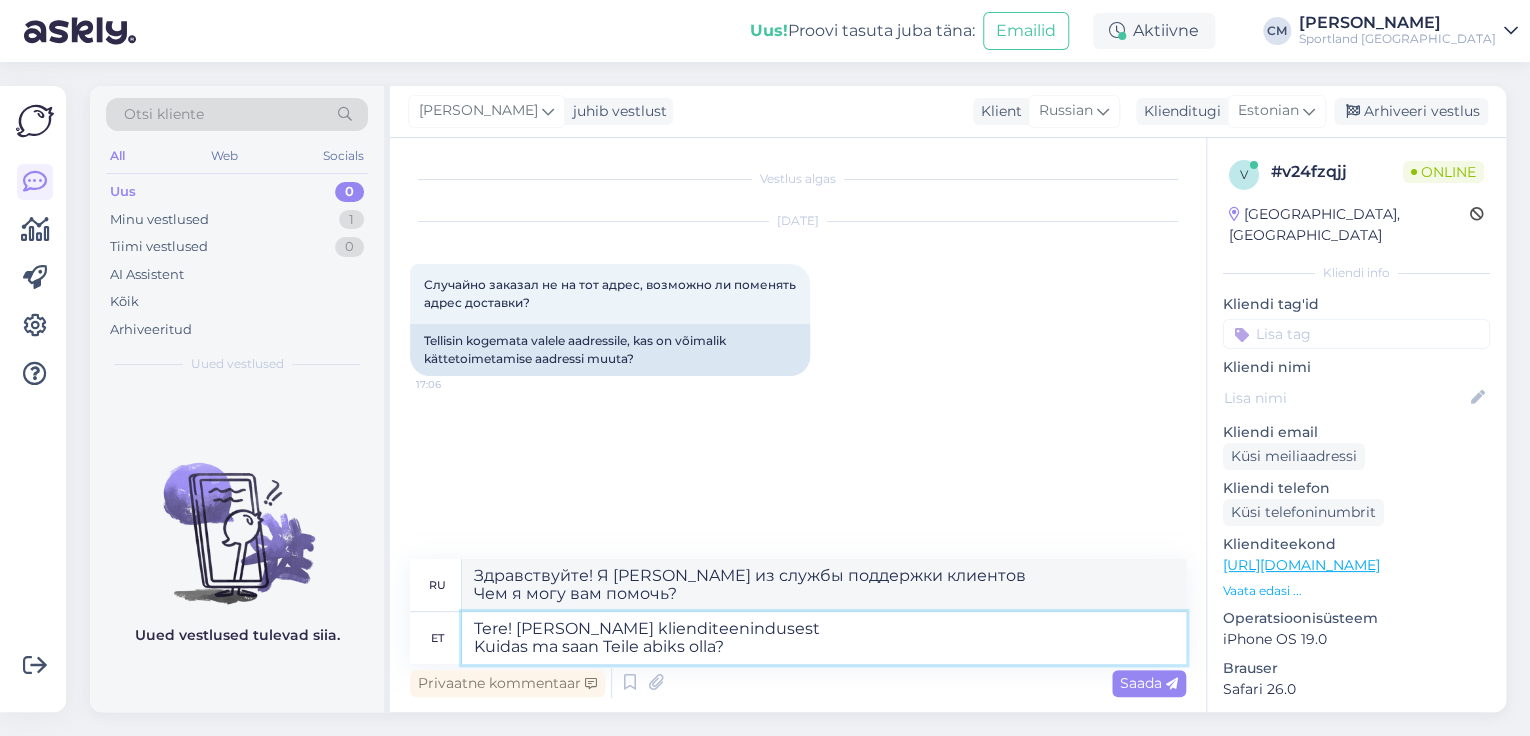 click on "Otsi kliente All Web Socials Uus 0 Minu vestlused 1 Tiimi vestlused 0 AI Assistent Kõik Arhiveeritud Uued vestlused Uued vestlused tulevad siia. [PERSON_NAME] juhib vestlust Klient [DEMOGRAPHIC_DATA] Klienditugi [DEMOGRAPHIC_DATA] Arhiveeri vestlus Vestlus algas [DATE] Случайно заказал не на тот адрес, возможно ли поменять адрес доставки? 17:06  Tellisin kogemata valele aadressile, kas on võimalik kättetoimetamise aadressi muuta? ru Здравствуйте! Я [PERSON_NAME] из службы поддержки клиентов
Чем я могу вам помочь? et [PERSON_NAME]! [PERSON_NAME] klienditeenindusest
Kuidas ma saan Teile abiks olla? Privaatne kommentaar Saada v # v24fzqjj Online     [GEOGRAPHIC_DATA], [GEOGRAPHIC_DATA] Kliendi info Kliendi tag'id  Kliendi nimi Kliendi email Küsi meiliaadressi Kliendi telefon Küsi telefoninumbrit Klienditeekond [URL][DOMAIN_NAME] Vaata edasi ... Operatsioonisüsteem iPhone OS 19.0 [PERSON_NAME] Safari 26.0 [PERSON_NAME] Märkmed" at bounding box center (798, 399) 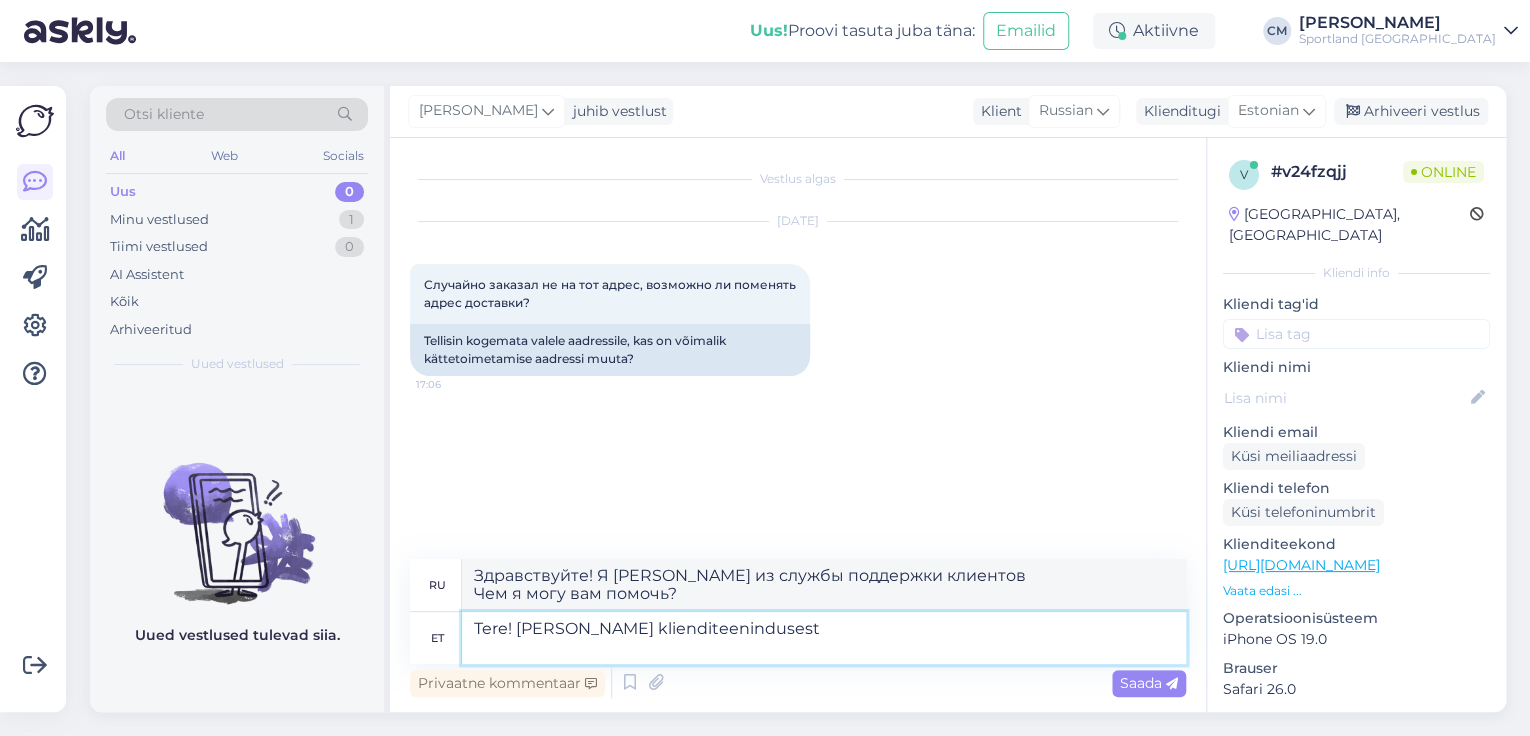 type on "Tere! [PERSON_NAME] klienditeenindusest" 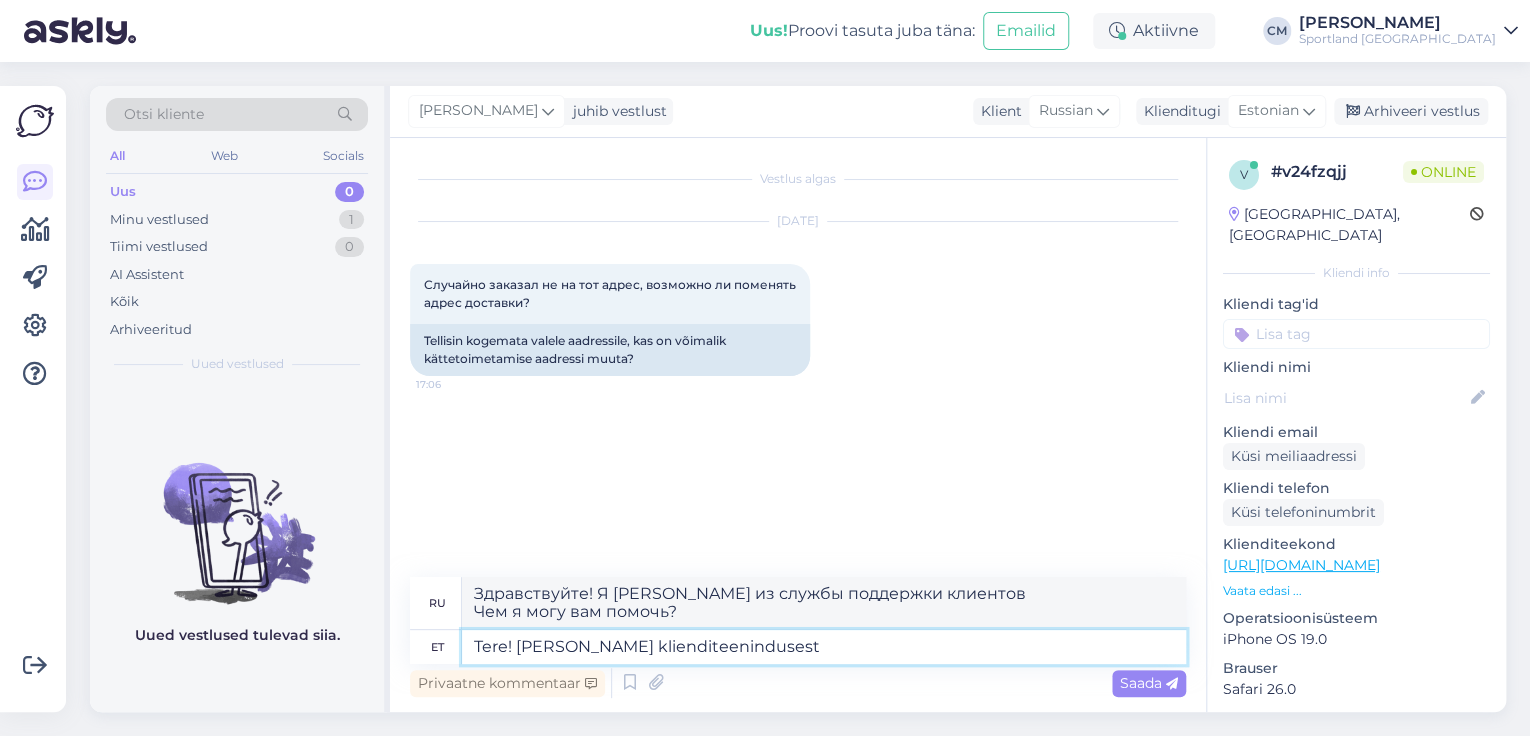 type on "Здравствуйте! Меня зовут [PERSON_NAME], я из службы поддержки клиентов." 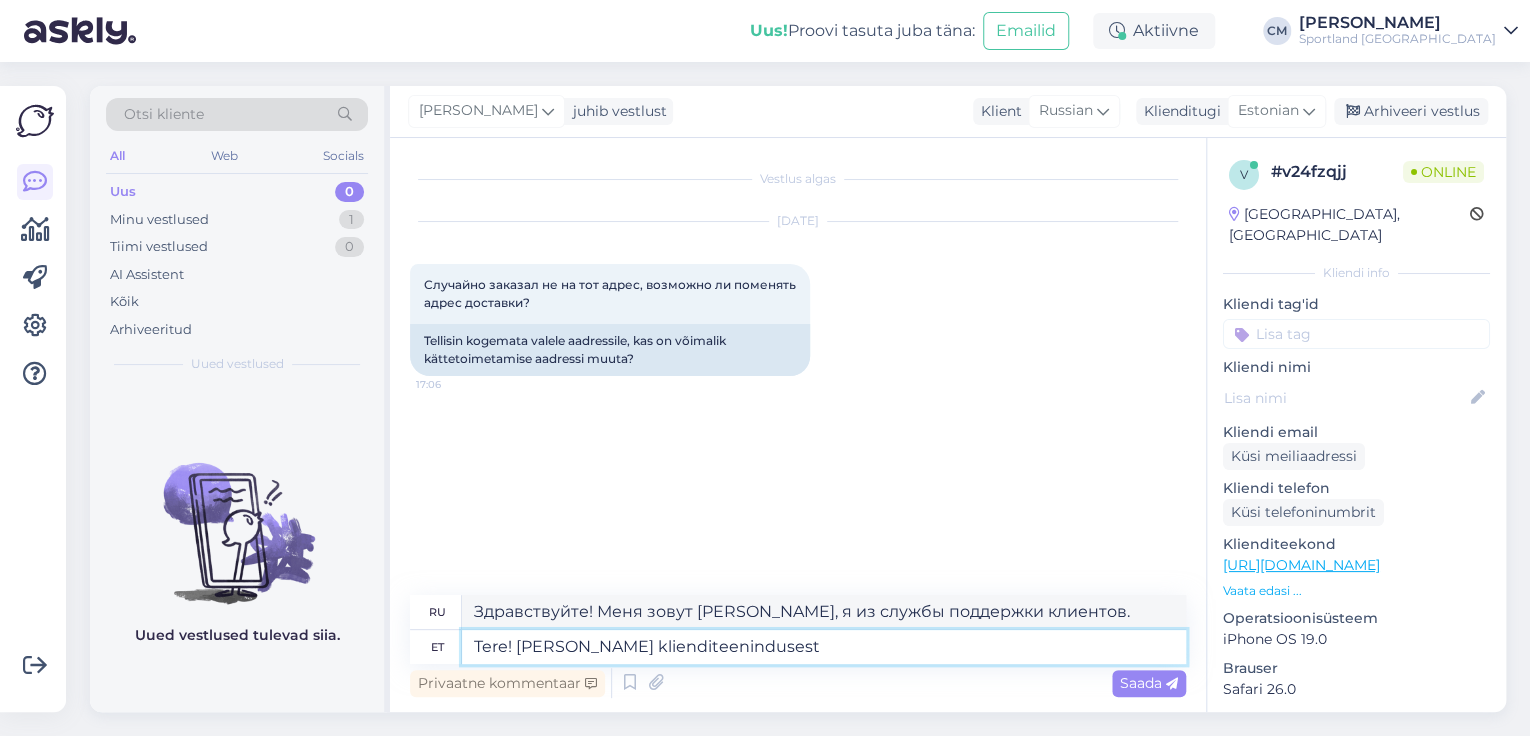 type 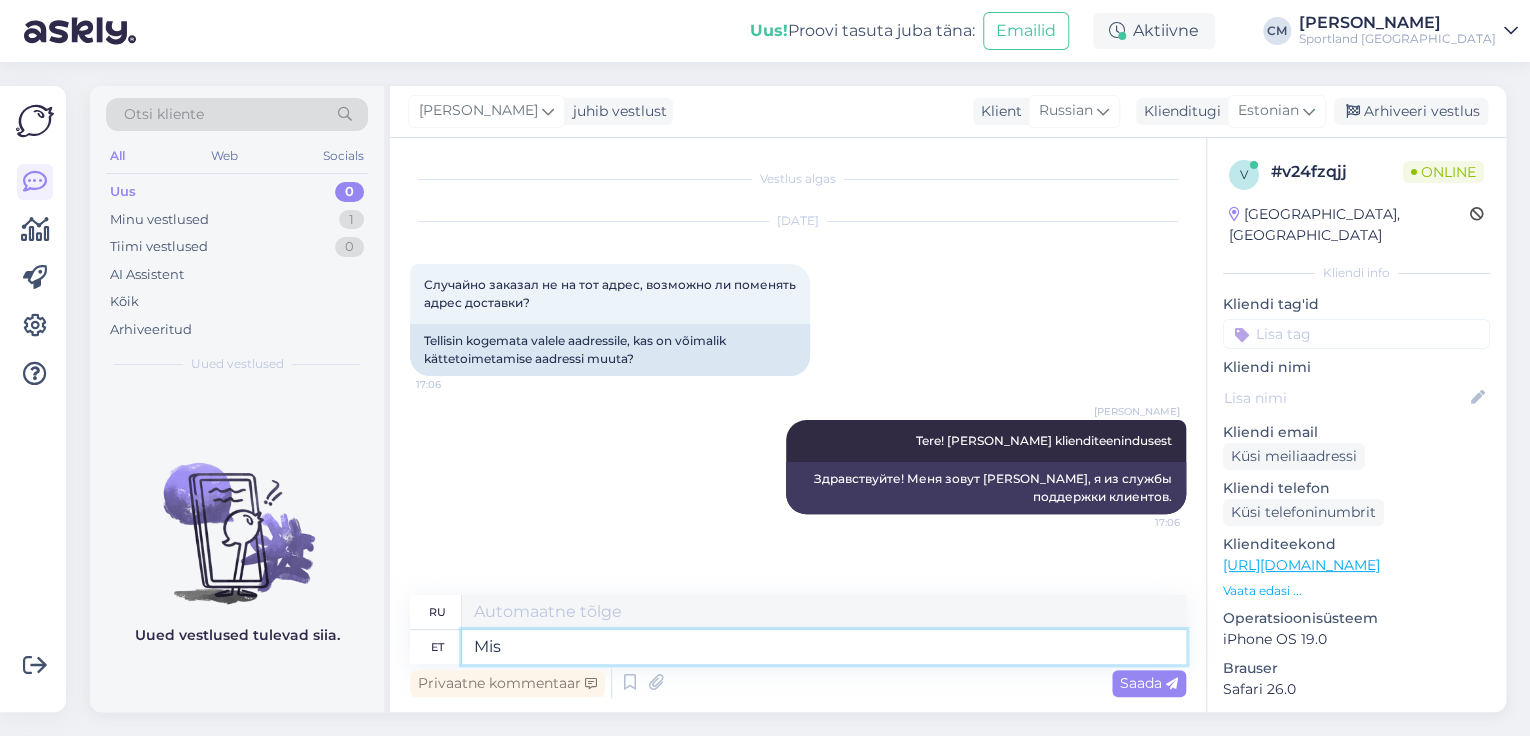type on "Mis o" 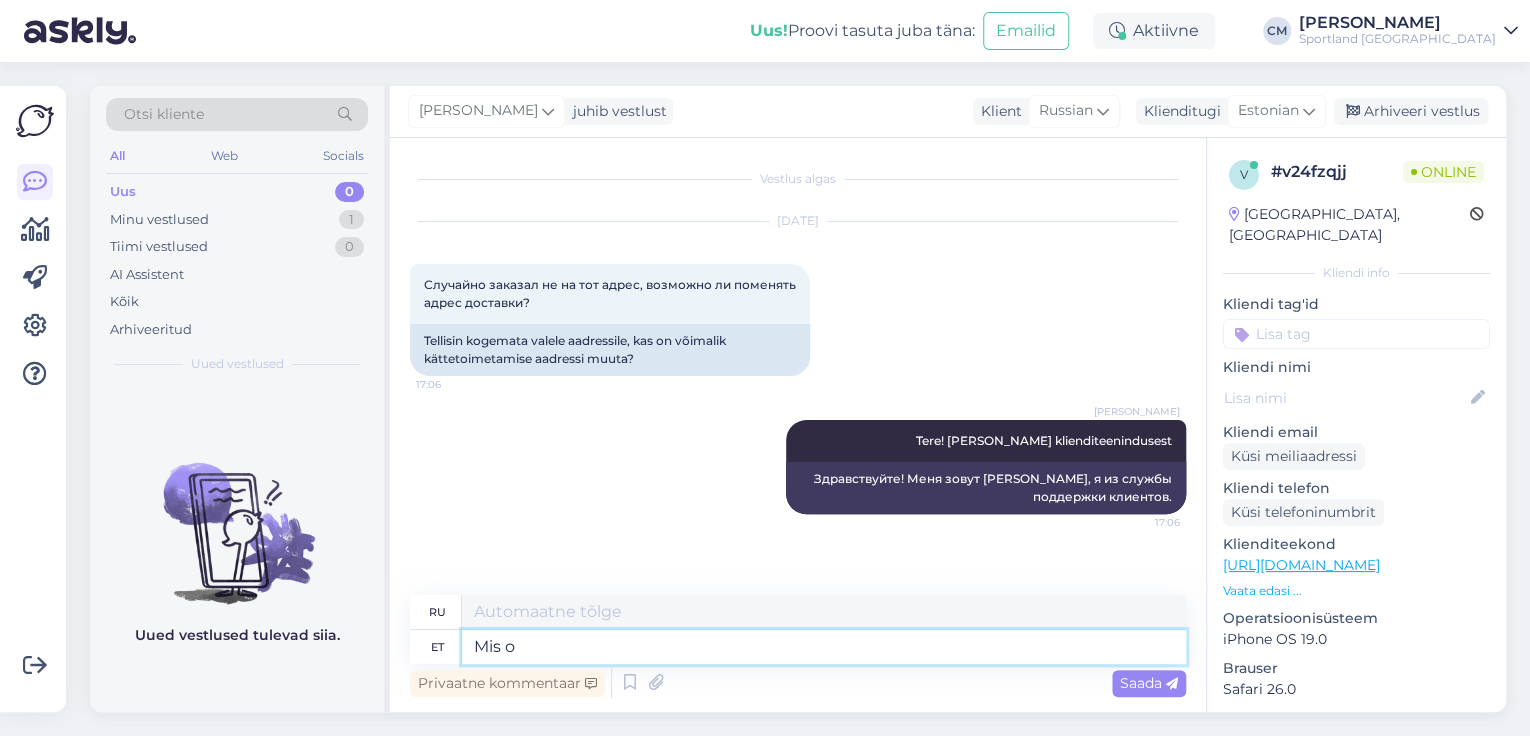 type on "Что" 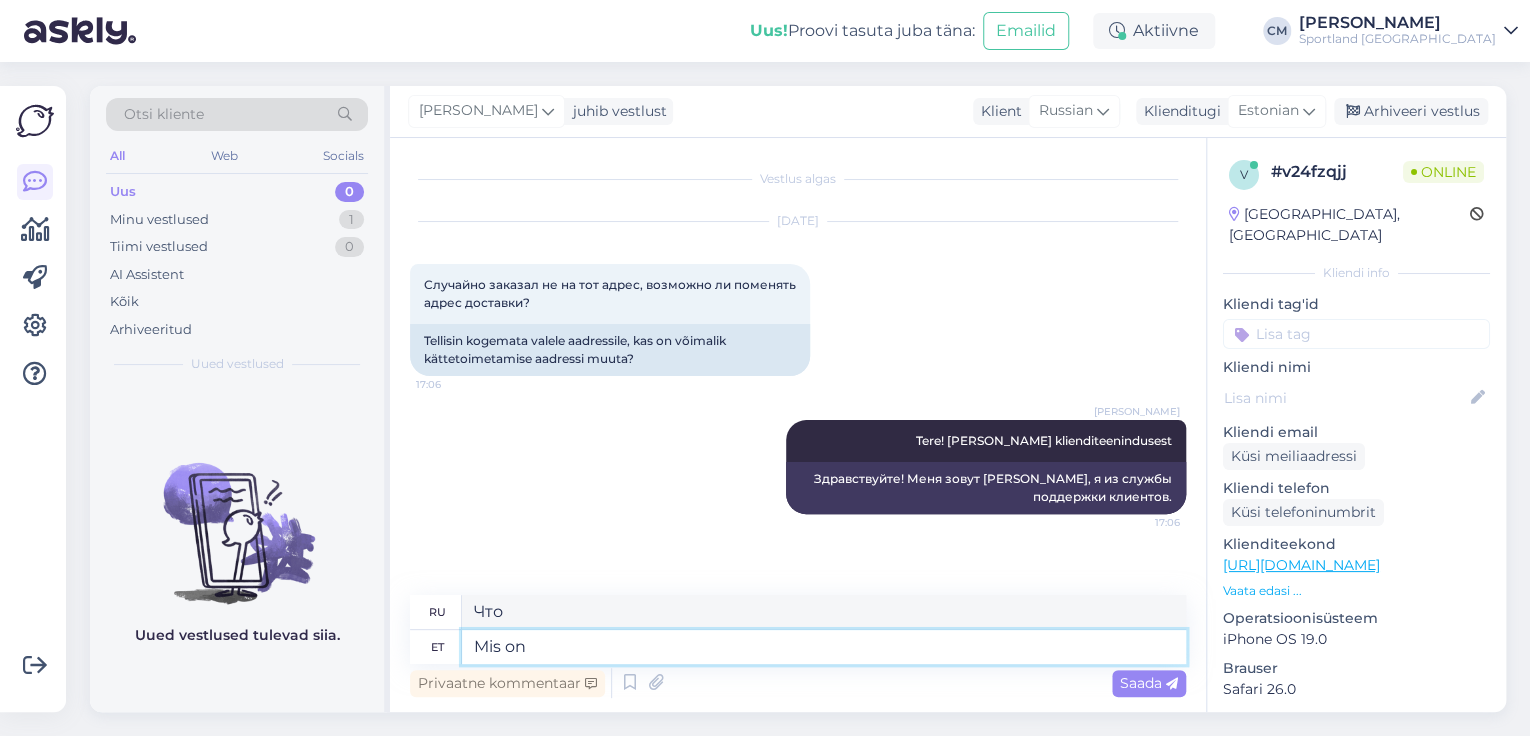 type on "Mis on t" 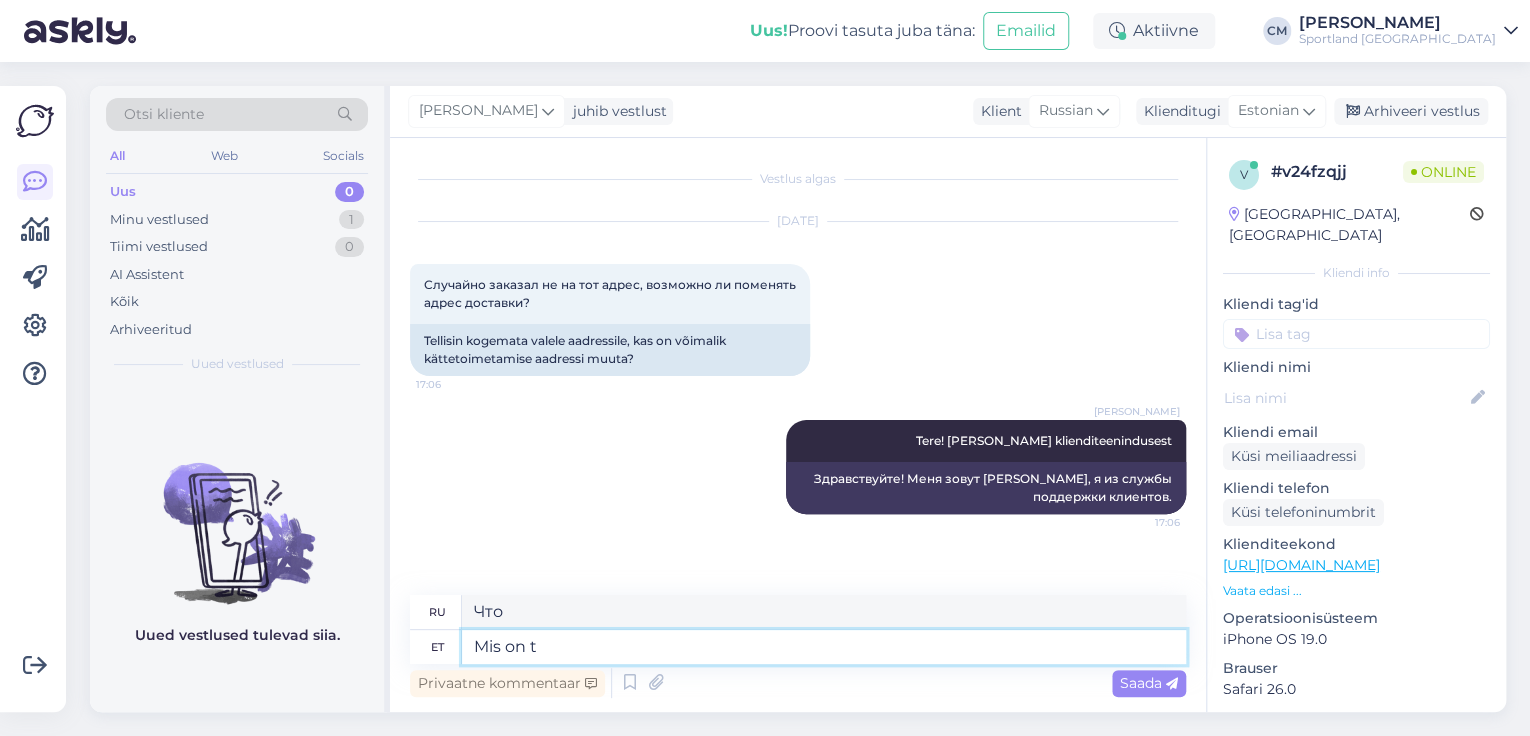 type on "Что такое" 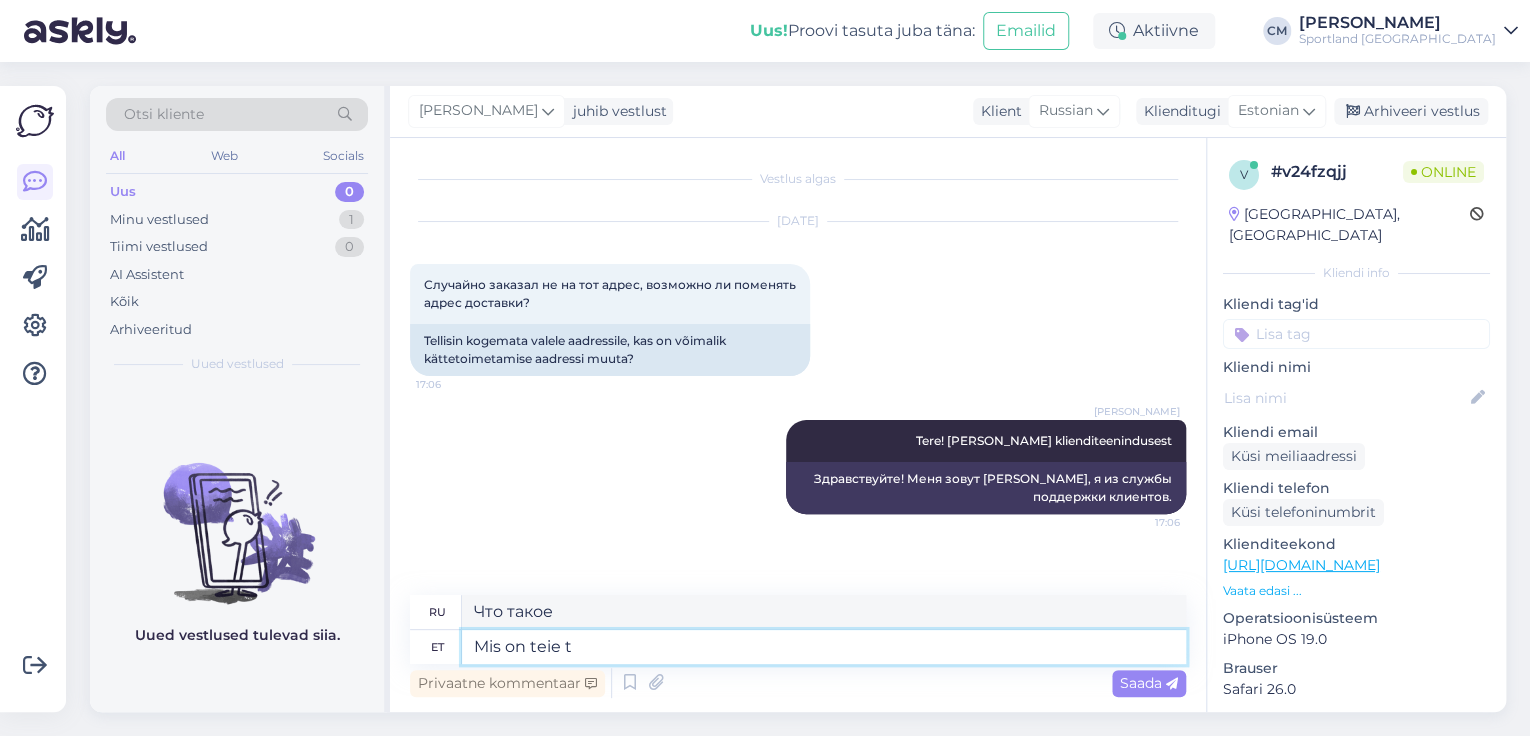type on "Mis on teie te" 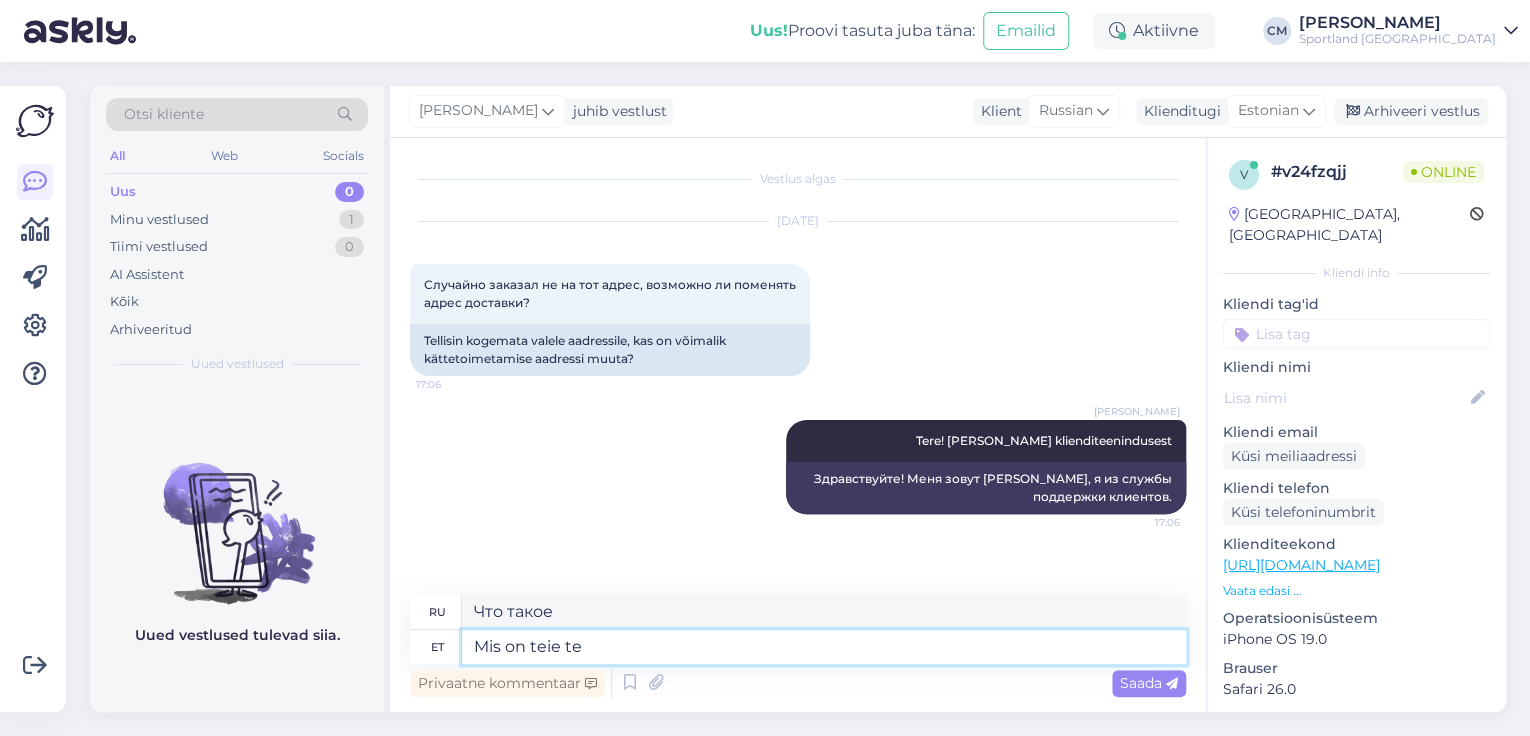 type on "А какой у тебя?" 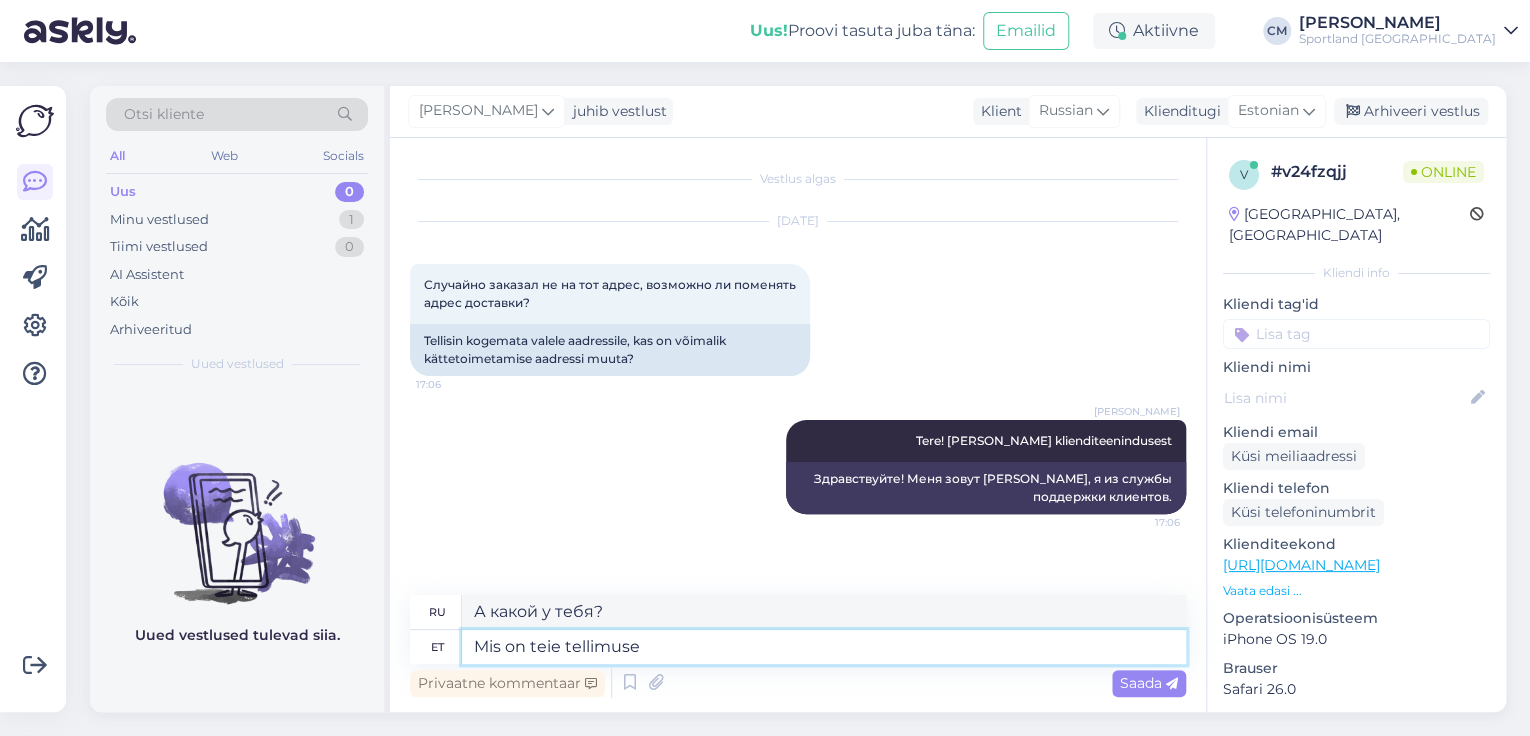 type on "Mis on teie tellimuse n" 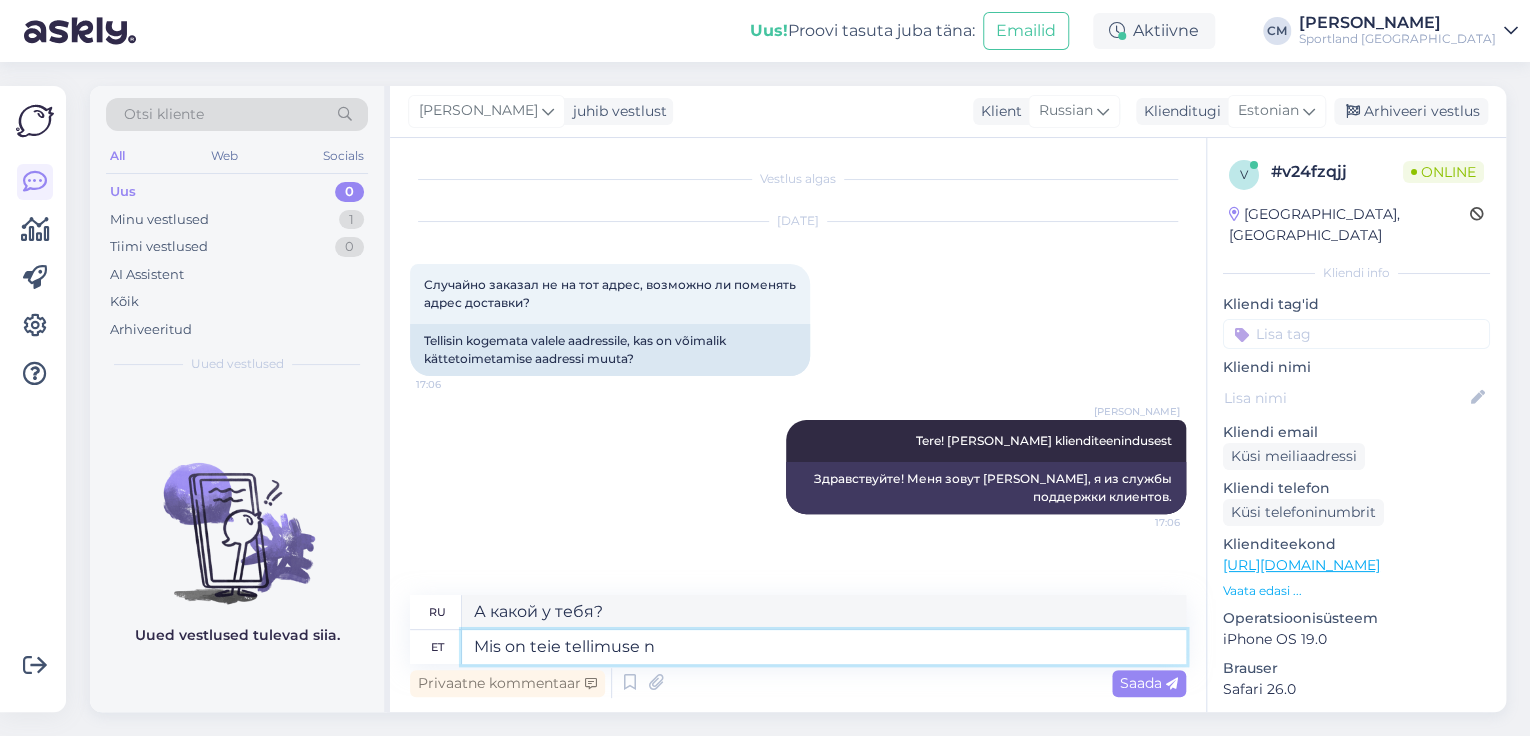 type on "Какой ваш заказ?" 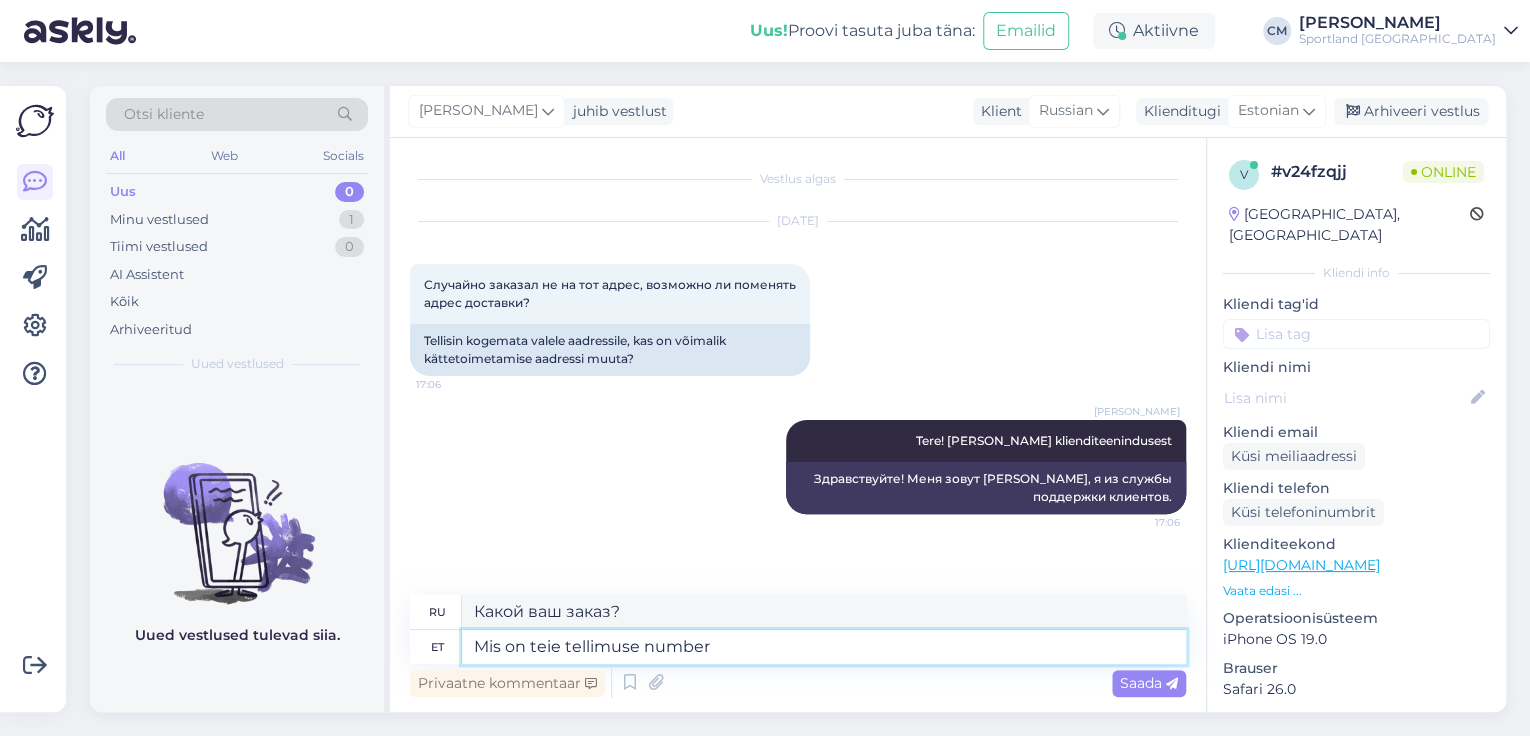 type on "Mis on teie tellimuse number?" 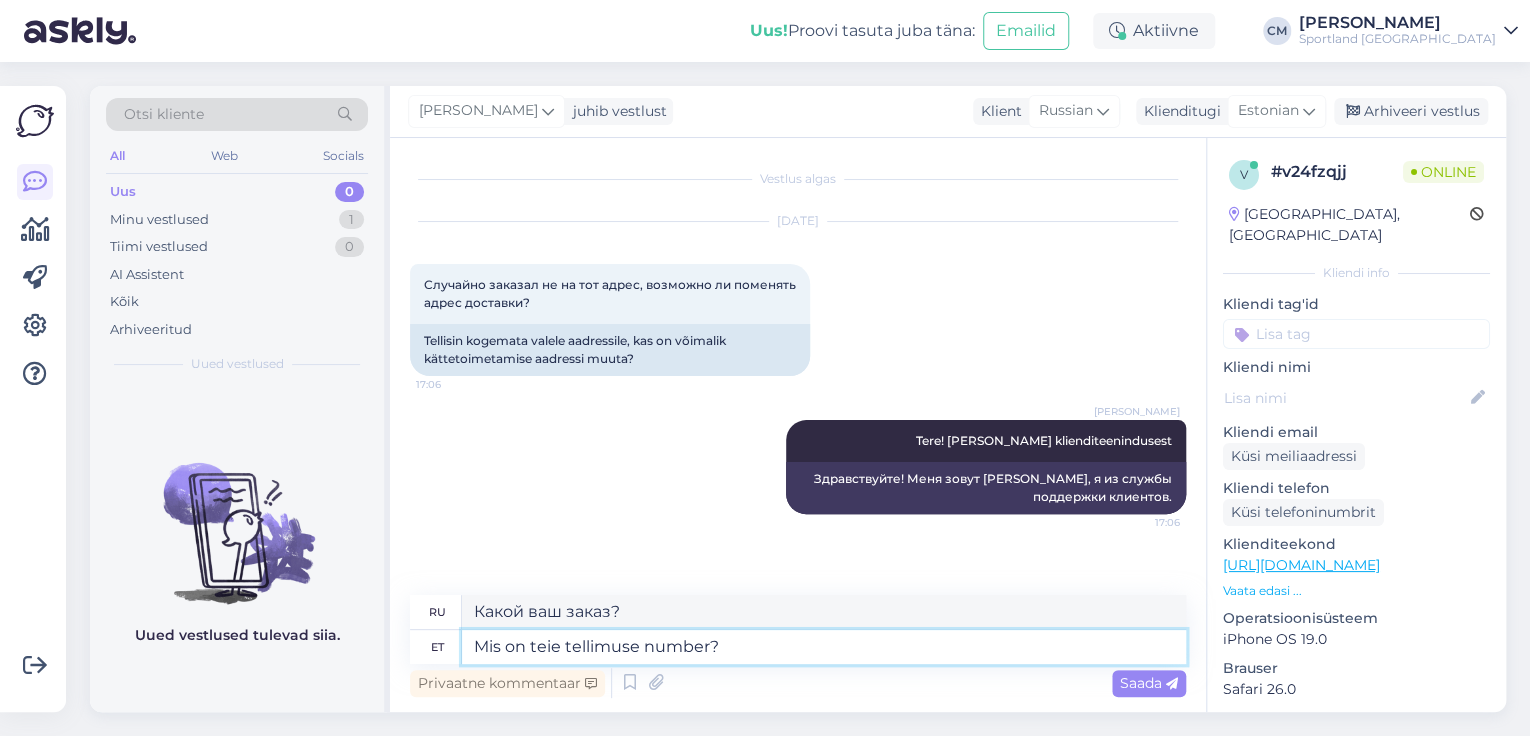 type on "Какой номер вашего заказа?" 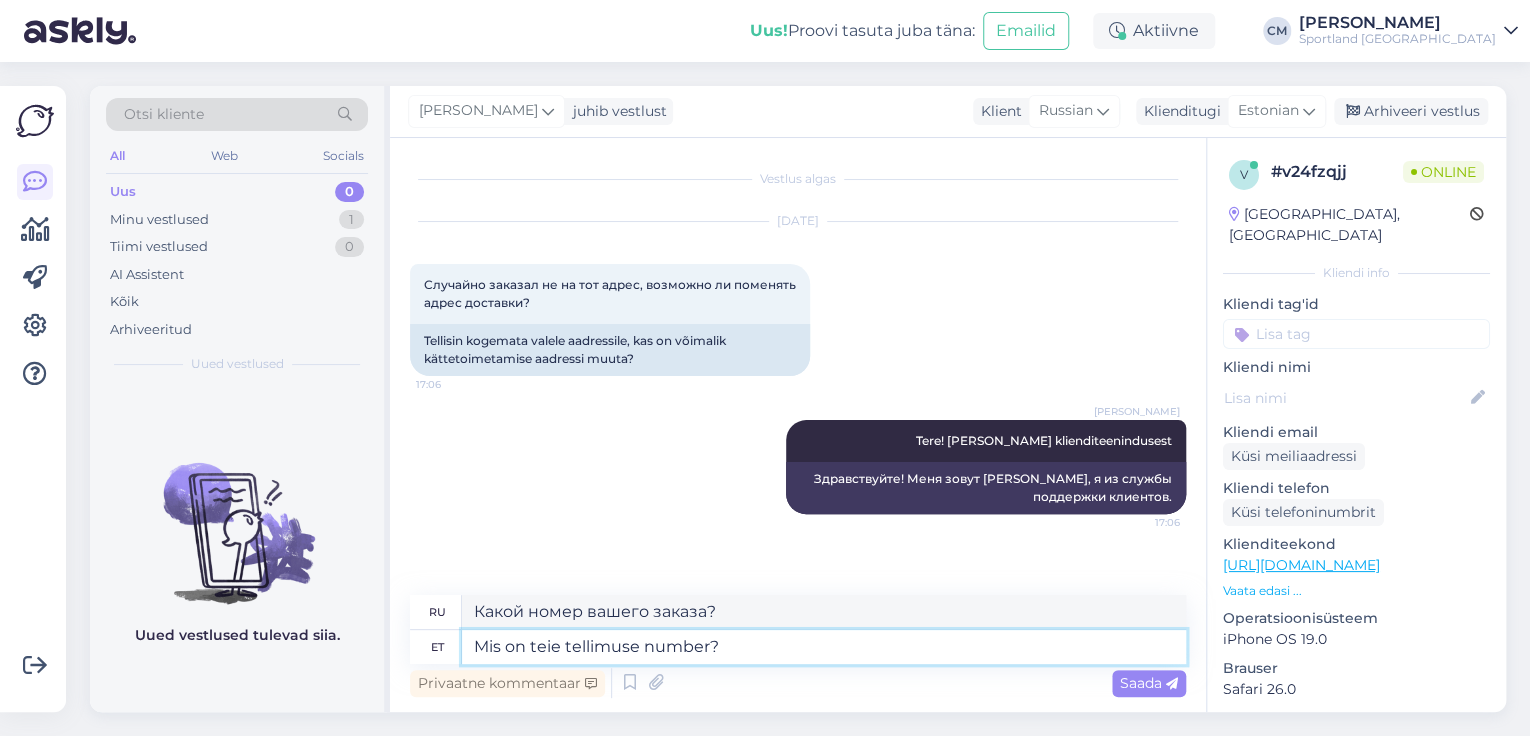 type 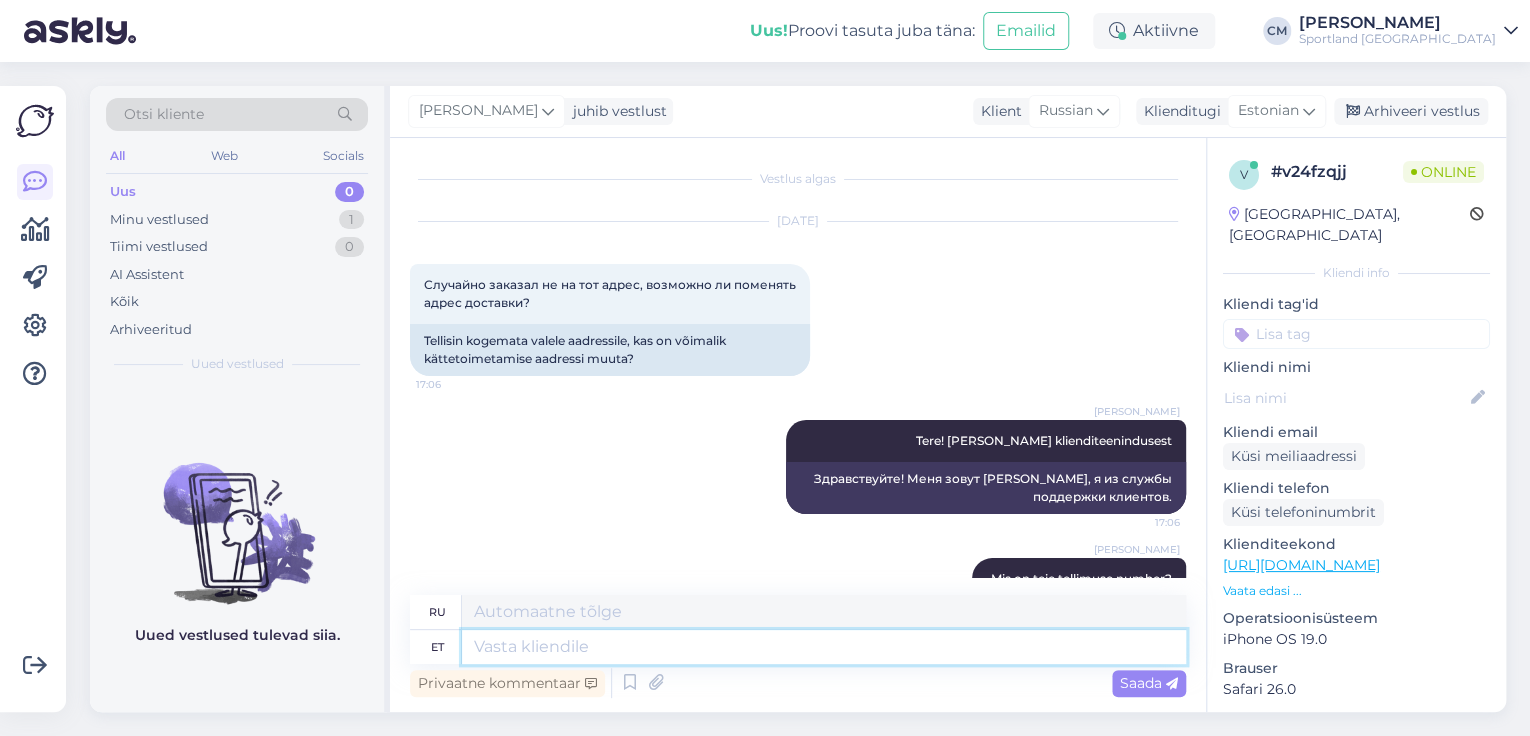 scroll, scrollTop: 79, scrollLeft: 0, axis: vertical 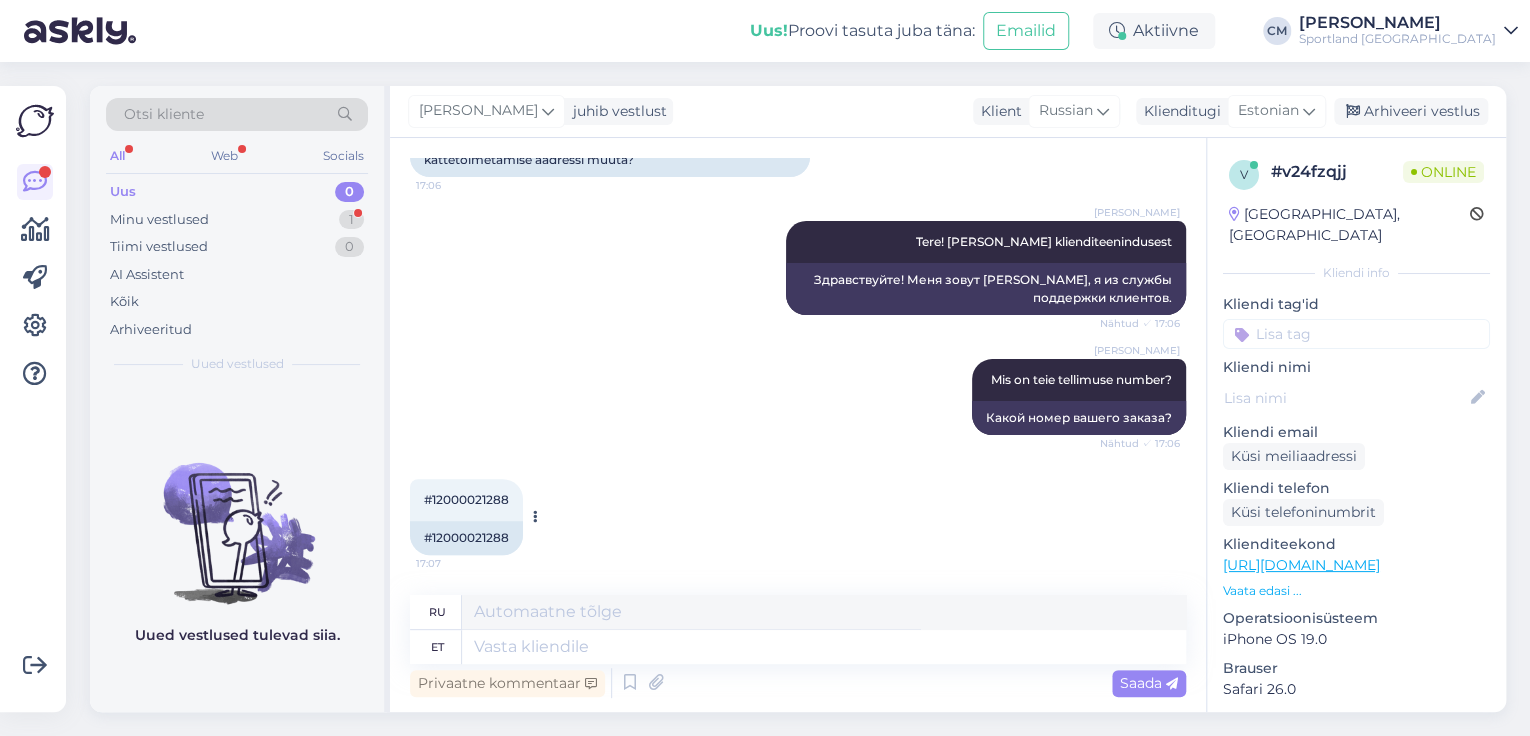 click on "#12000021288" at bounding box center [466, 538] 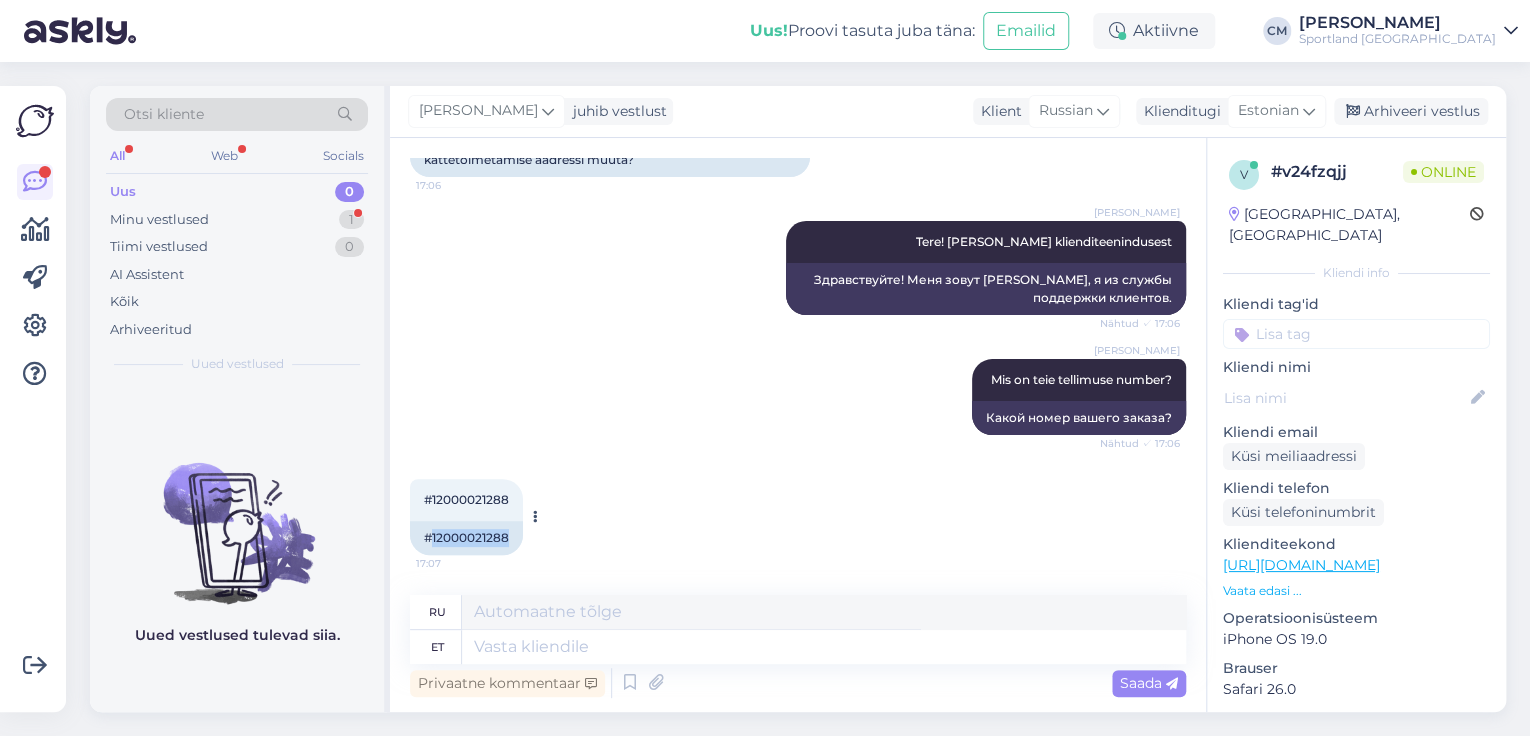 click on "#12000021288" at bounding box center (466, 538) 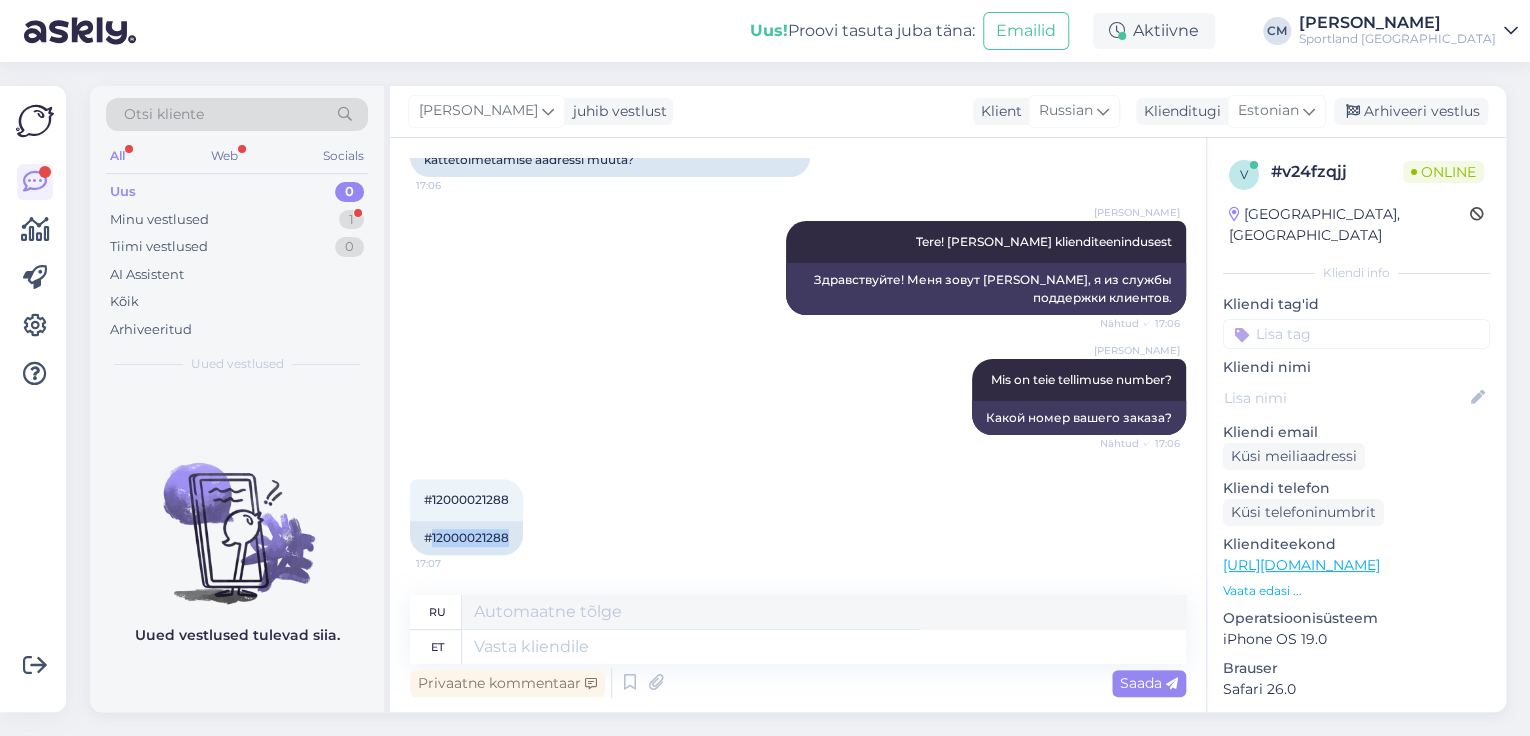 copy on "12000021288" 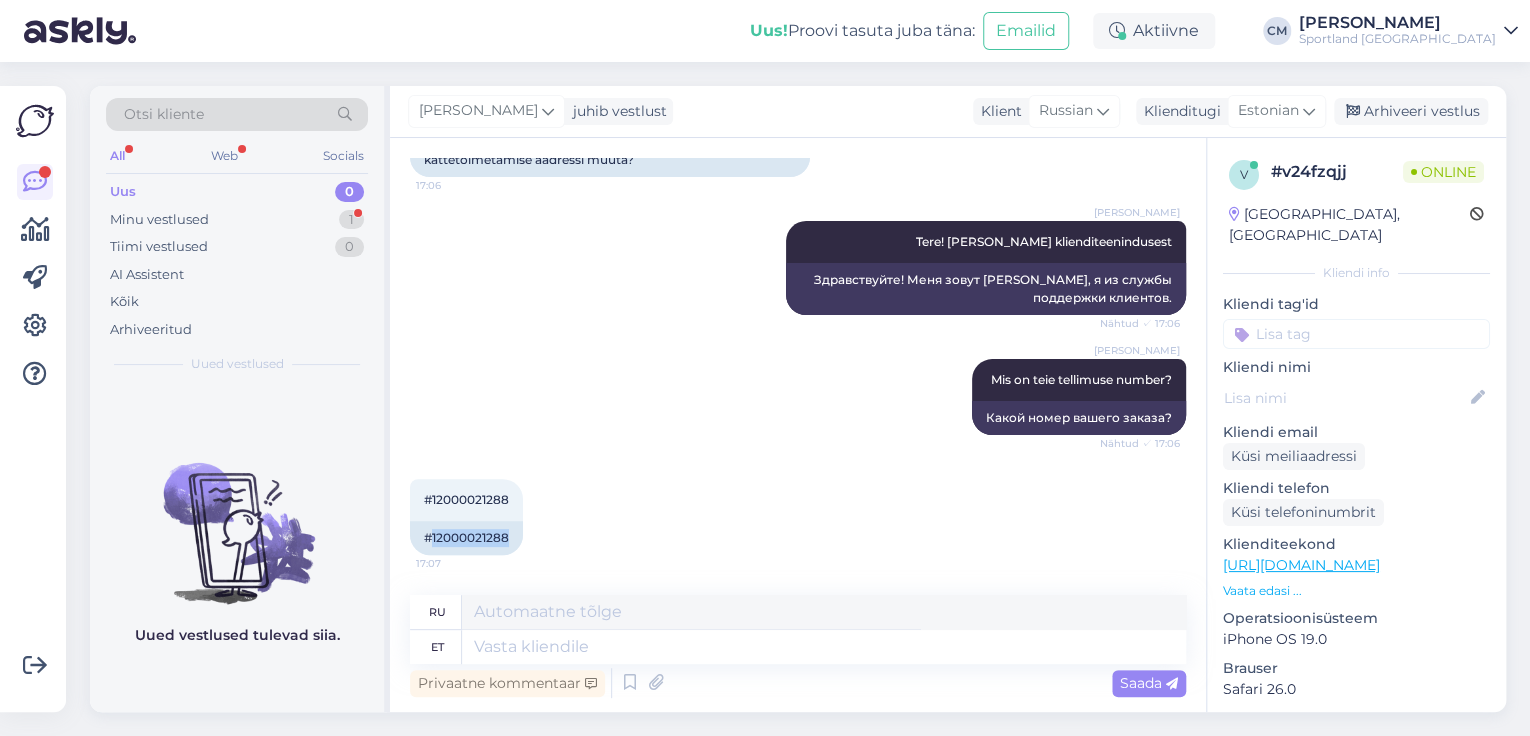 scroll, scrollTop: 355, scrollLeft: 0, axis: vertical 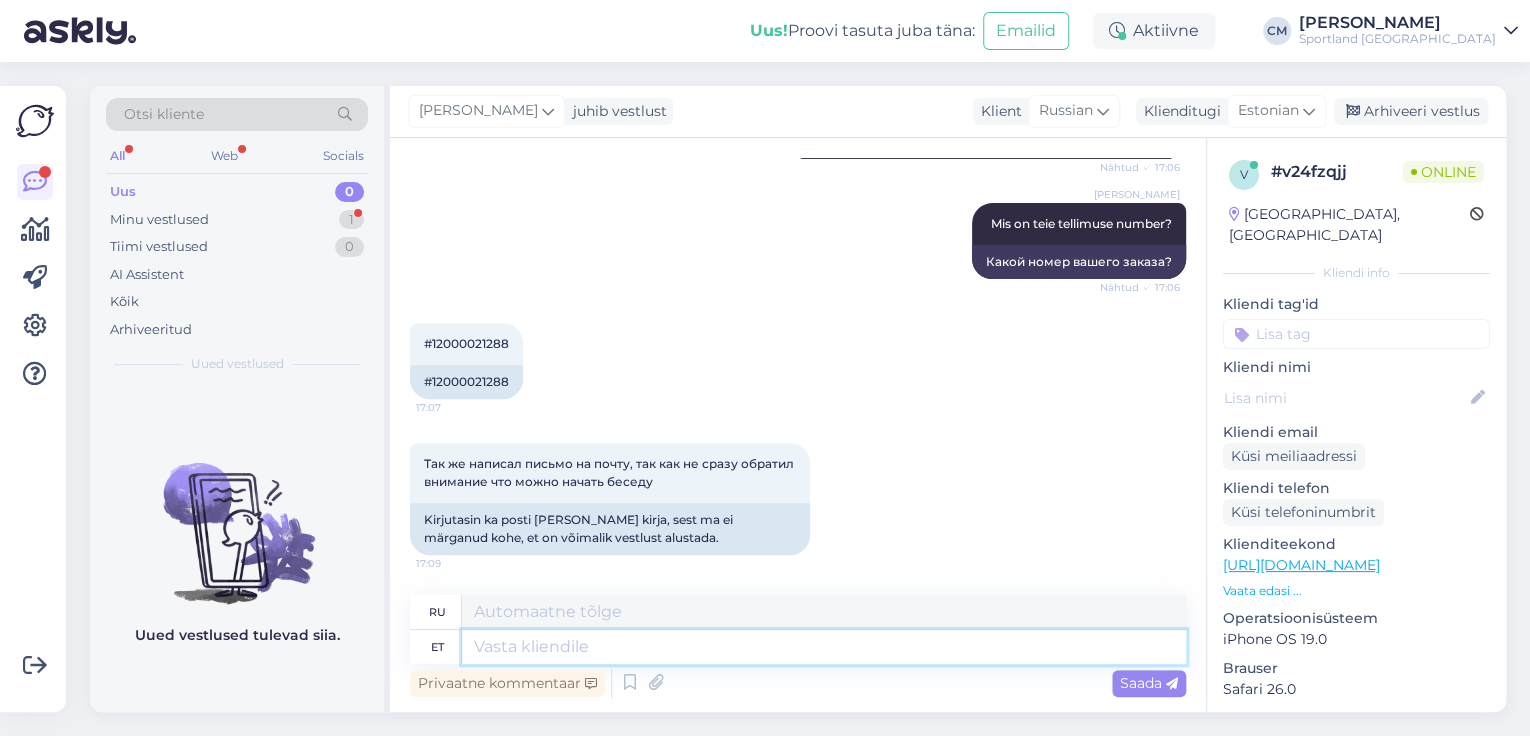 click at bounding box center (824, 647) 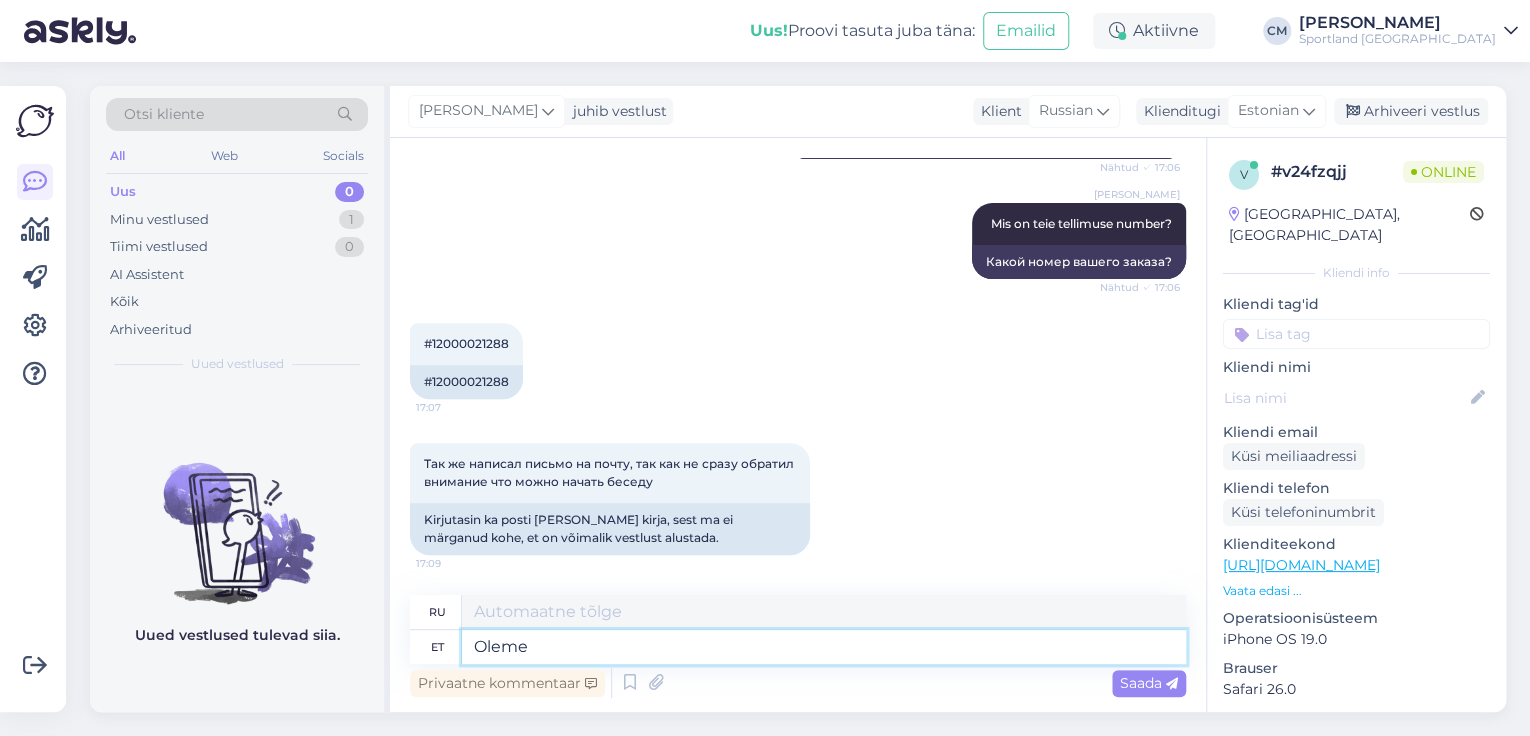 type on "Oleme" 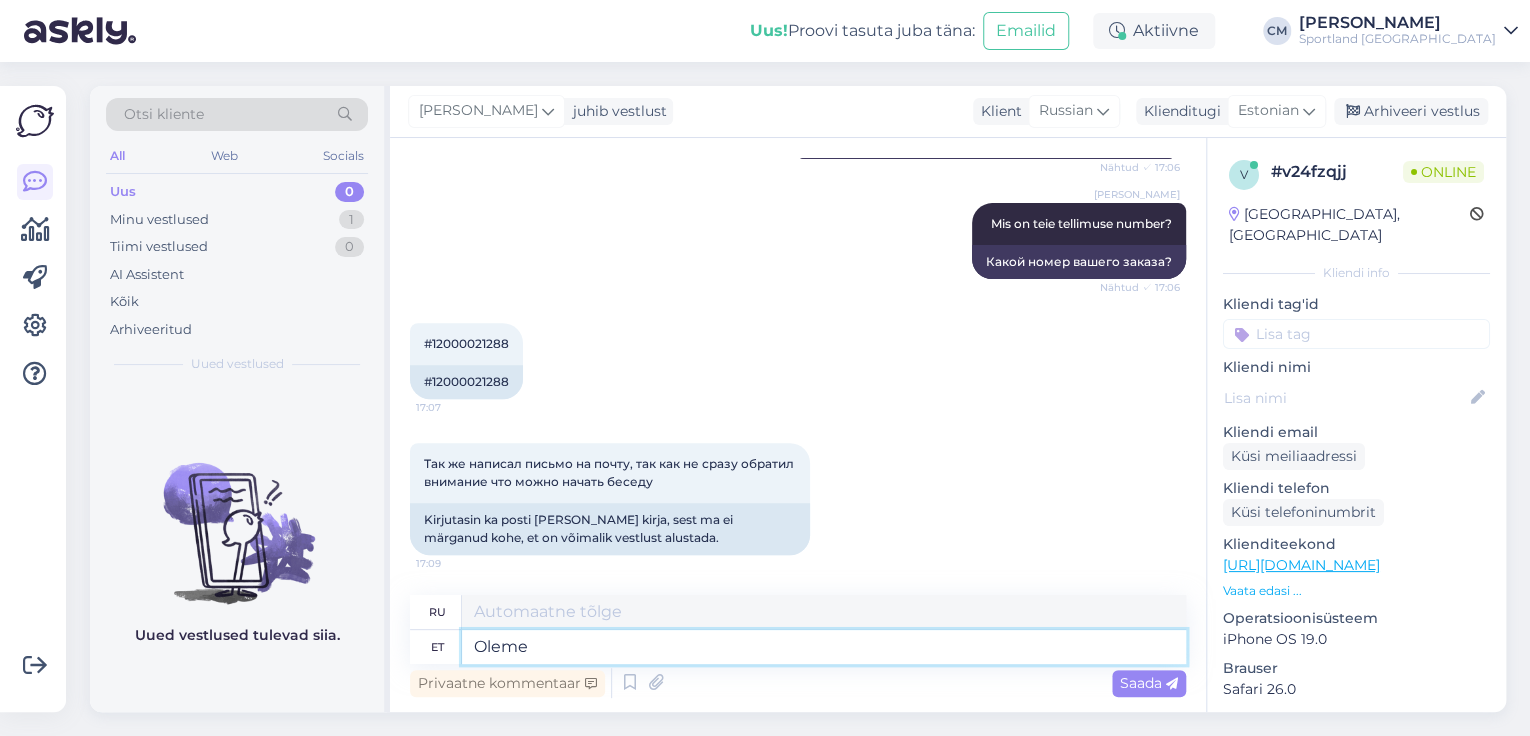 type on "Мы" 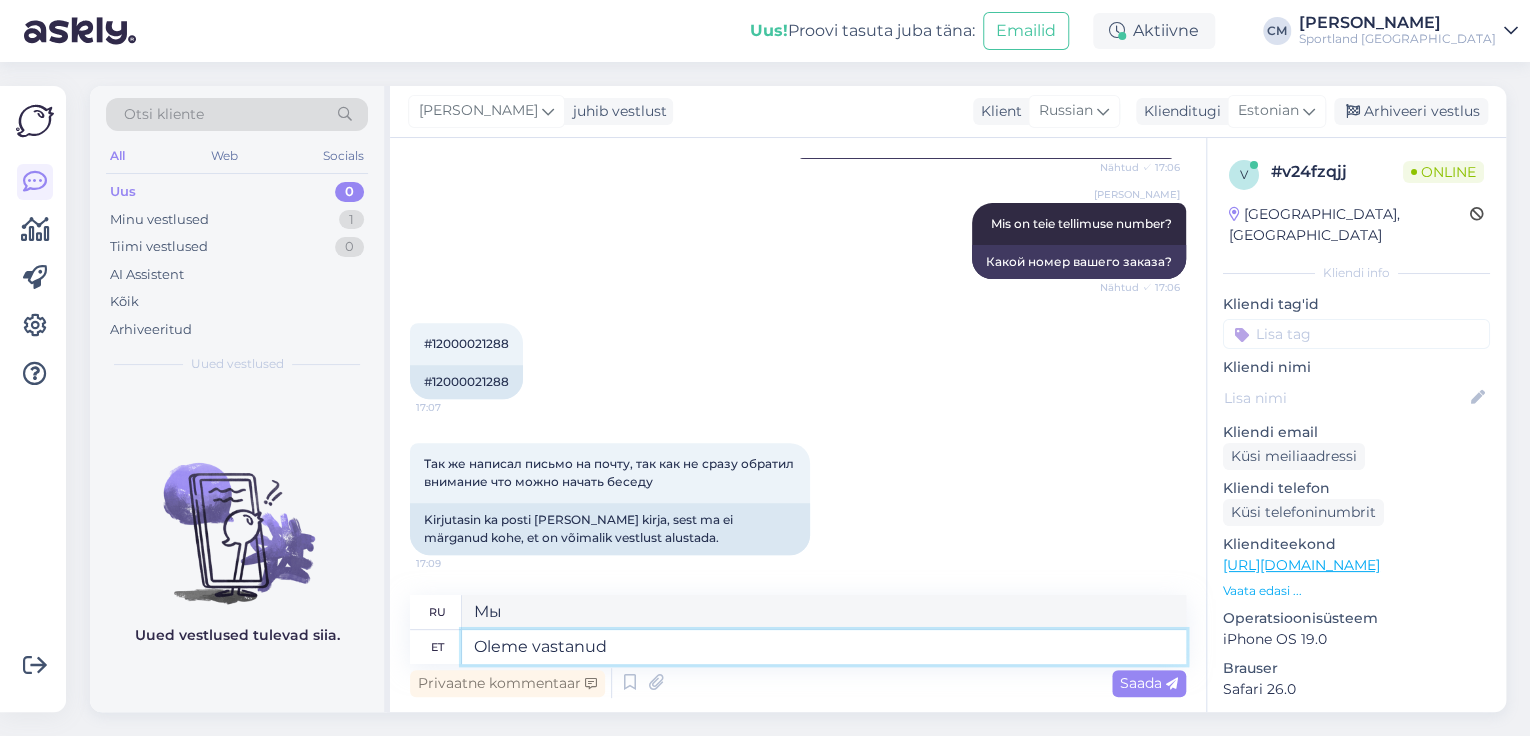type on "Oleme vastanud T" 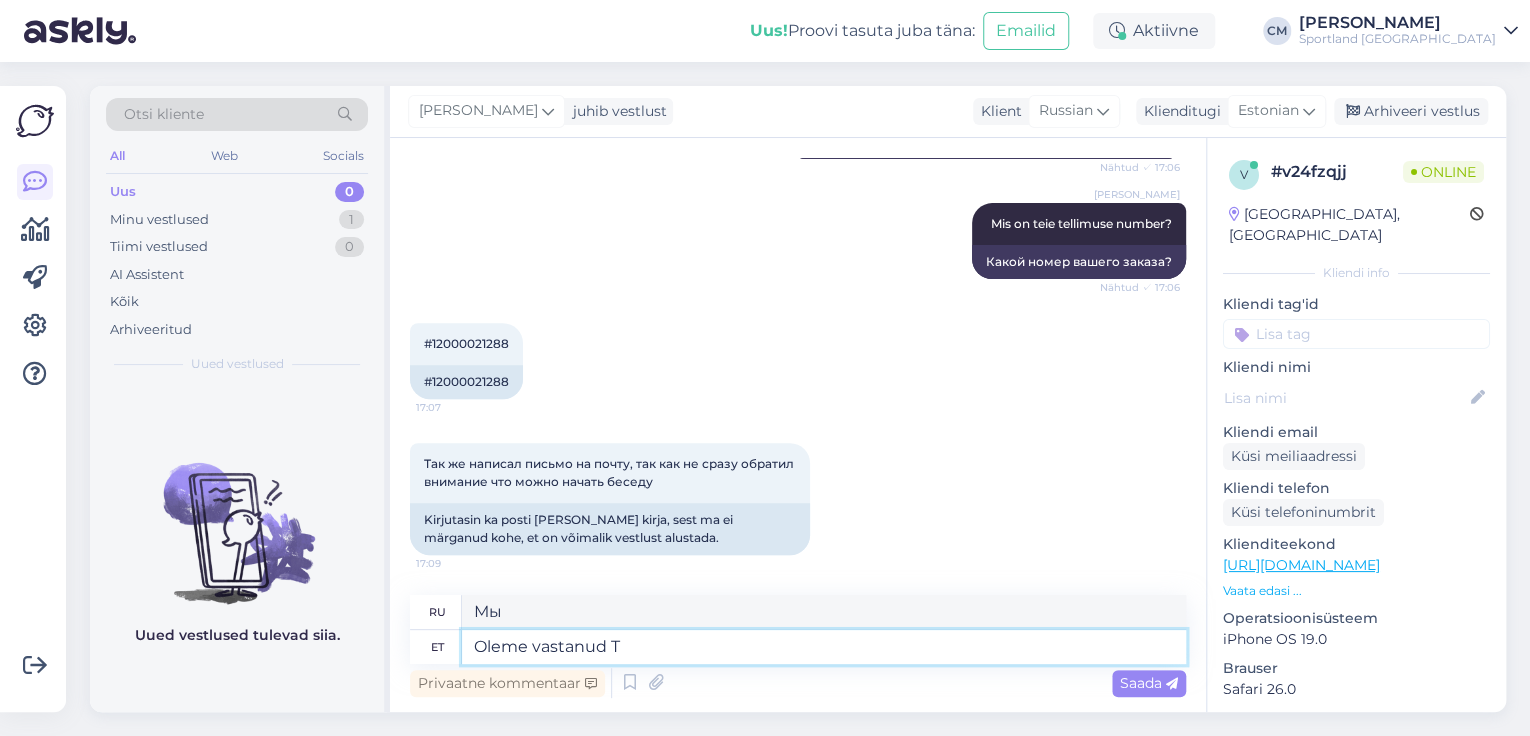 type on "Мы ответили" 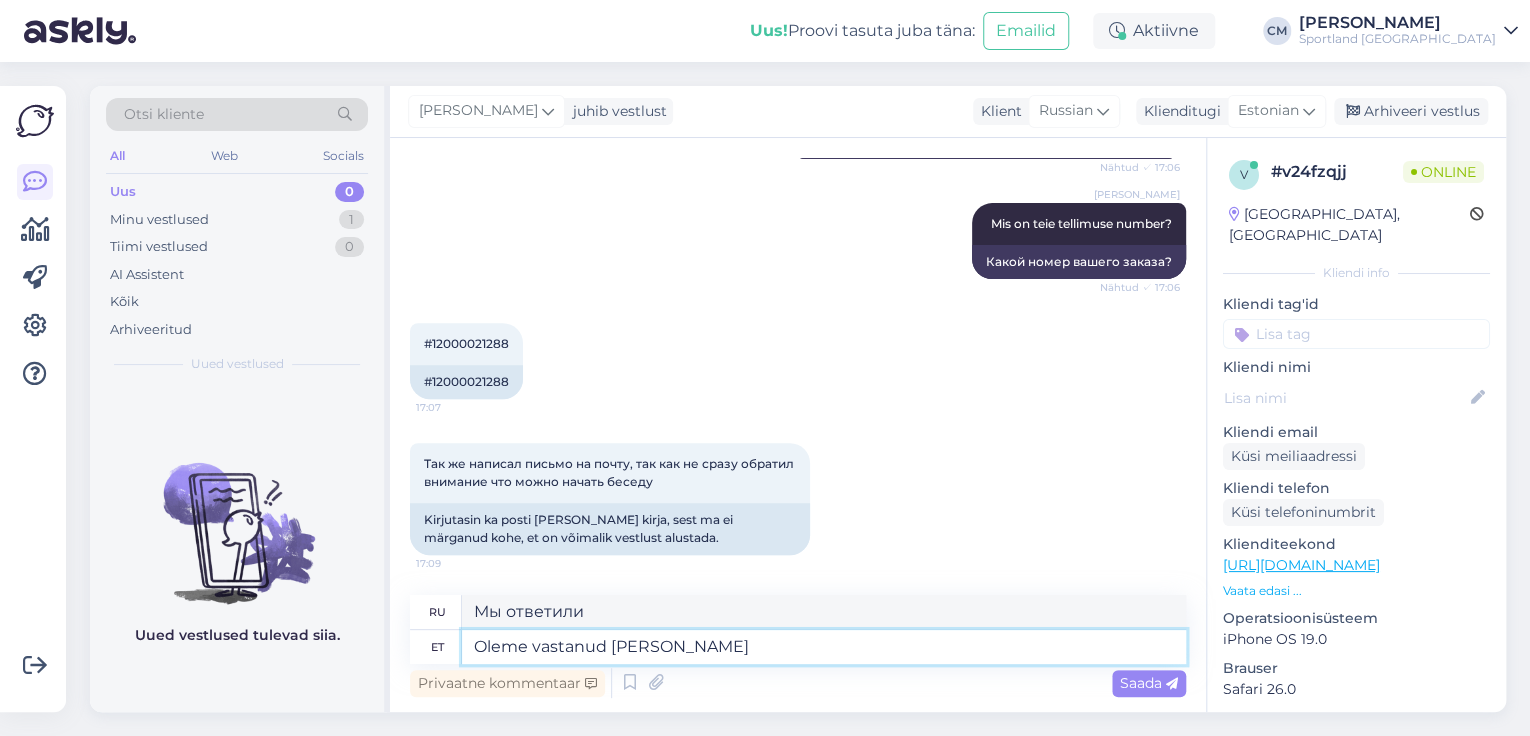 type on "Oleme vastanud [PERSON_NAME]" 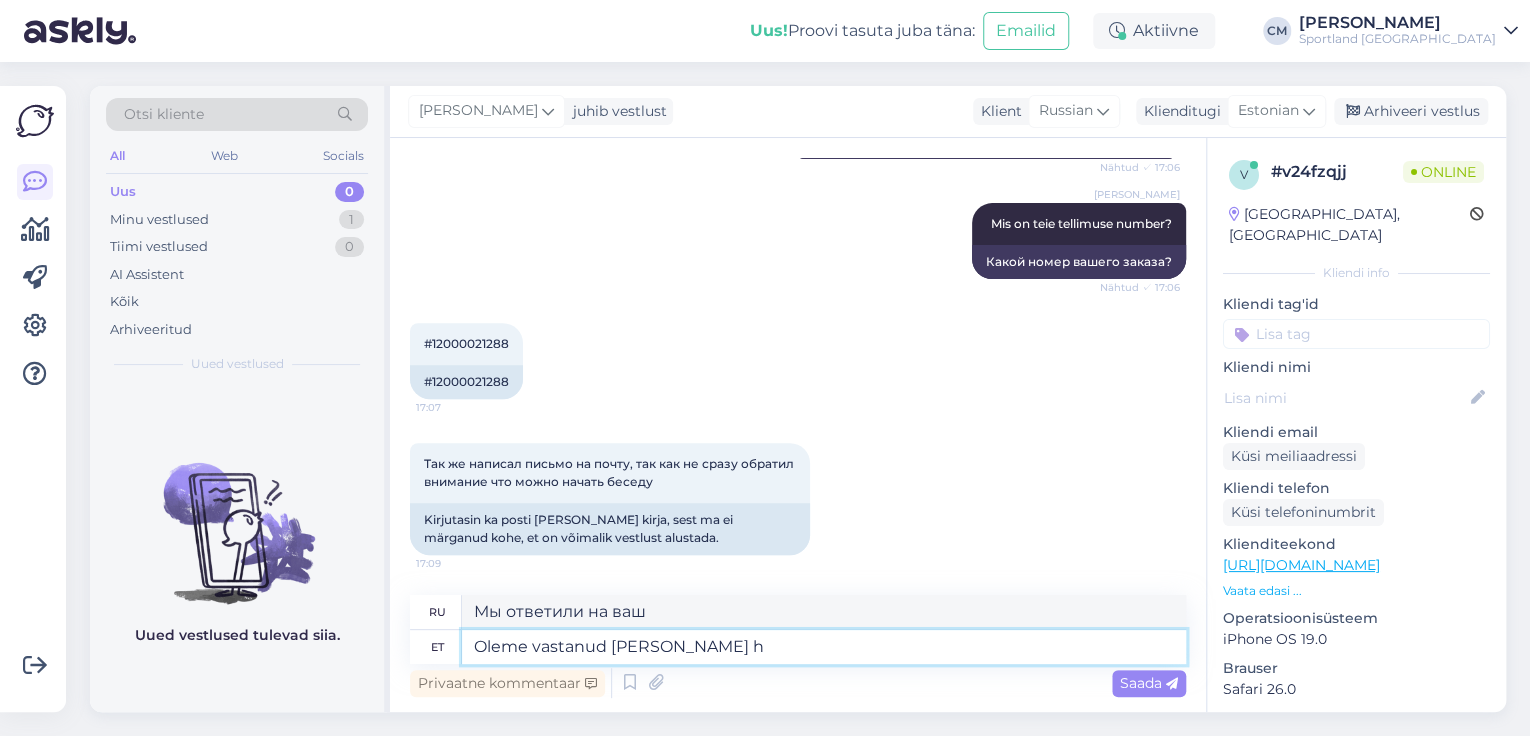 type on "Oleme vastanud [PERSON_NAME] he" 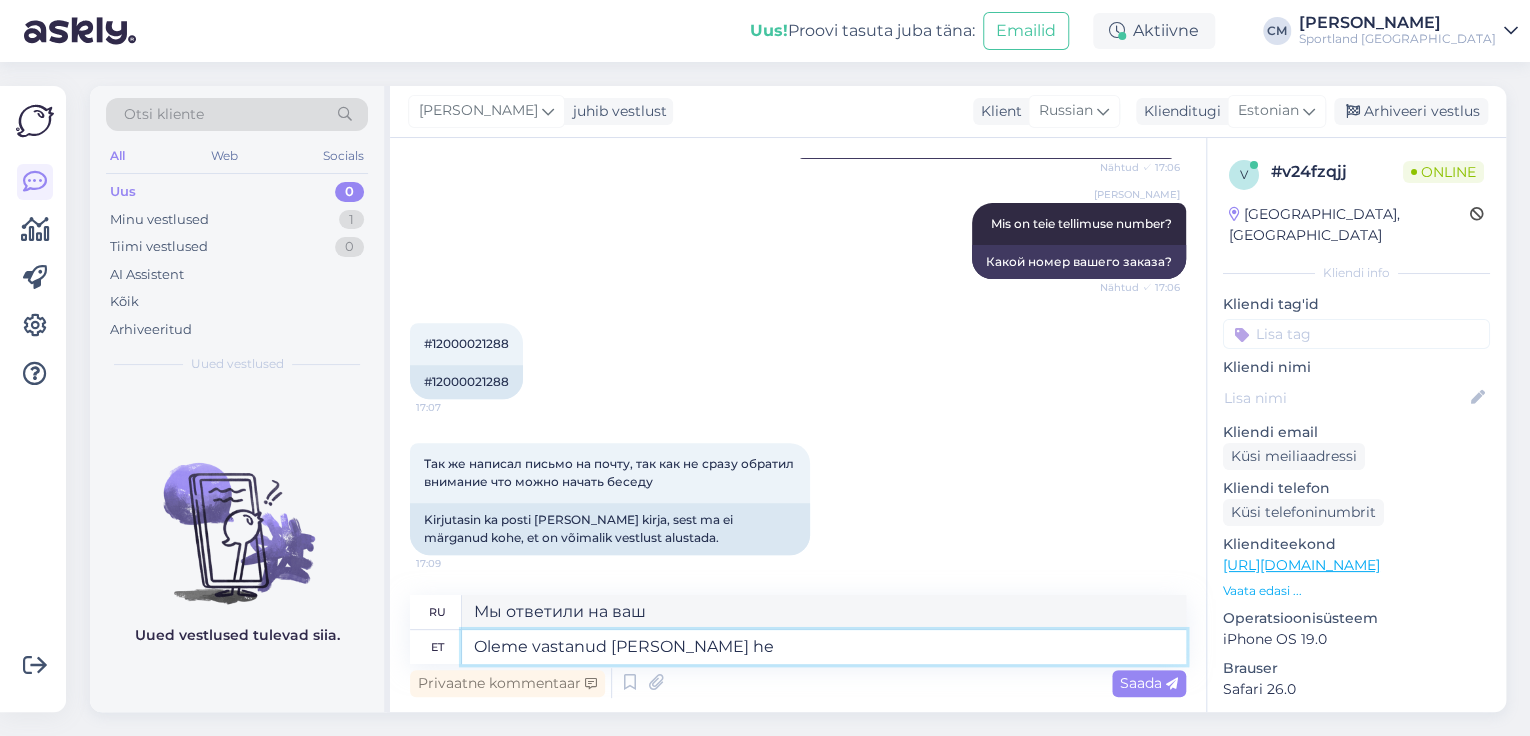 type on "Мы ответили на ваше письмо." 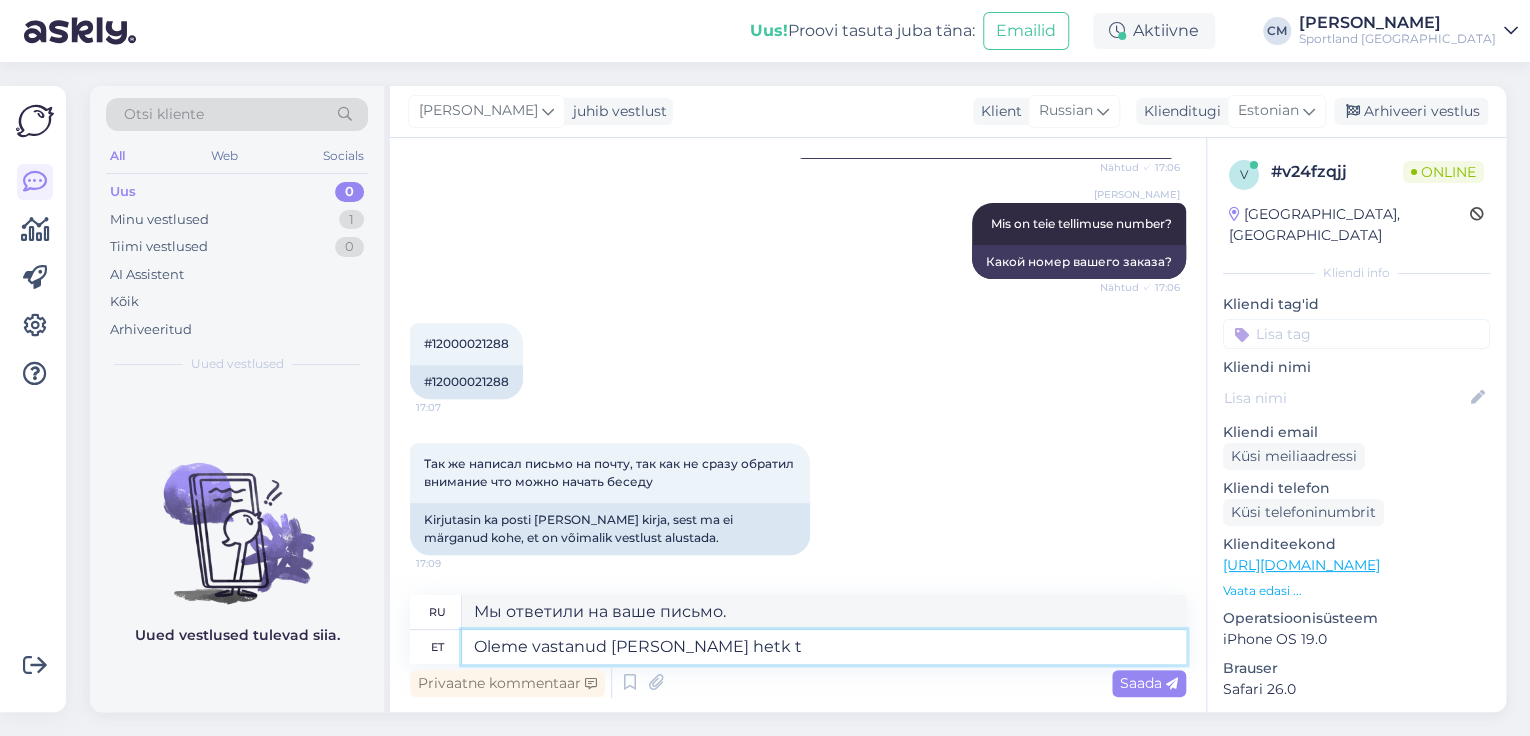 type on "Oleme vastanud [PERSON_NAME] hetk ta" 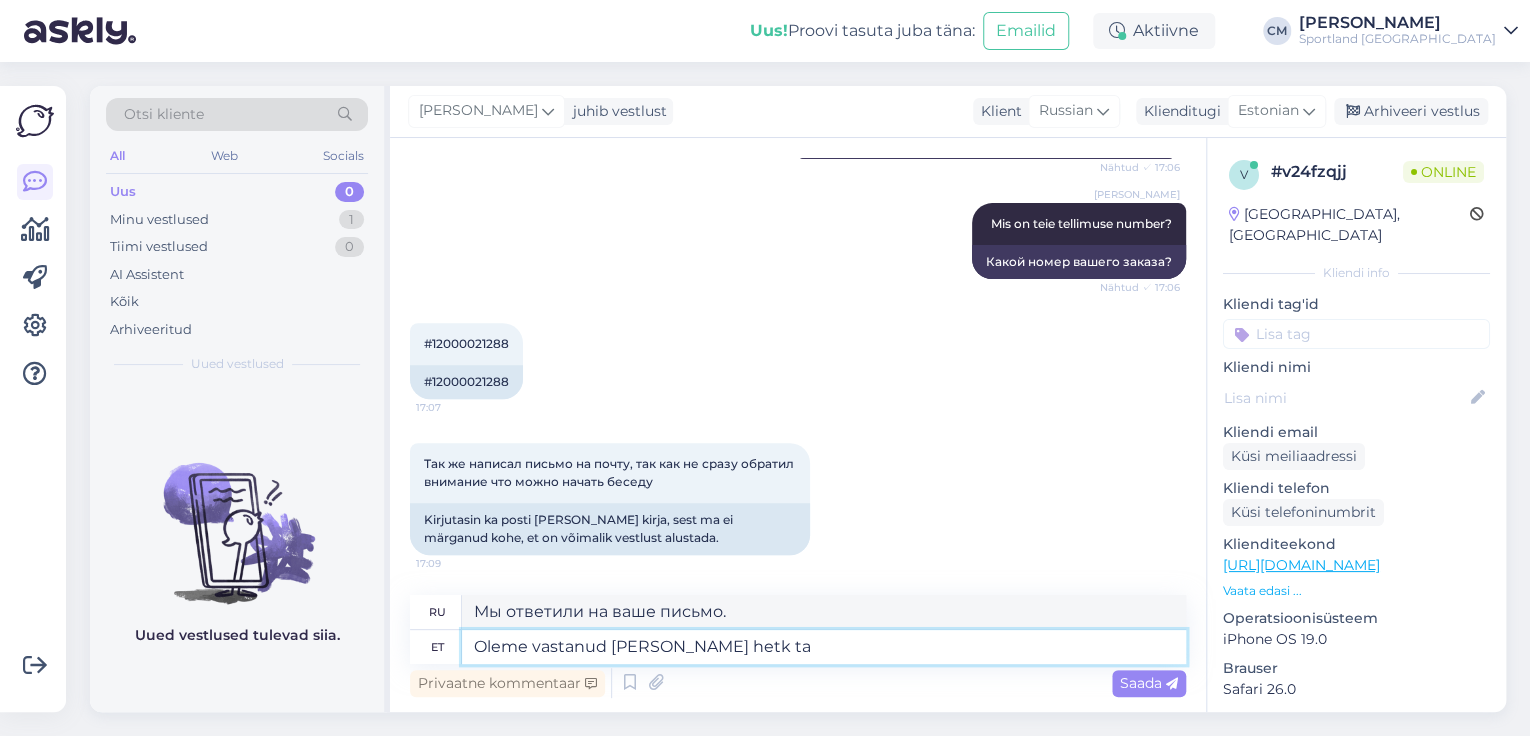 type on "Мы ответили на ваше письмо в ближайшее время." 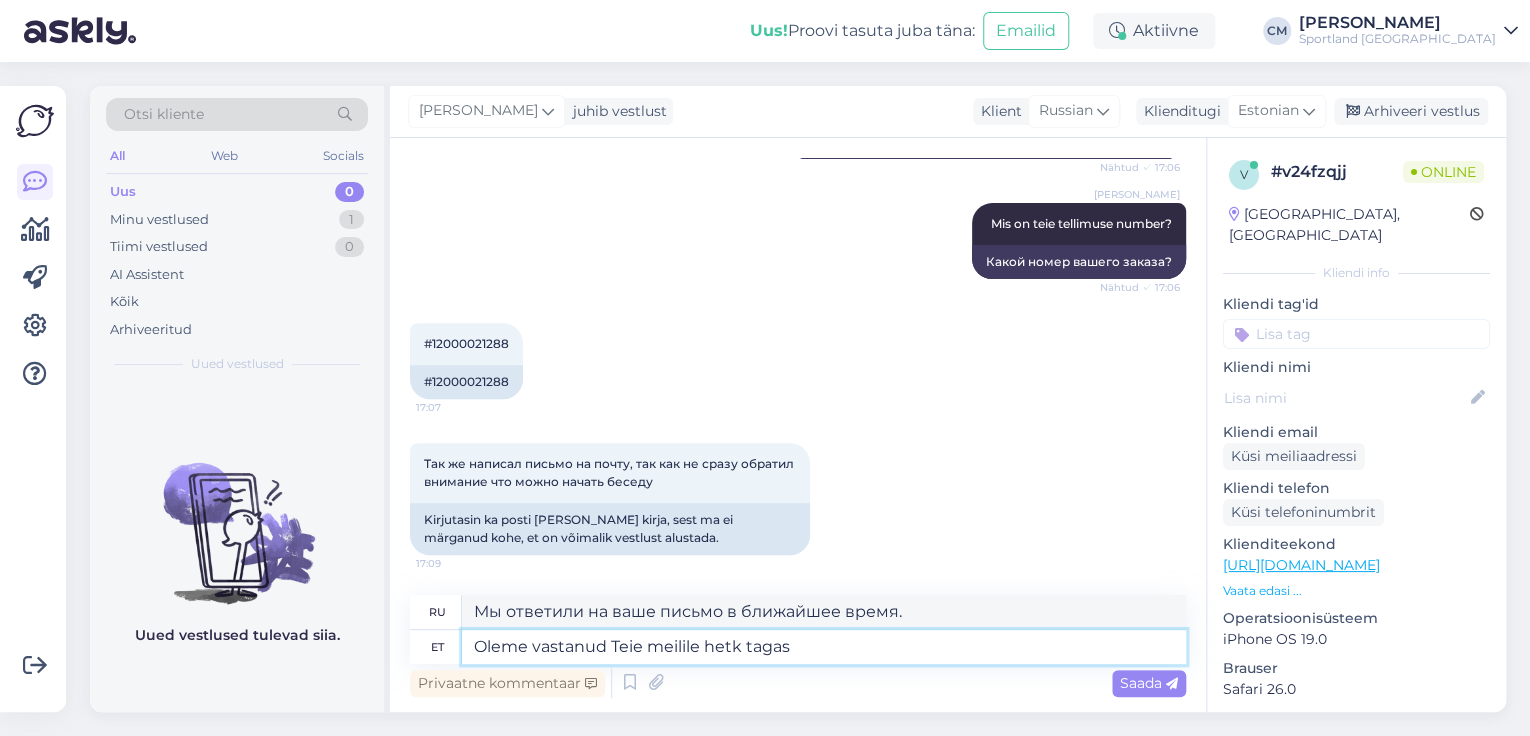 type on "[PERSON_NAME] vastanud Teie meilile hetk tagasi" 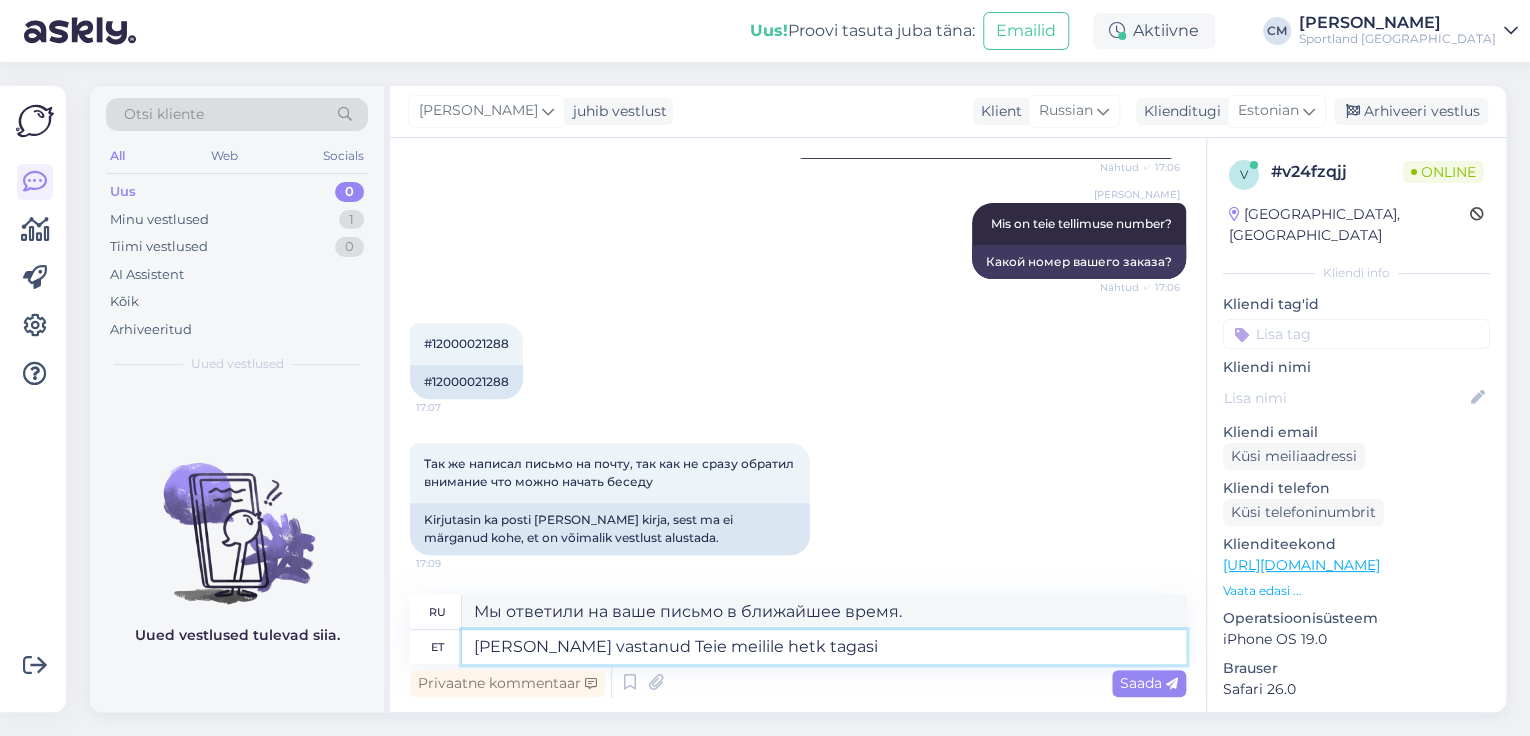 type on "Мы ответили на ваше письмо минуту назад." 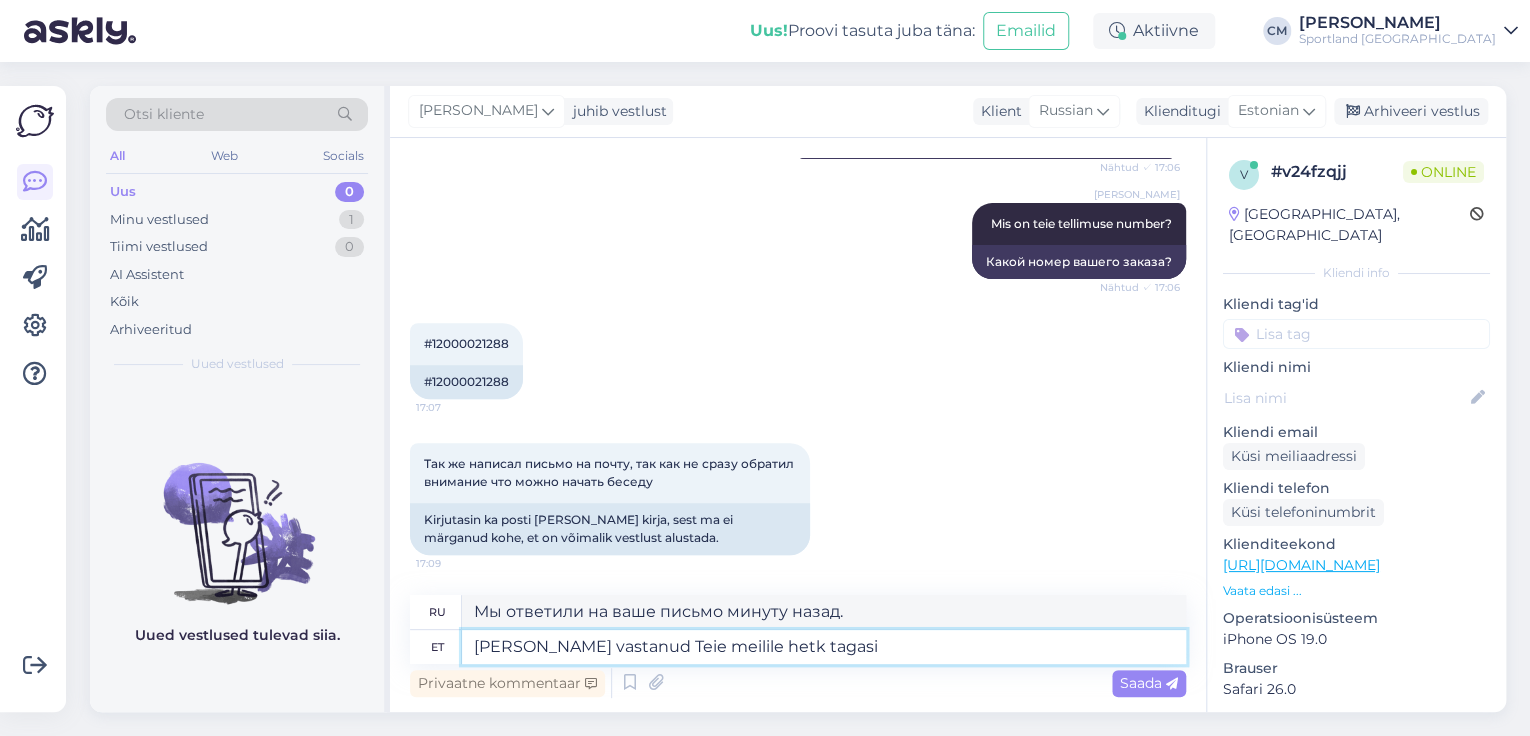 type on "[PERSON_NAME] vastanud Teie meilile hetk tagasi." 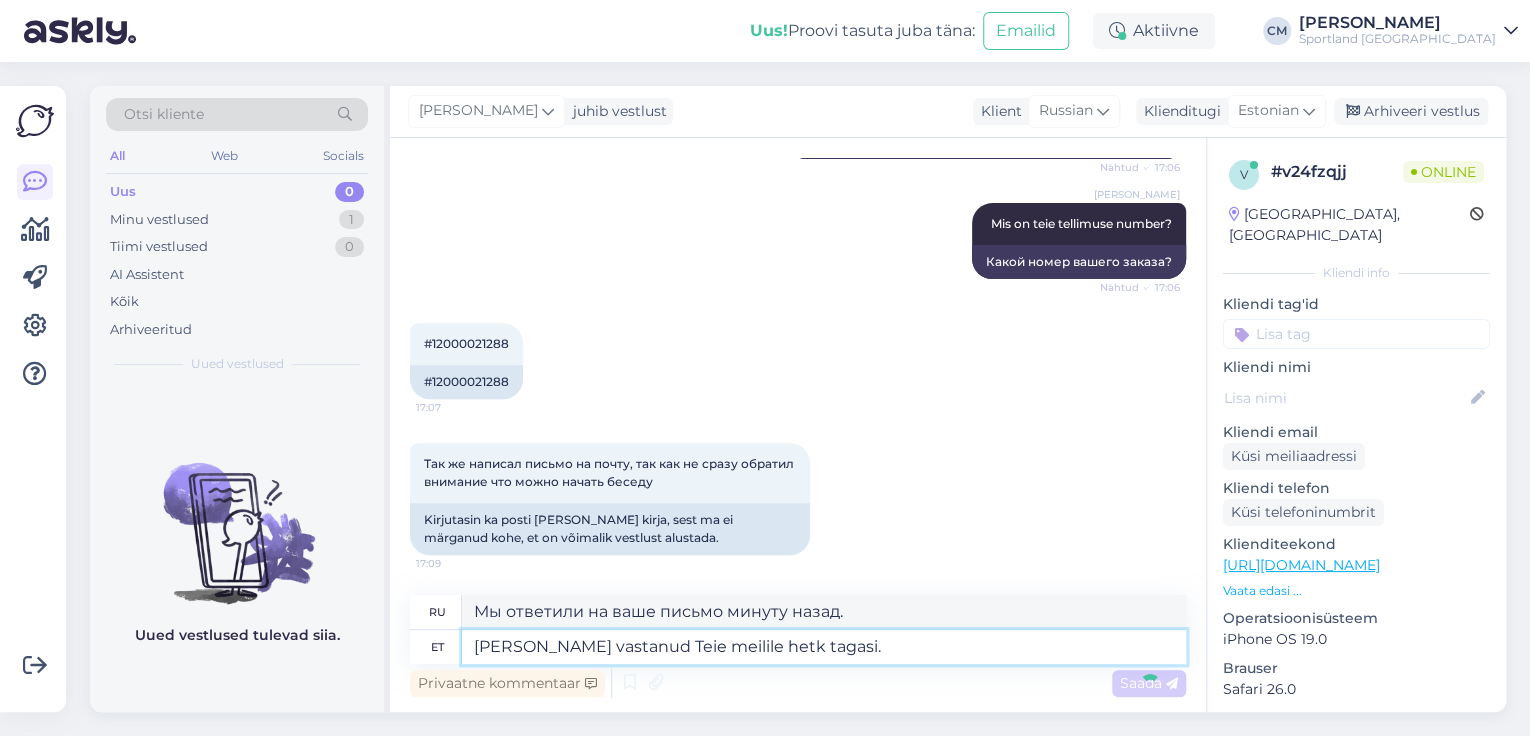 type 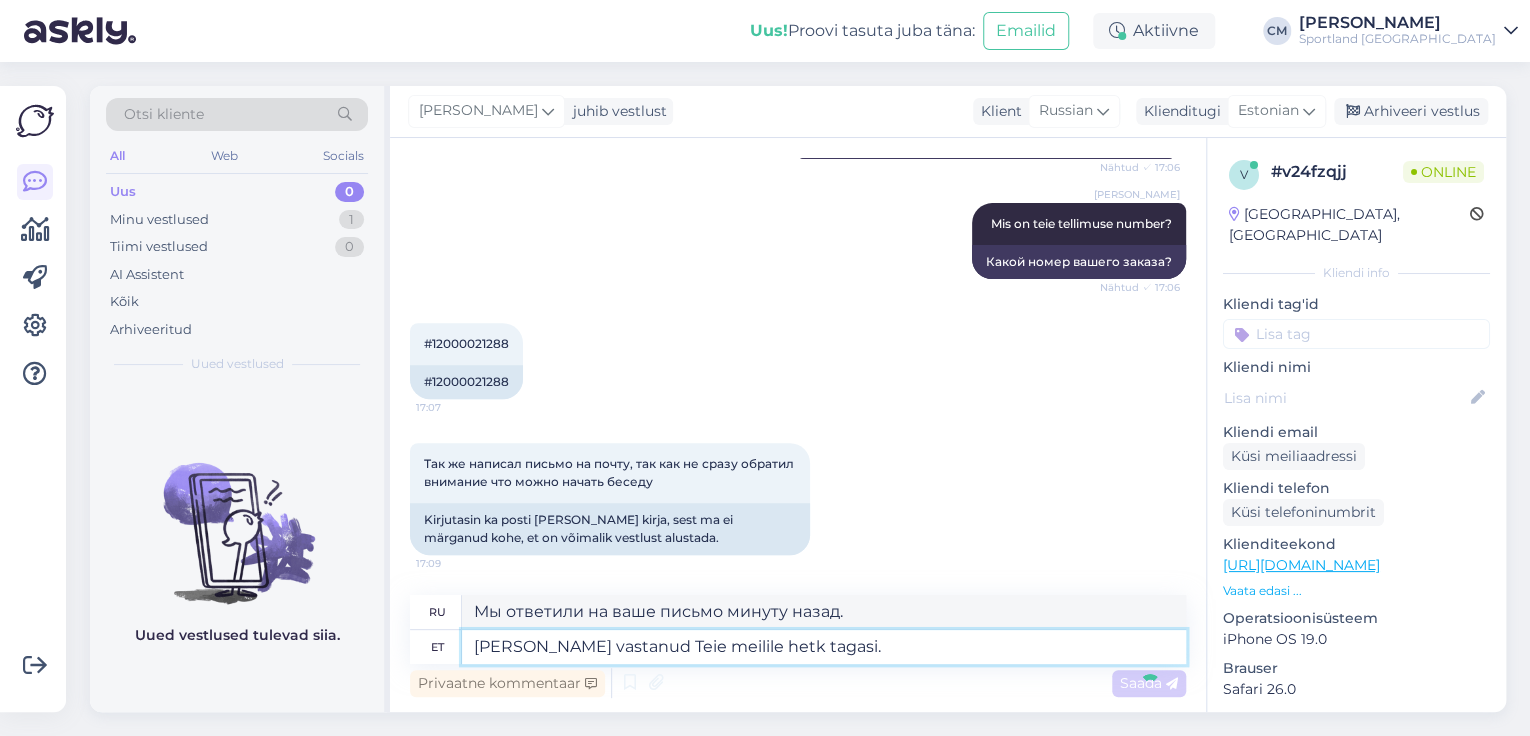 type 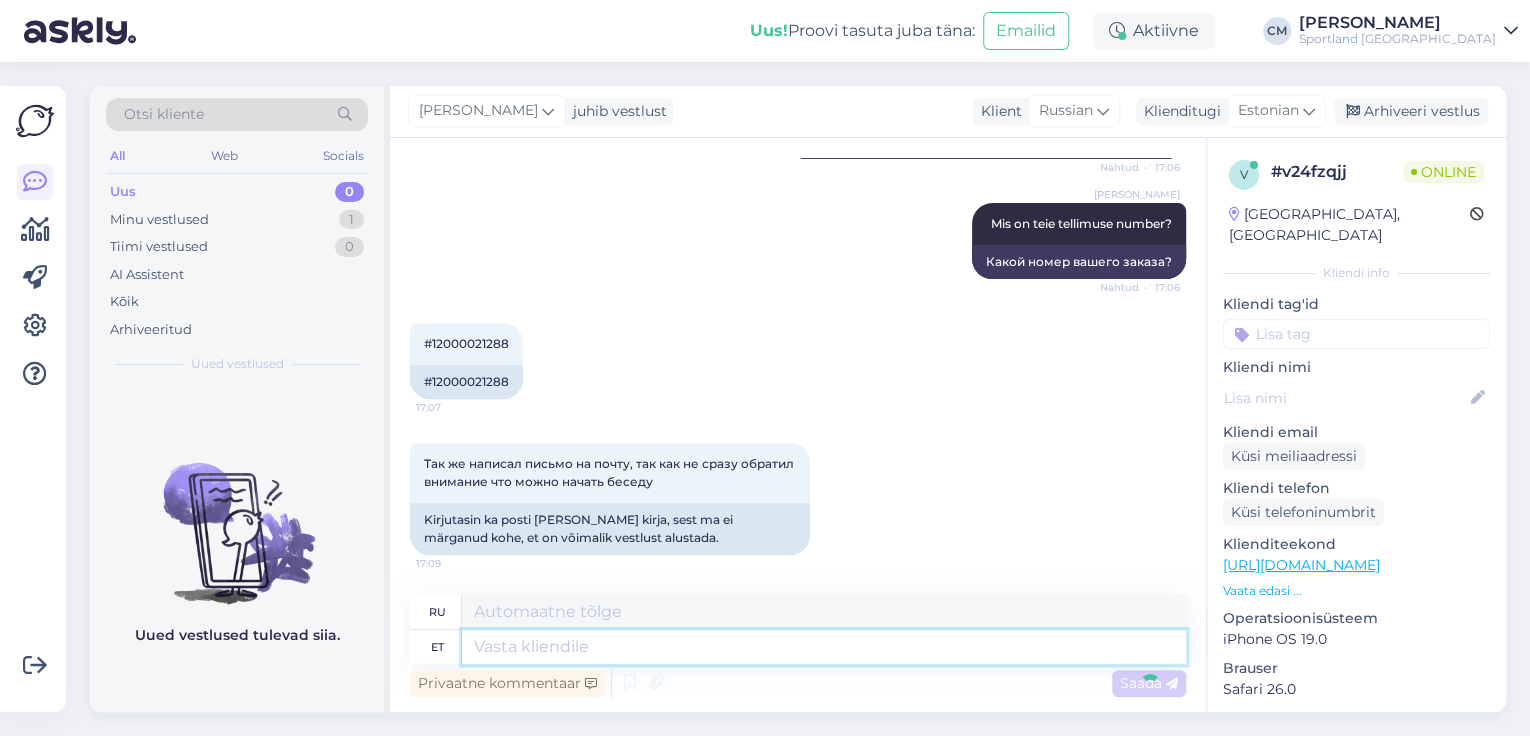 scroll, scrollTop: 475, scrollLeft: 0, axis: vertical 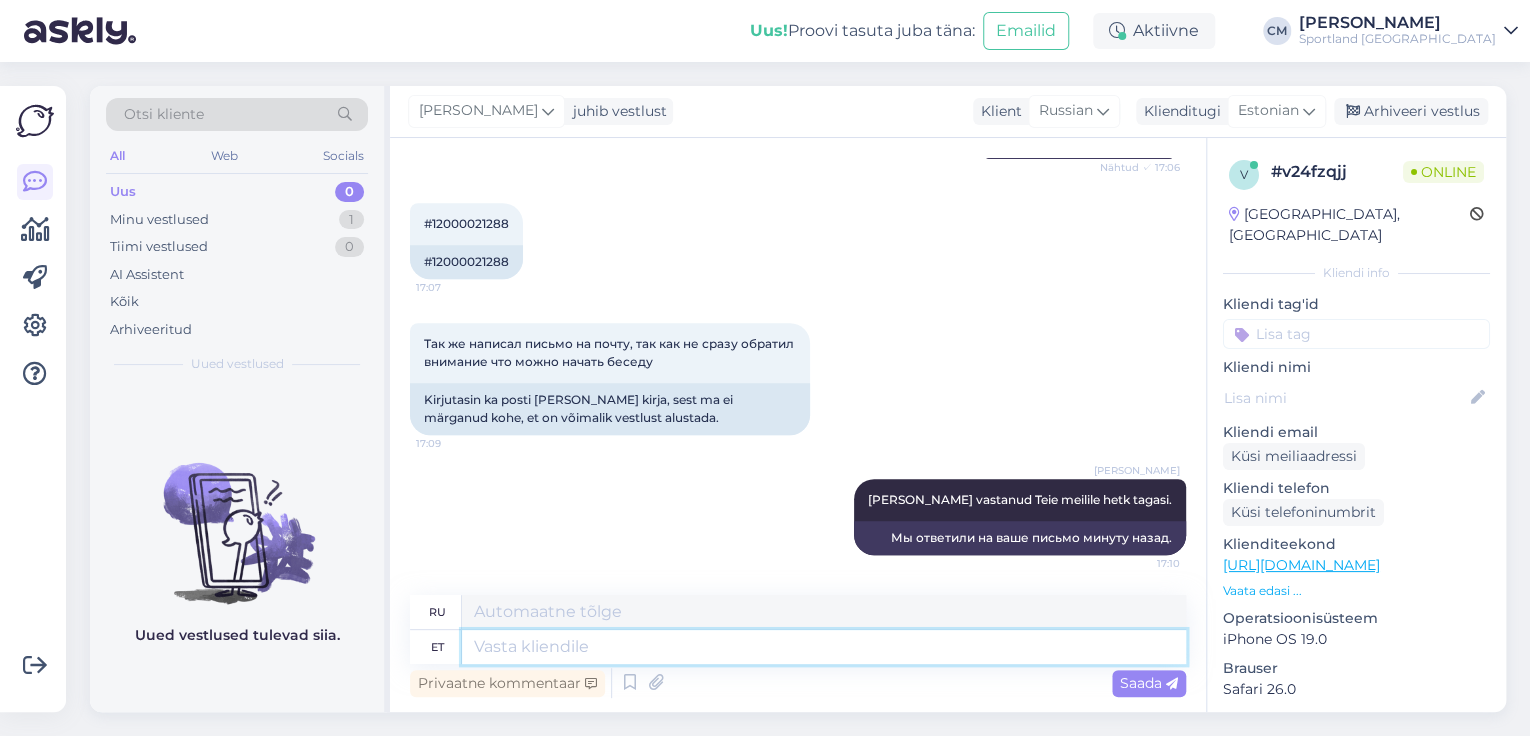 click at bounding box center (824, 647) 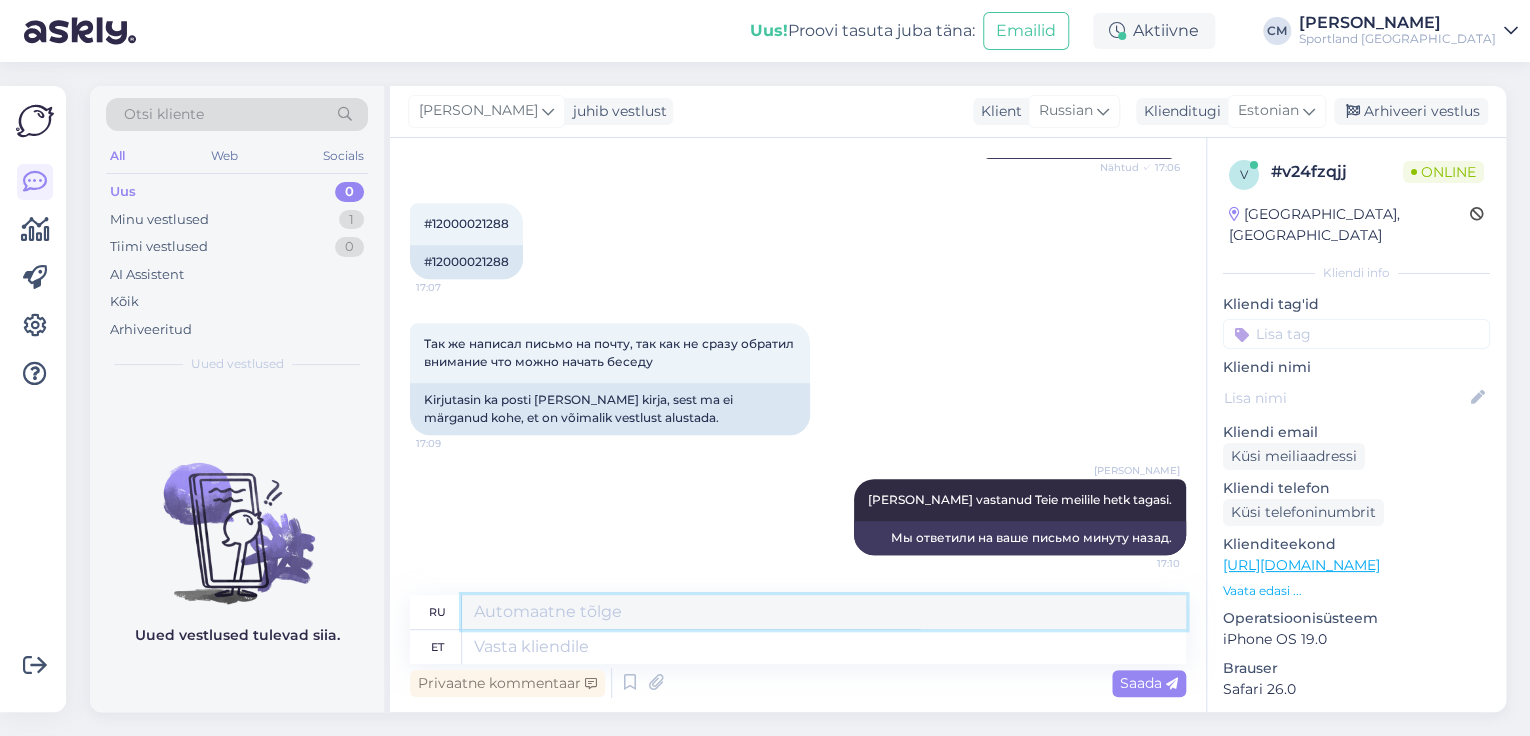 click at bounding box center (824, 612) 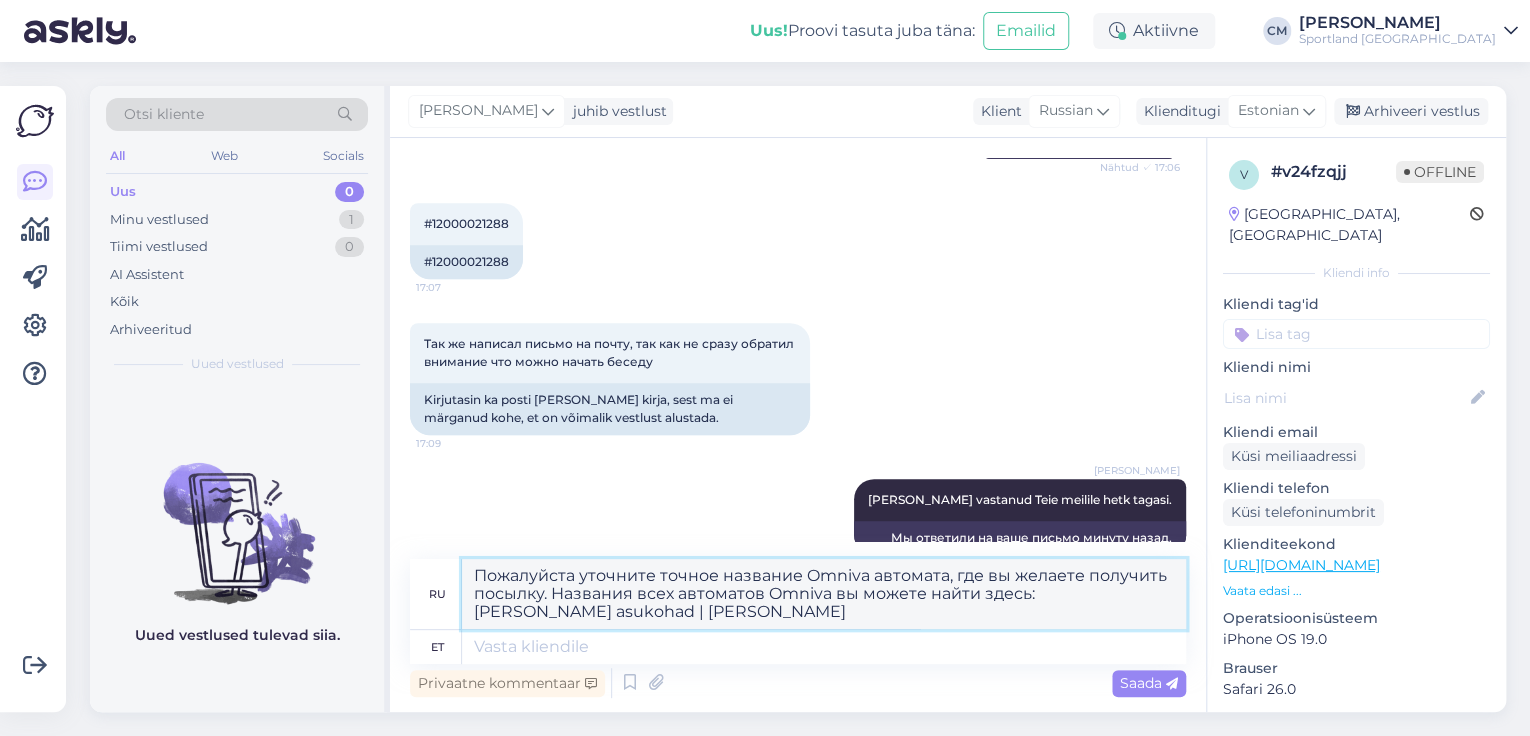 drag, startPoint x: 633, startPoint y: 613, endPoint x: 1040, endPoint y: 589, distance: 407.707 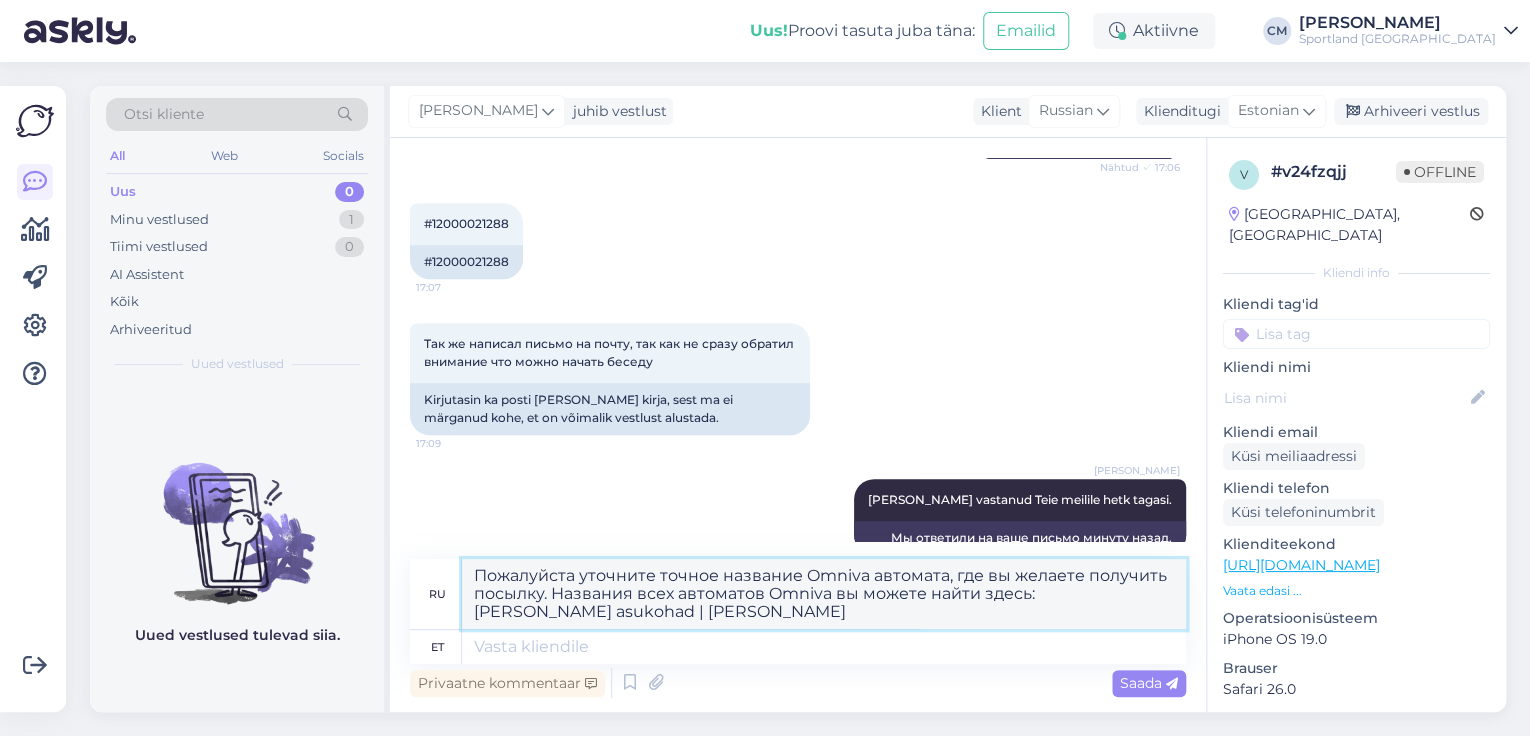 click on "Пожалуйста уточните точное название Omniva автомата, где вы желаете получить посылку. Названия всех автоматов Omniva вы можете найти здесь: [PERSON_NAME] asukohad | [PERSON_NAME]" at bounding box center [824, 594] 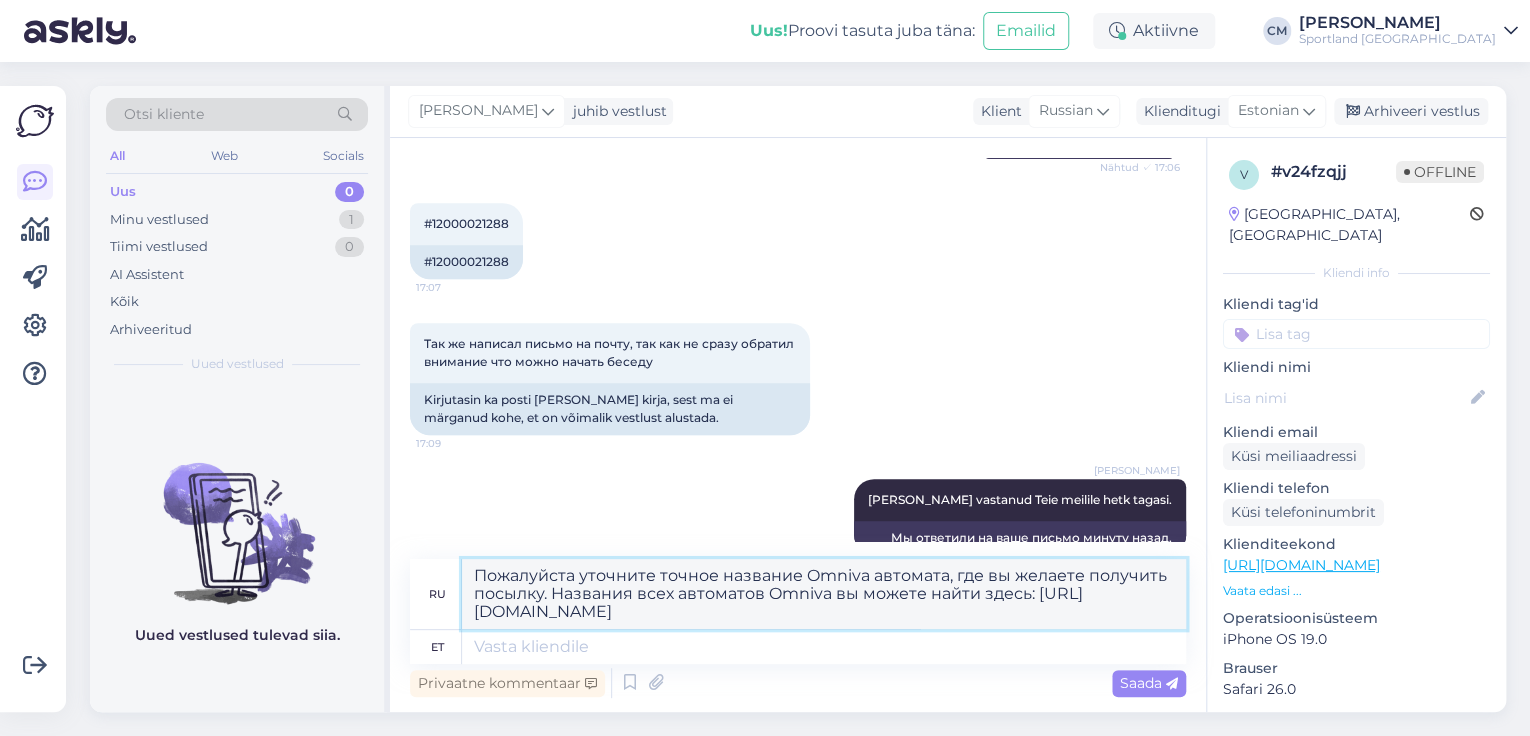 click on "Пожалуйста уточните точное название Omniva автомата, где вы желаете получить посылку. Названия всех автоматов Omniva вы можете найти здесь: [URL][DOMAIN_NAME]" at bounding box center [824, 594] 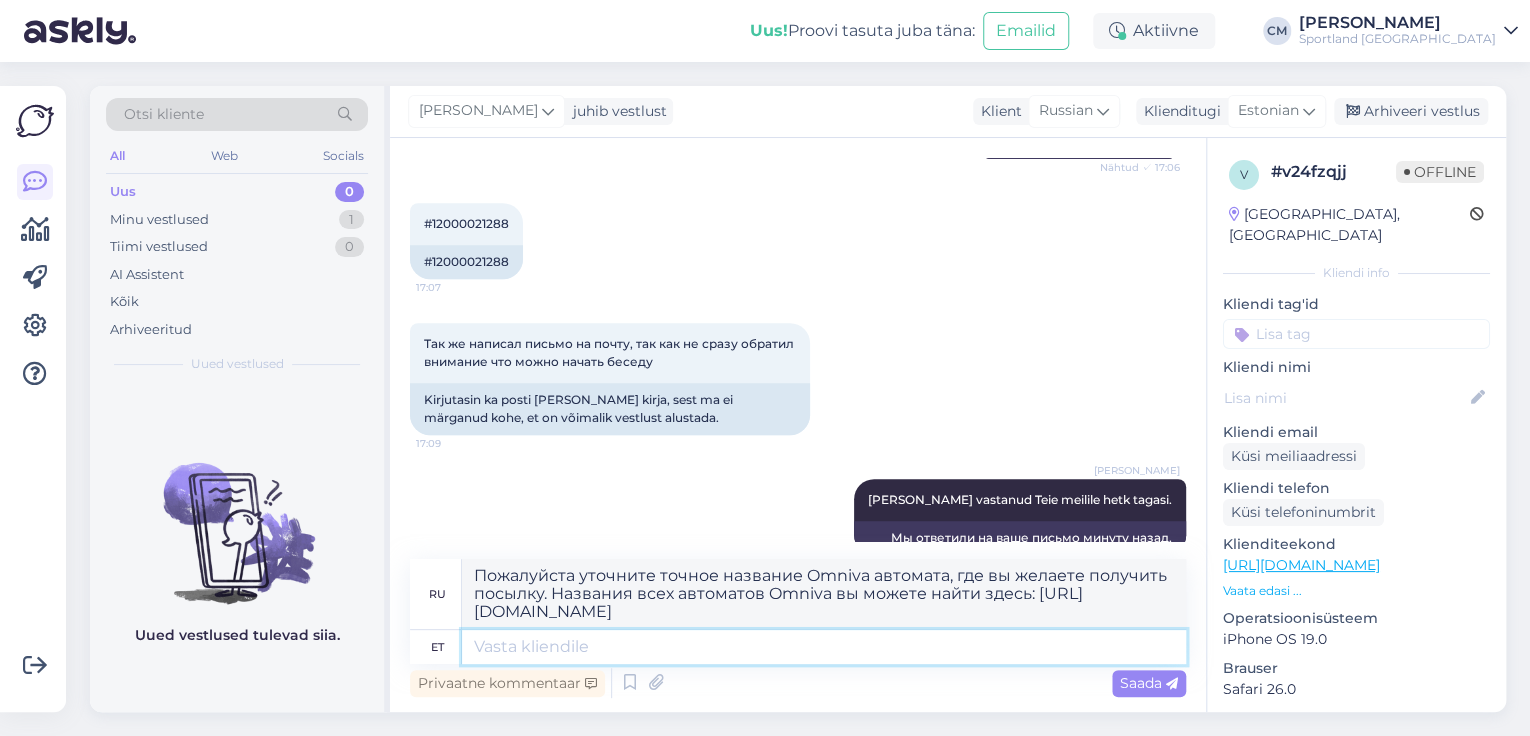 click at bounding box center [824, 647] 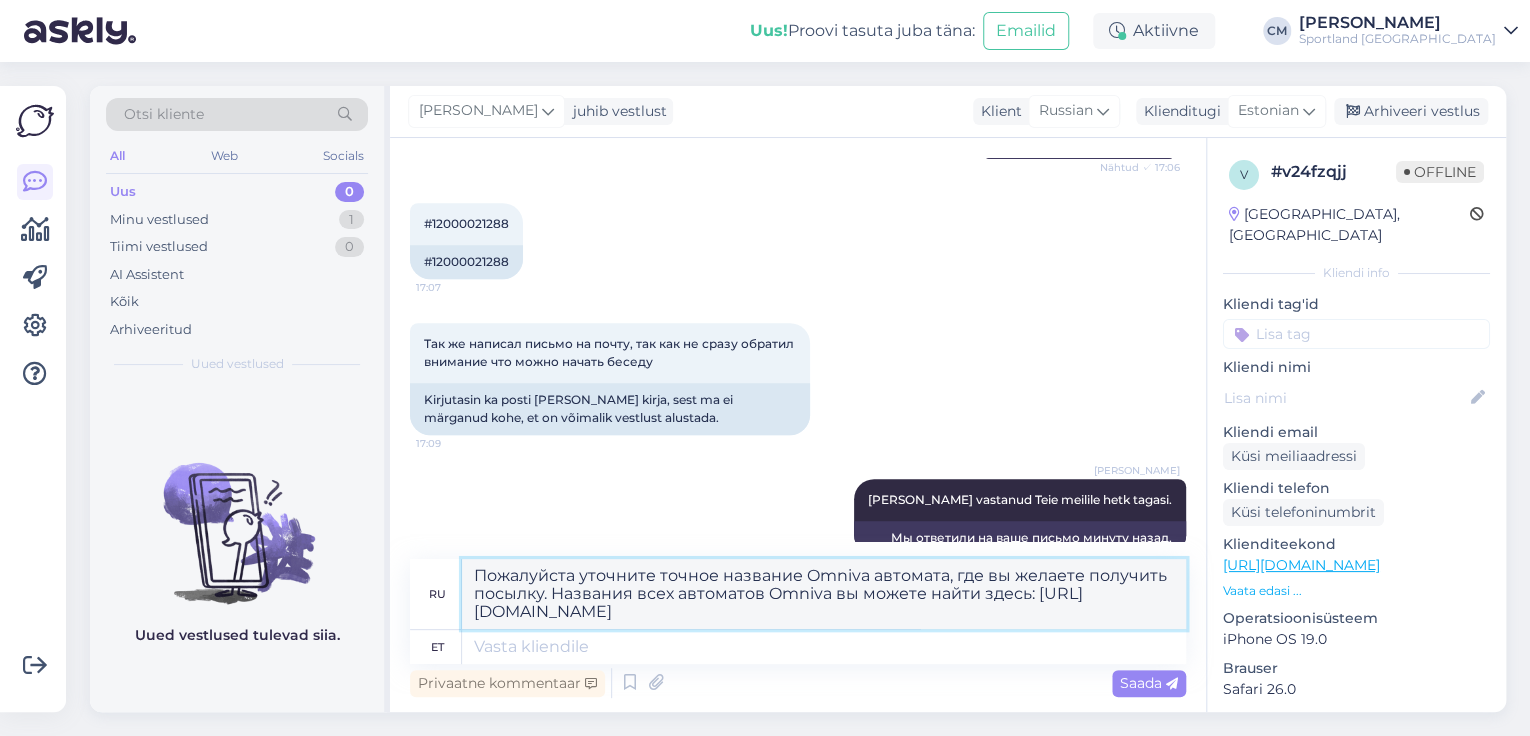drag, startPoint x: 749, startPoint y: 615, endPoint x: 475, endPoint y: 557, distance: 280.0714 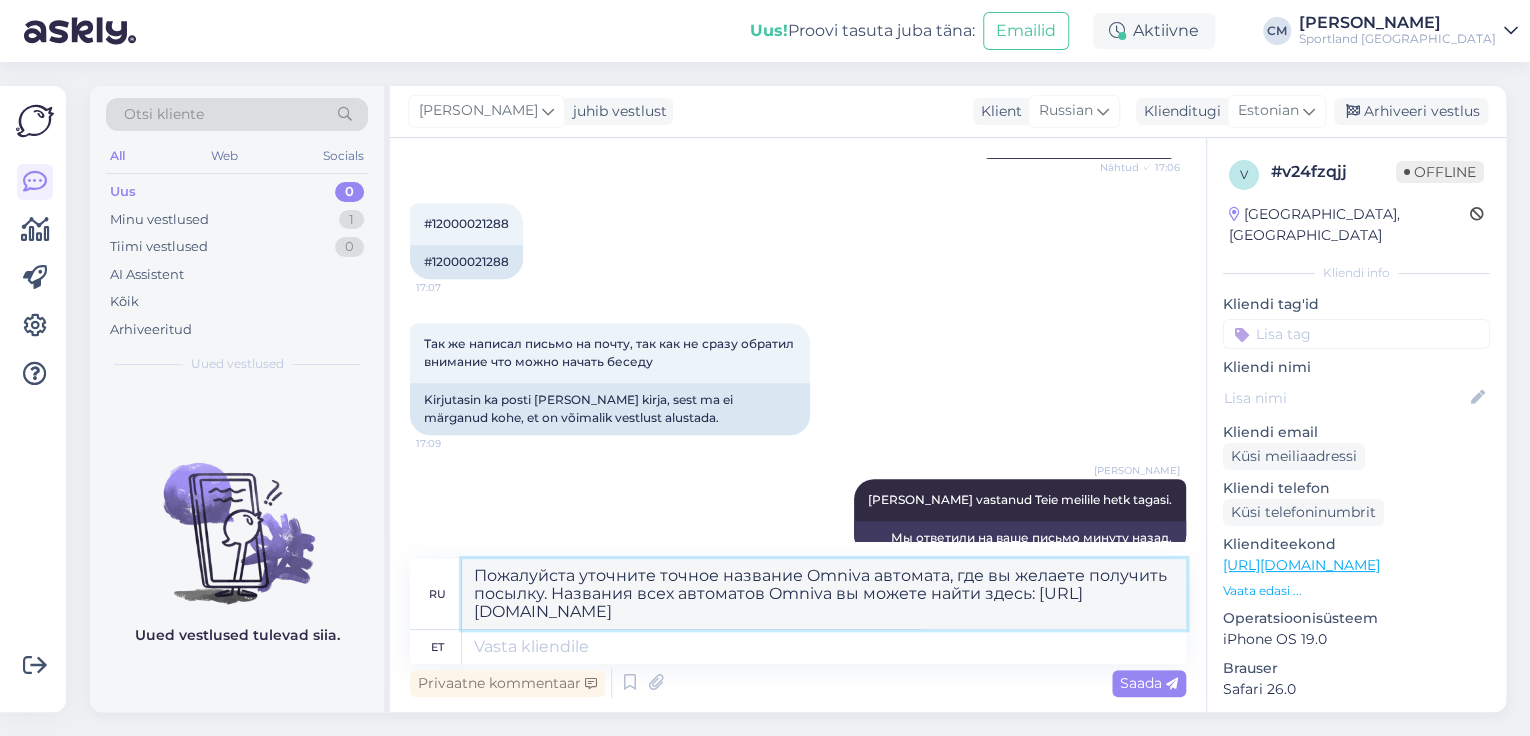 click on "Vestlus algas [DATE] Случайно заказал не на тот адрес, возможно ли поменять адрес доставки? 17:06  Tellisin kogemata valele aadressile, kas on võimalik kättetoimetamise aadressi muuta? [PERSON_NAME] Tere! [PERSON_NAME] klienditeenindusest Nähtud ✓ 17:06  Здравствуйте! Меня зовут [PERSON_NAME], я из службы поддержки клиентов. [PERSON_NAME] Mis on teie tellimuse number? Nähtud ✓ 17:06  Какой номер вашего заказа?  #12000021288 17:07  #12000021288 Так же написал письмо на почту, так как не сразу обратил внимание что можно начать беседу 17:09  [PERSON_NAME] ka posti [PERSON_NAME] kirja, sest ma ei märganud kohe, et on võimalik vestlust alustada. [PERSON_NAME] Männigo [PERSON_NAME] vastanud Teie meilile hetk tagasi. 17:10  Мы ответили на ваше письмо минуту назад. ru et Privaatne kommentaar Saada" at bounding box center [798, 425] 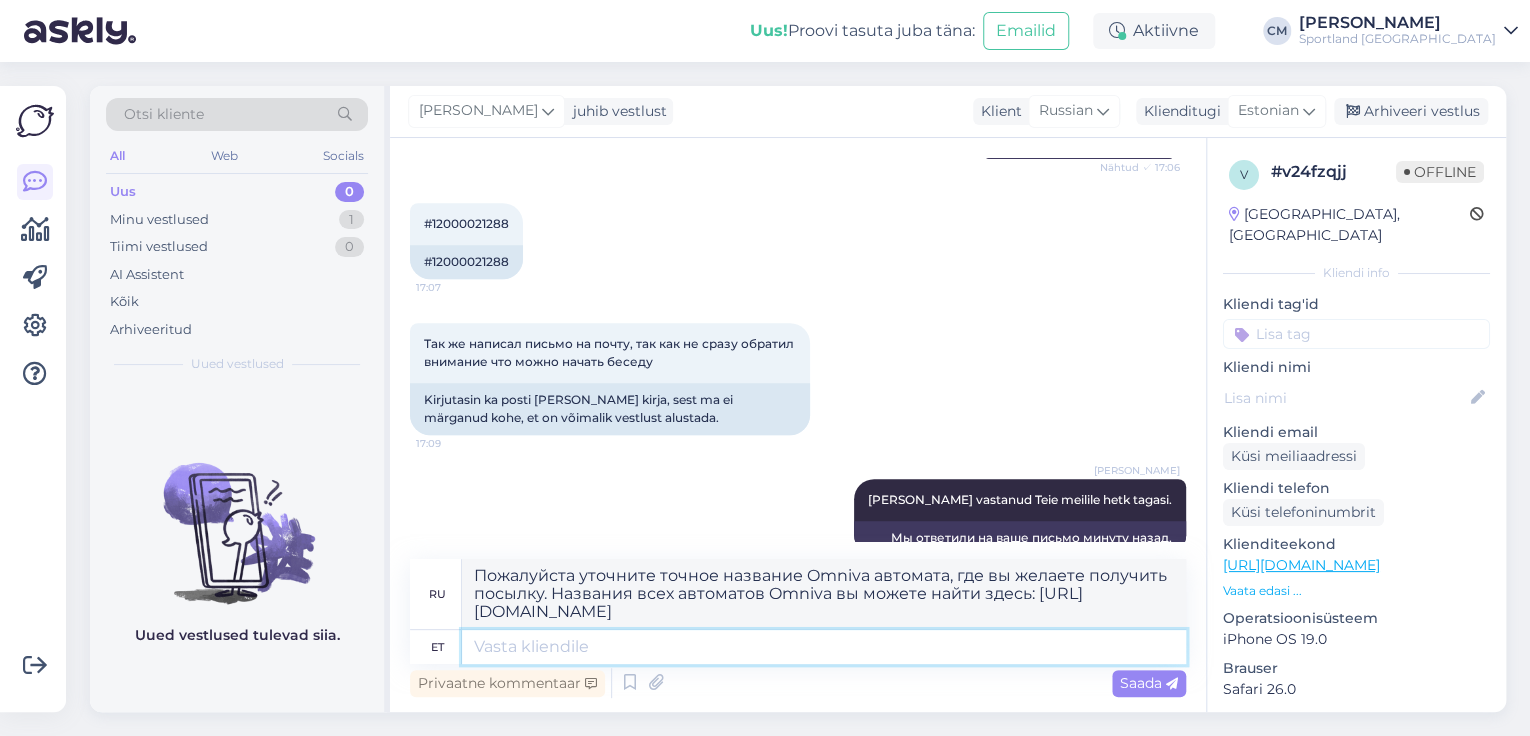 click at bounding box center (824, 647) 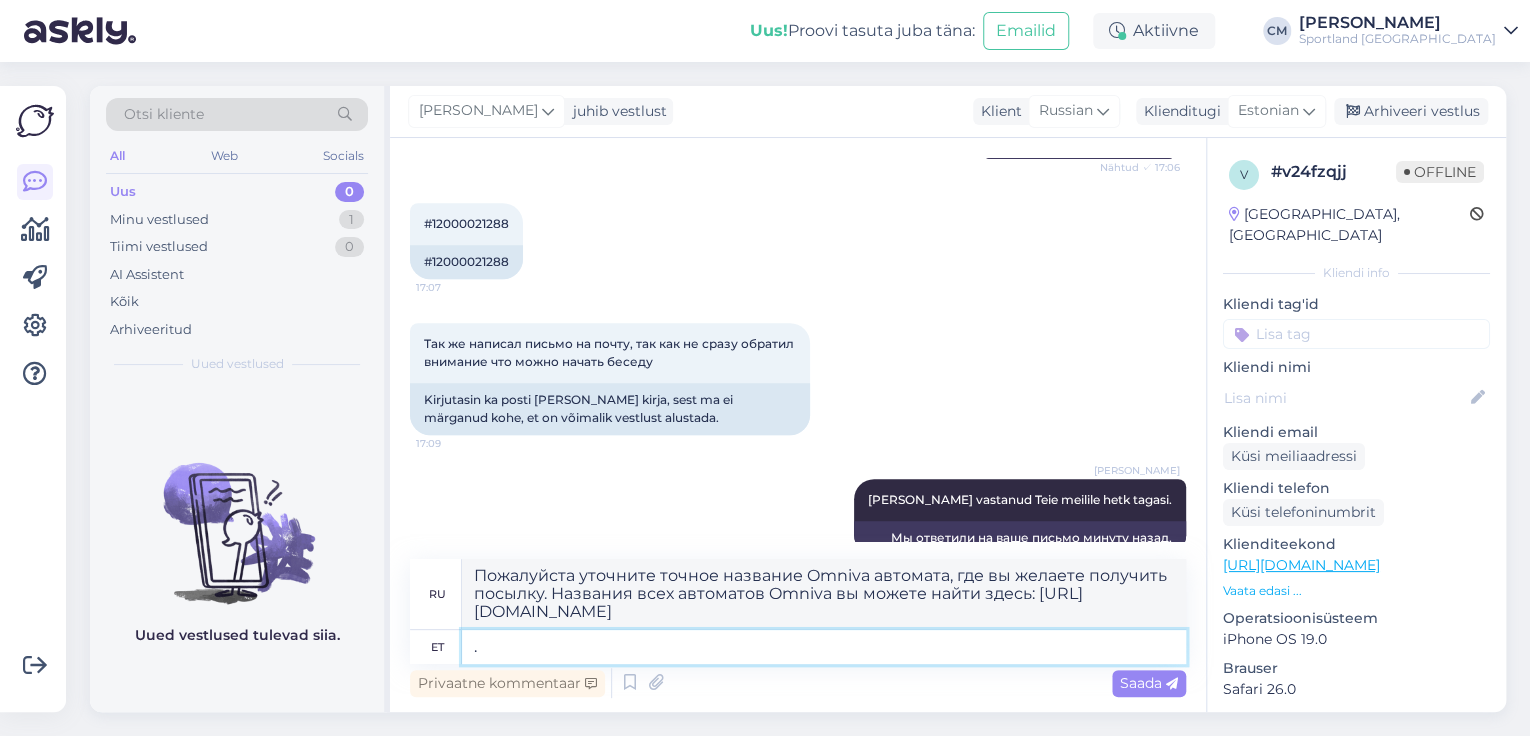 type on "." 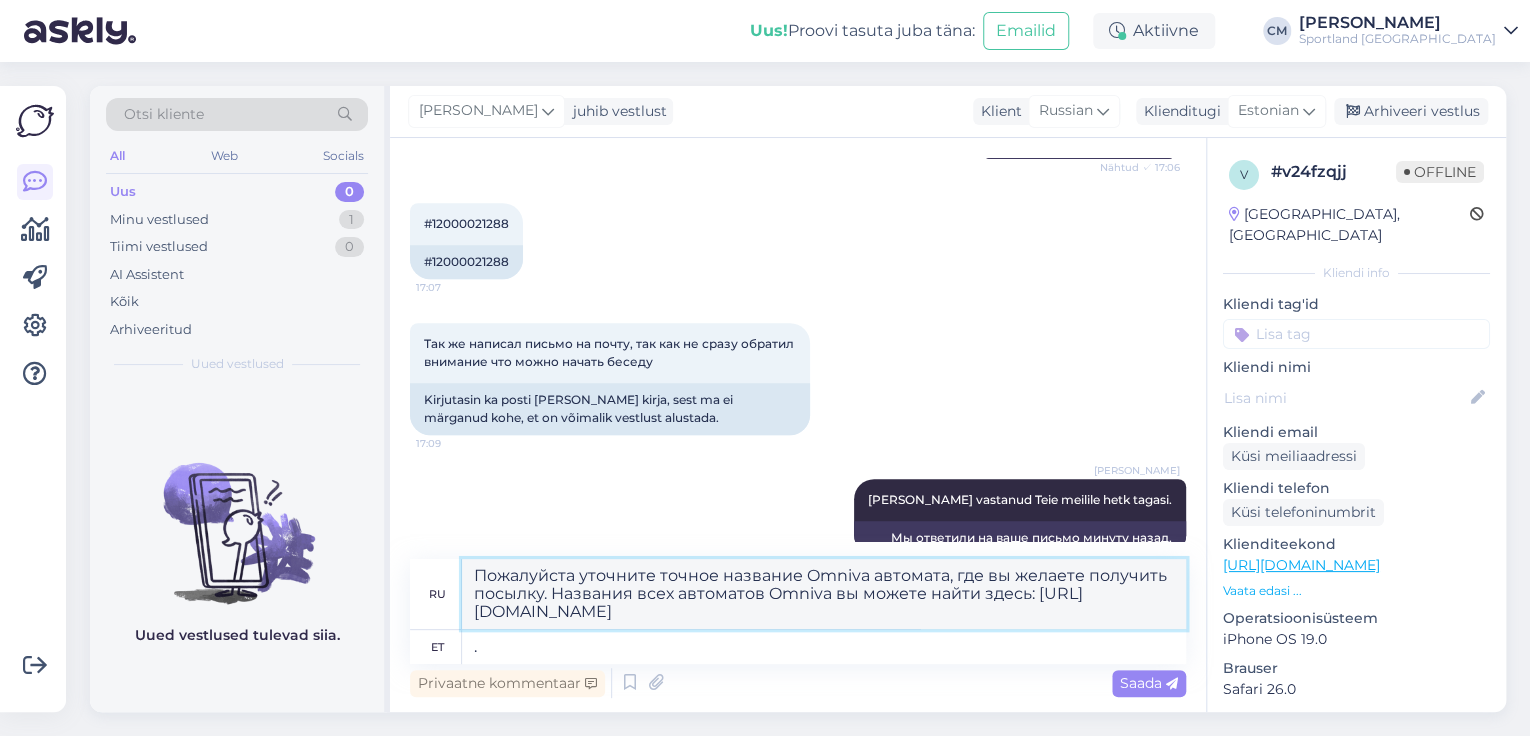 click on "Пожалуйста уточните точное название Omniva автомата, где вы желаете получить посылку. Названия всех автоматов Omniva вы можете найти здесь: [URL][DOMAIN_NAME]" at bounding box center [824, 594] 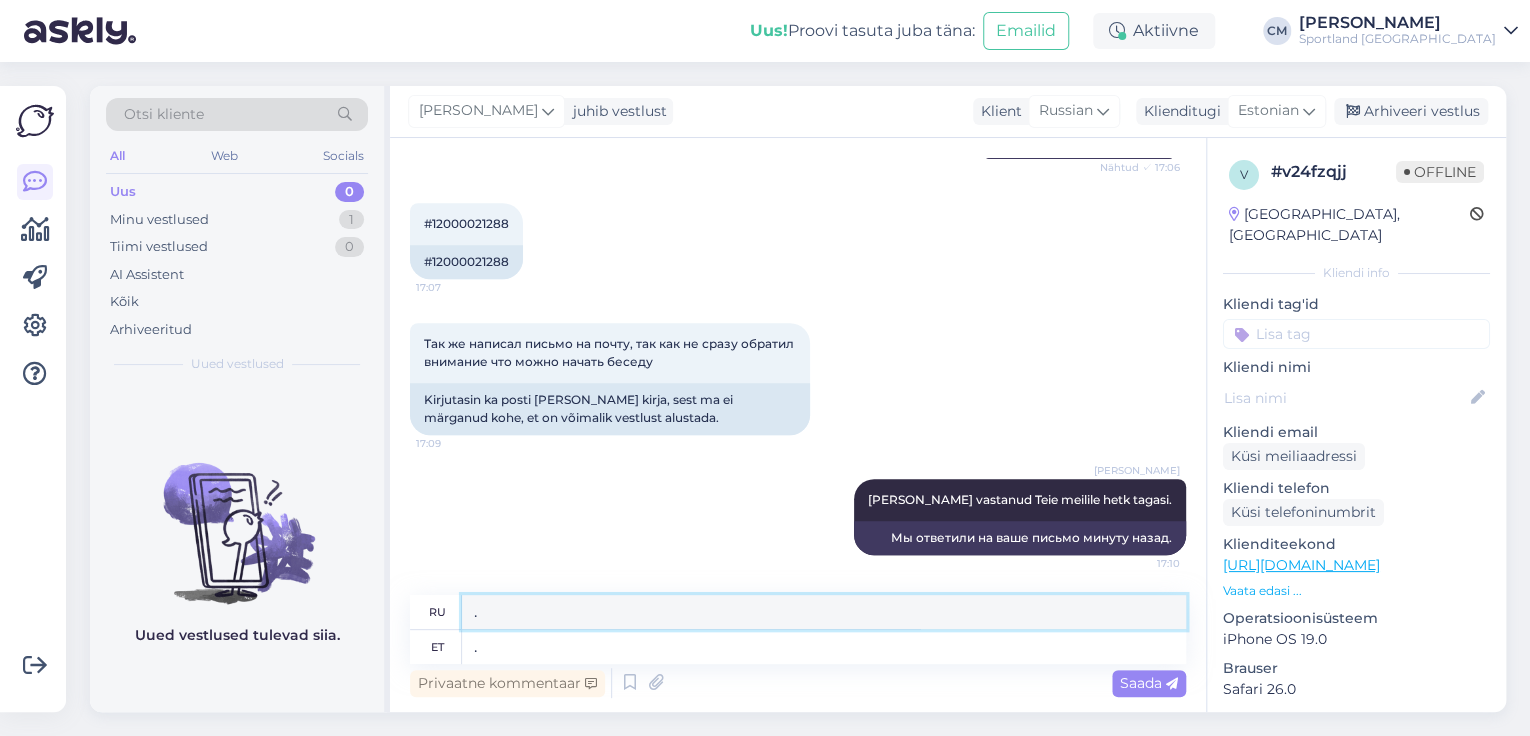 click on "." at bounding box center [824, 612] 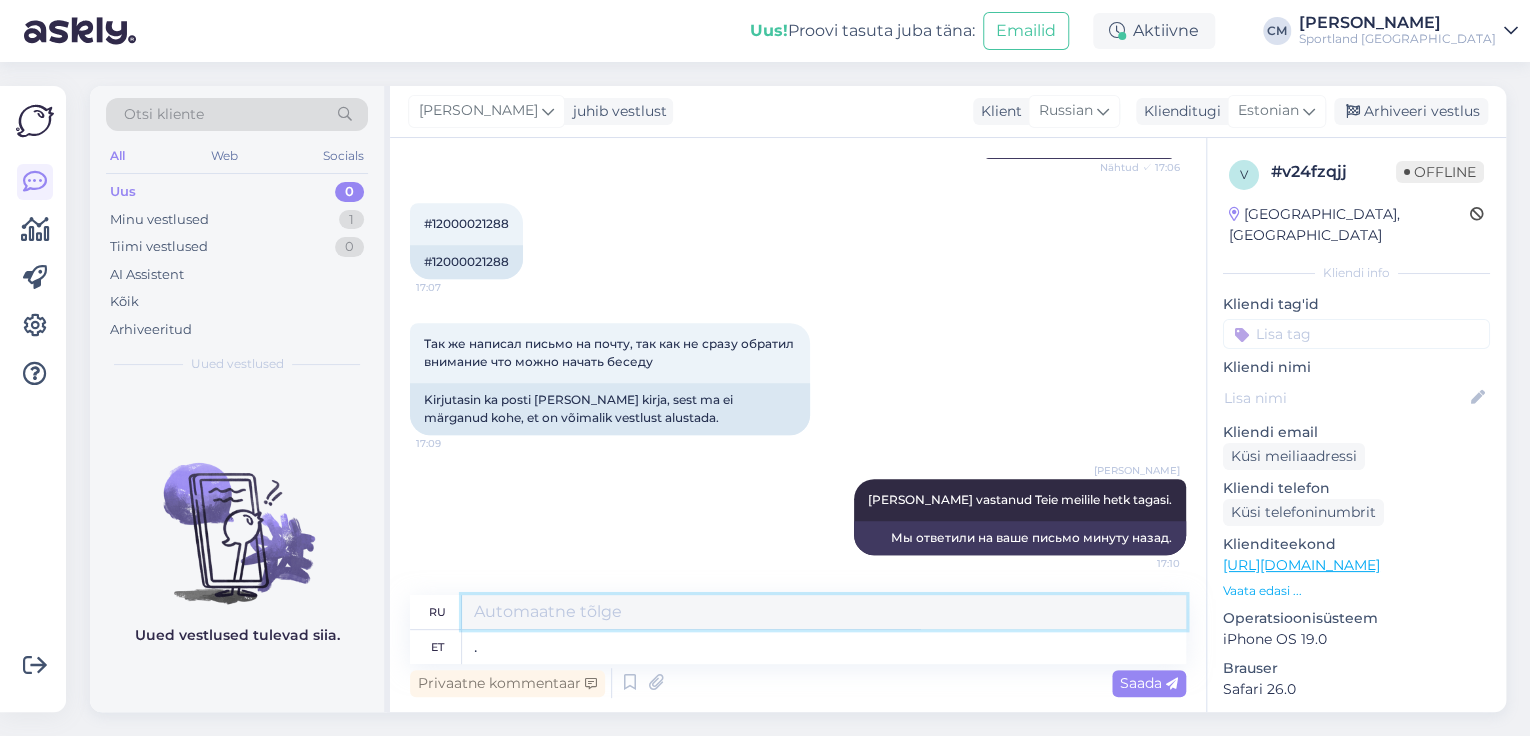 type 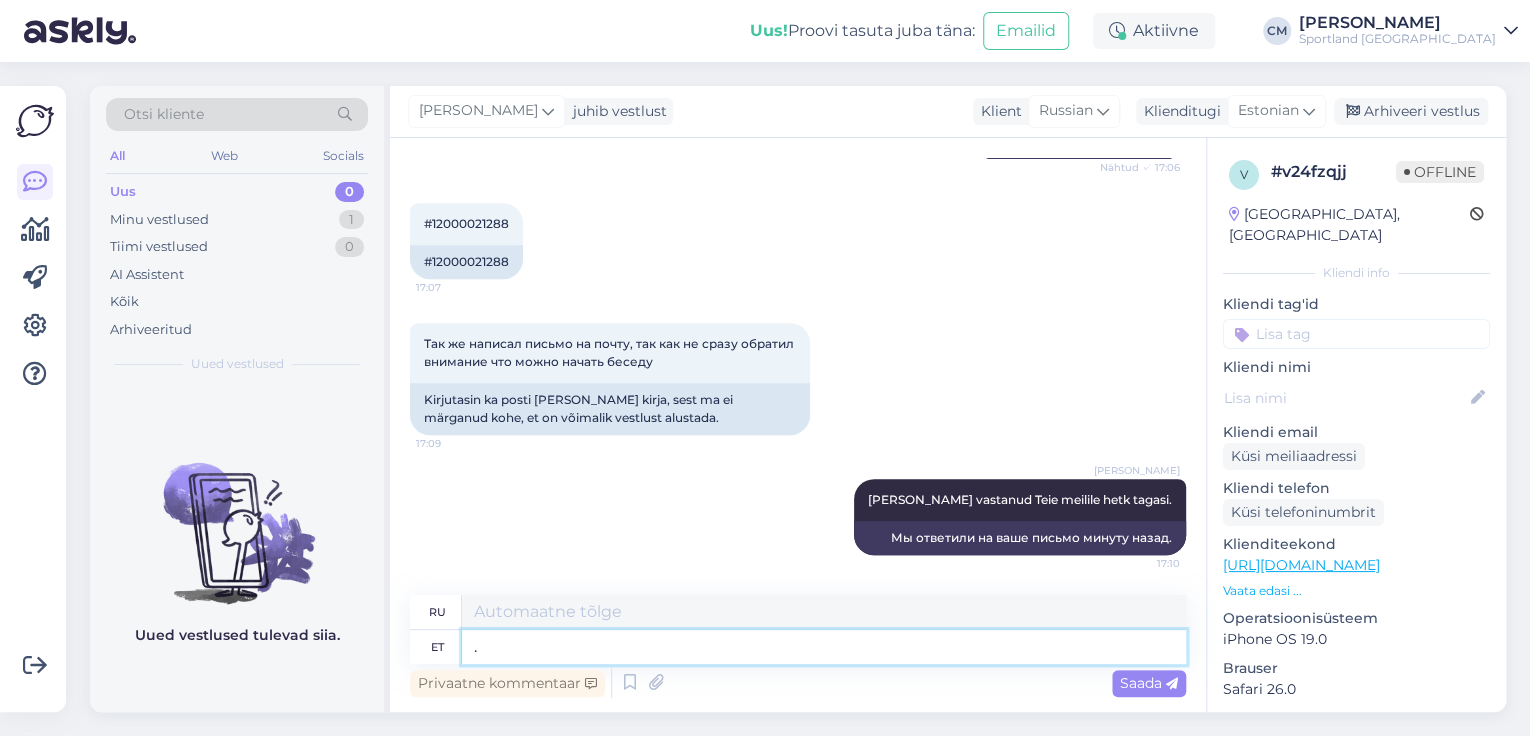 drag, startPoint x: 492, startPoint y: 642, endPoint x: 454, endPoint y: 628, distance: 40.496914 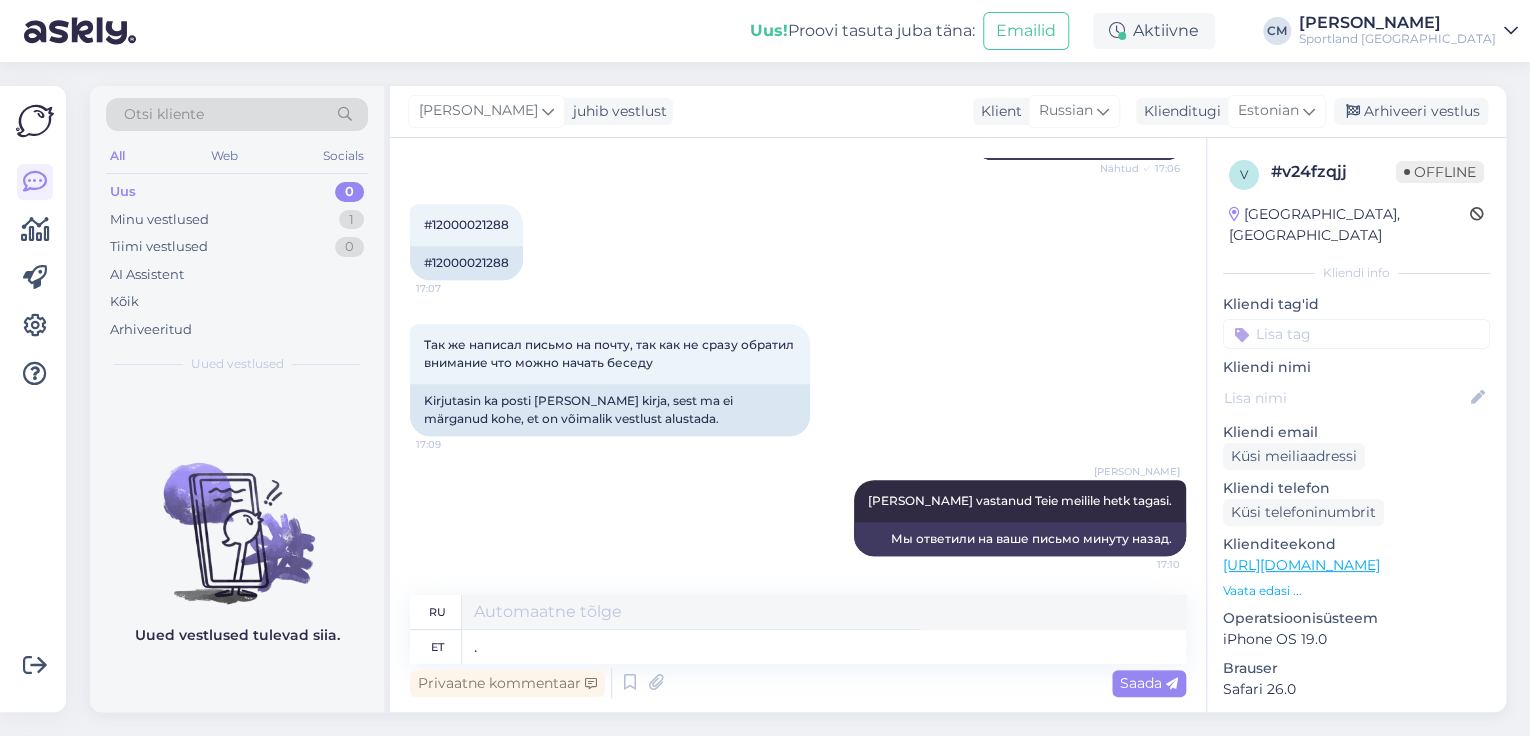 click on "[PERSON_NAME] [PERSON_NAME] vastanud Teie meilile hetk tagasi. 17:10  Мы ответили на ваше письмо минуту назад." at bounding box center [798, 518] 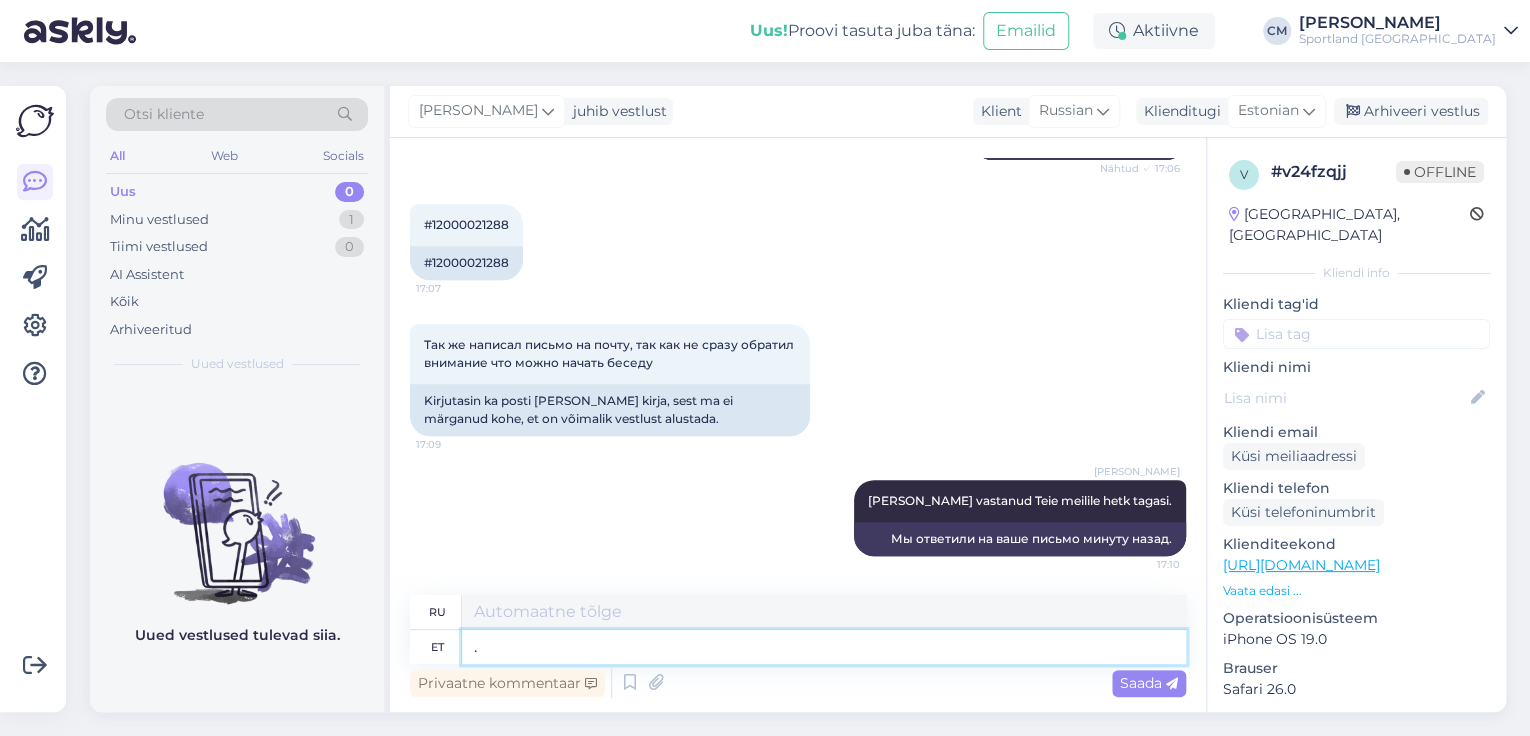 click on "." at bounding box center [824, 647] 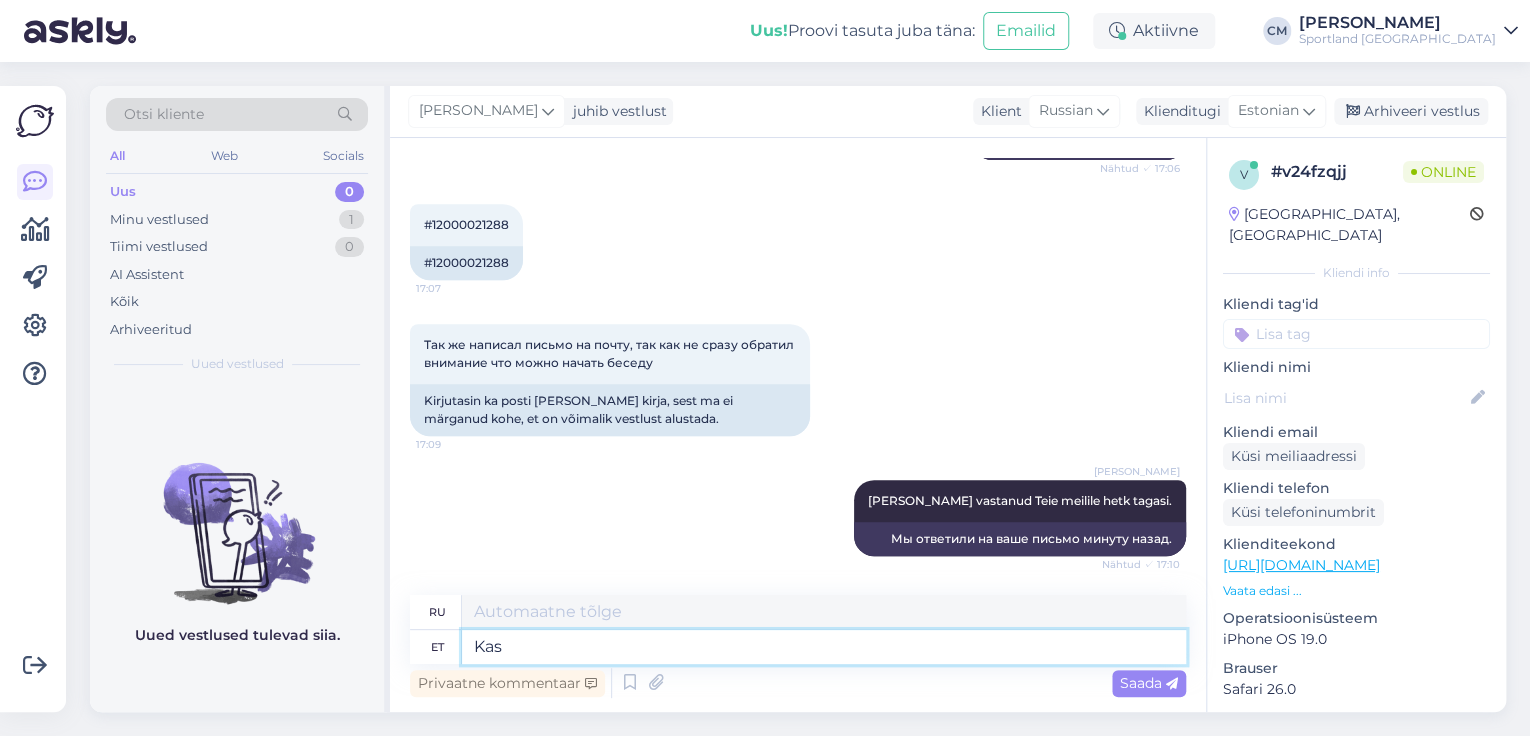 type on "Kas" 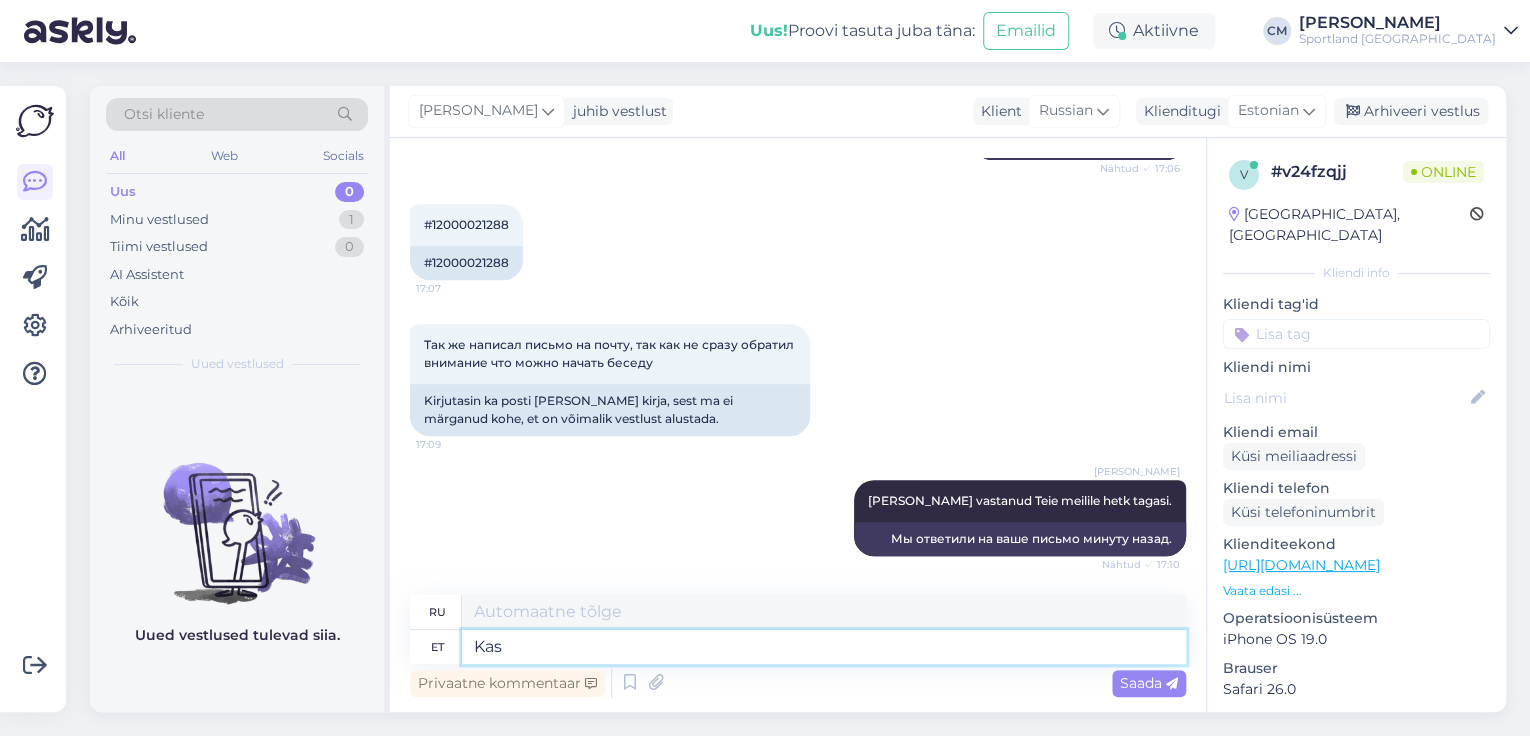 type on "Является" 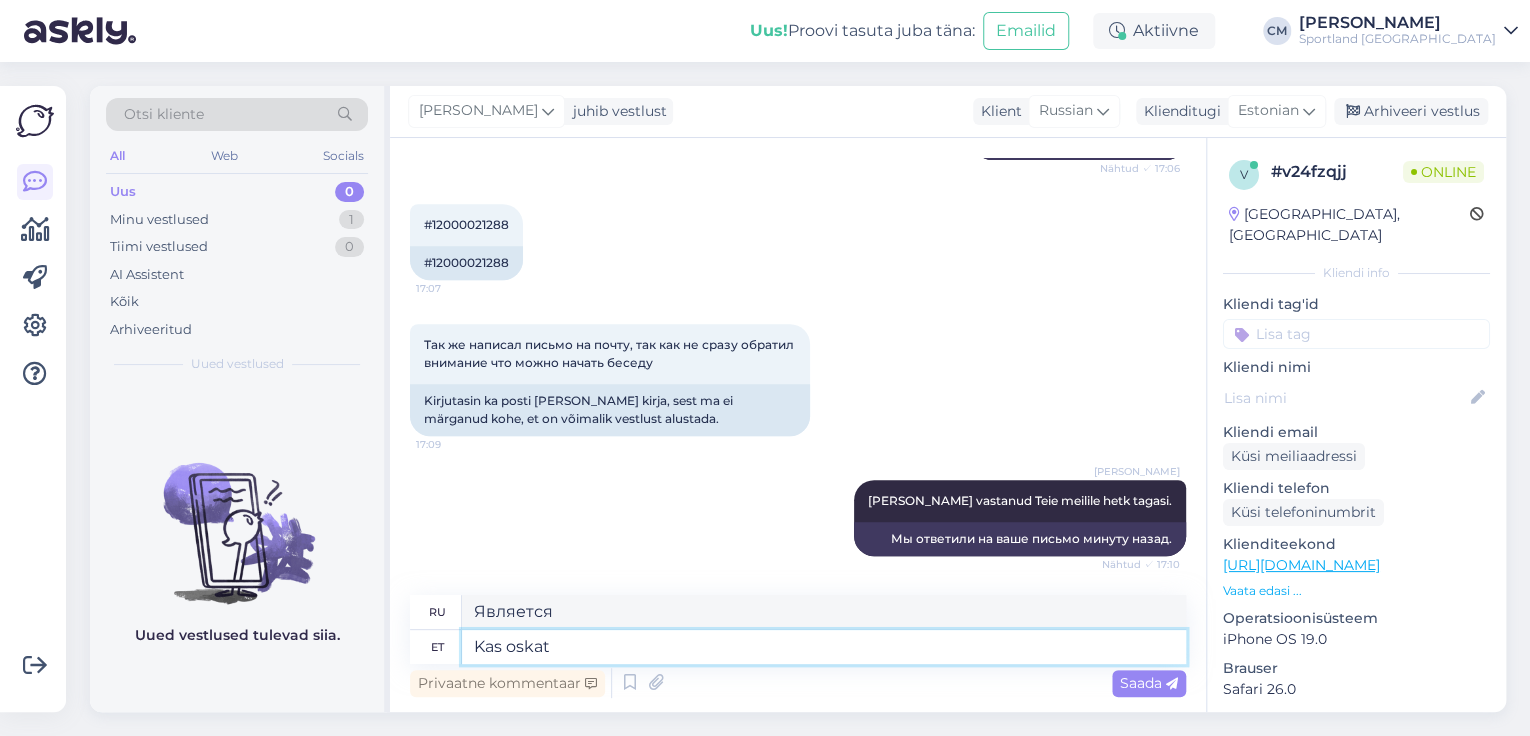 scroll, scrollTop: 774, scrollLeft: 0, axis: vertical 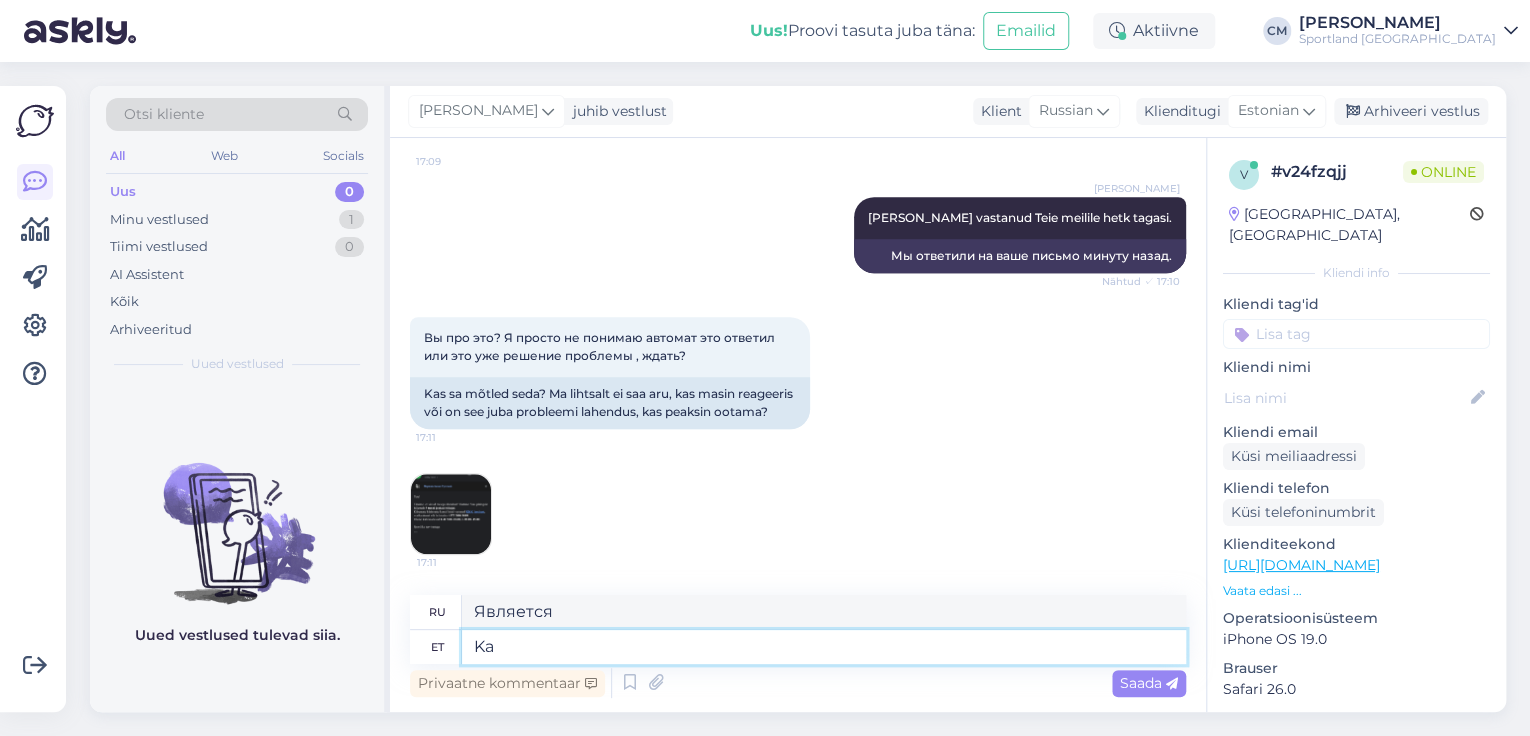type on "K" 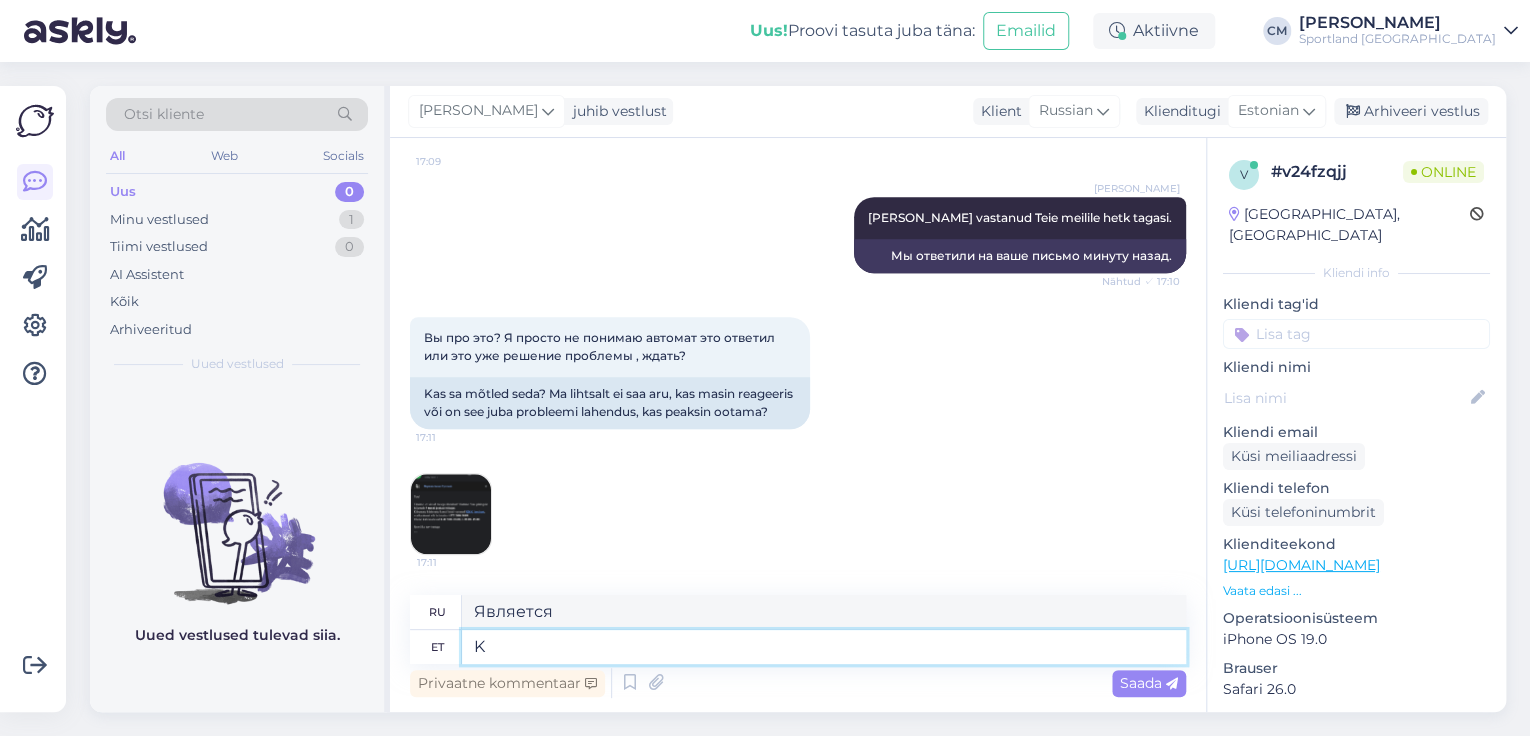 type 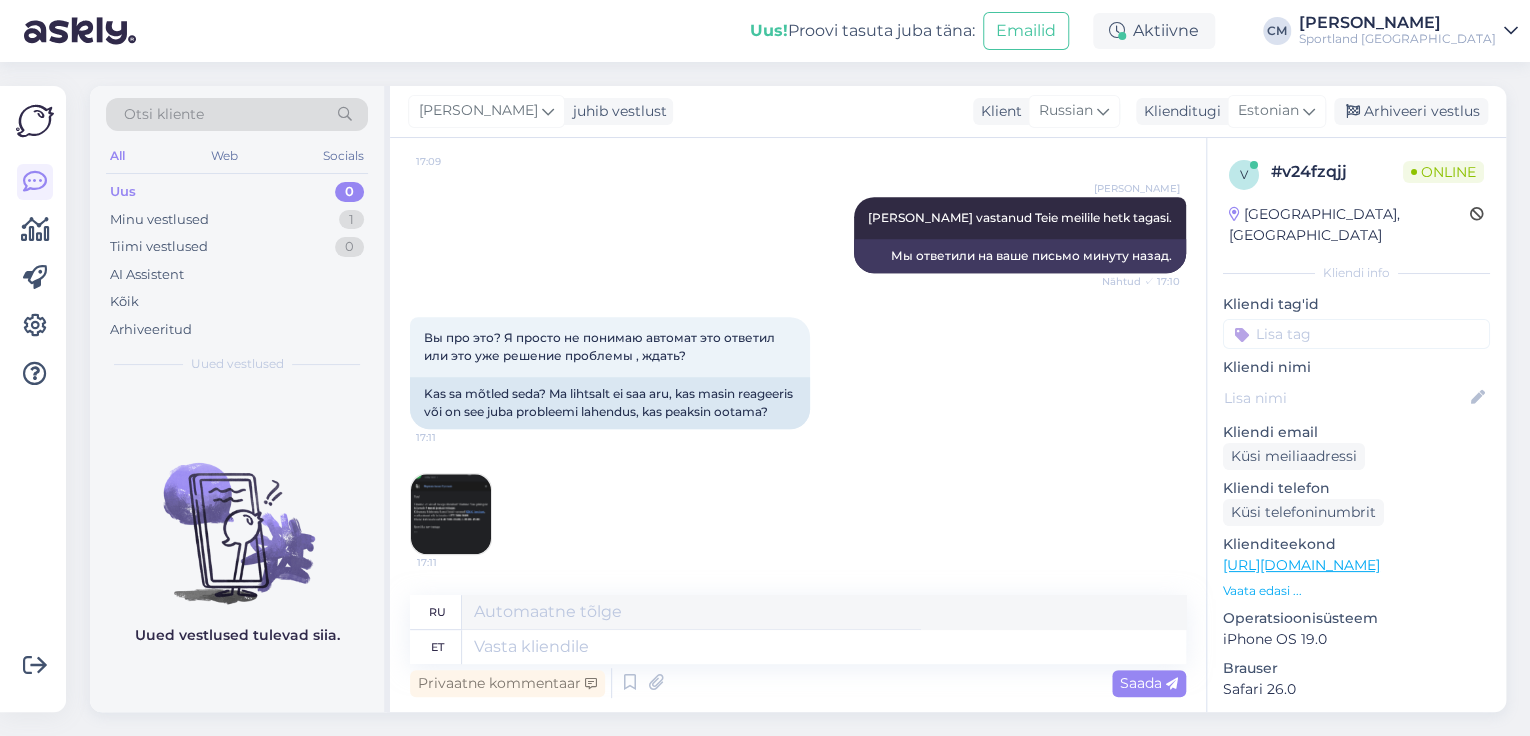type on "Не могли бы вы" 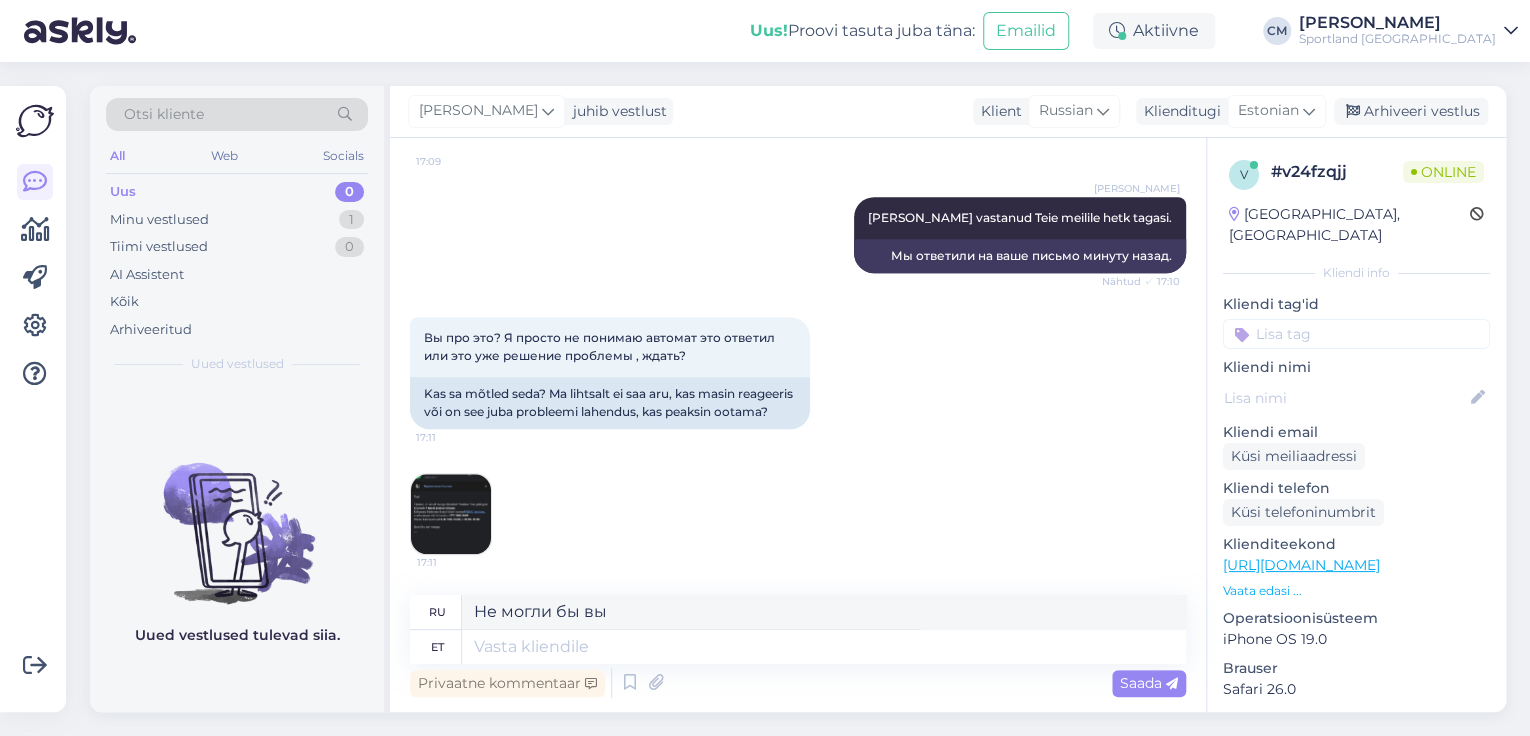 click at bounding box center (451, 514) 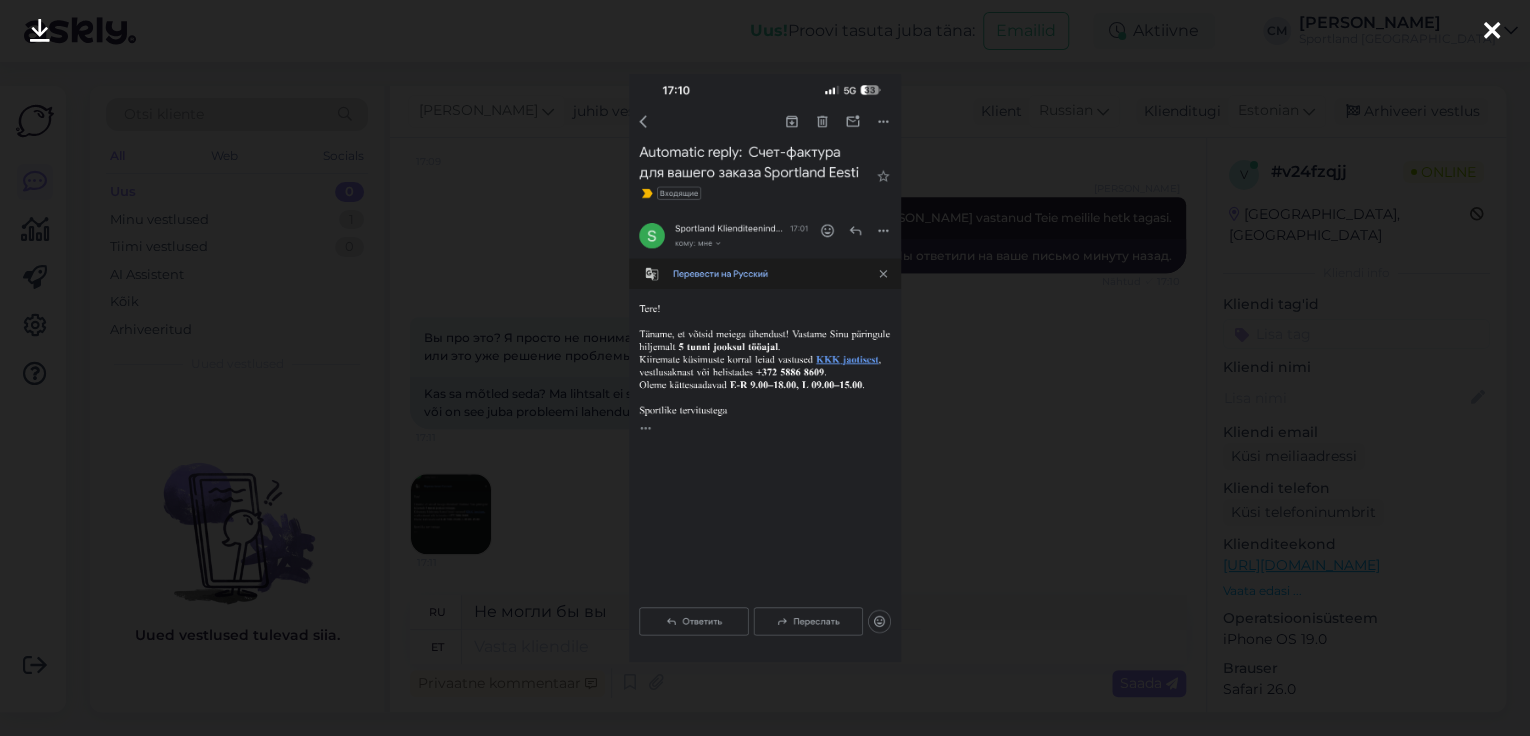 click at bounding box center [765, 368] 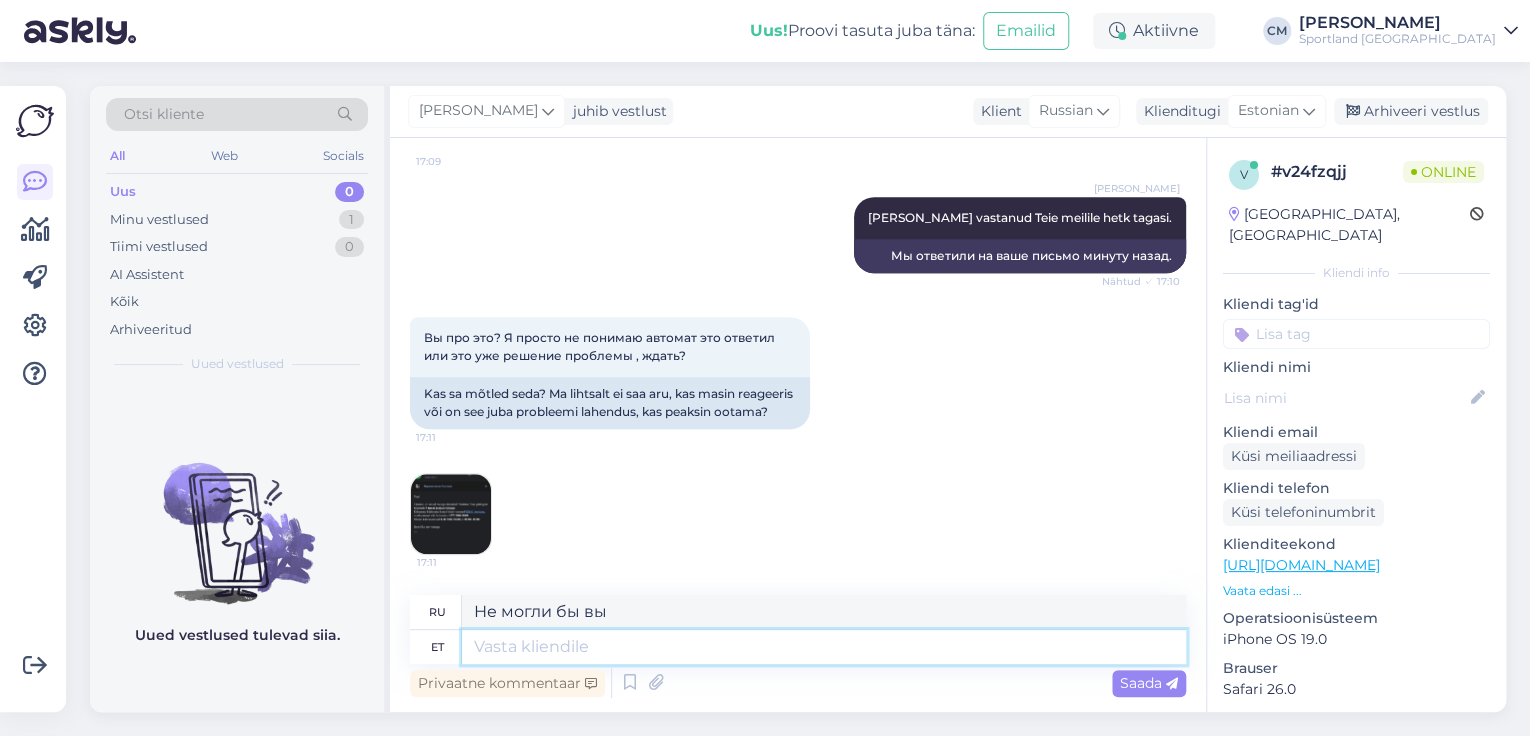 click at bounding box center [824, 647] 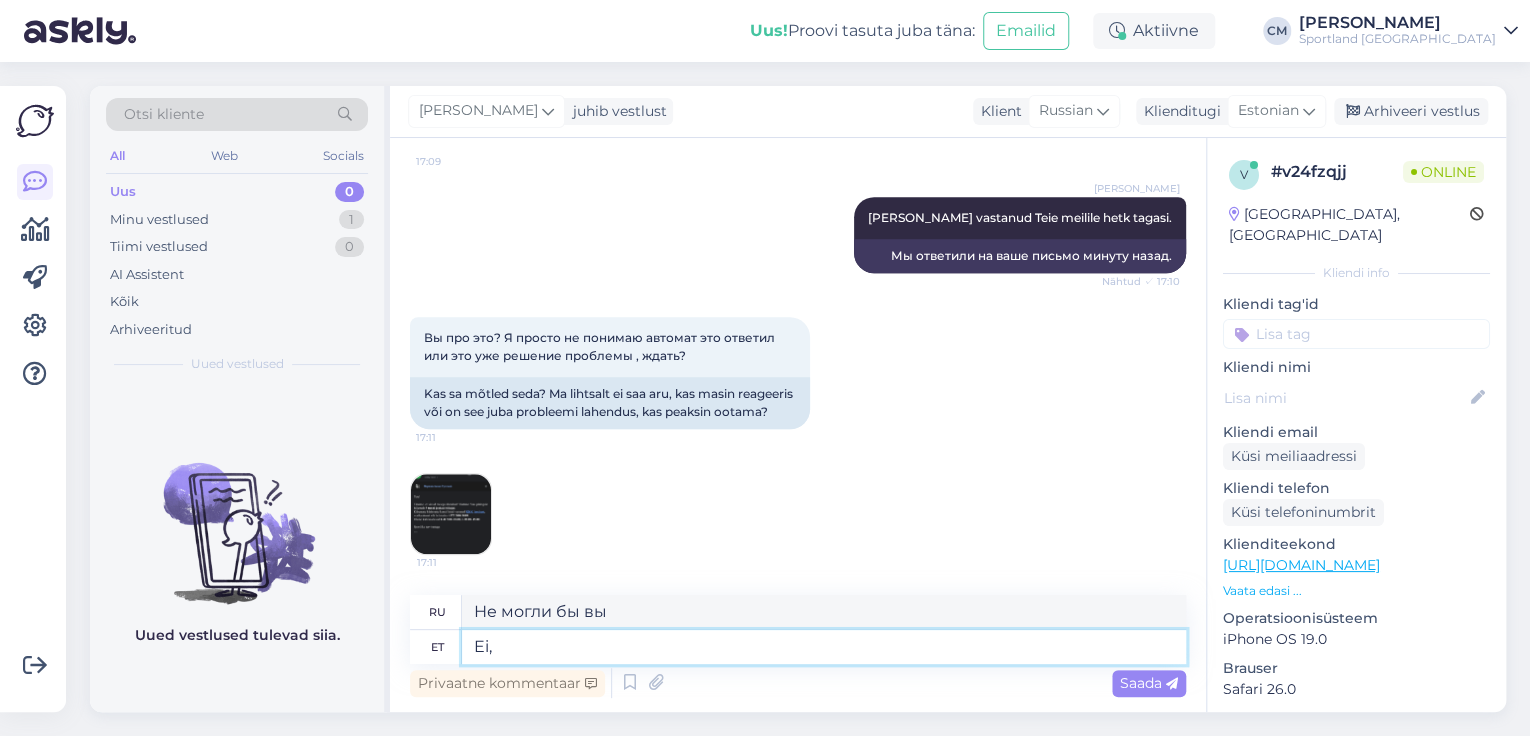 type on "Ei," 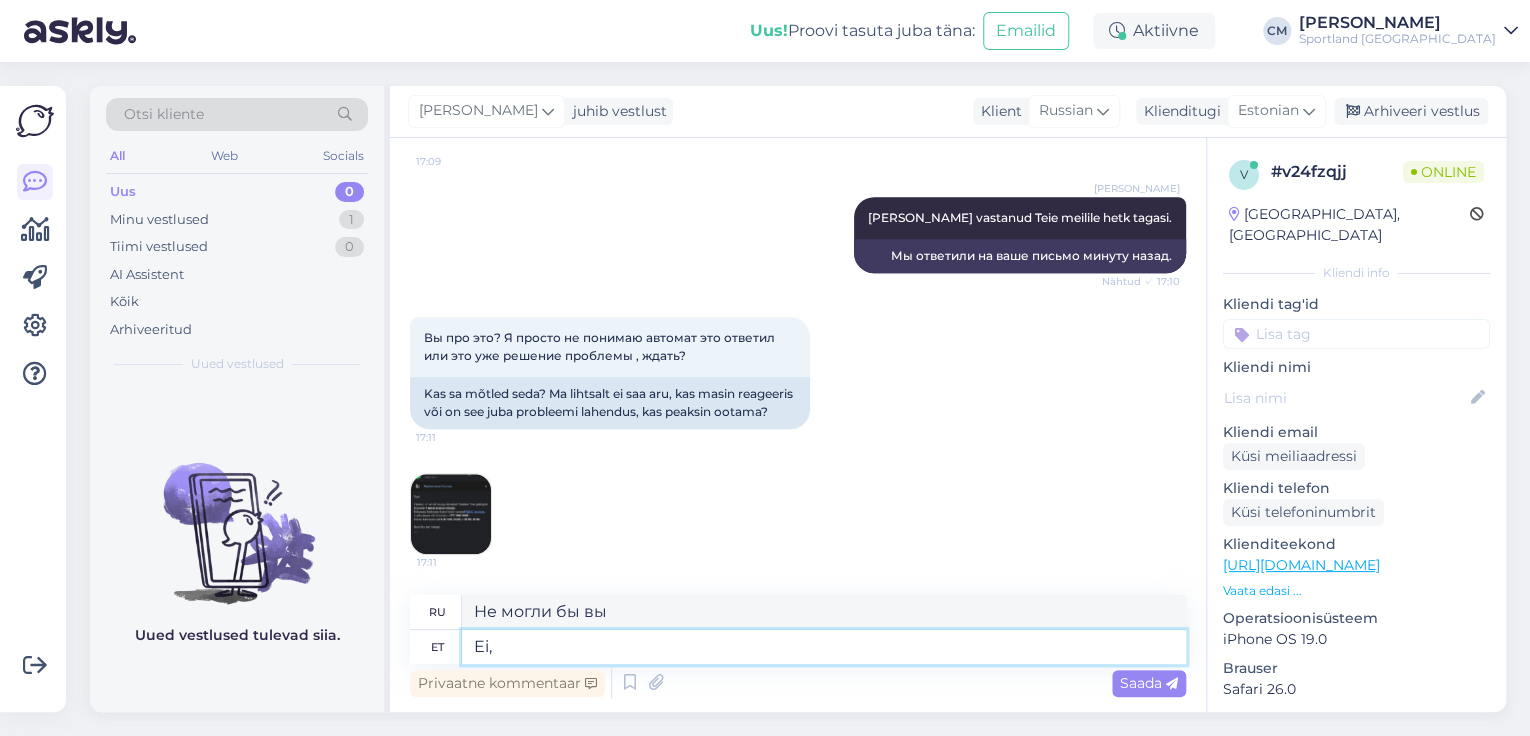 type on "Нет," 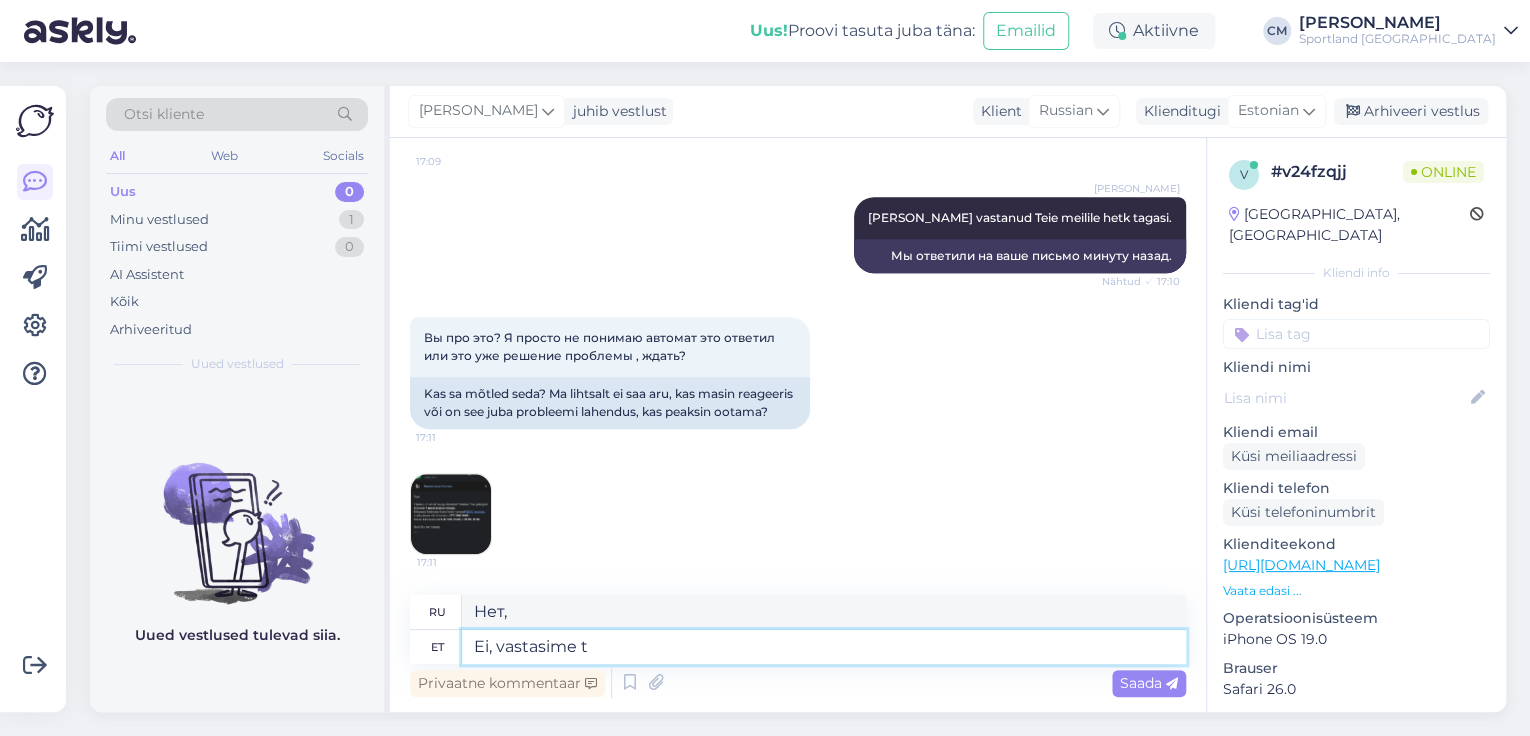 type on "Ei, vastasime te" 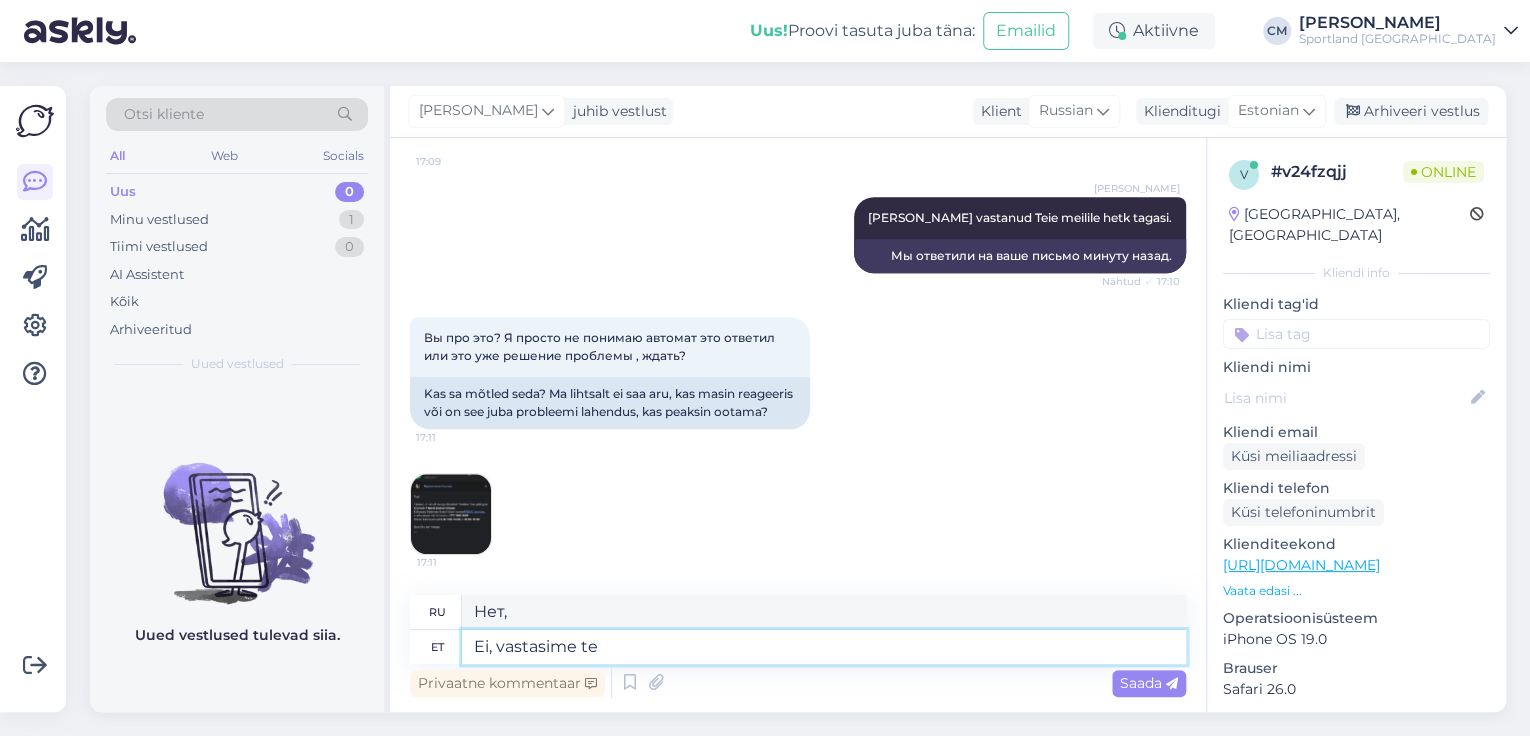 type on "Нет, мы ответили." 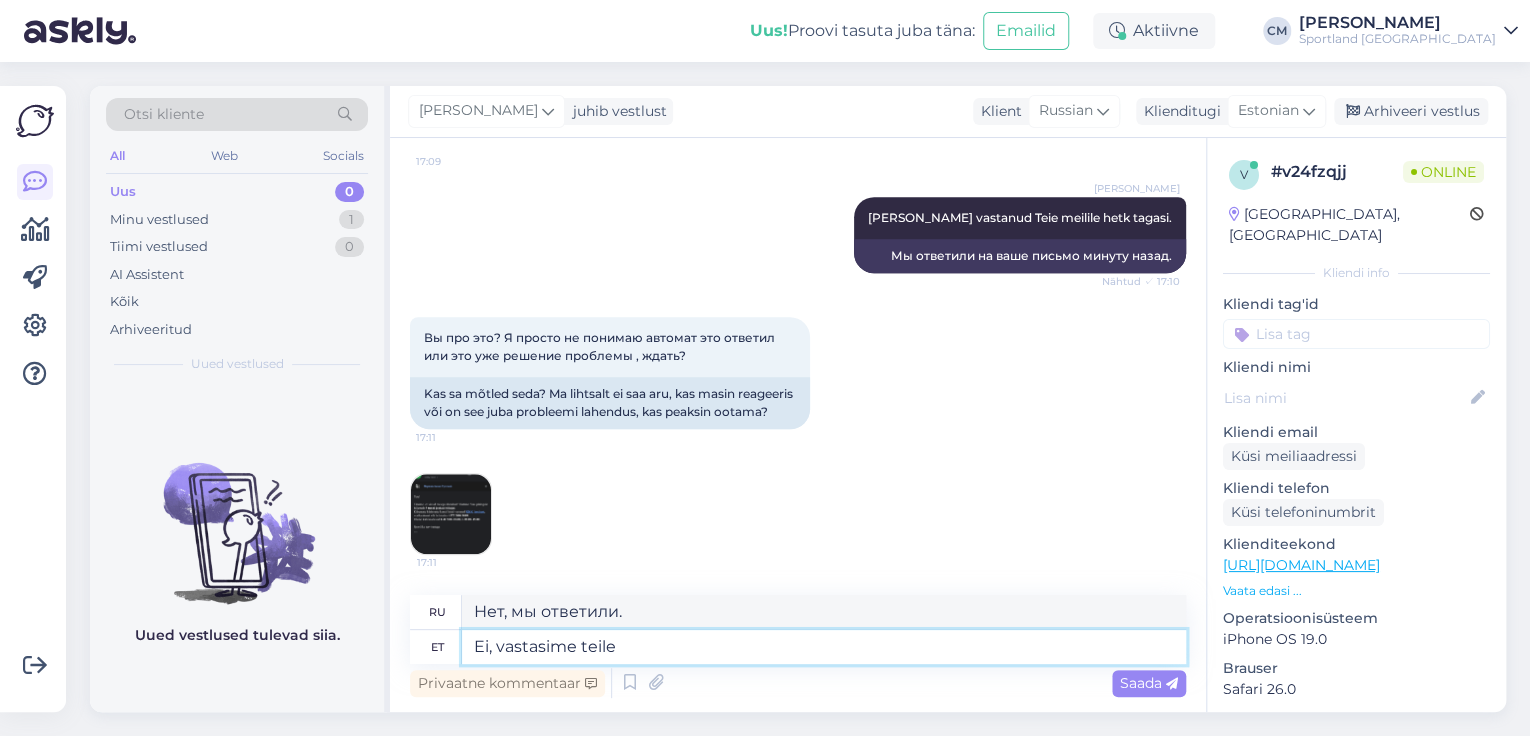 type on "Ei, vastasime teile 1" 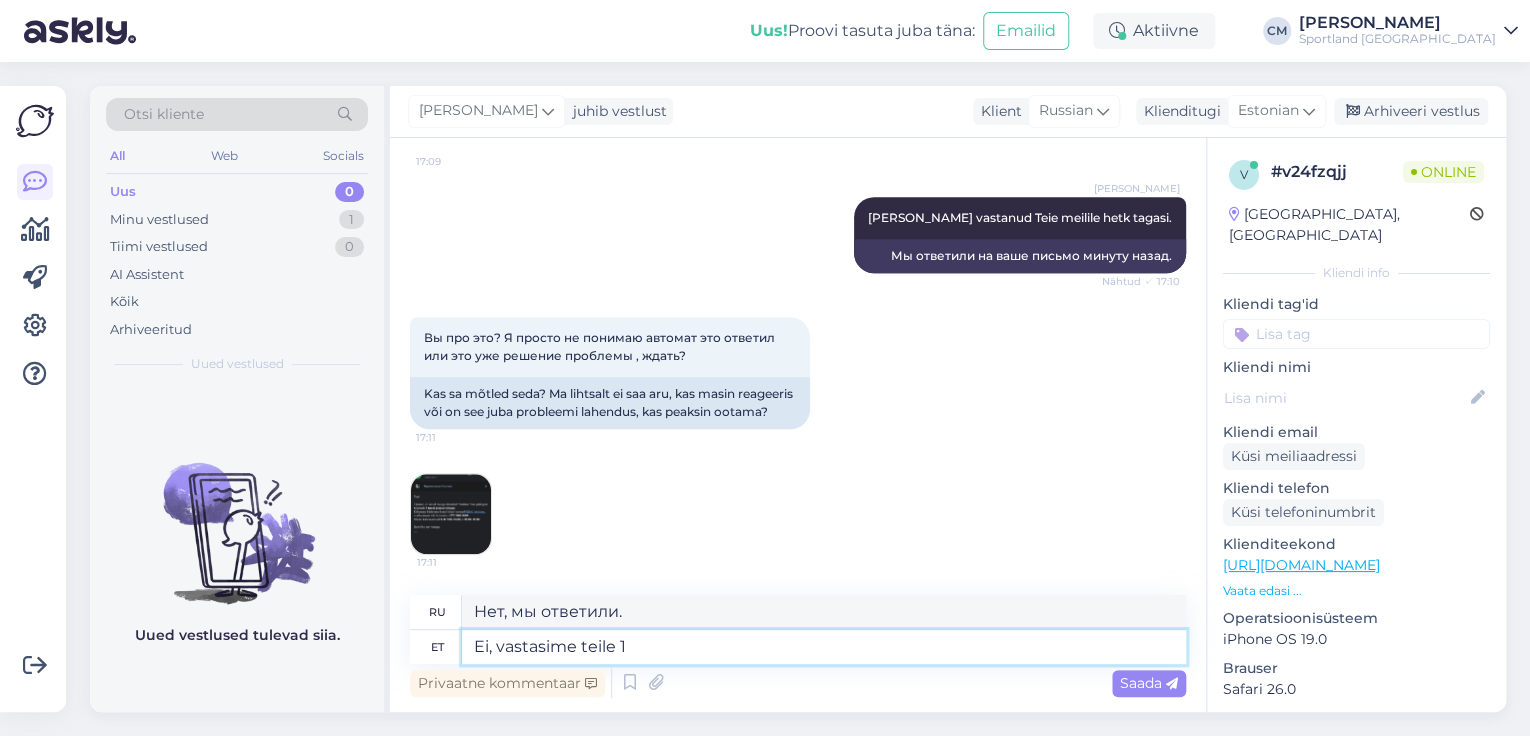type on "Нет, мы вам ответили." 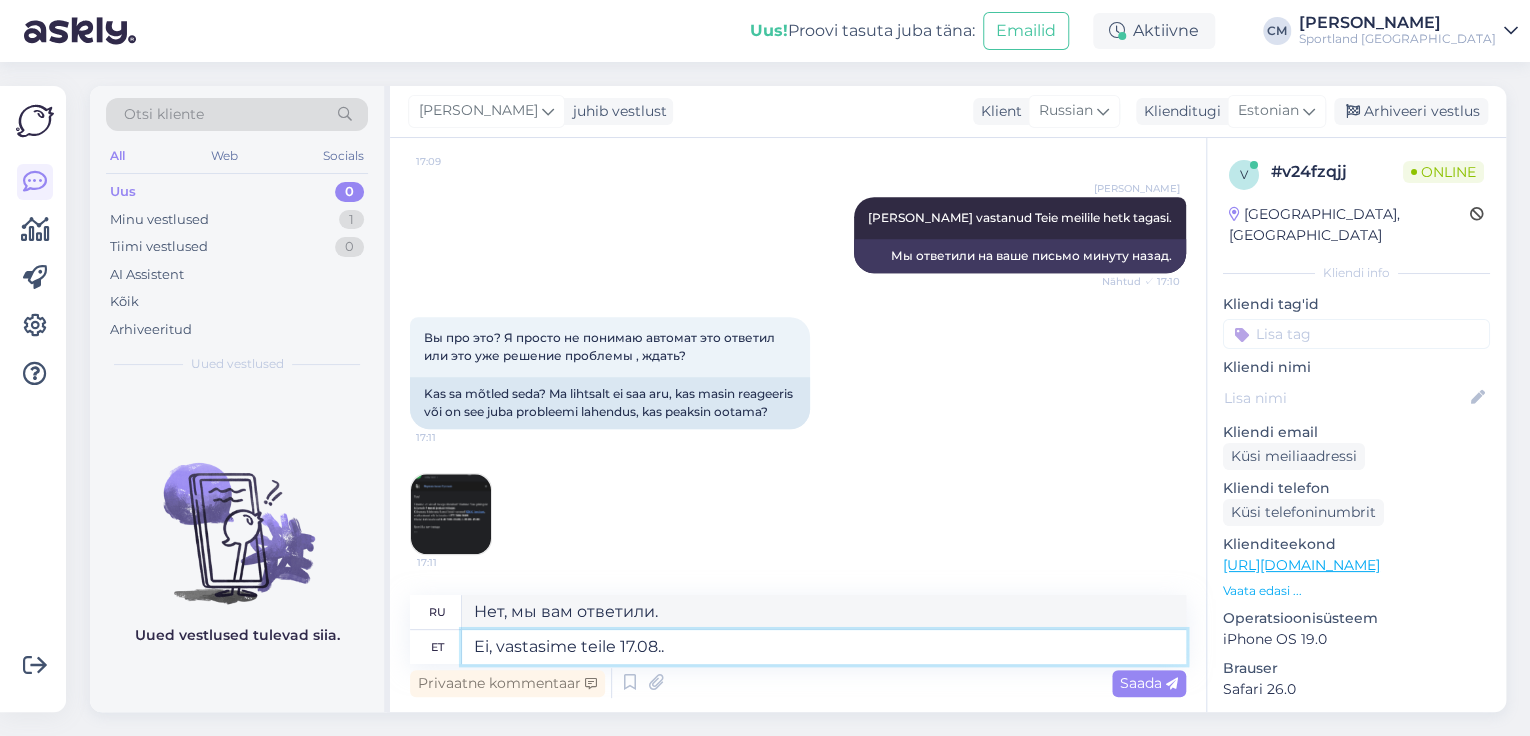 type on "Ei, vastasime teile 17.08.. s" 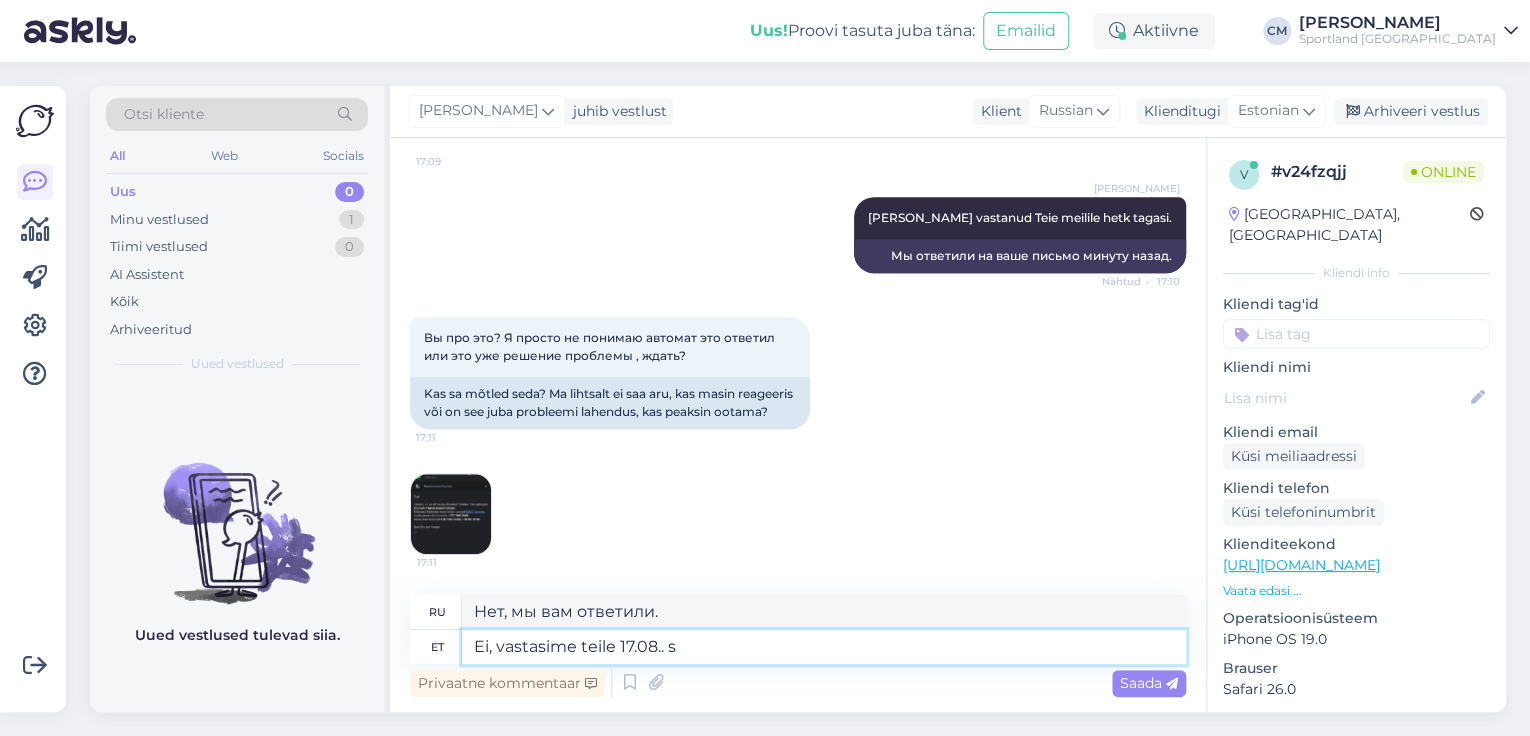 type on "Нет, мы ответили вам 17.08.." 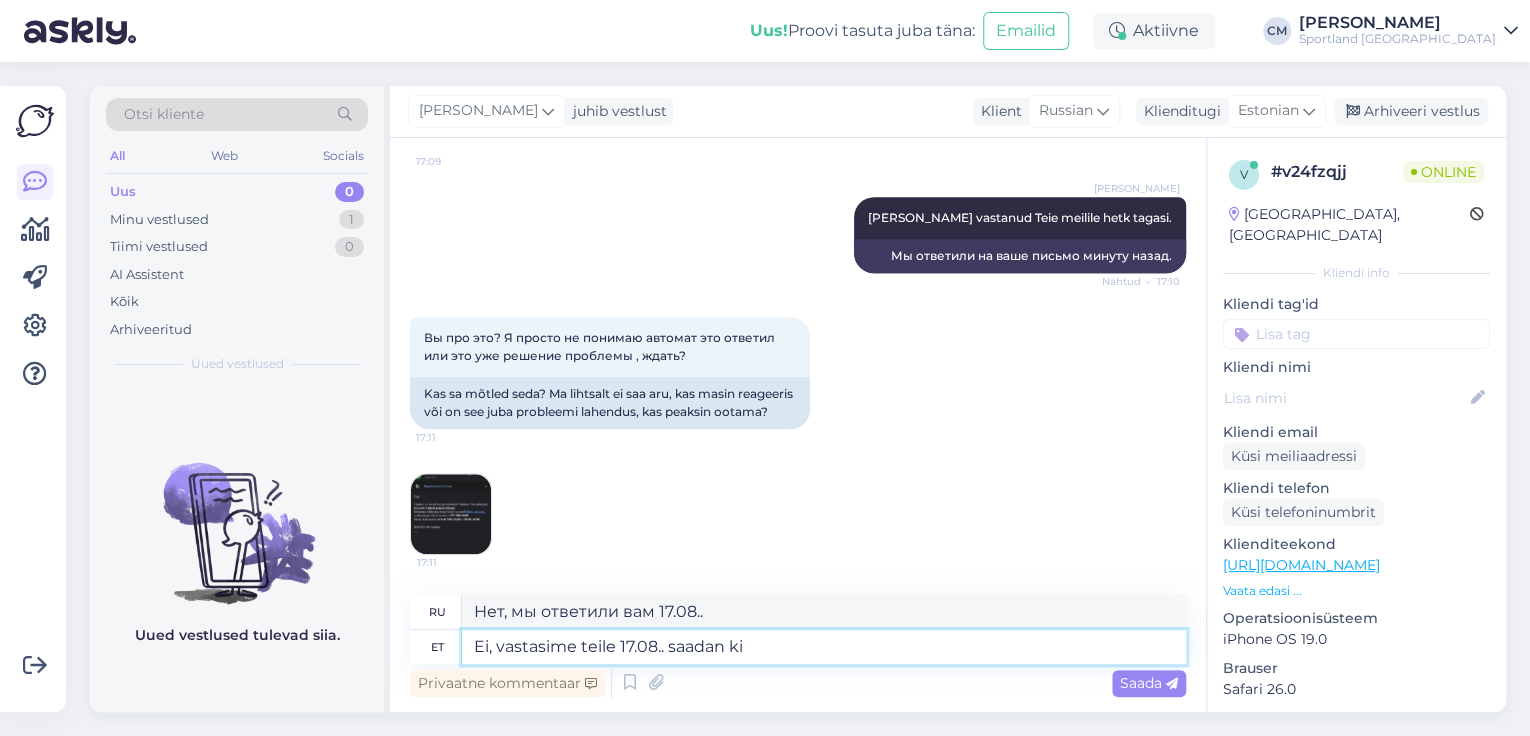 type on "Ei, vastasime teile 17.08.. saadan kir" 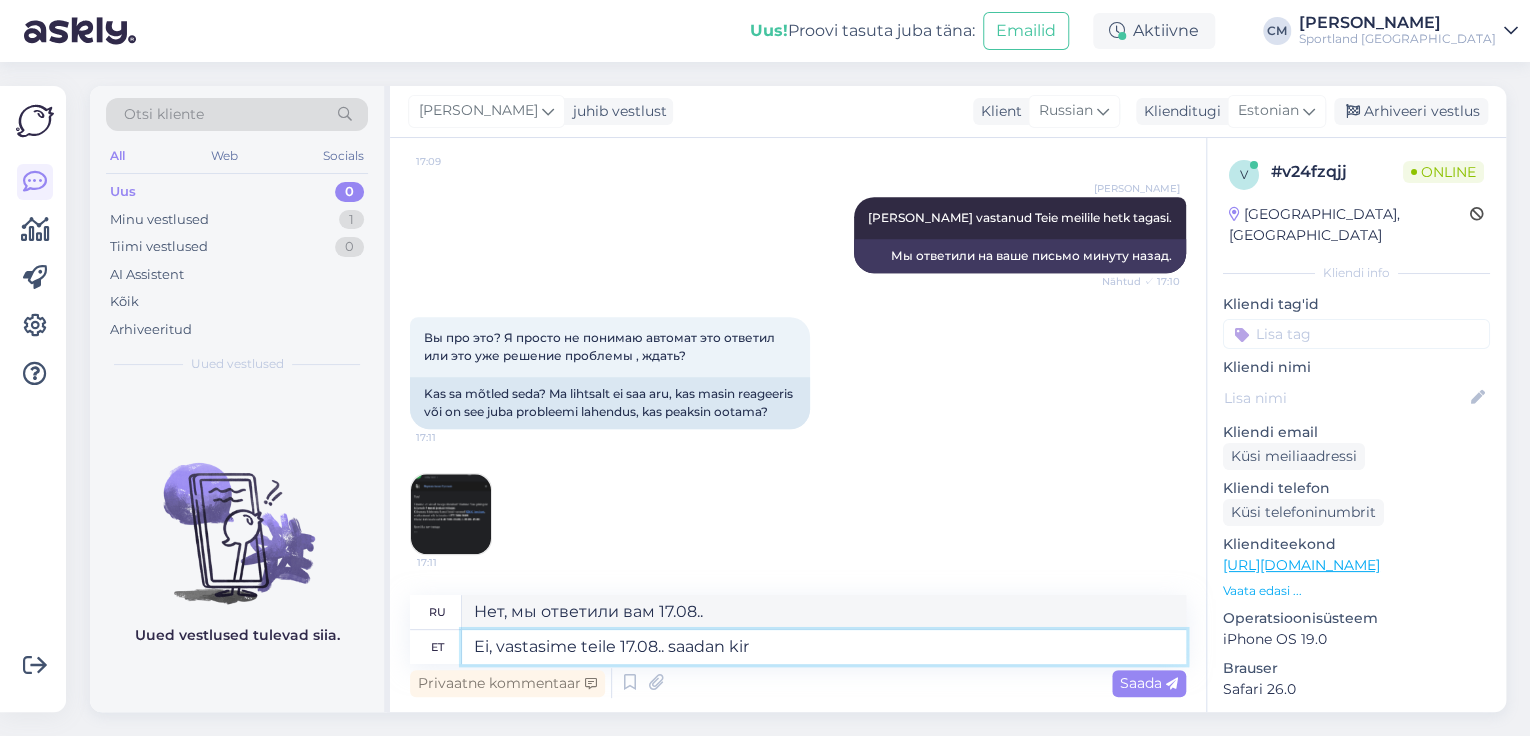 type on "Нет, мы вам ответили 17.08.. Я отправлю" 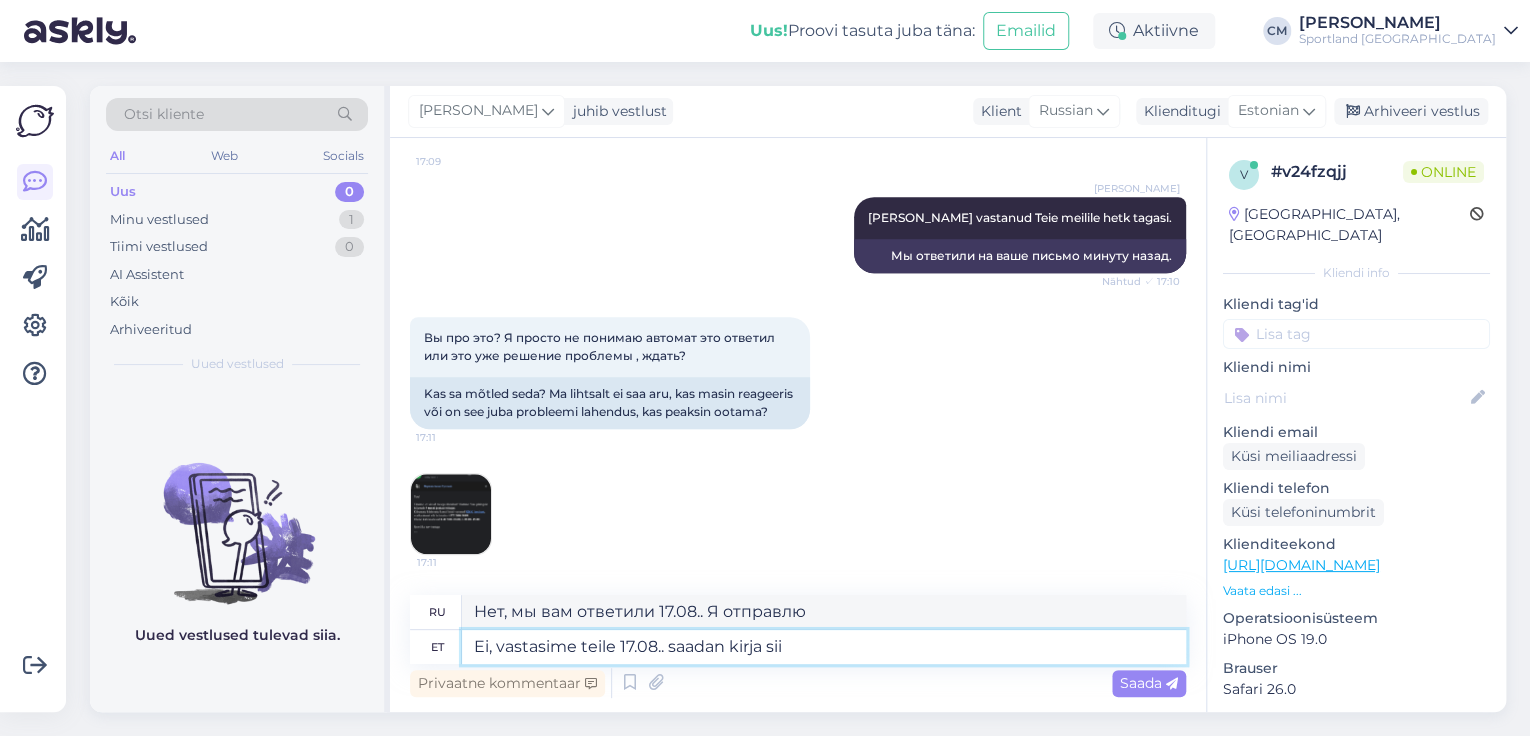 type on "Ei, vastasime teile 17.08.. saadan kirja siis" 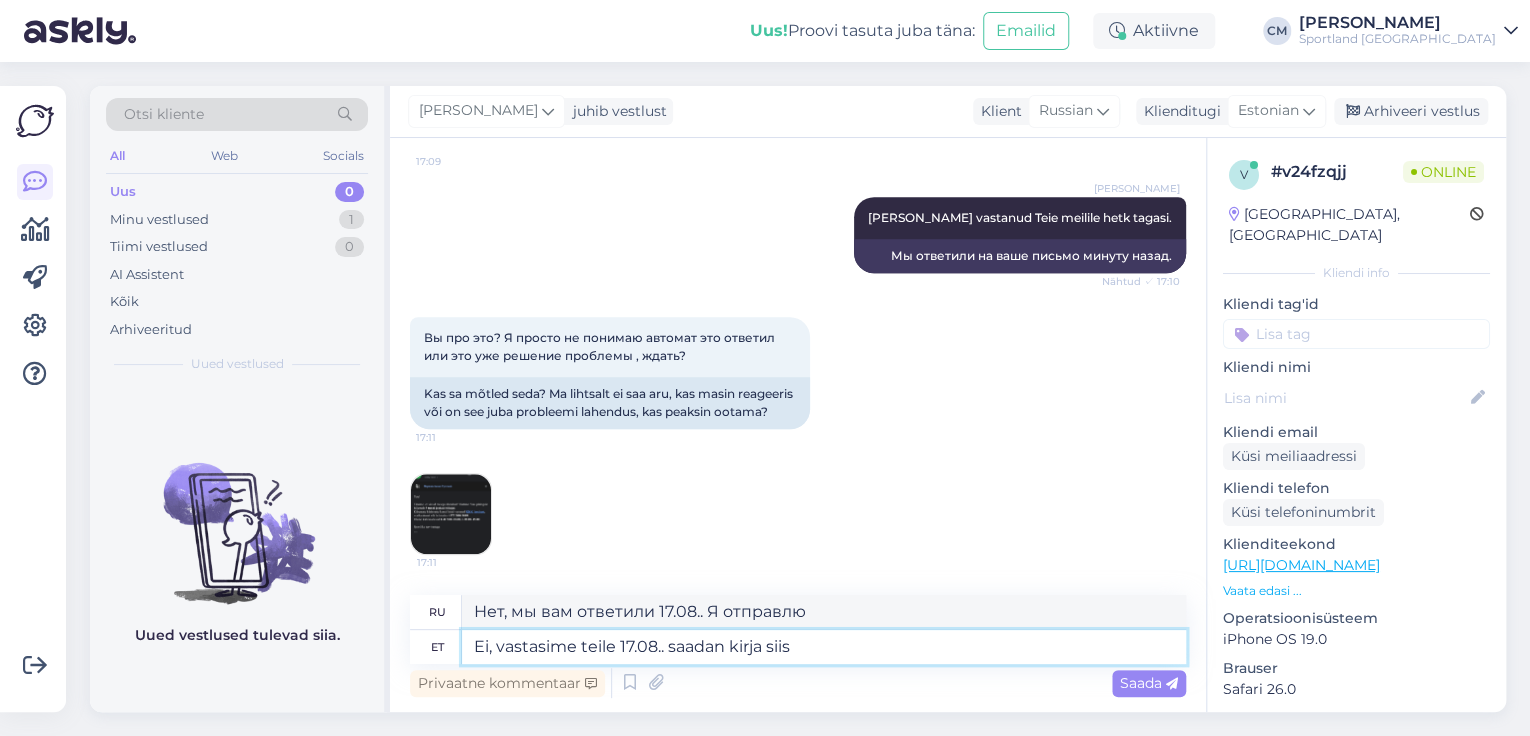 type on "Нет, мы вам ответили 17.08.. Я отправлю письмо." 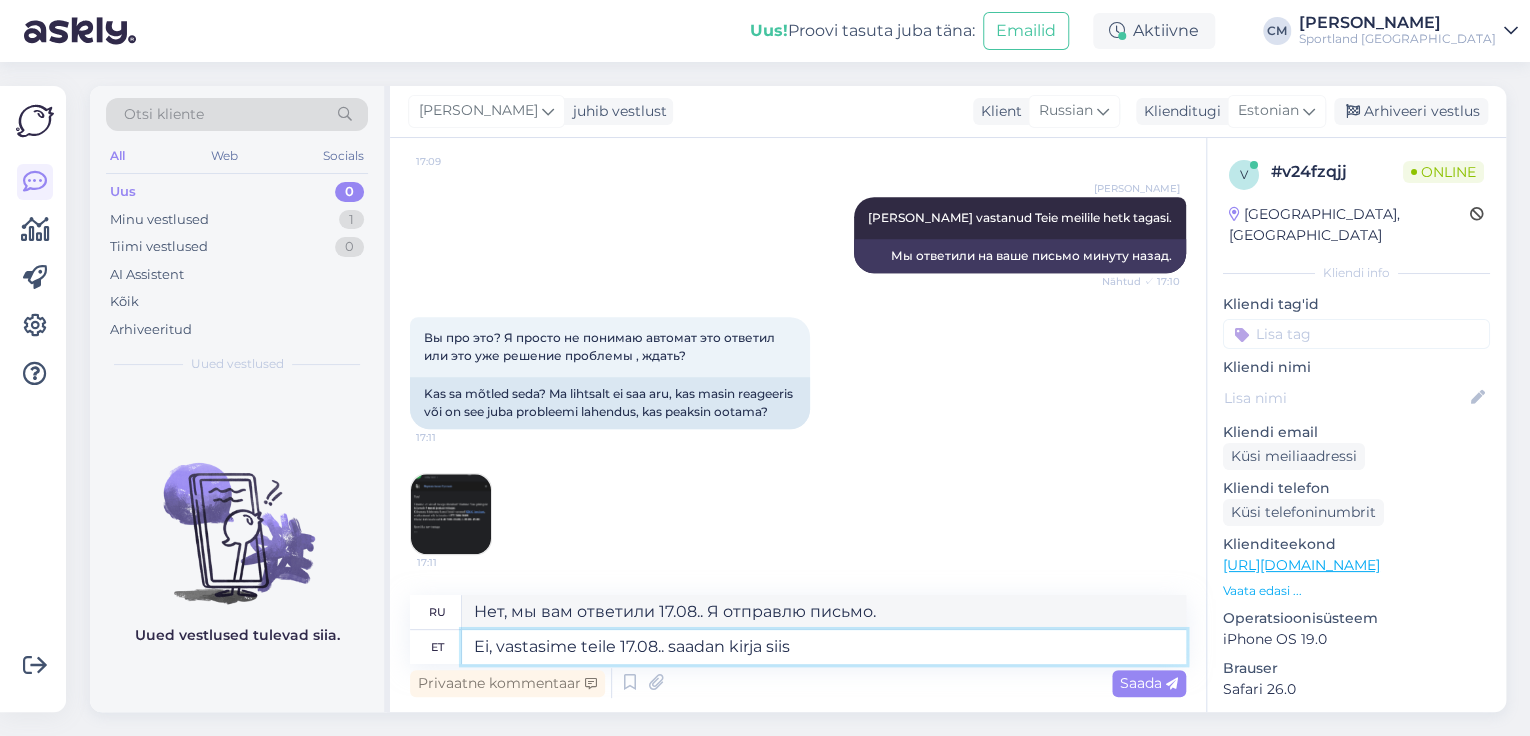 type on "Ei, vastasime teile 17.08.. saadan kirja siis" 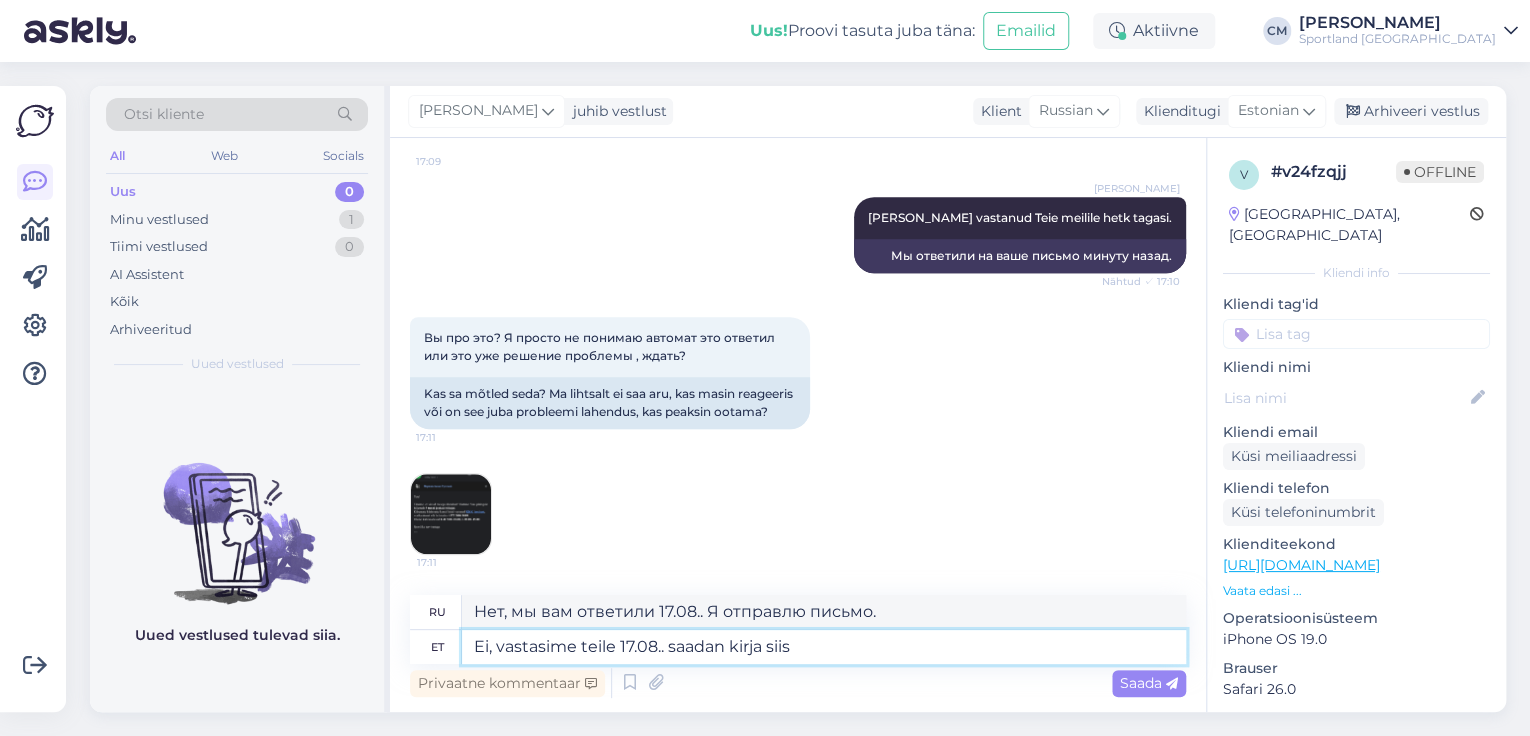 type on "Нет, мы вам ответили 17.08.. Тогда я отправлю письмо." 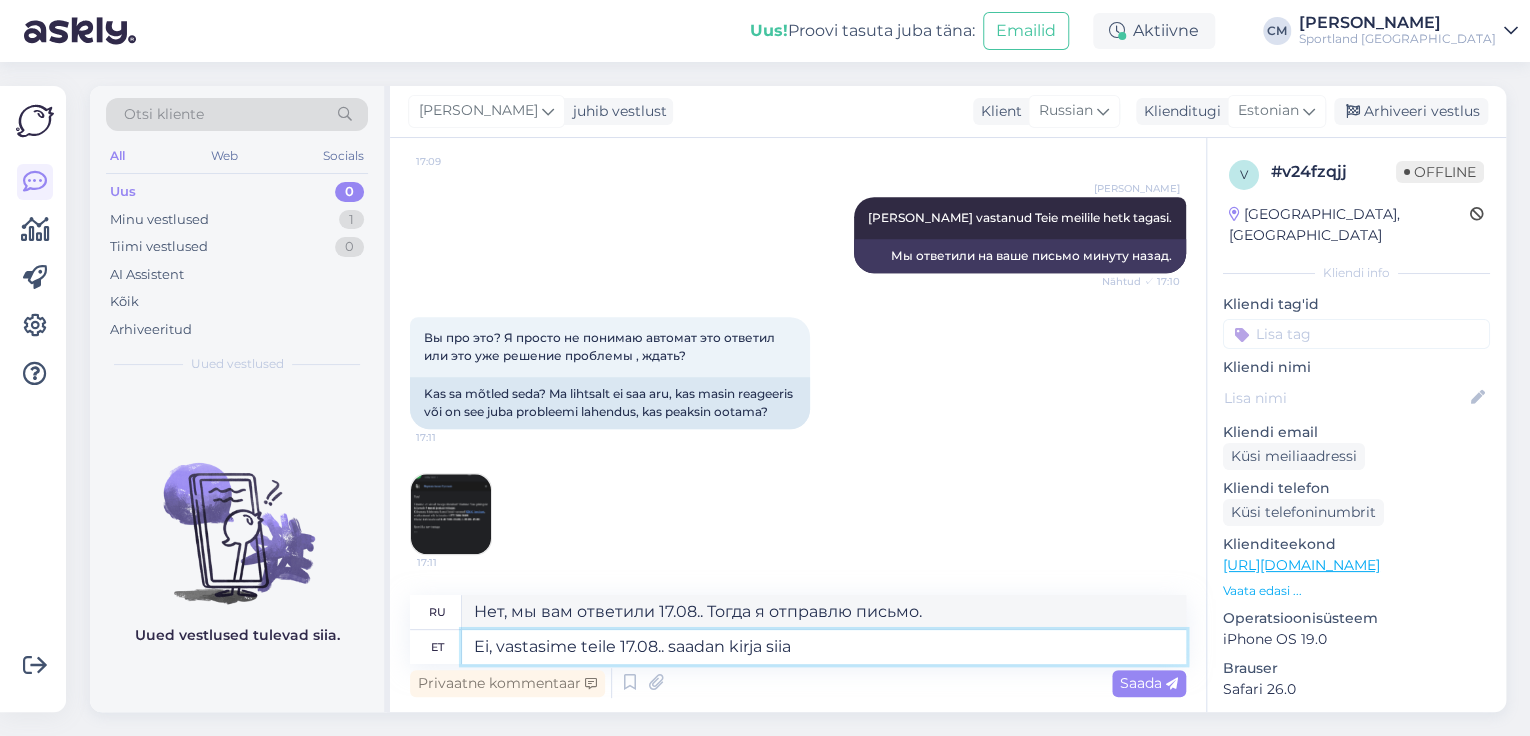 type on "Ei, vastasime teile 17.08.. saadan kirja siia u" 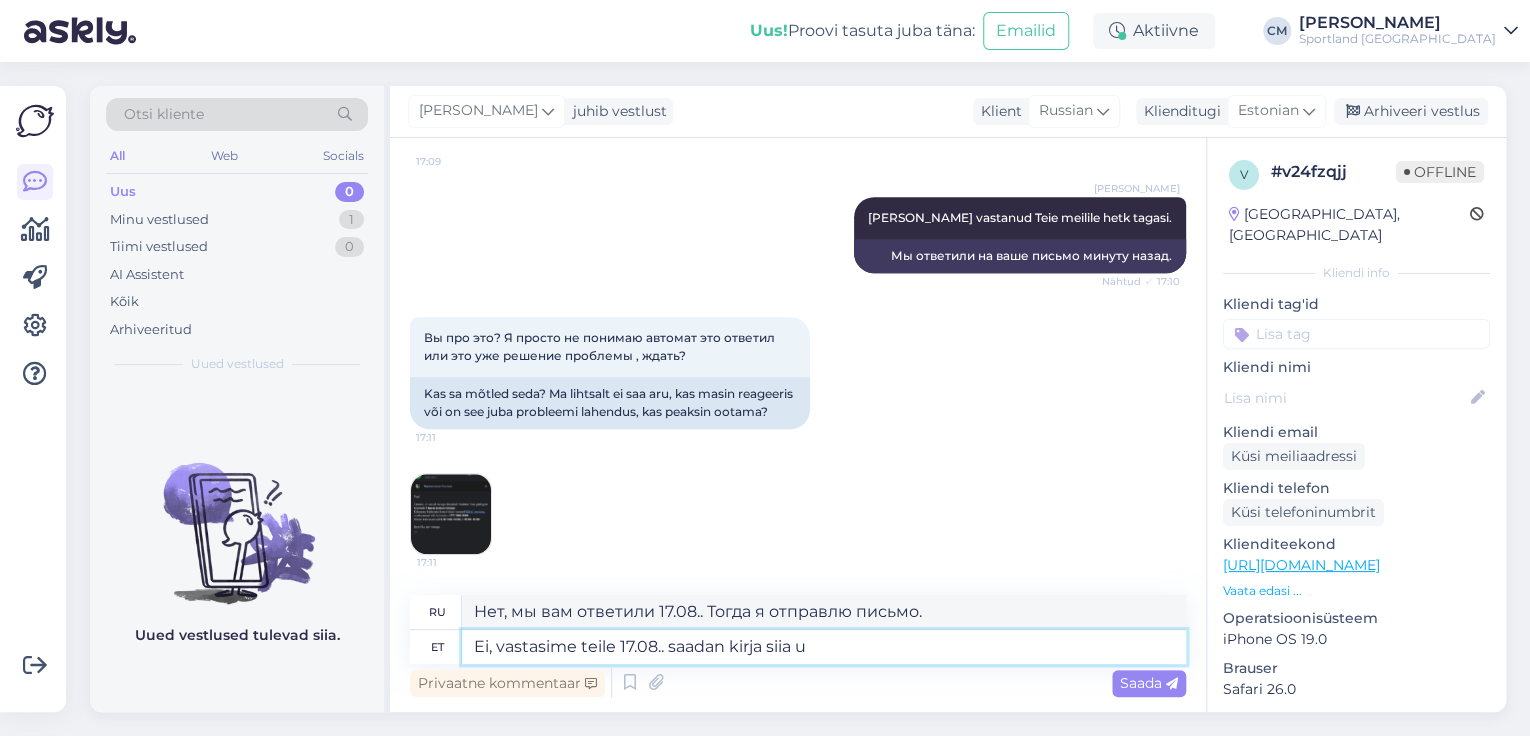 type on "Нет, мы вам ответили 17.08.. Я отправлю письмо здесь." 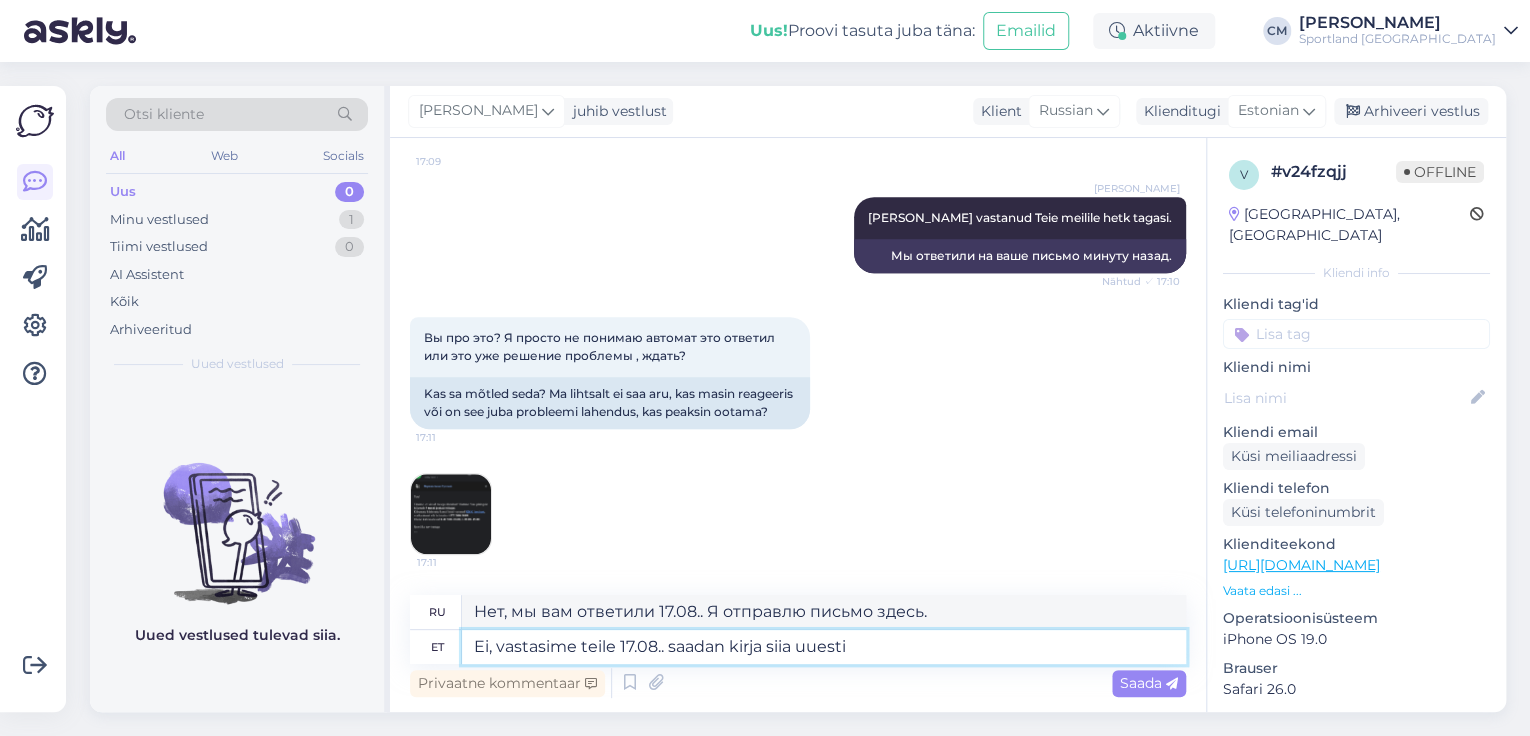 type on "Ei, vastasime teile 17.08.. saadan kirja siia uuesti." 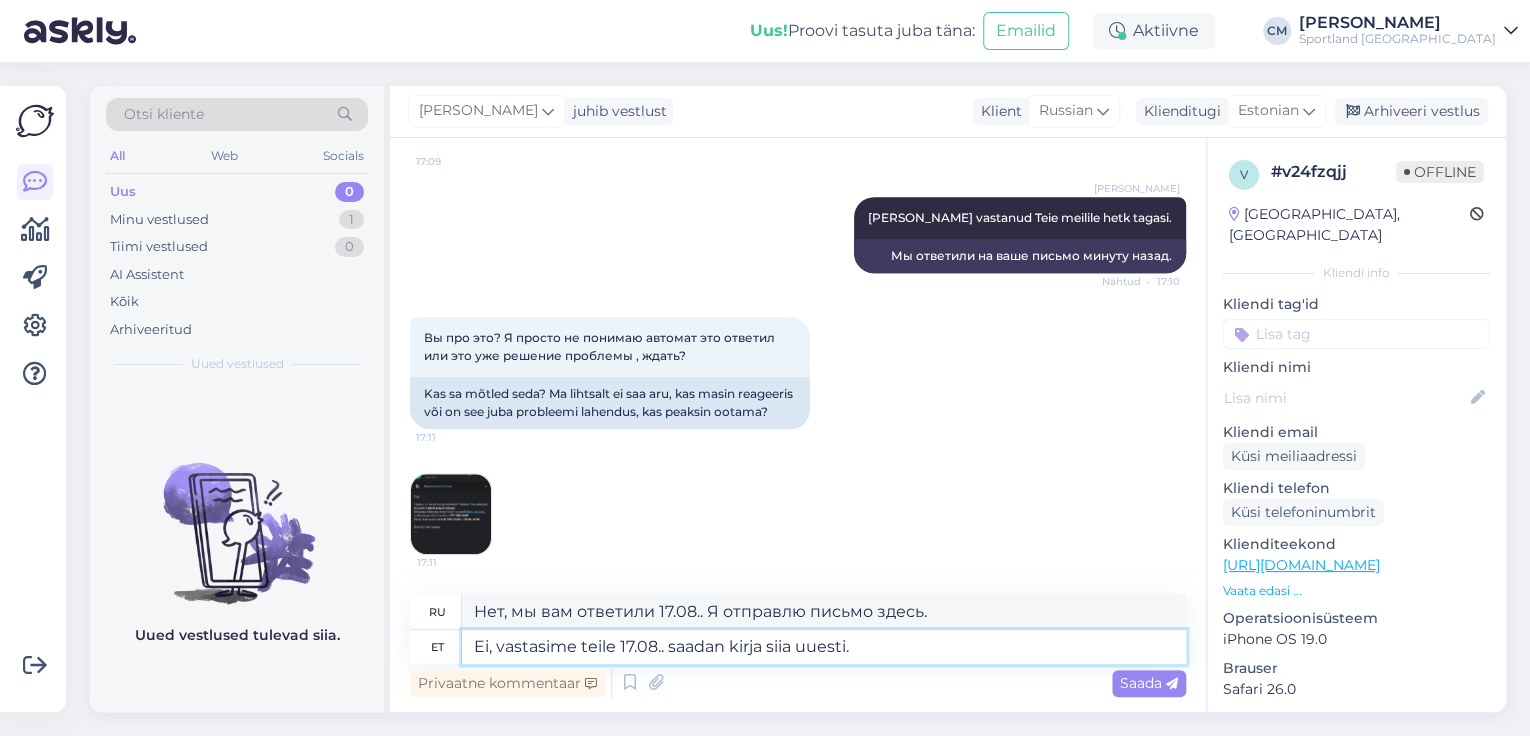 type on "Нет, мы ответили вам 17.08.. Я отправлю письмо ещё раз." 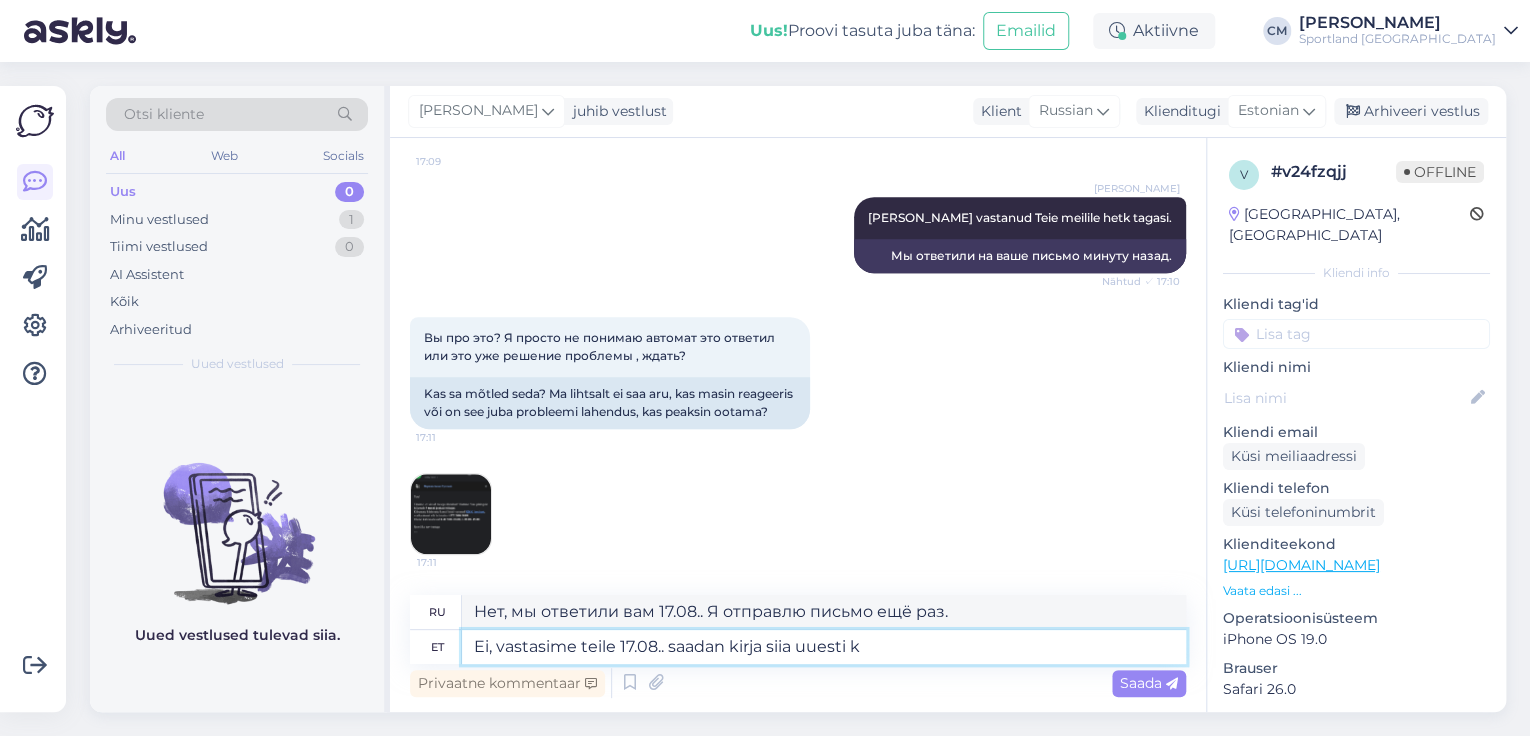 type on "Ei, vastasime teile 17.08.. saadan kirja siia uuesti ko" 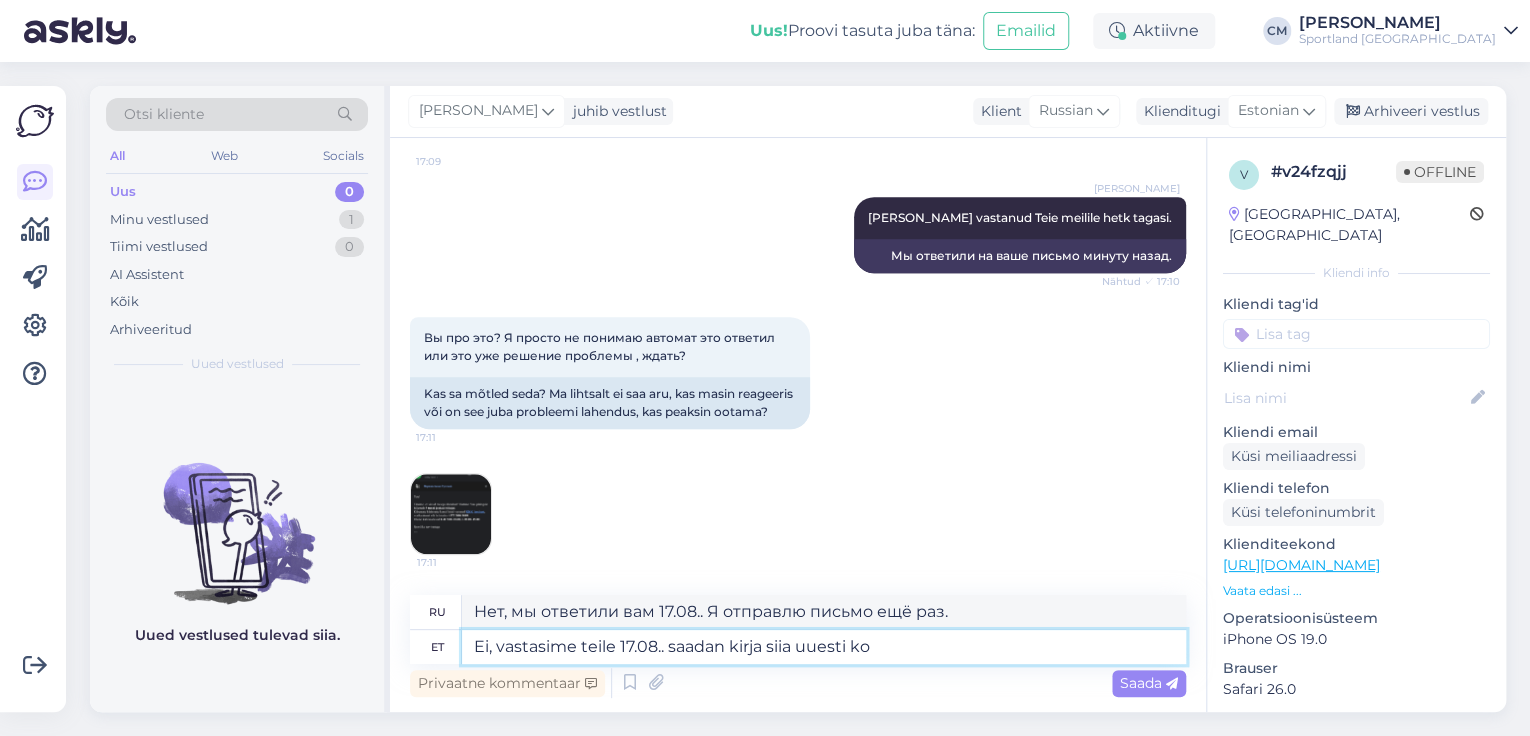 type on "Нет, мы Вам ответили 17.08.. Я отправлю письмо сюда еще раз." 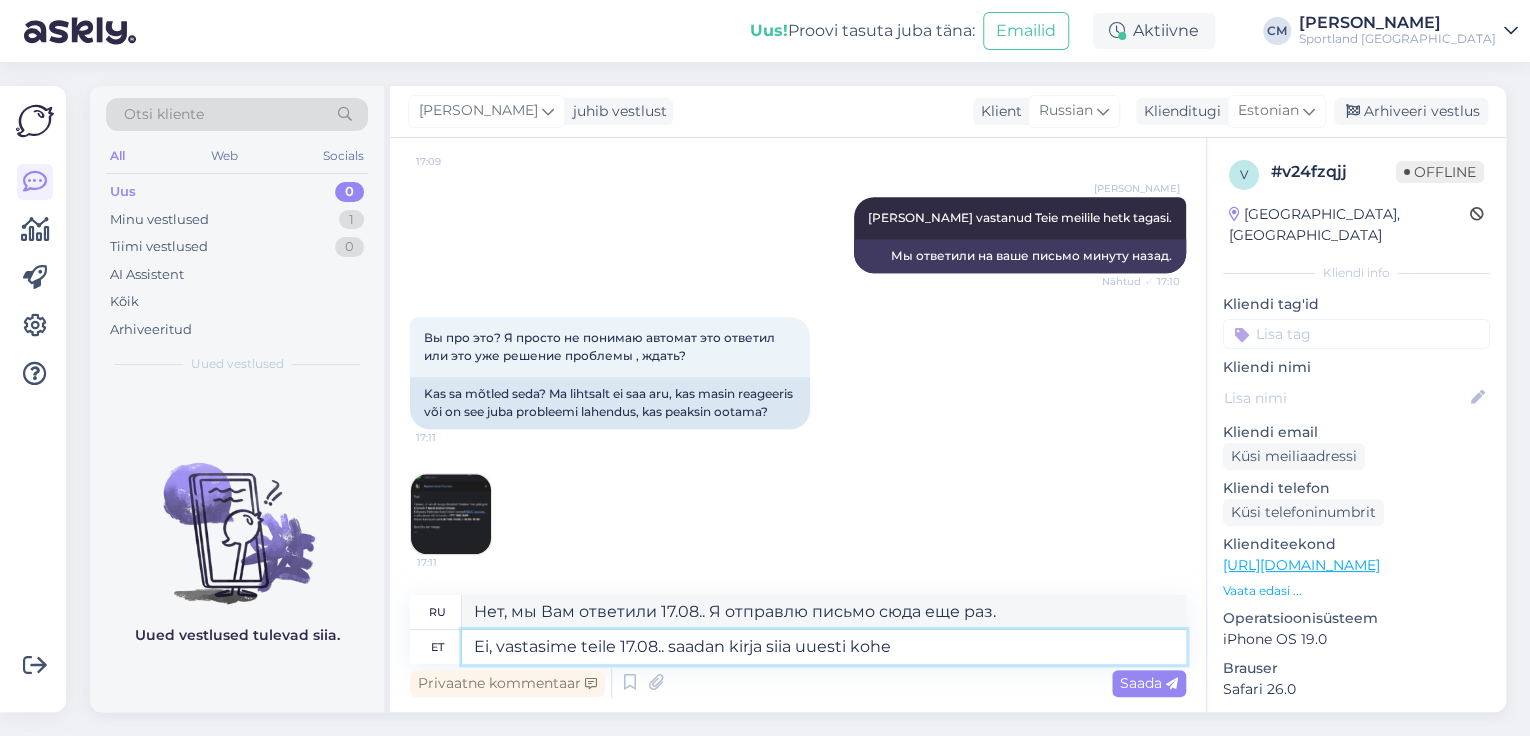 type on "Ei, vastasime teile 17.08.. saadan kirja siia uuesti kohe." 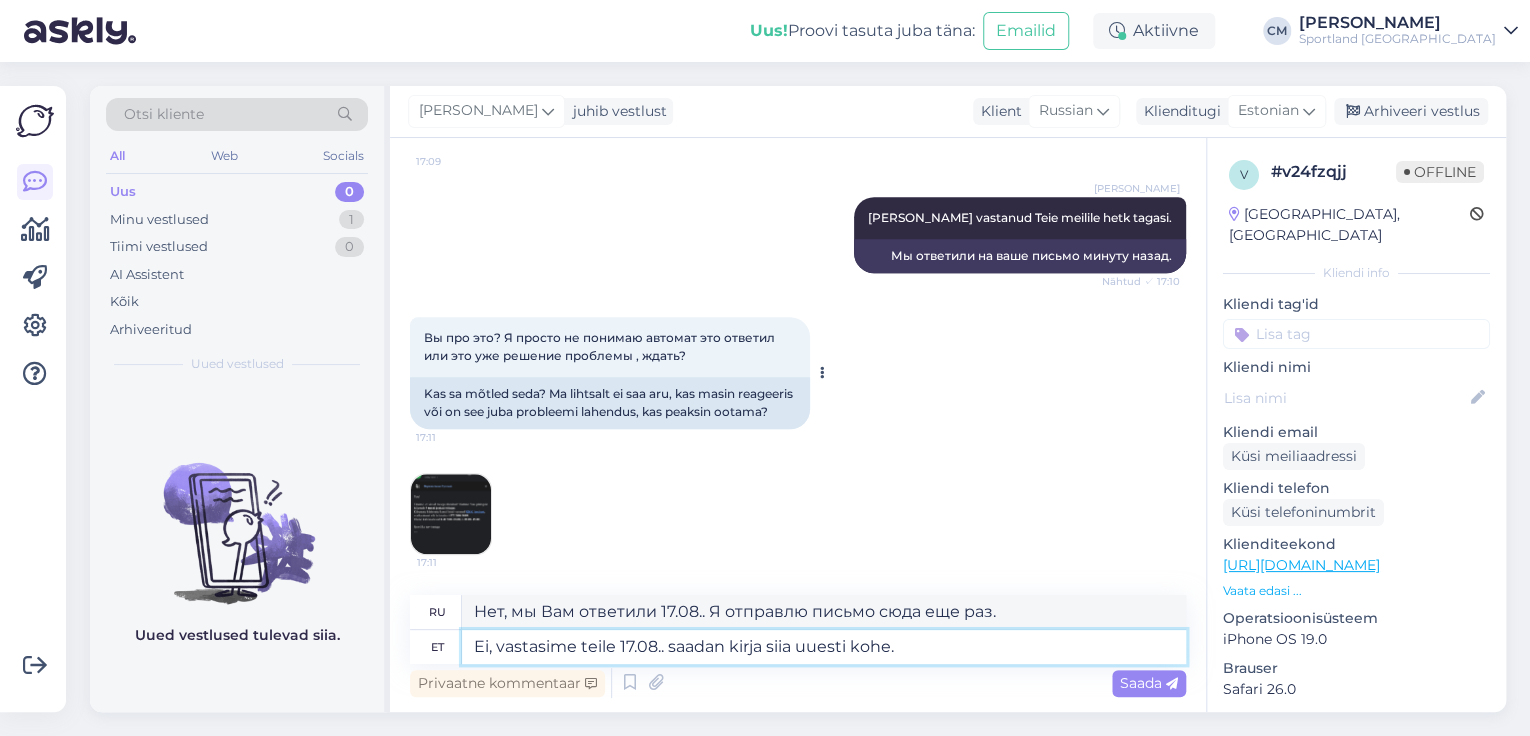 type on "Нет, мы ответили вам 17.08.. Я сейчас же отправлю письмо ещё раз." 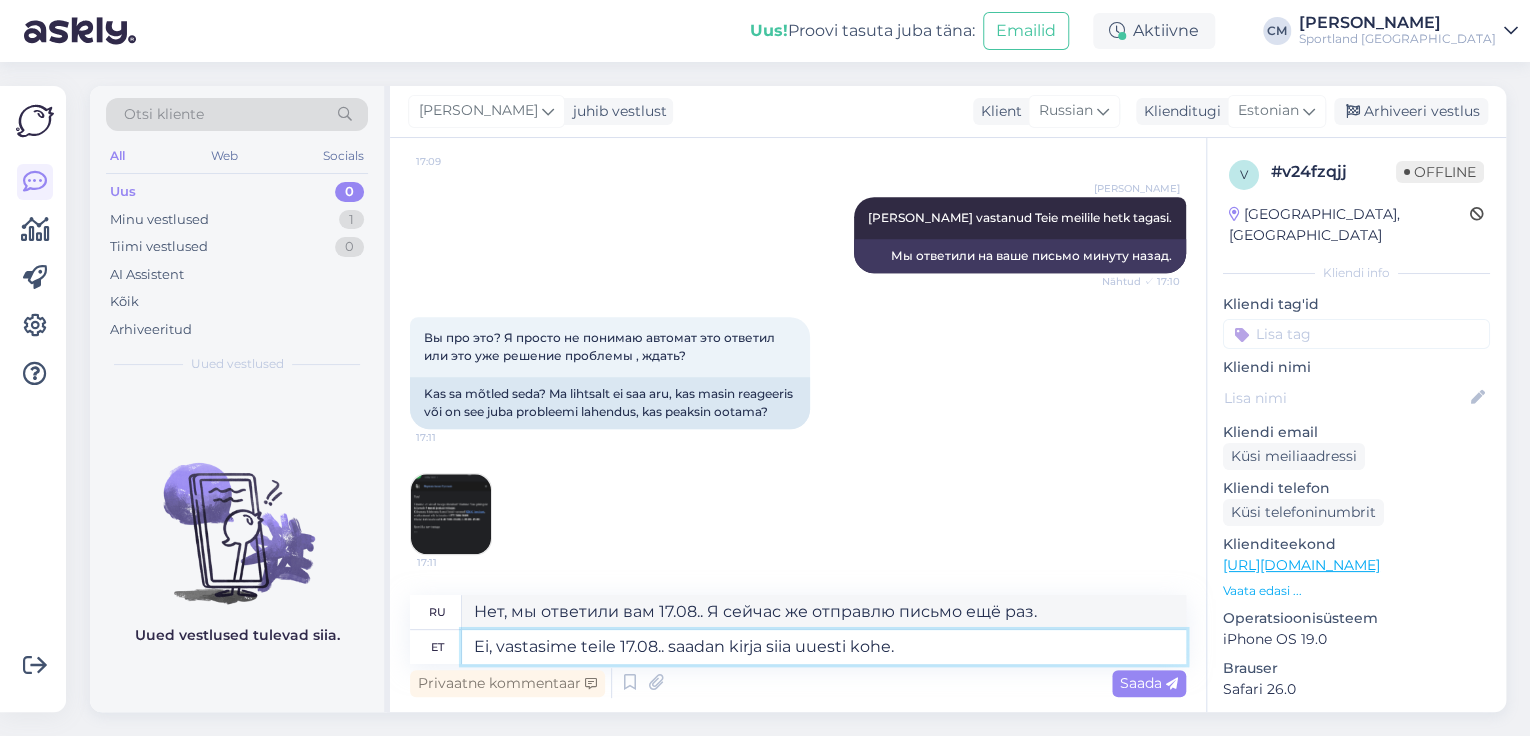 type 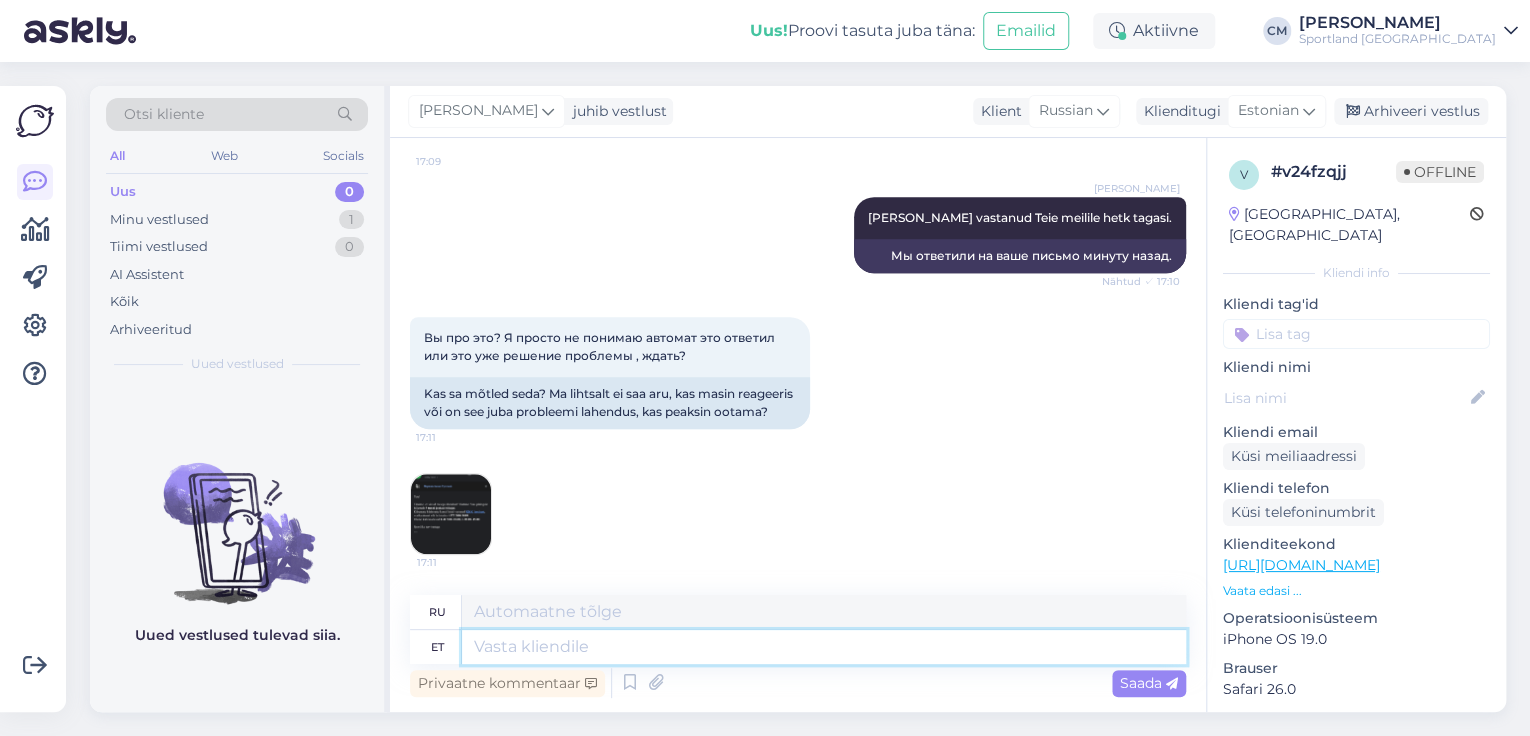 scroll, scrollTop: 912, scrollLeft: 0, axis: vertical 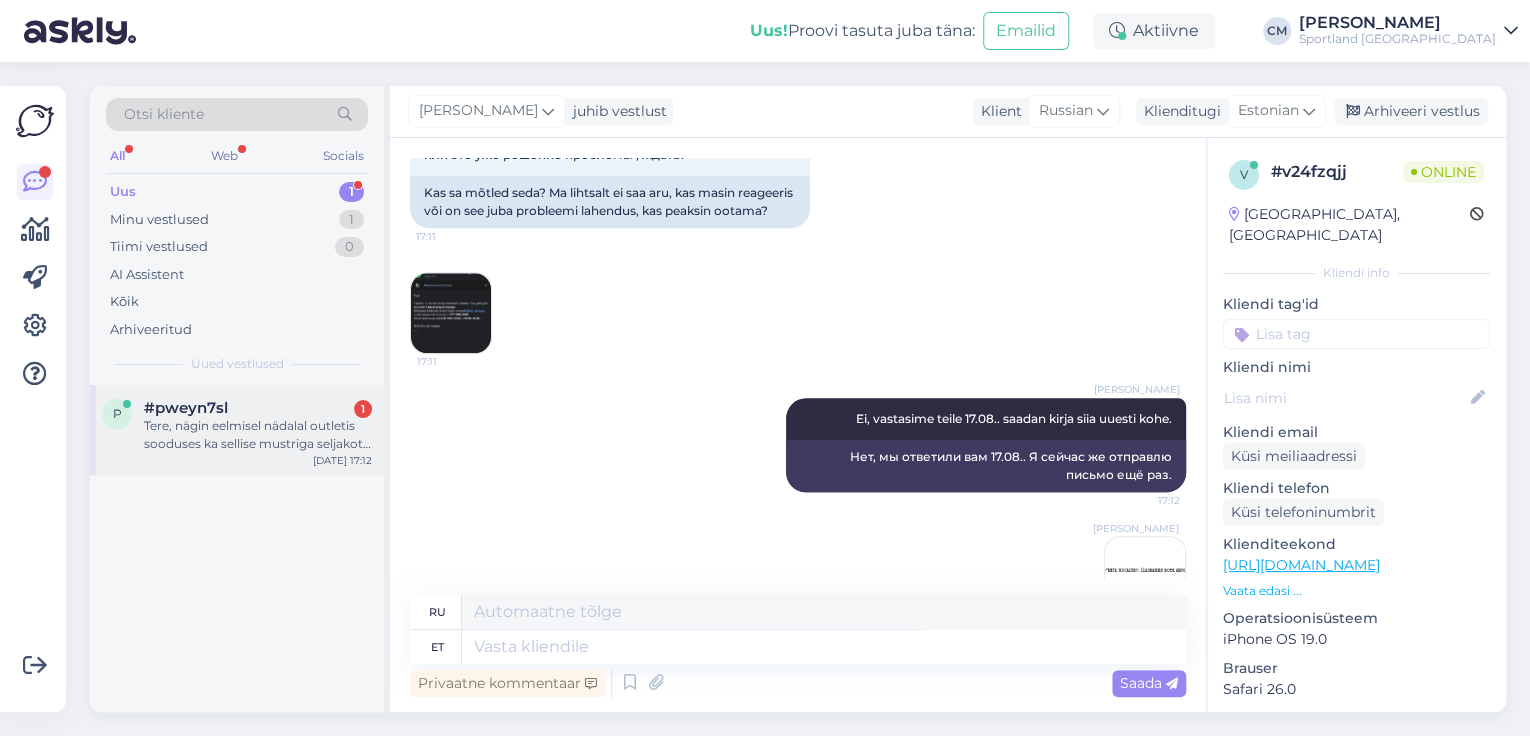 click on "p #pweyn7sl 1 Tere, nägin eelmisel nädalal outletis sooduses ka sellise mustriga seljakotti 25l, aga e- [PERSON_NAME] leia DB SKATEBOARD DAYPACK 20L [DATE] 17:12" at bounding box center [237, 430] 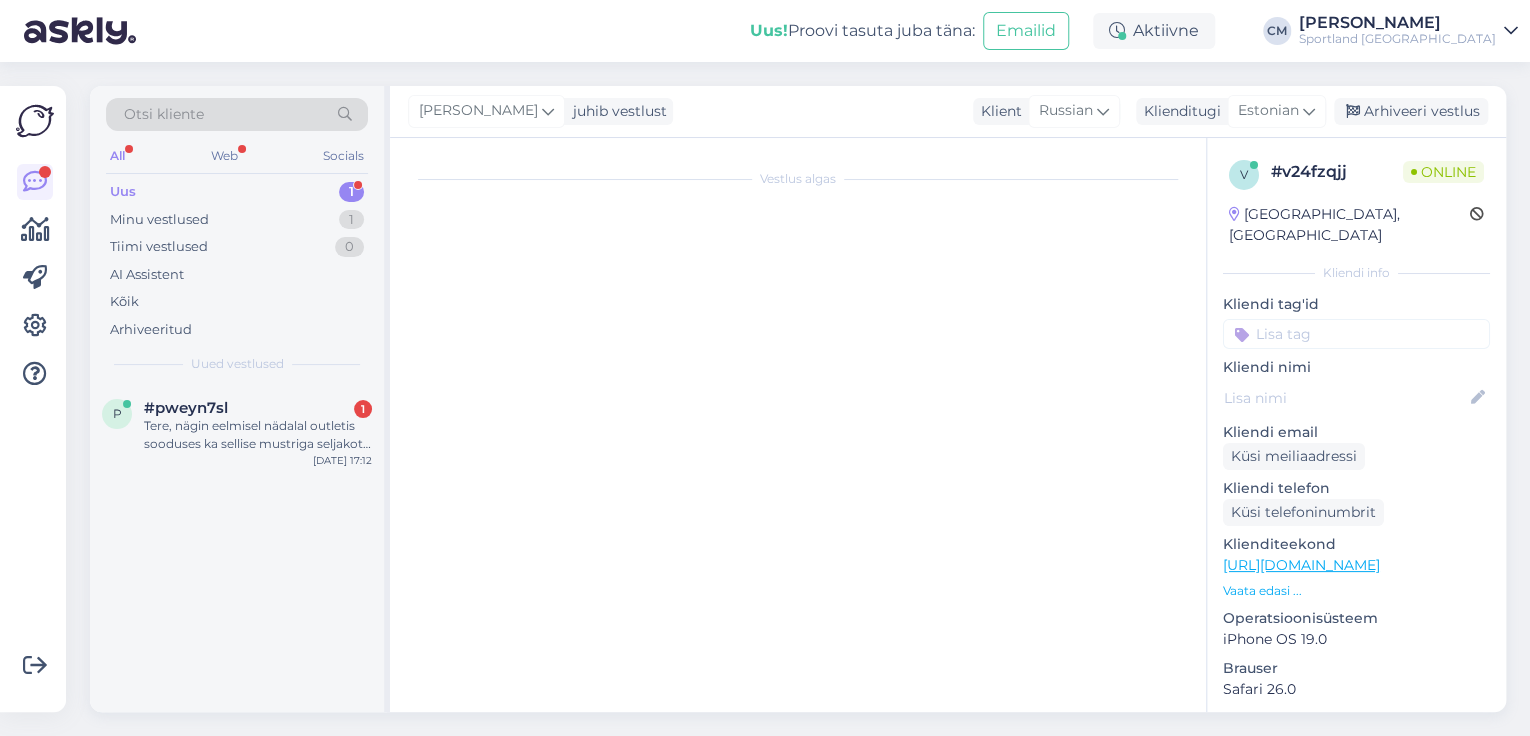 scroll, scrollTop: 0, scrollLeft: 0, axis: both 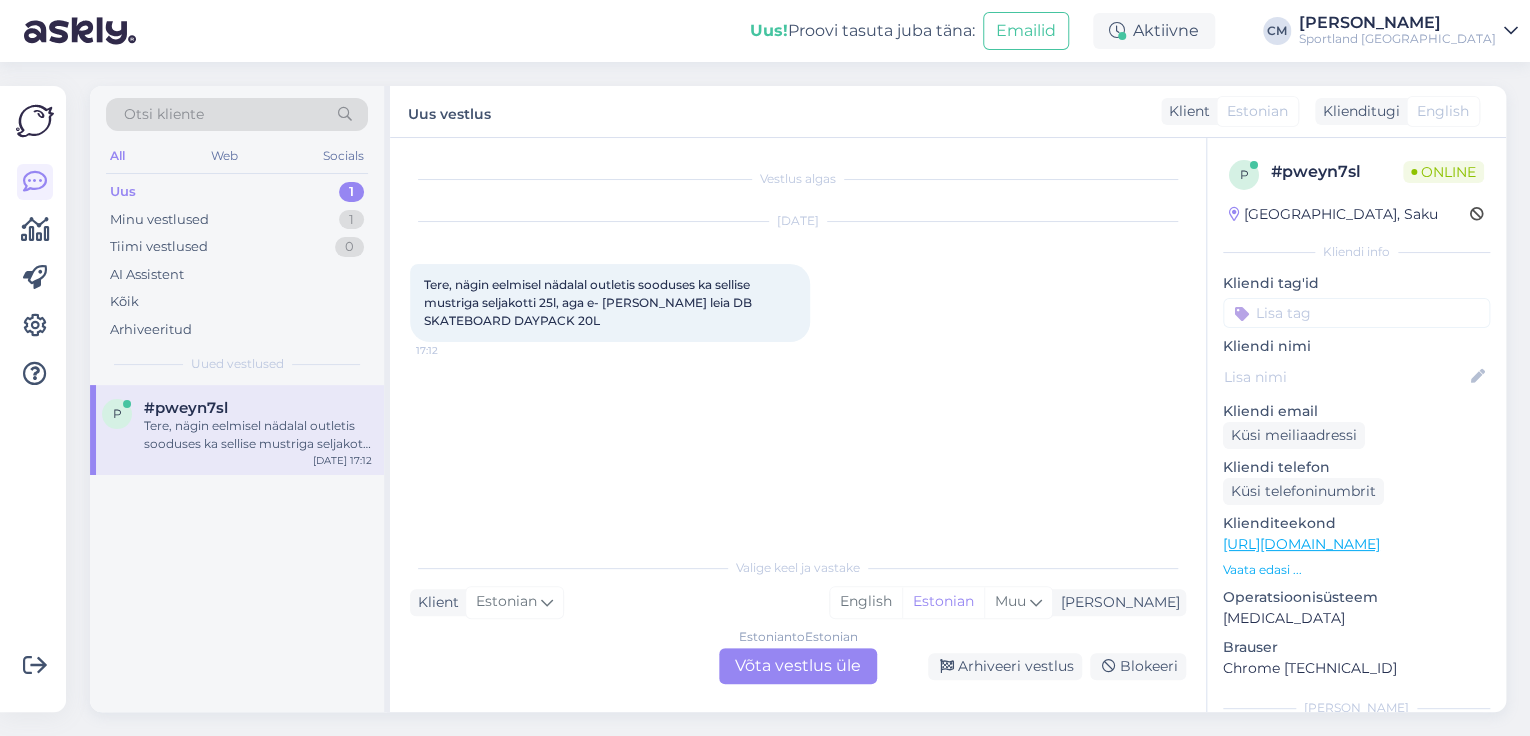 click on "Vestlus algas [DATE] Tere, nägin eelmisel nädalal outletis sooduses ka sellise mustriga seljakotti 25l, aga e- [PERSON_NAME] leia DB SKATEBOARD DAYPACK 20L 17:12  Valige [PERSON_NAME] vastake Klient Estonian Mina English Estonian Muu Estonian  to  Estonian Võta vestlus üle Arhiveeri vestlus Blokeeri" at bounding box center (798, 425) 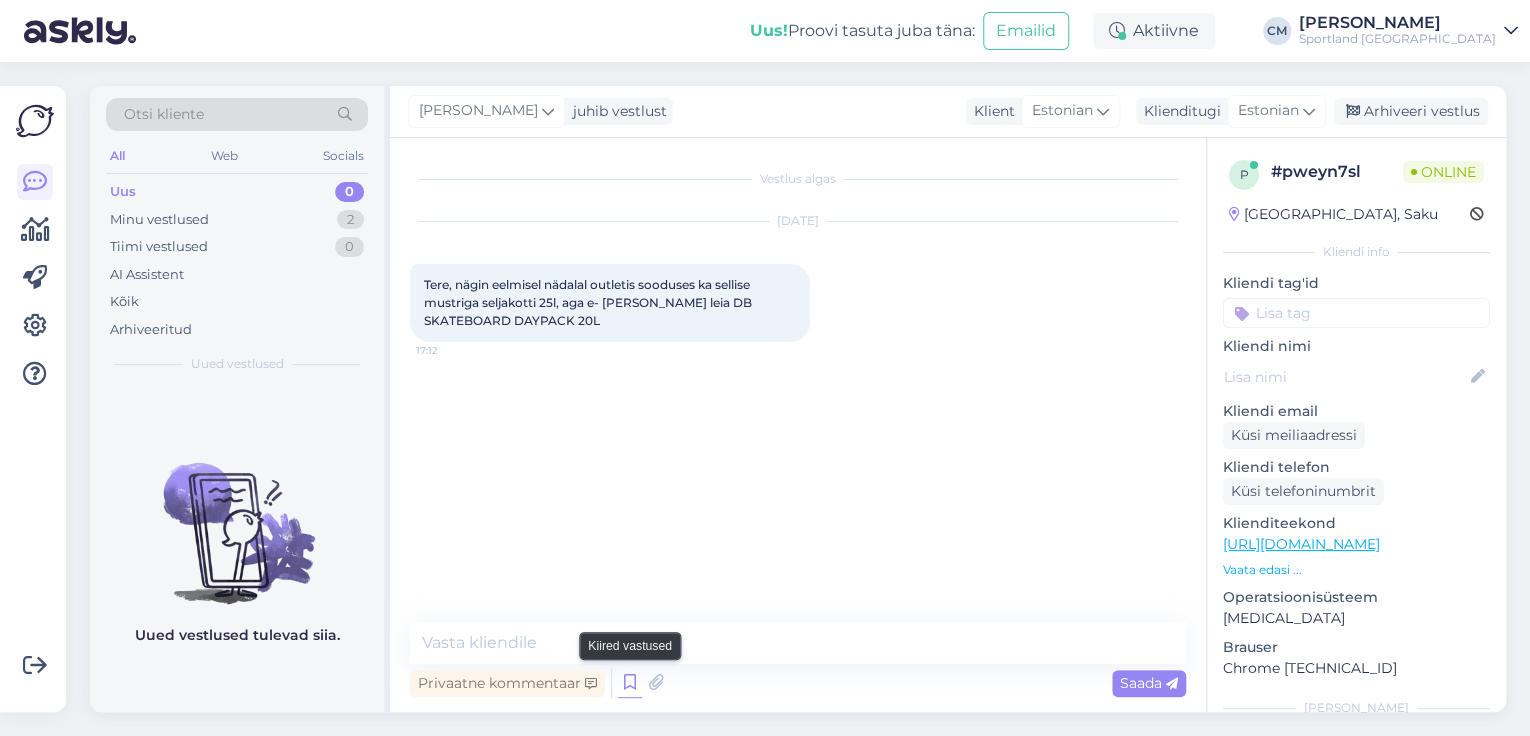 click at bounding box center [630, 683] 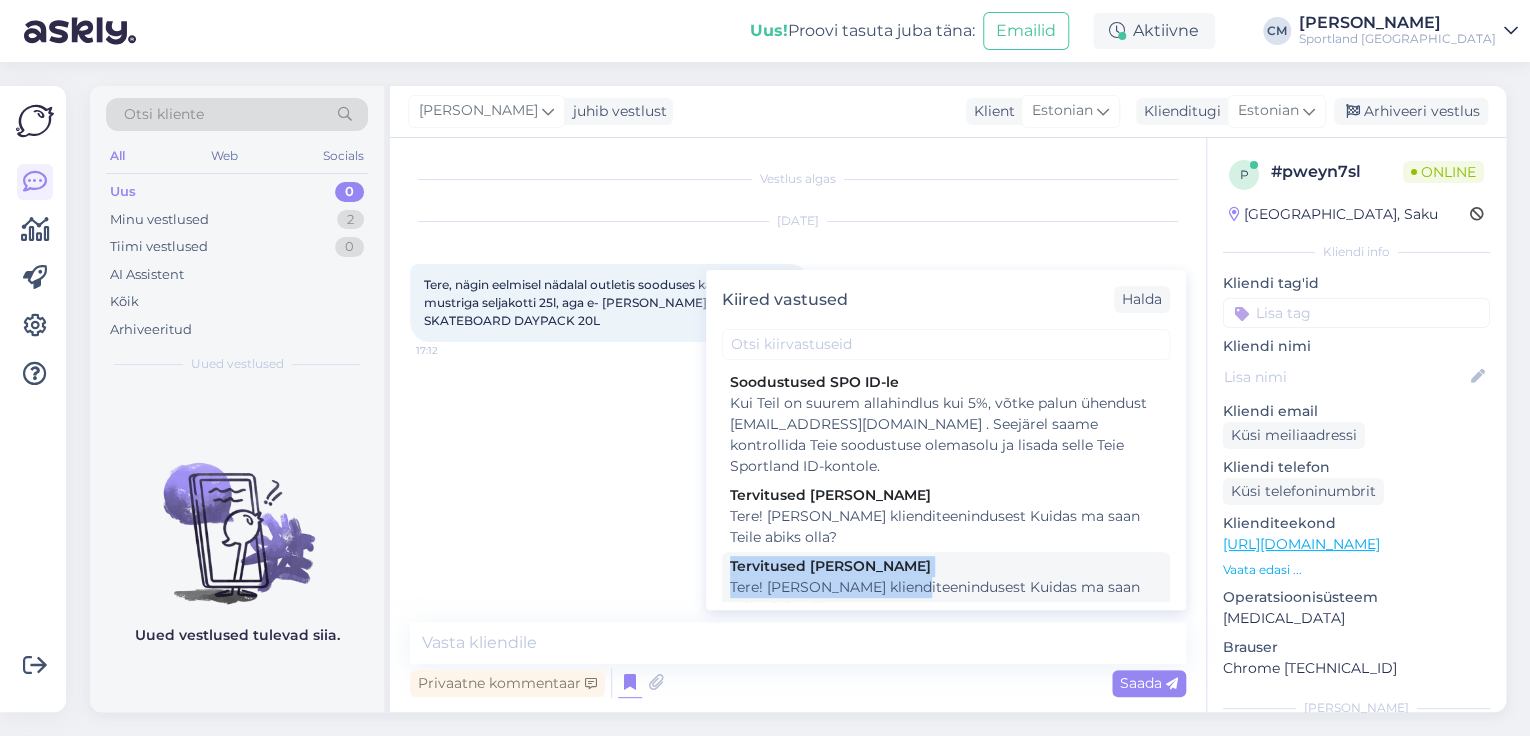 drag, startPoint x: 932, startPoint y: 531, endPoint x: 916, endPoint y: 580, distance: 51.546097 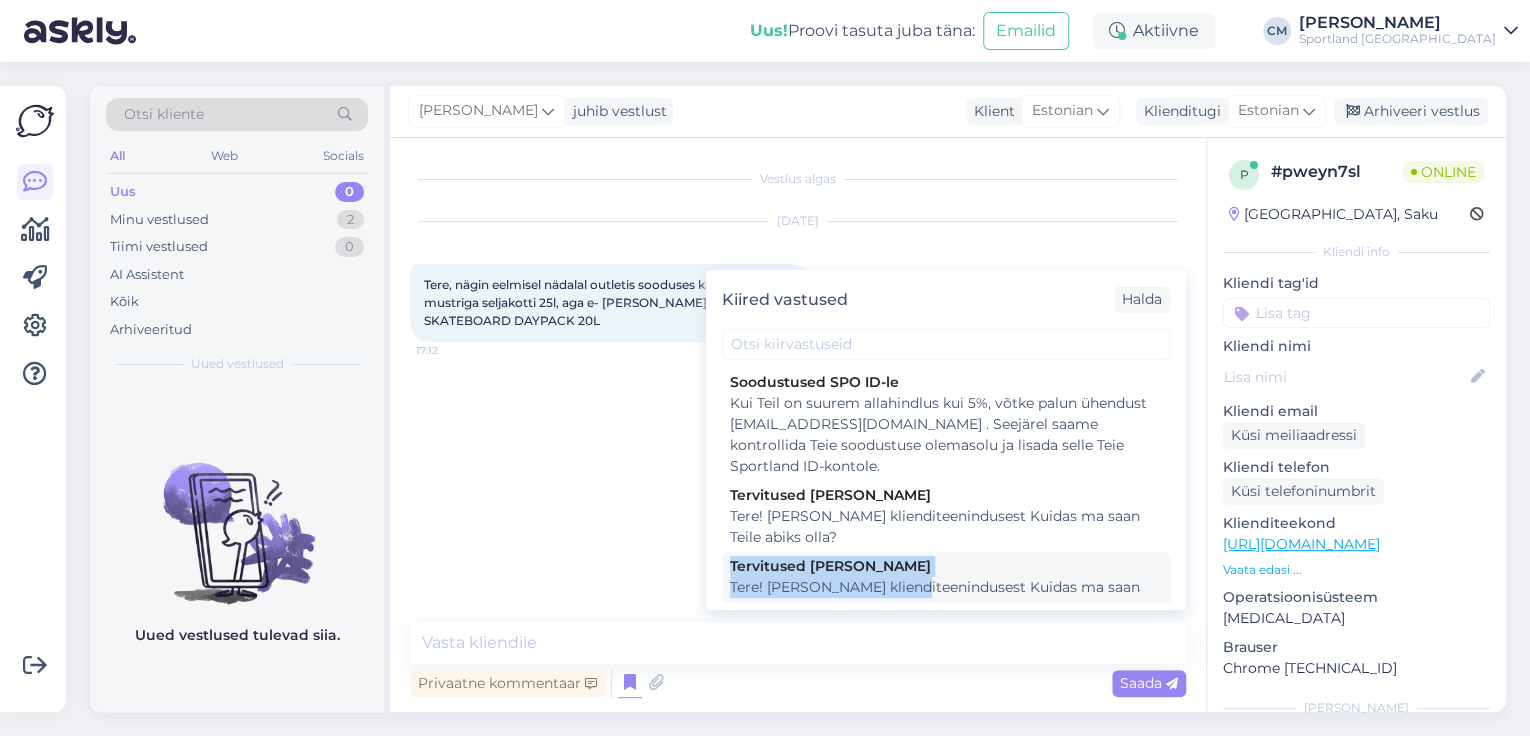 click on "Soodustused SPO ID-le Kui Teil on suurem allahindlus kui 5%, võtke palun ühendust [EMAIL_ADDRESS][DOMAIN_NAME] . Seejärel saame kontrollida Teie soodustuse olemasolu ja lisada selle Teie Sportland ID-kontole.   Tervitused [PERSON_NAME]! [PERSON_NAME] klienditeenindusest
Kuidas ma saan Teile abiks olla?   Tervitused [PERSON_NAME] Tere! [PERSON_NAME] klienditeenindusest
Kuidas ma saan Teile abiks olla?   Tervitused Tiina Tere! [PERSON_NAME] klikenditeenindusest
Kuidas ma saan Teile abiks olla?   Tervitused [PERSON_NAME]! [PERSON_NAME] klienditeenindusest
Kuidas ma saan Teile abiks olla?   Ekspertiisi esitamise õigus   Libakonto Täname, et teavitasite meid libakontost!
Palun ärge kahtlasi linke [MEDICAL_DATA], me tegeleme selle probleemi lahendamisega ja loodame, et libakonto lähiajal kustutakse.   Kas minu tagastus on [PERSON_NAME] jõudnud (Omniva)?   Sooduskood- ostukrediit näidistekst   Sooduskood % _ näidistekst   Krediidi tingimused- kauplus   E- ESMASPÄEV sooduskood ei tööta   Uudiskirjast loobumine" at bounding box center [946, 485] 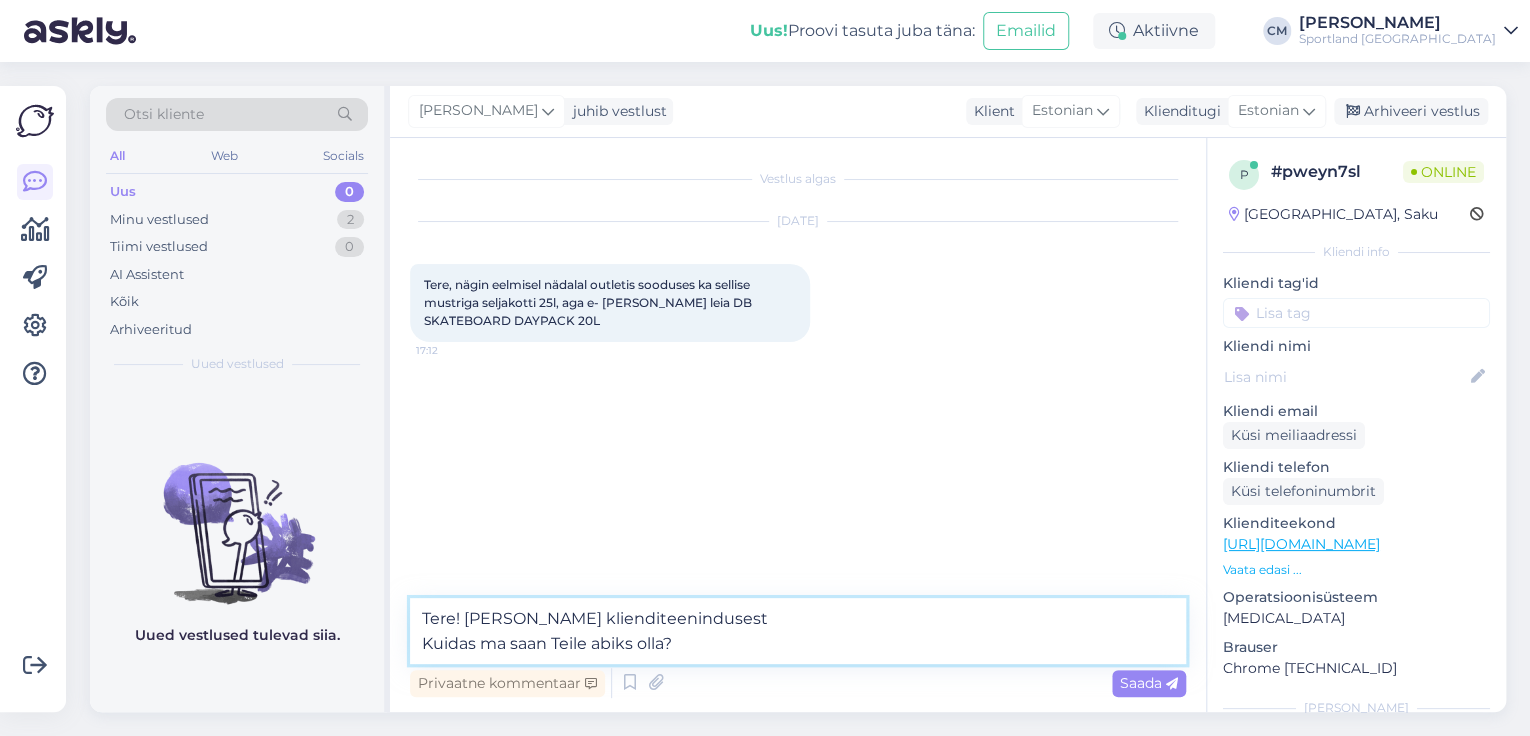 drag, startPoint x: 803, startPoint y: 636, endPoint x: 216, endPoint y: 652, distance: 587.218 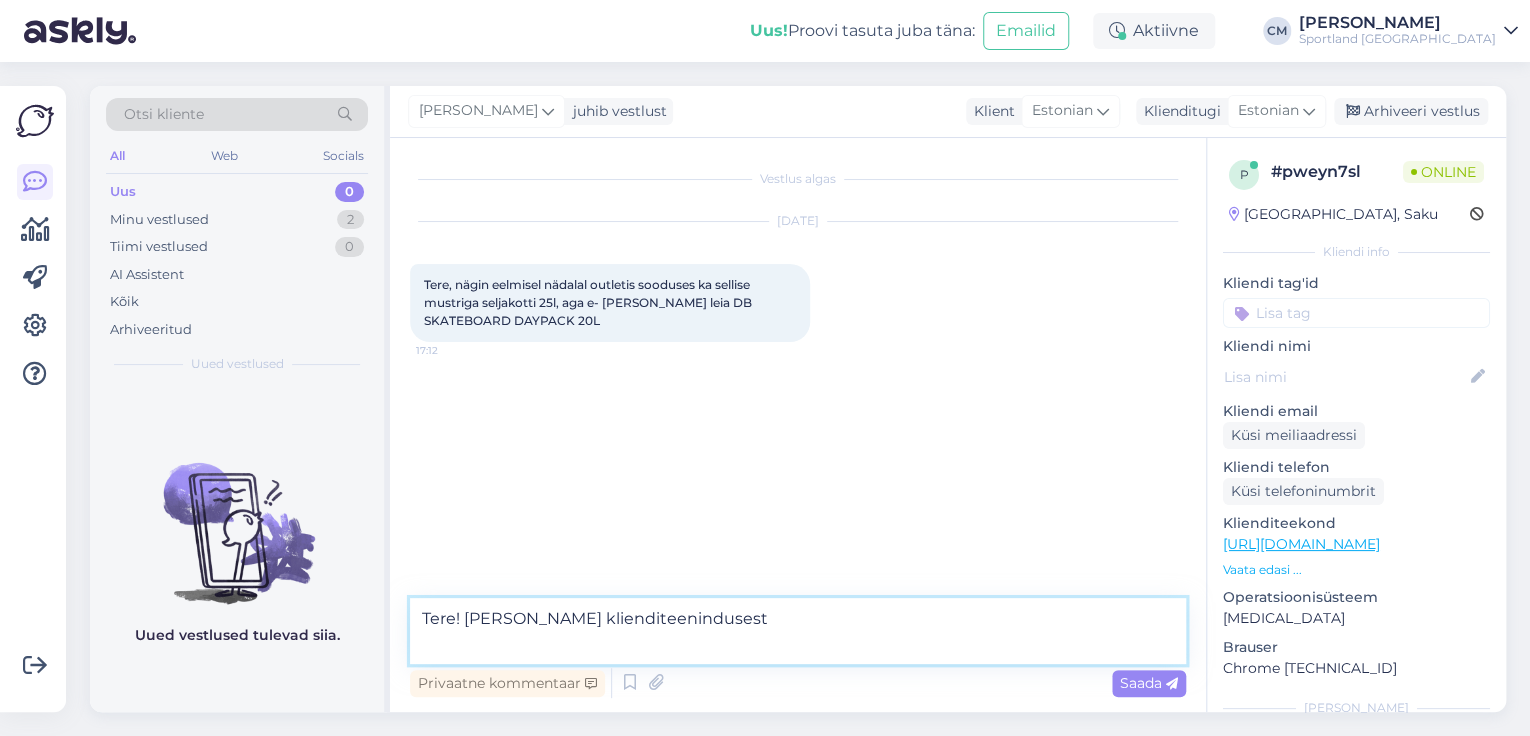 type on "Tere! [PERSON_NAME] klienditeenindusest" 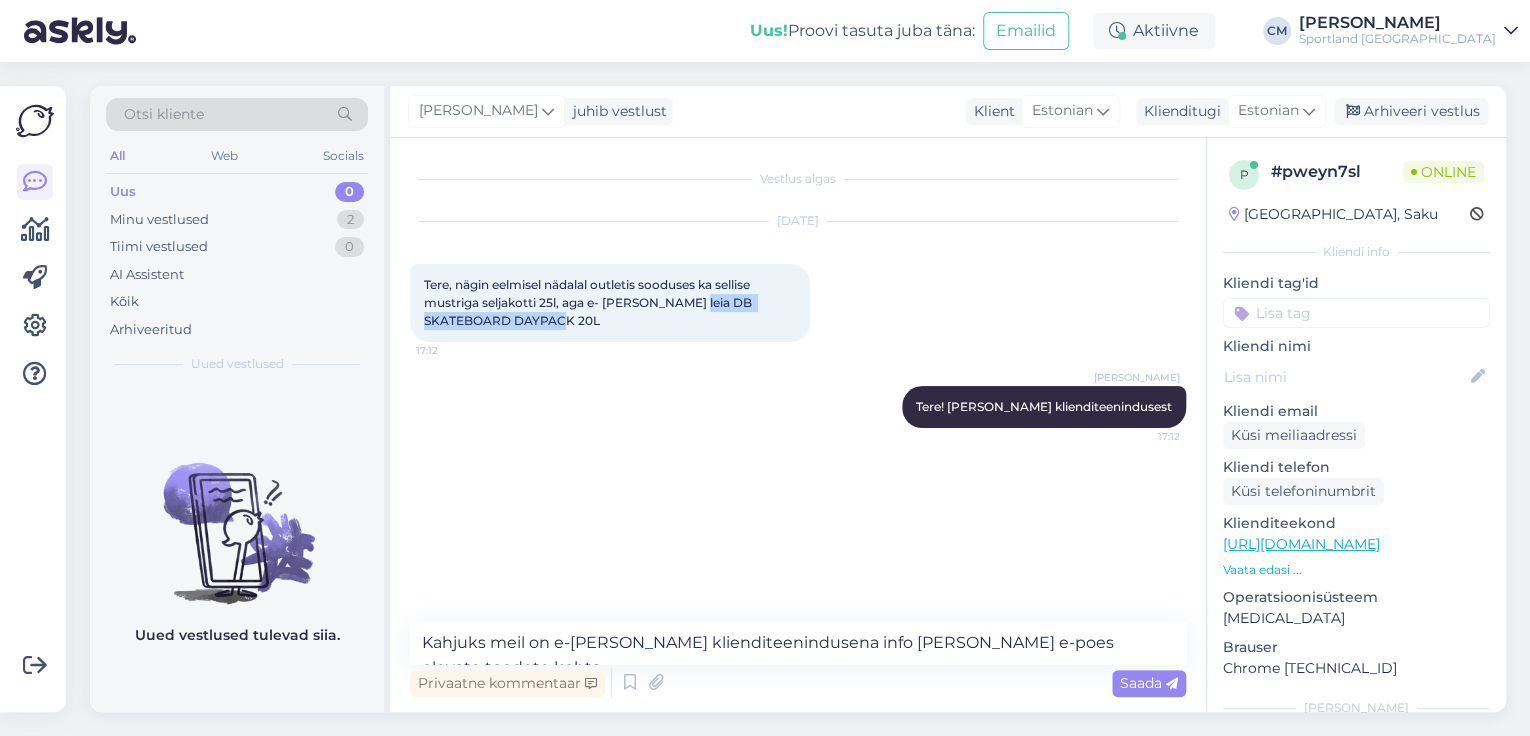 drag, startPoint x: 683, startPoint y: 301, endPoint x: 737, endPoint y: 324, distance: 58.694122 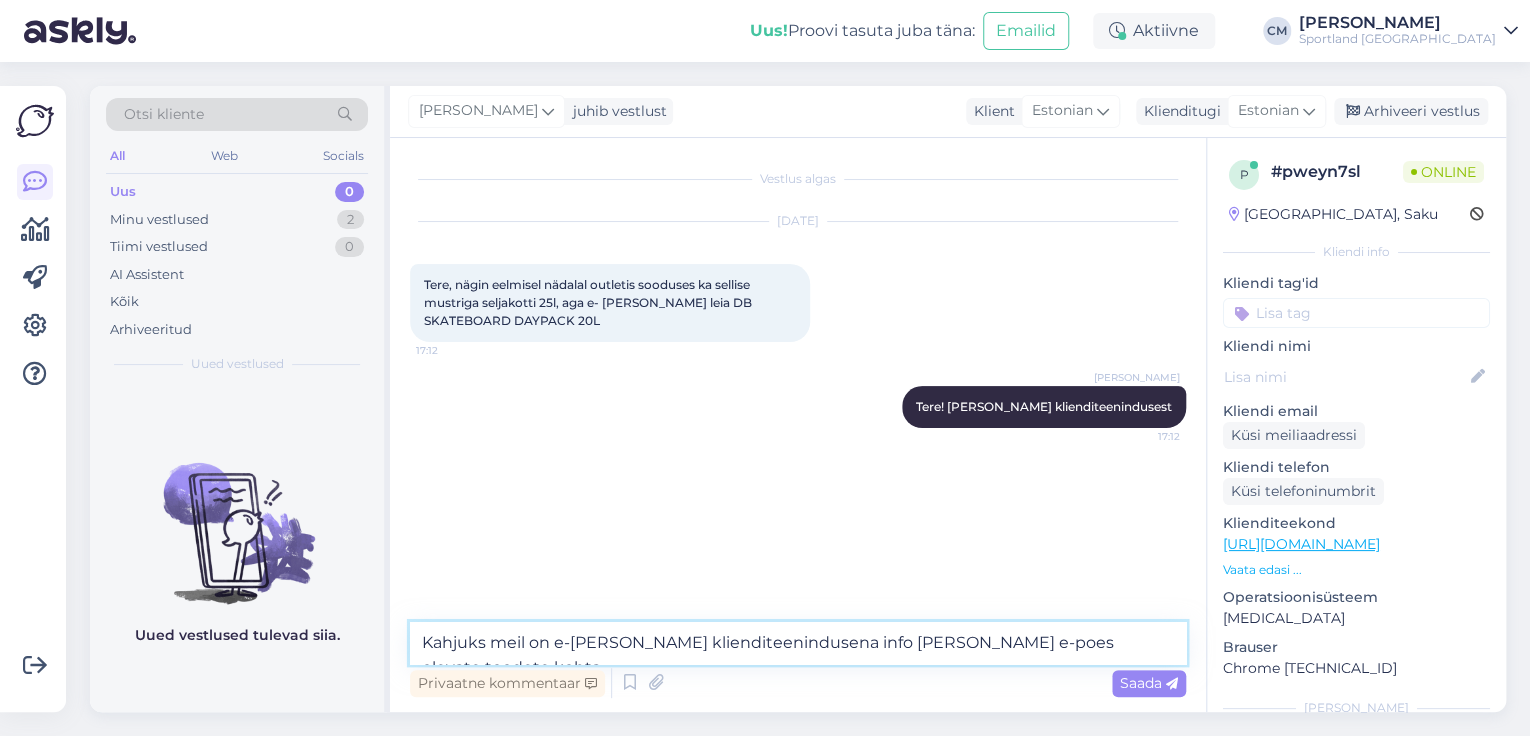 drag, startPoint x: 1099, startPoint y: 636, endPoint x: 404, endPoint y: 621, distance: 695.16187 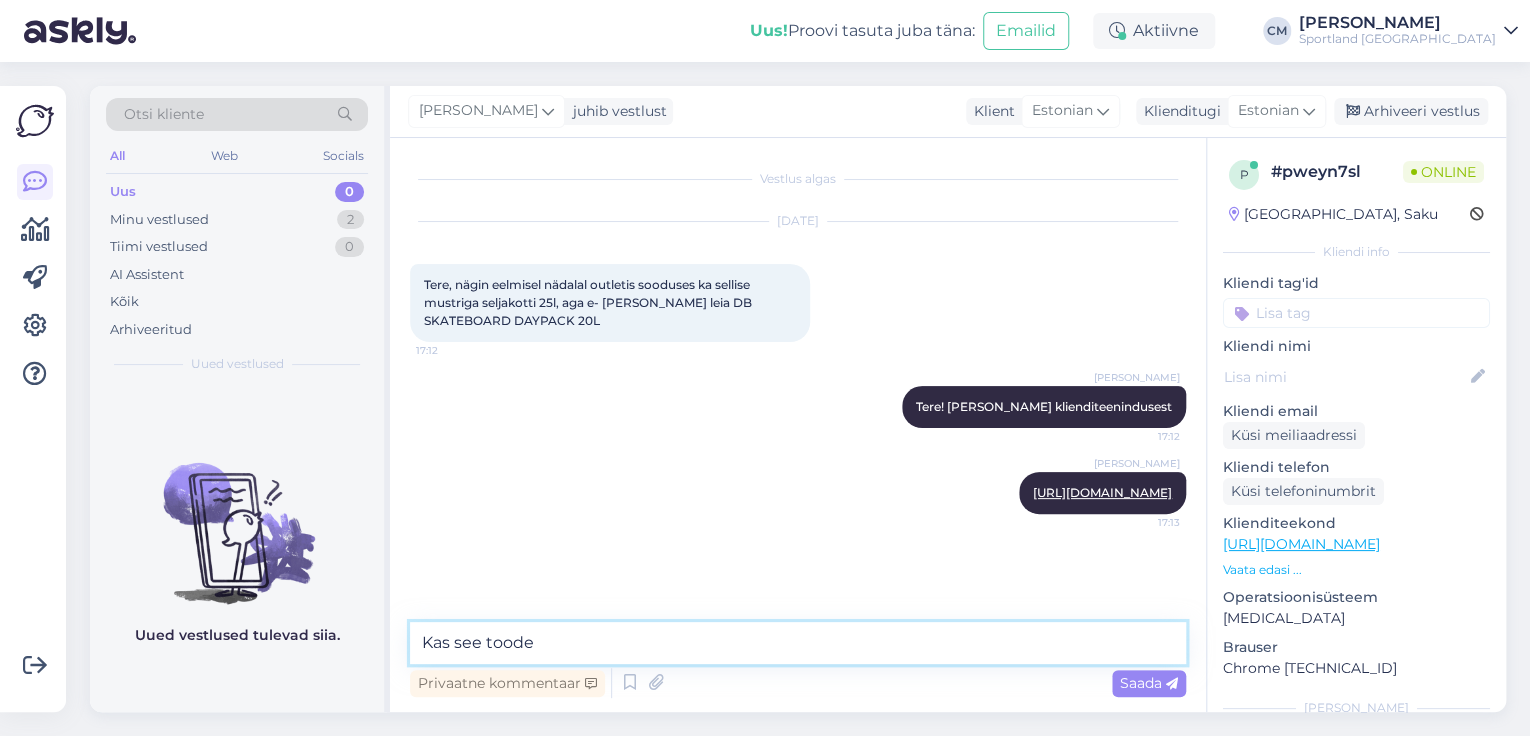type on "Kas see toode?" 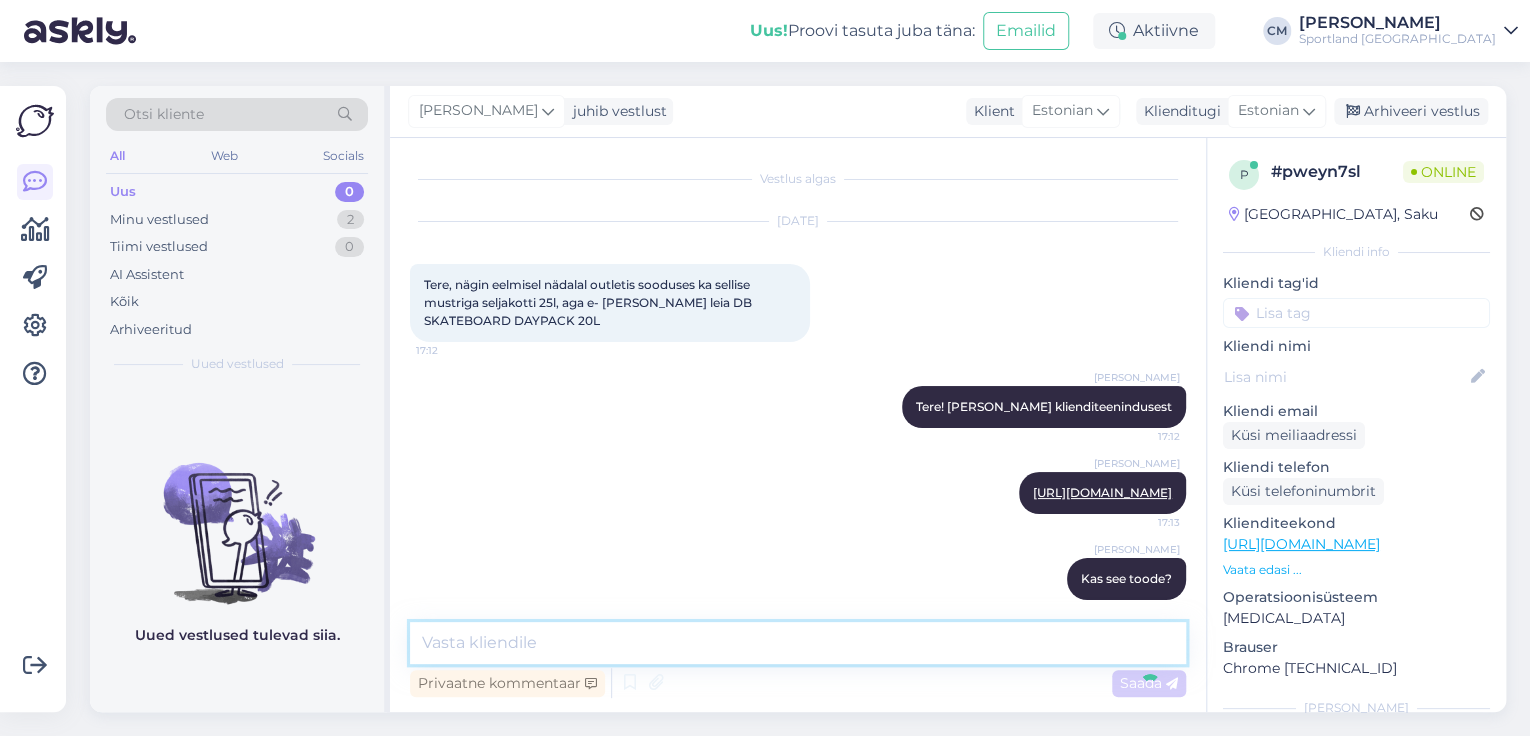 scroll, scrollTop: 36, scrollLeft: 0, axis: vertical 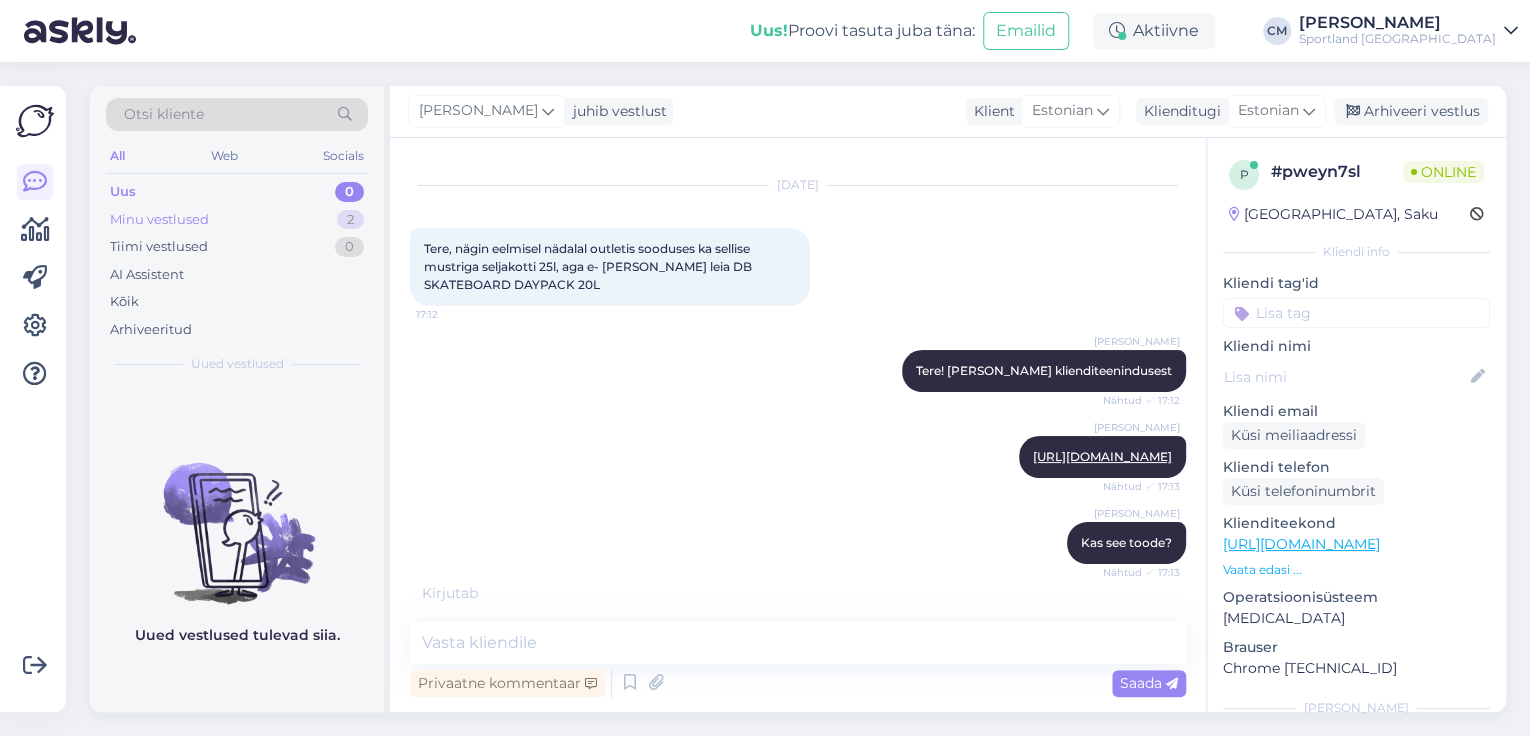 click on "Minu vestlused 2" at bounding box center (237, 220) 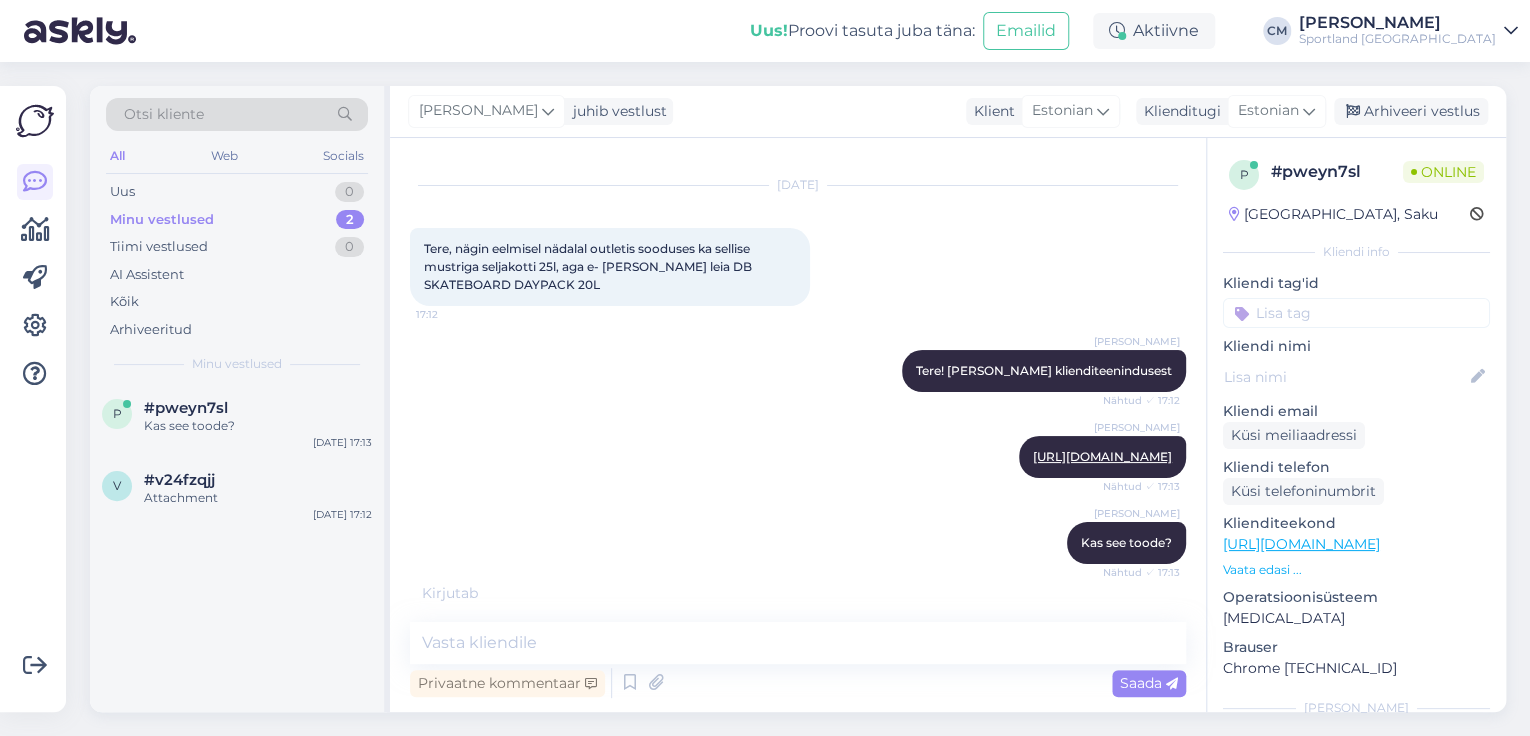 scroll, scrollTop: 121, scrollLeft: 0, axis: vertical 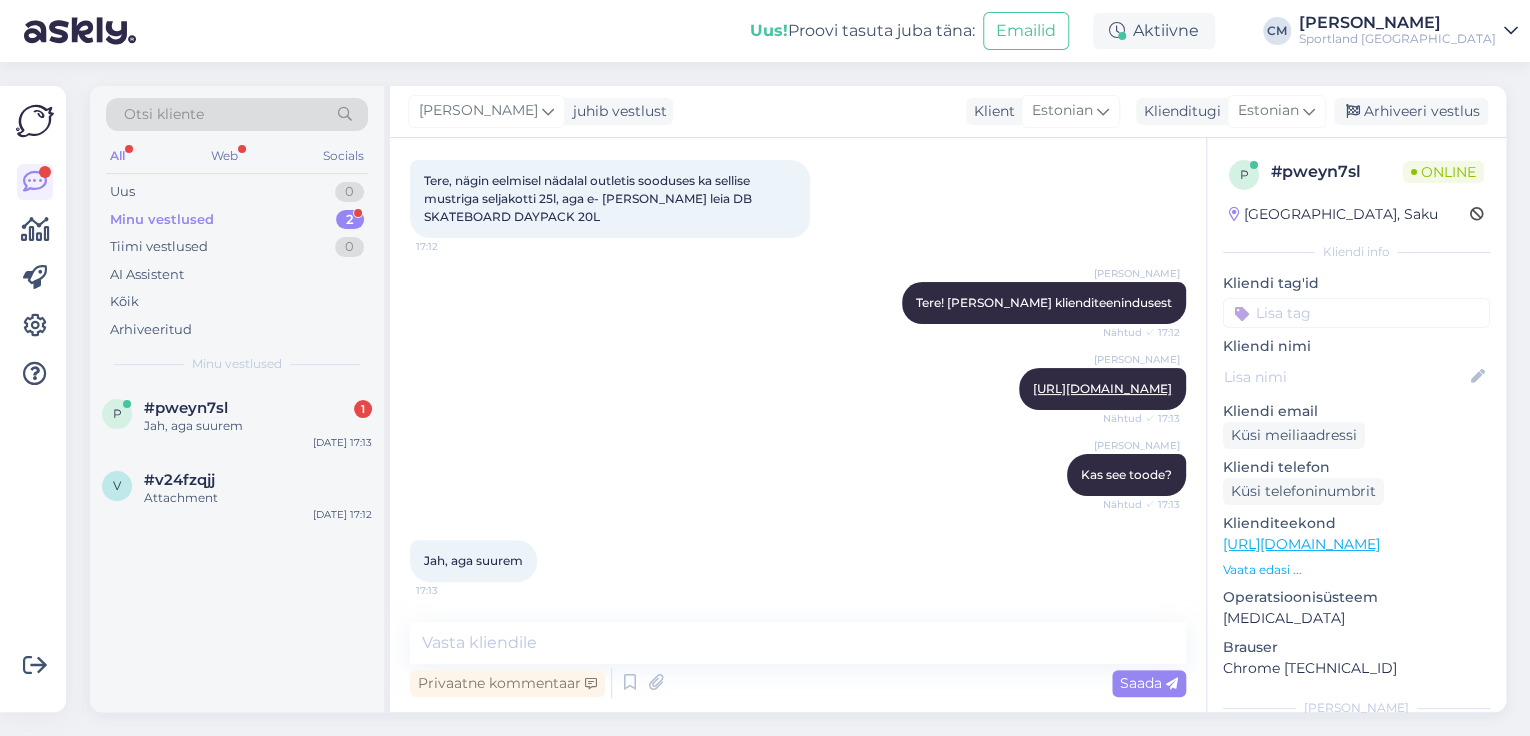 click on "Vestlus algas [DATE] Tere, nägin eelmisel nädalal outletis sooduses ka sellise mustriga seljakotti 25l, aga e- [PERSON_NAME] leia DB SKATEBOARD DAYPACK 20L 17:12  [PERSON_NAME] Tere! [PERSON_NAME] klienditeenindusest Nähtud ✓ 17:12  [PERSON_NAME] [URL][DOMAIN_NAME] Nähtud ✓ 17:13  [PERSON_NAME] Kas see toode? Nähtud ✓ 17:13  Jah, aga suurem 17:13  Privaatne kommentaar Saada" at bounding box center [798, 425] 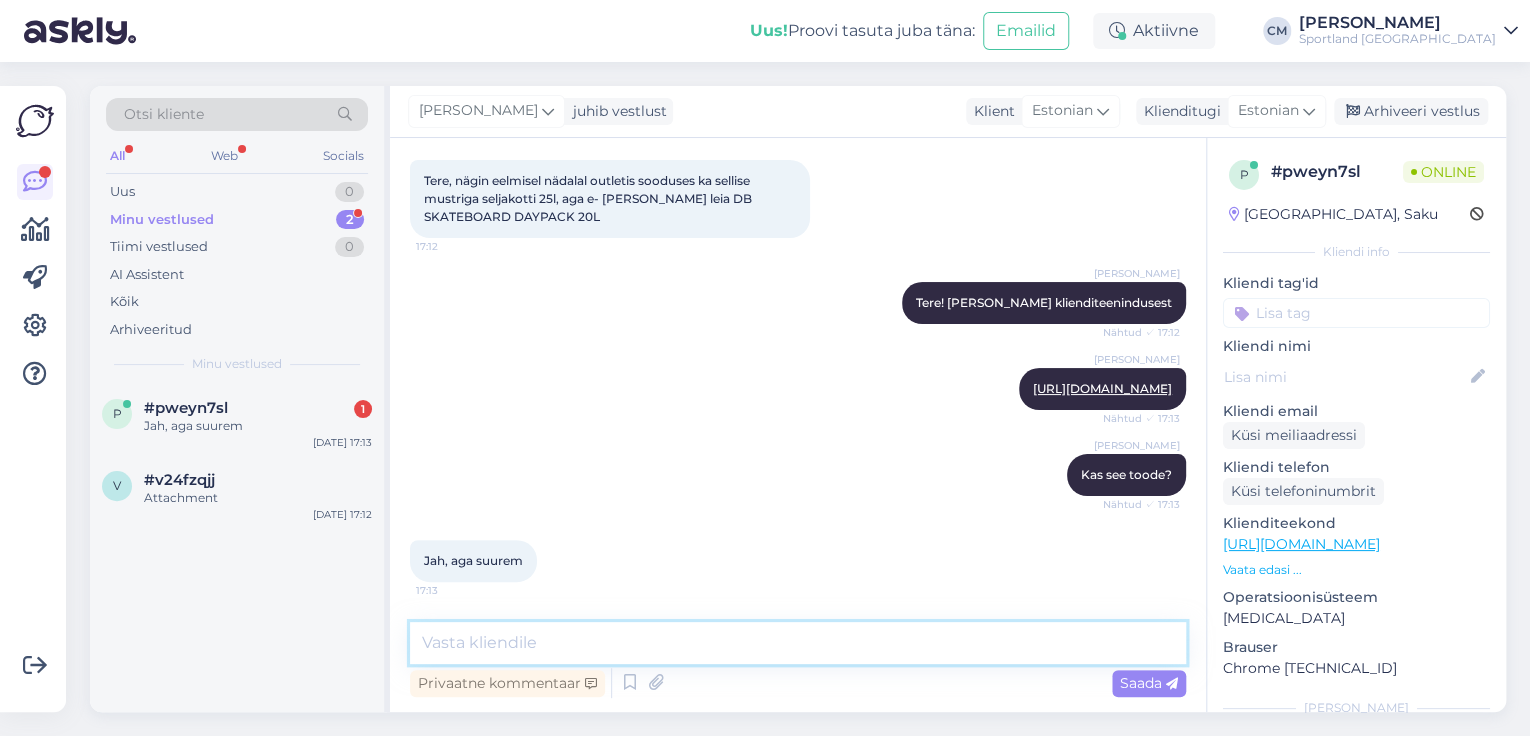 click at bounding box center (798, 643) 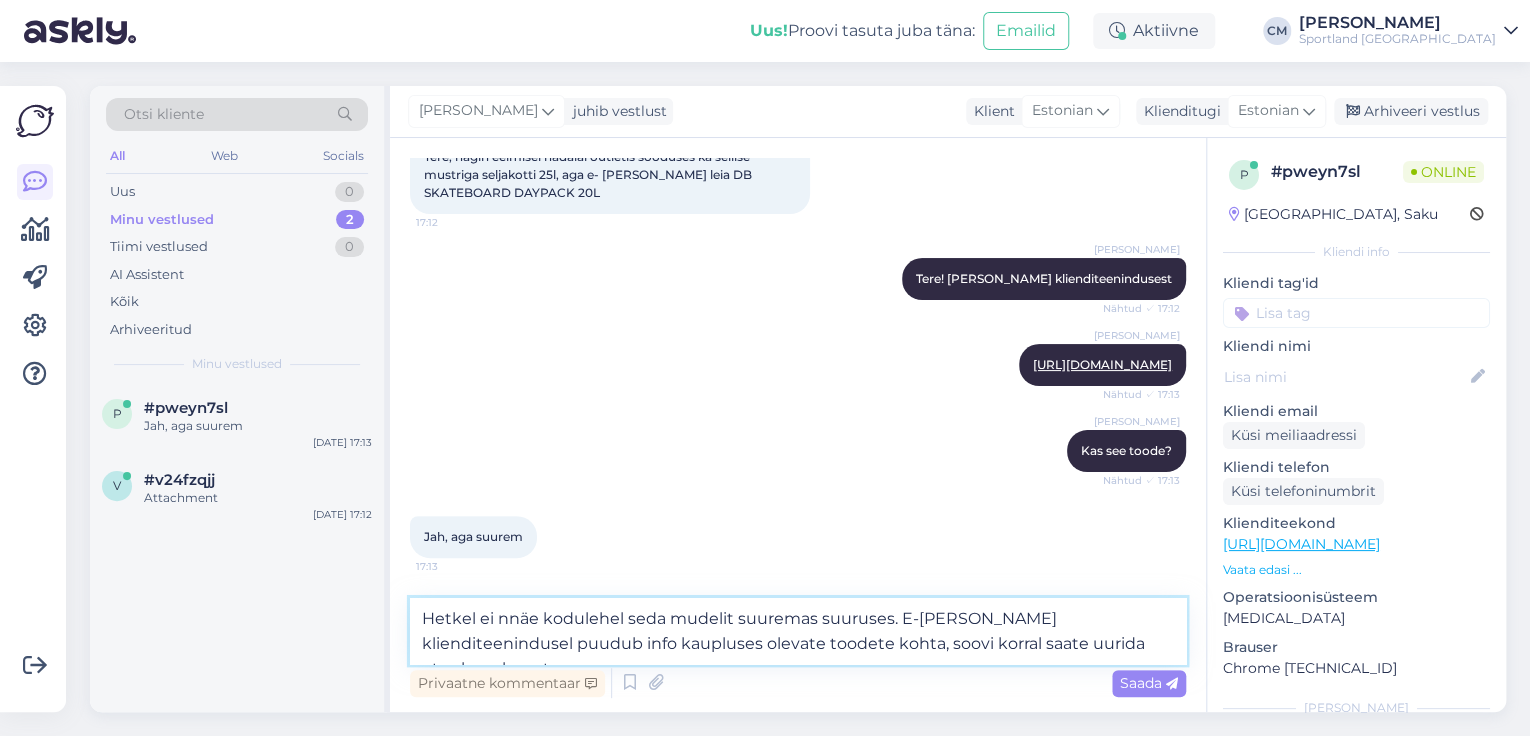 scroll, scrollTop: 0, scrollLeft: 0, axis: both 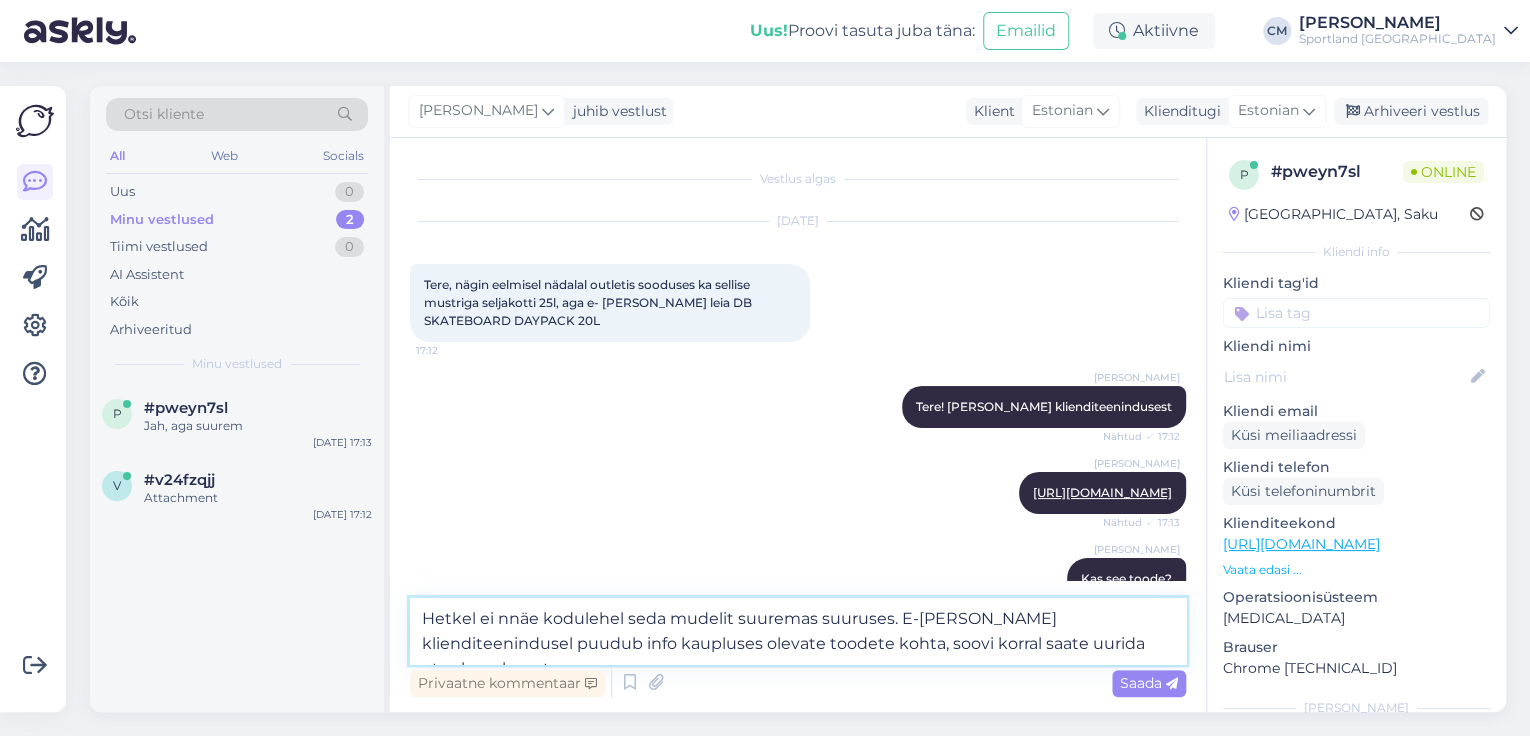 paste on "[URL][DOMAIN_NAME]" 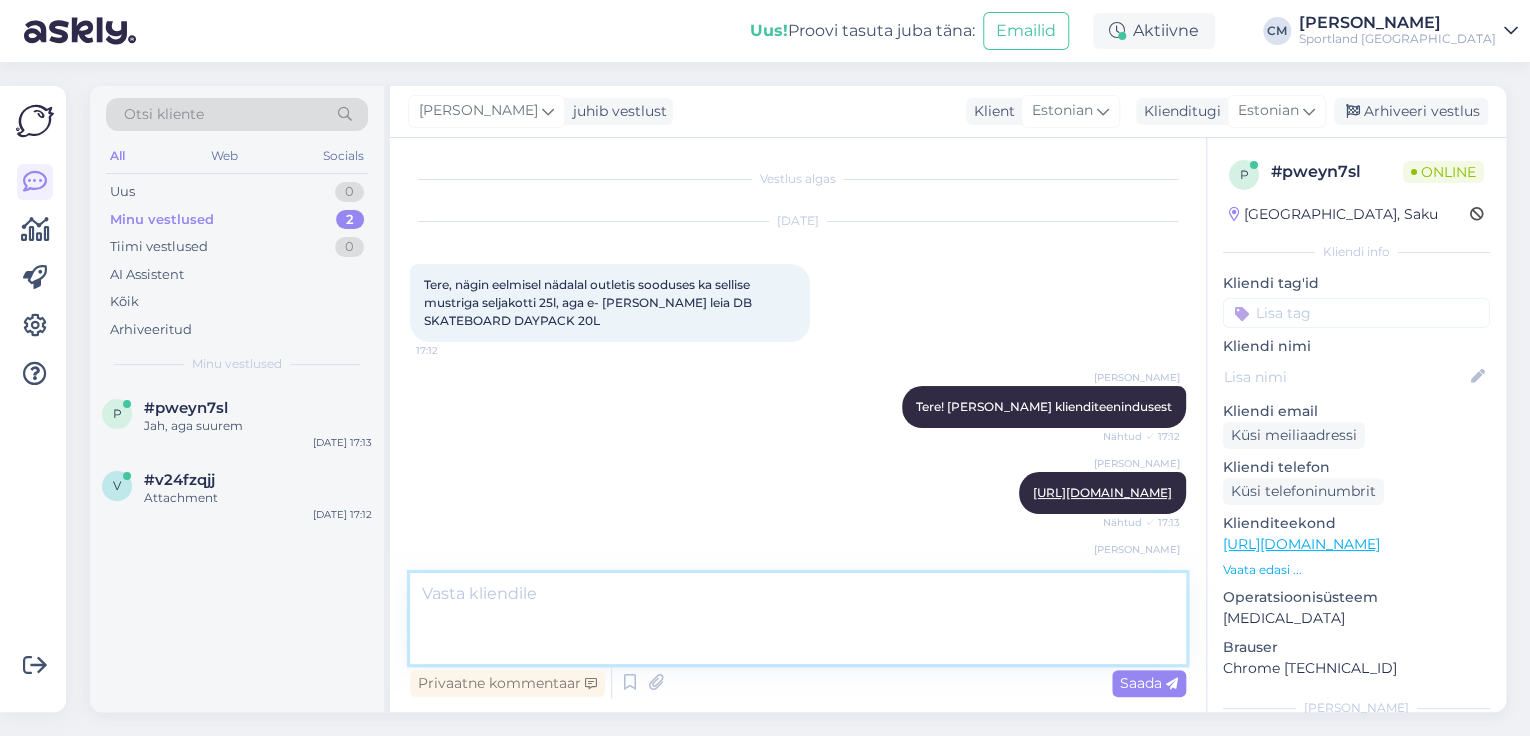 scroll, scrollTop: 261, scrollLeft: 0, axis: vertical 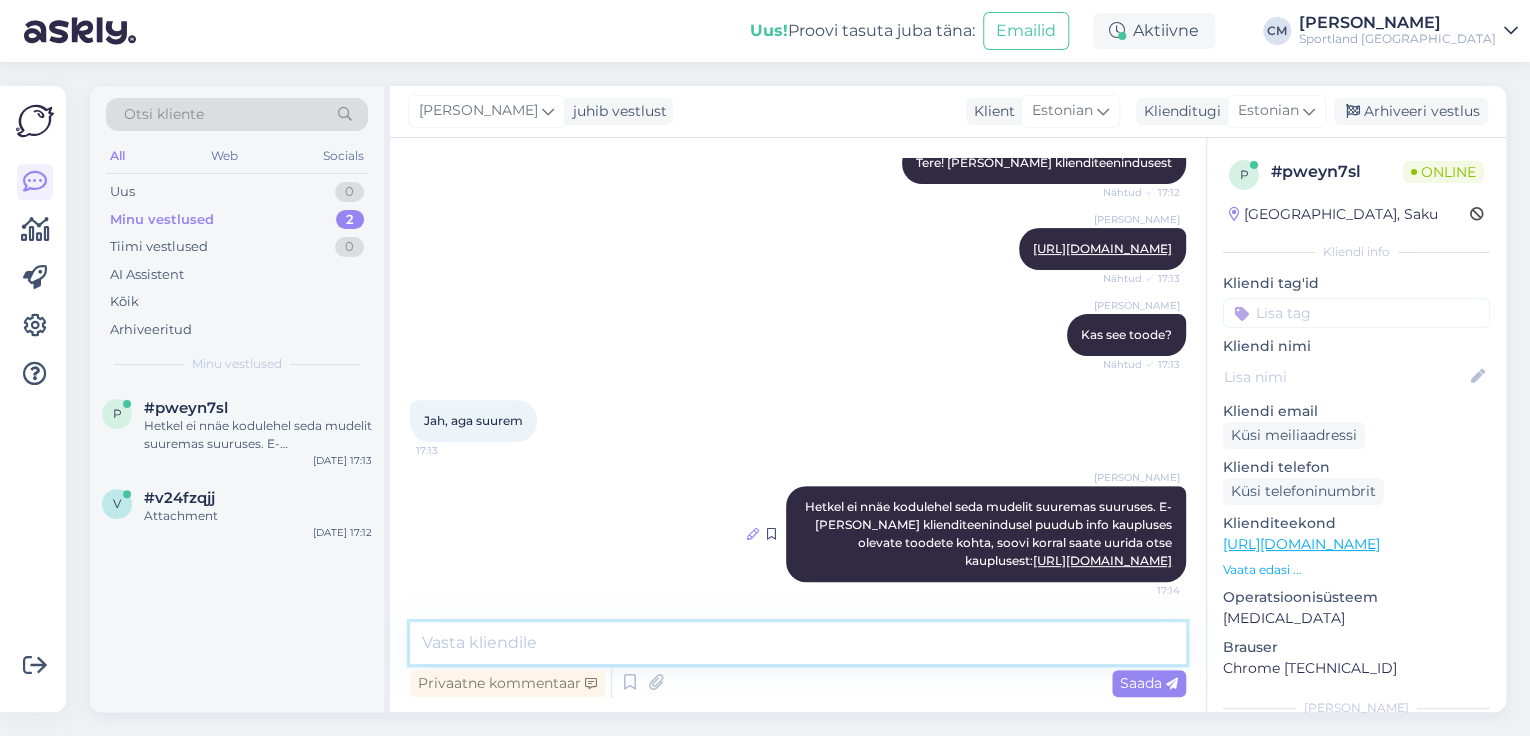type 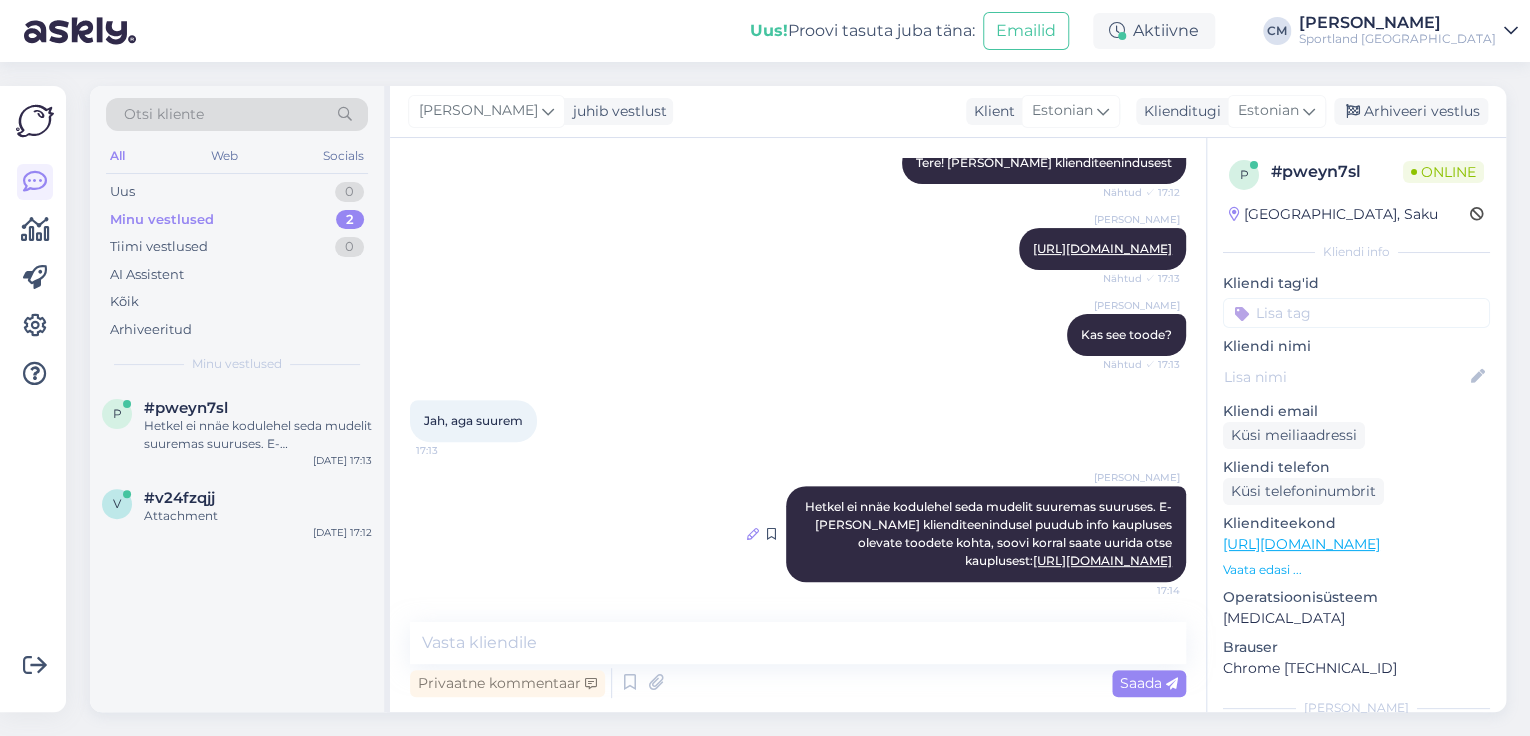 click at bounding box center [753, 534] 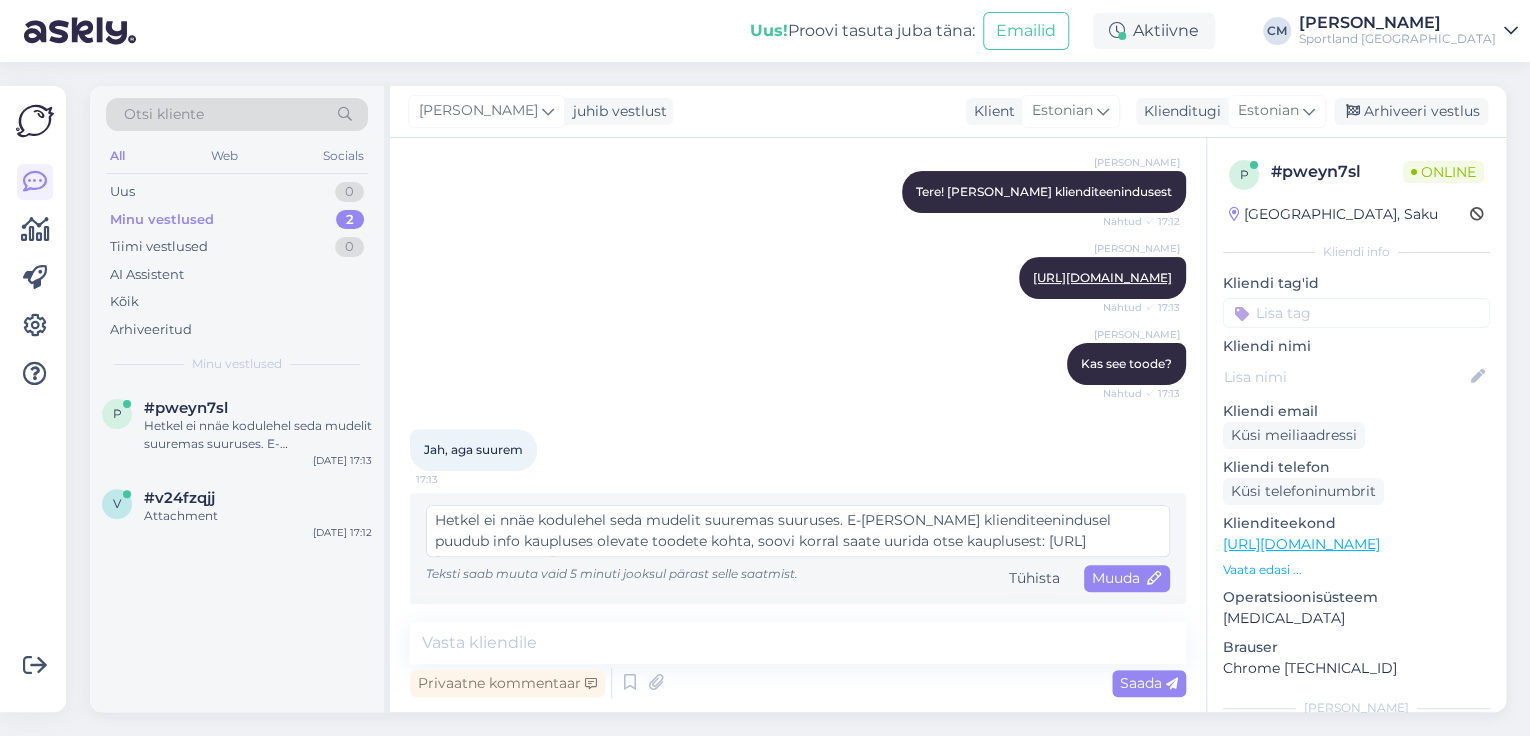 scroll, scrollTop: 232, scrollLeft: 0, axis: vertical 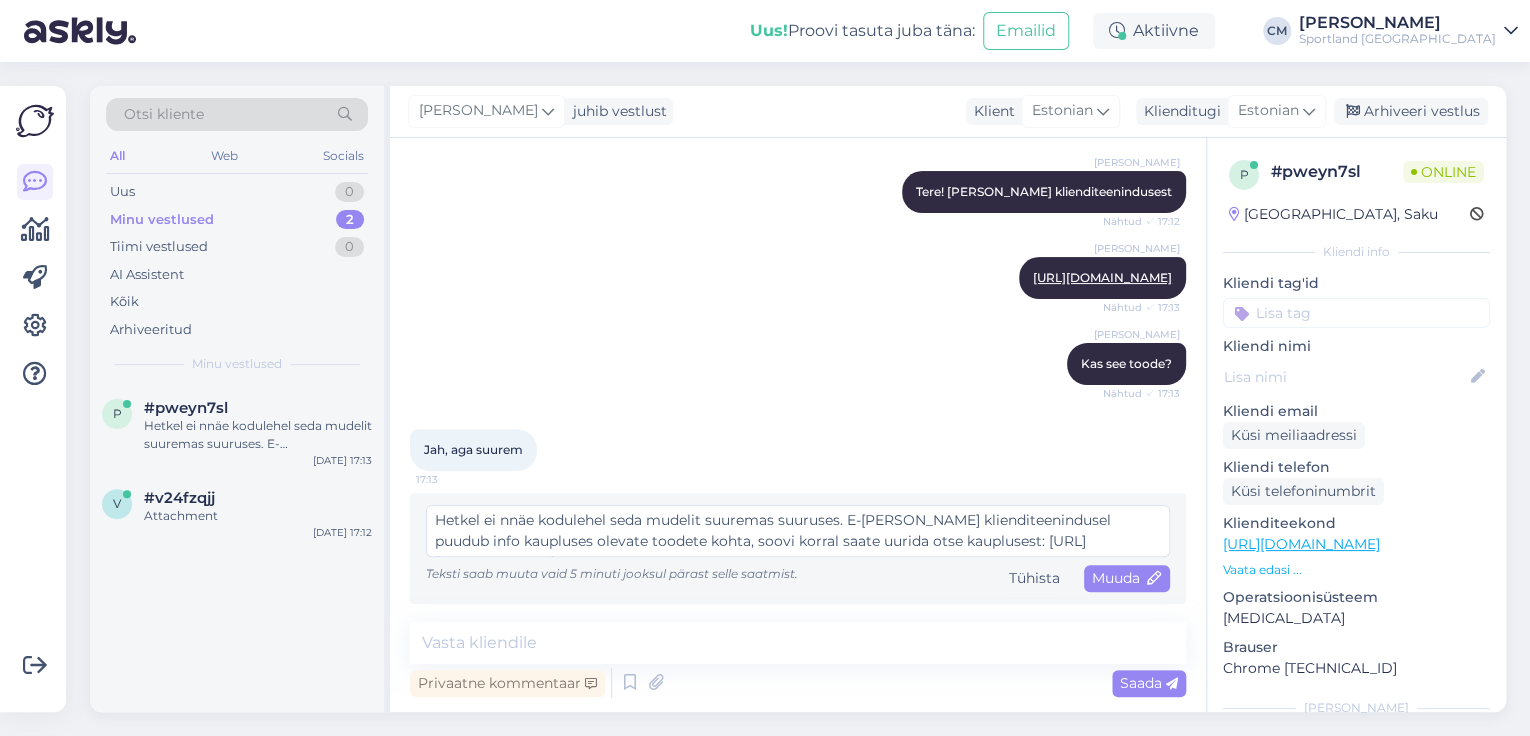 click on "Hetkel ei nnäe kodulehel seda mudelit suuremas suuruses. E-[PERSON_NAME] klienditeenindusel puudub info kaupluses olevate toodete kohta, soovi korral saate uurida otse kauplusest: [URL][DOMAIN_NAME]" at bounding box center (798, 531) 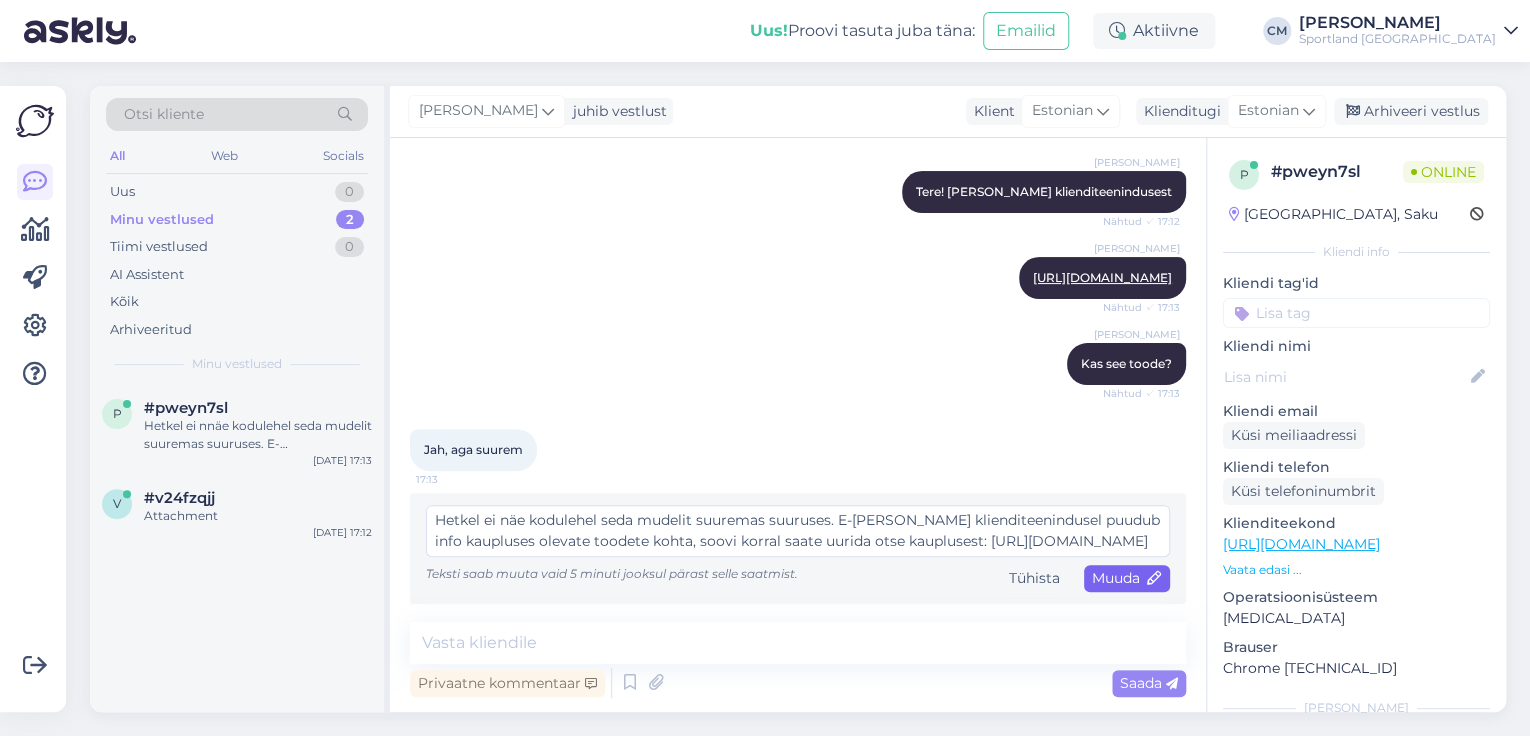 type on "Hetkel ei näe kodulehel seda mudelit suuremas suuruses. E-[PERSON_NAME] klienditeenindusel puudub info kaupluses olevate toodete kohta, soovi korral saate uurida otse kauplusest: [URL][DOMAIN_NAME]" 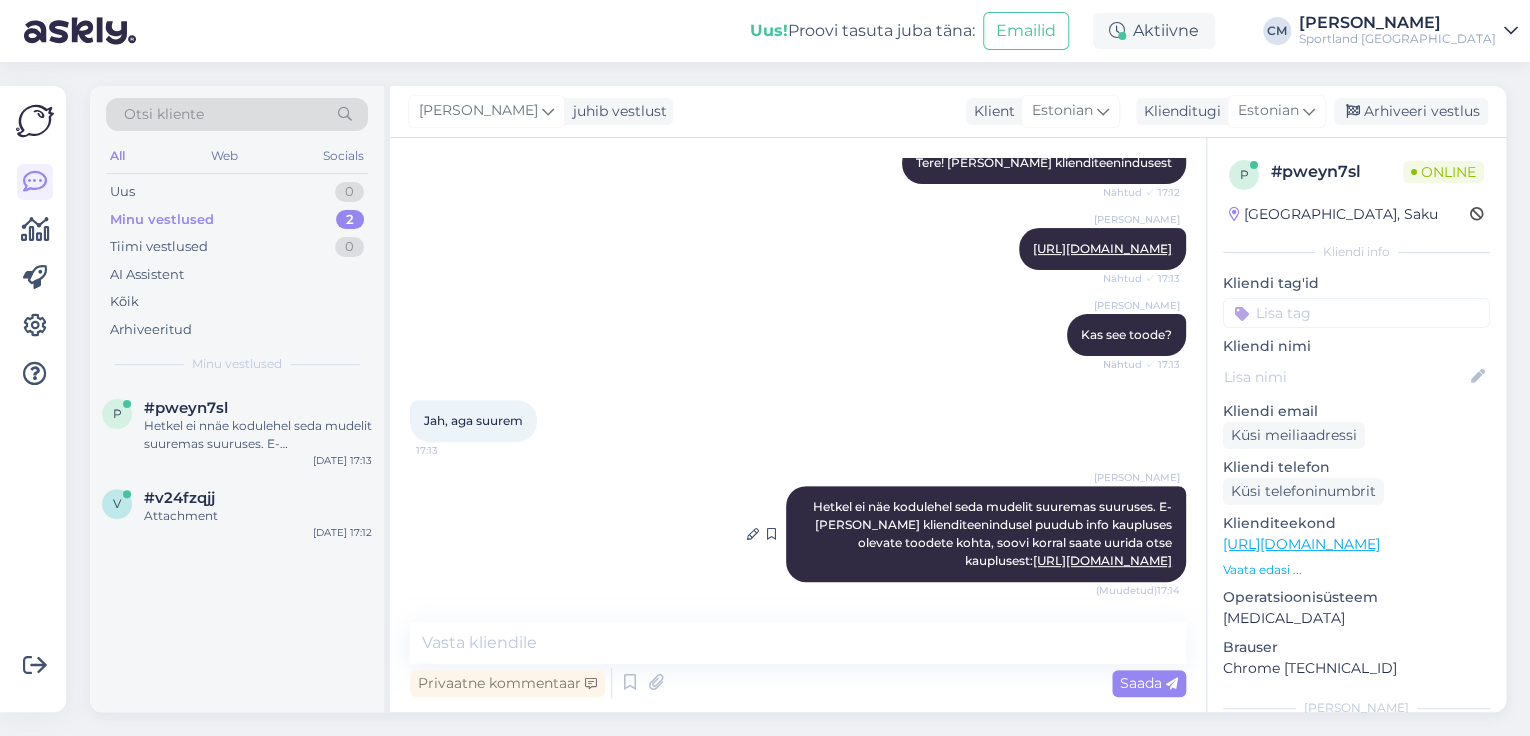 scroll, scrollTop: 261, scrollLeft: 0, axis: vertical 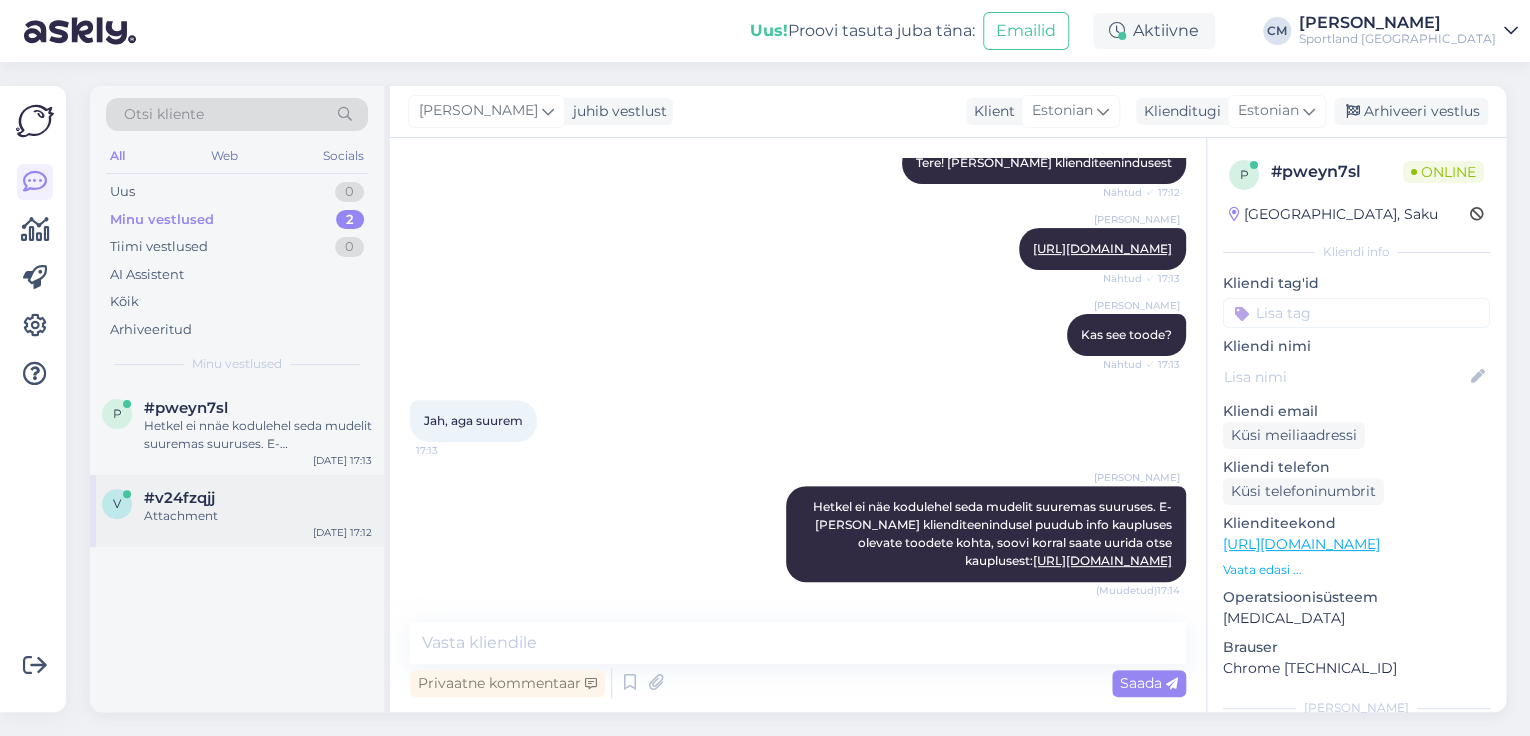 click on "Attachment" at bounding box center [258, 516] 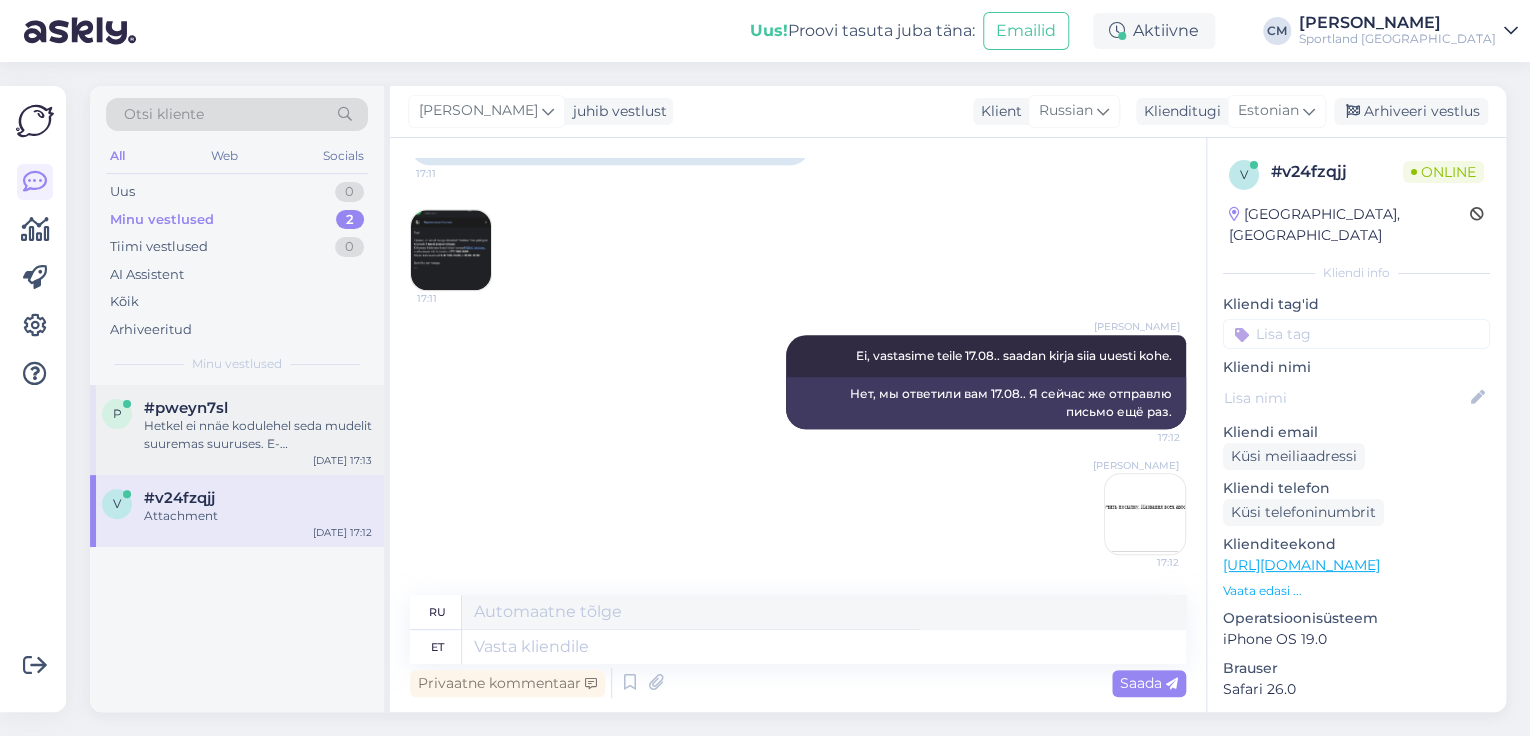 click on "p #pweyn7sl Hetkel ei nnäe kodulehel seda mudelit suuremas suuruses. E-[PERSON_NAME] klienditeenindusel puudub info kaupluses olevate toodete kohta, soovi korral saate uurida otse kauplusest: [URL][DOMAIN_NAME] [DATE] 17:13" at bounding box center [237, 430] 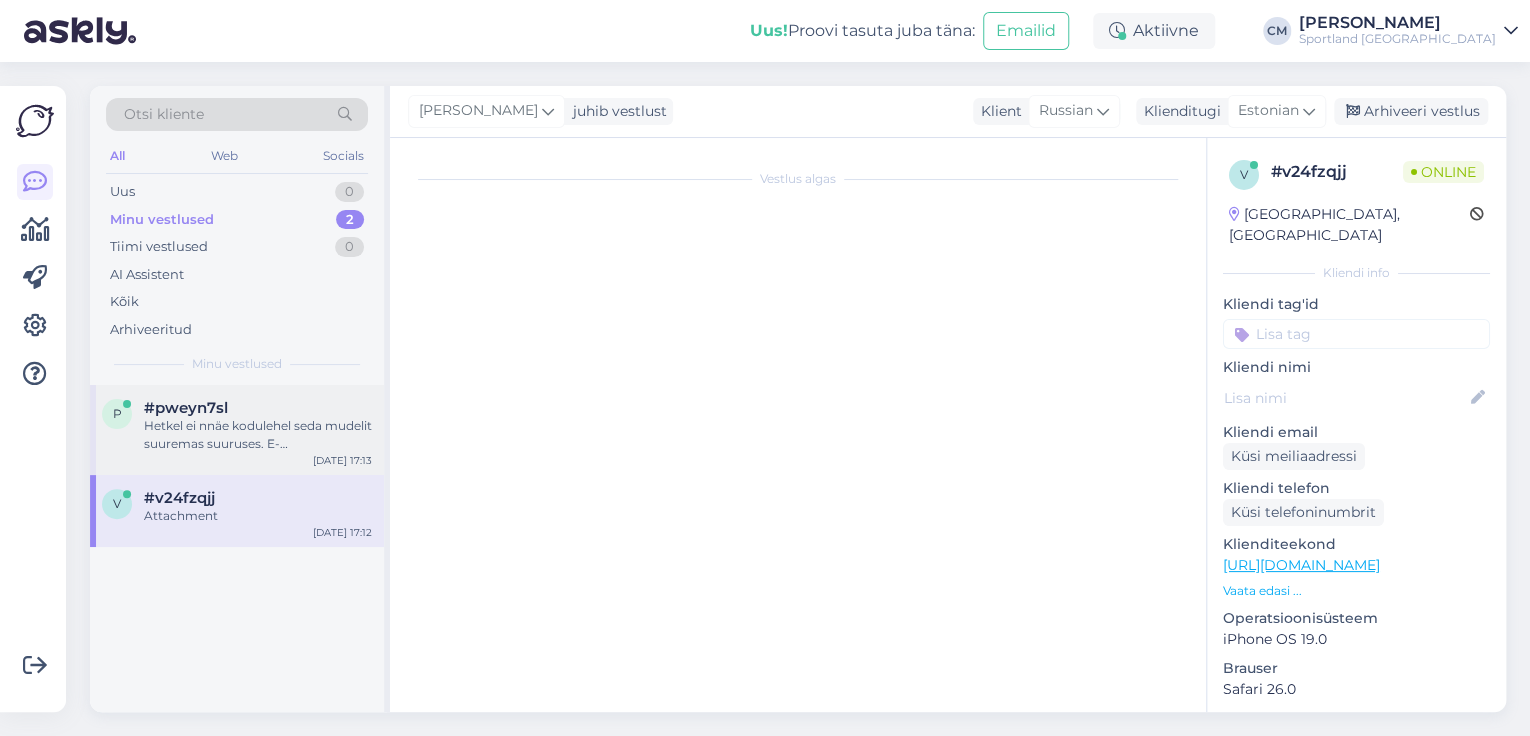scroll, scrollTop: 261, scrollLeft: 0, axis: vertical 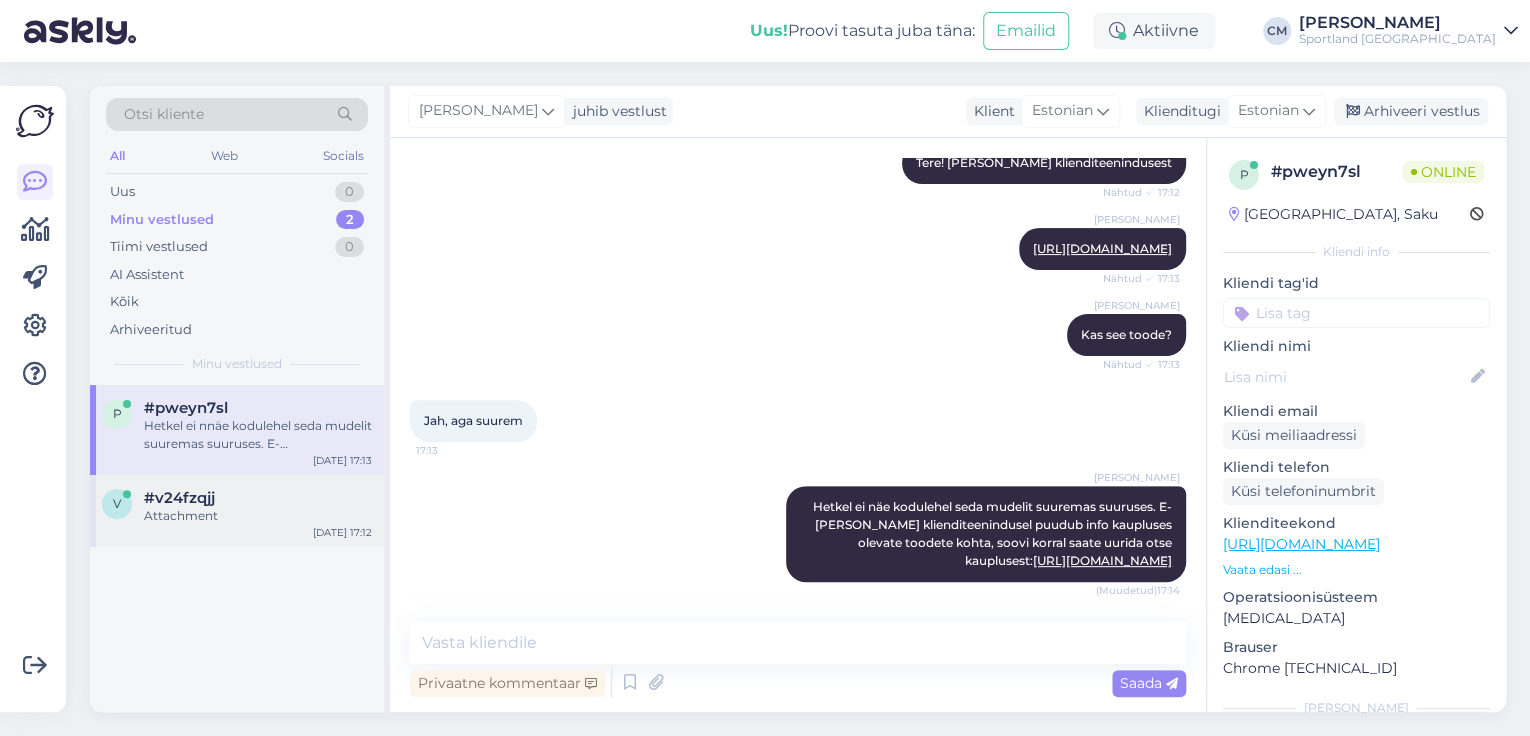 click on "Attachment" at bounding box center (258, 516) 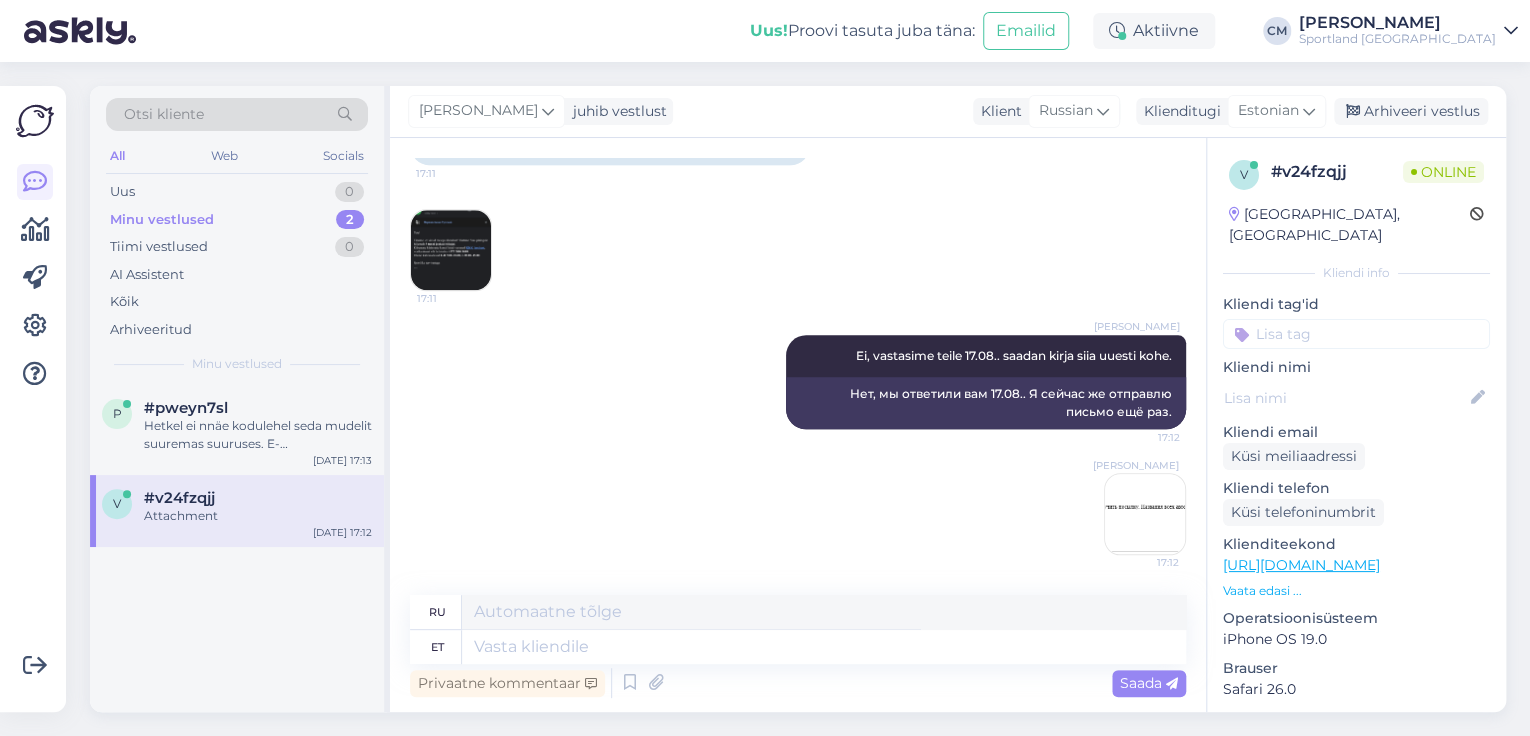 scroll, scrollTop: 1037, scrollLeft: 0, axis: vertical 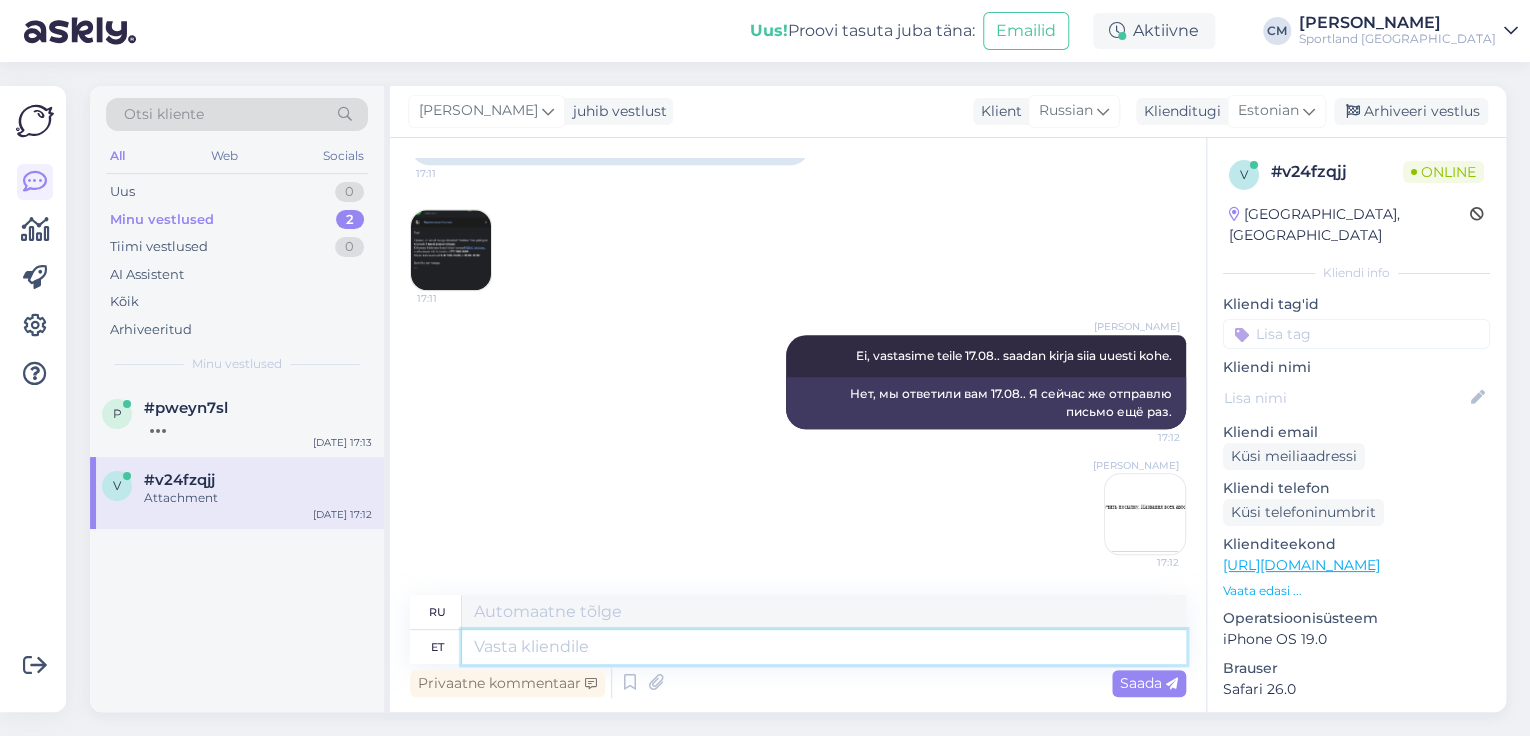 click at bounding box center [824, 647] 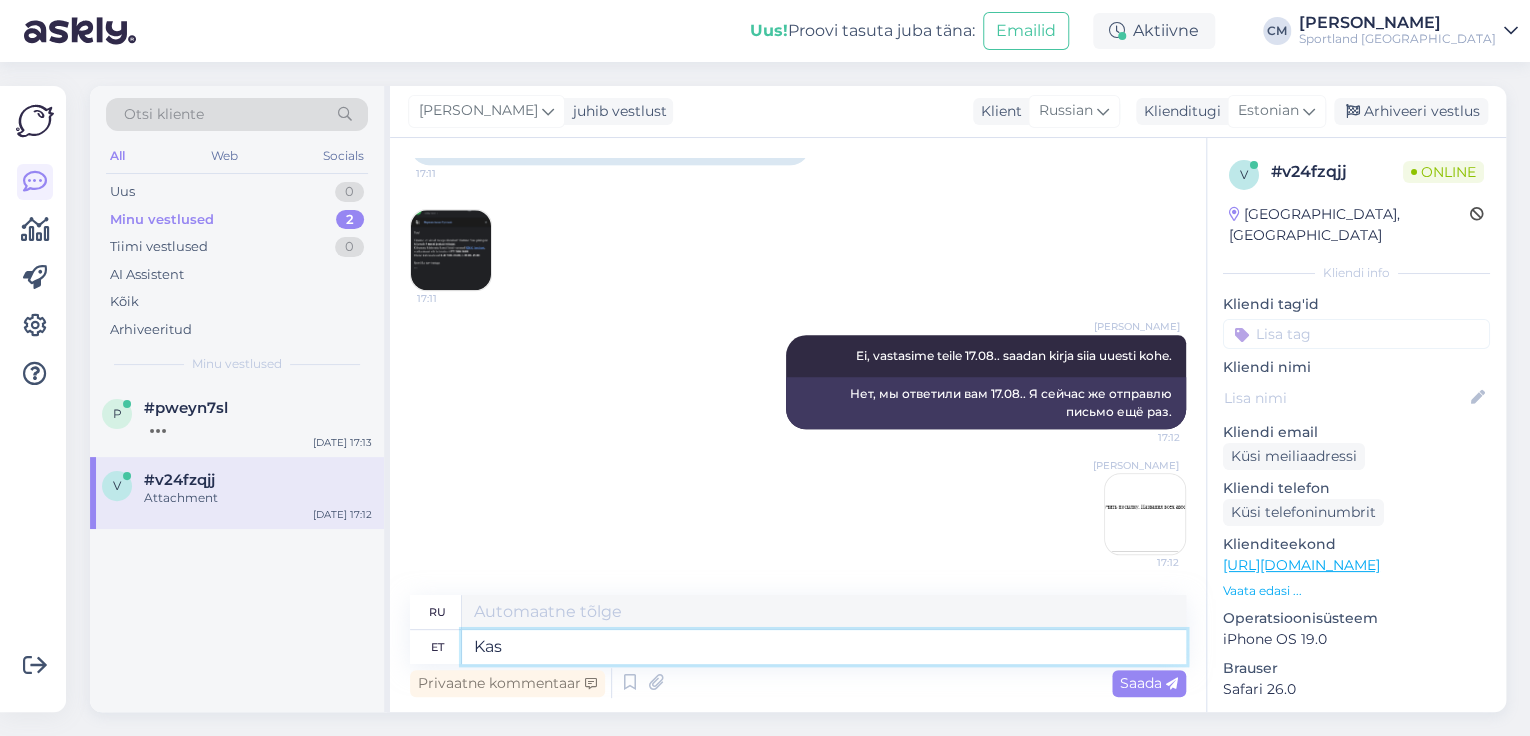 type on "Kas o" 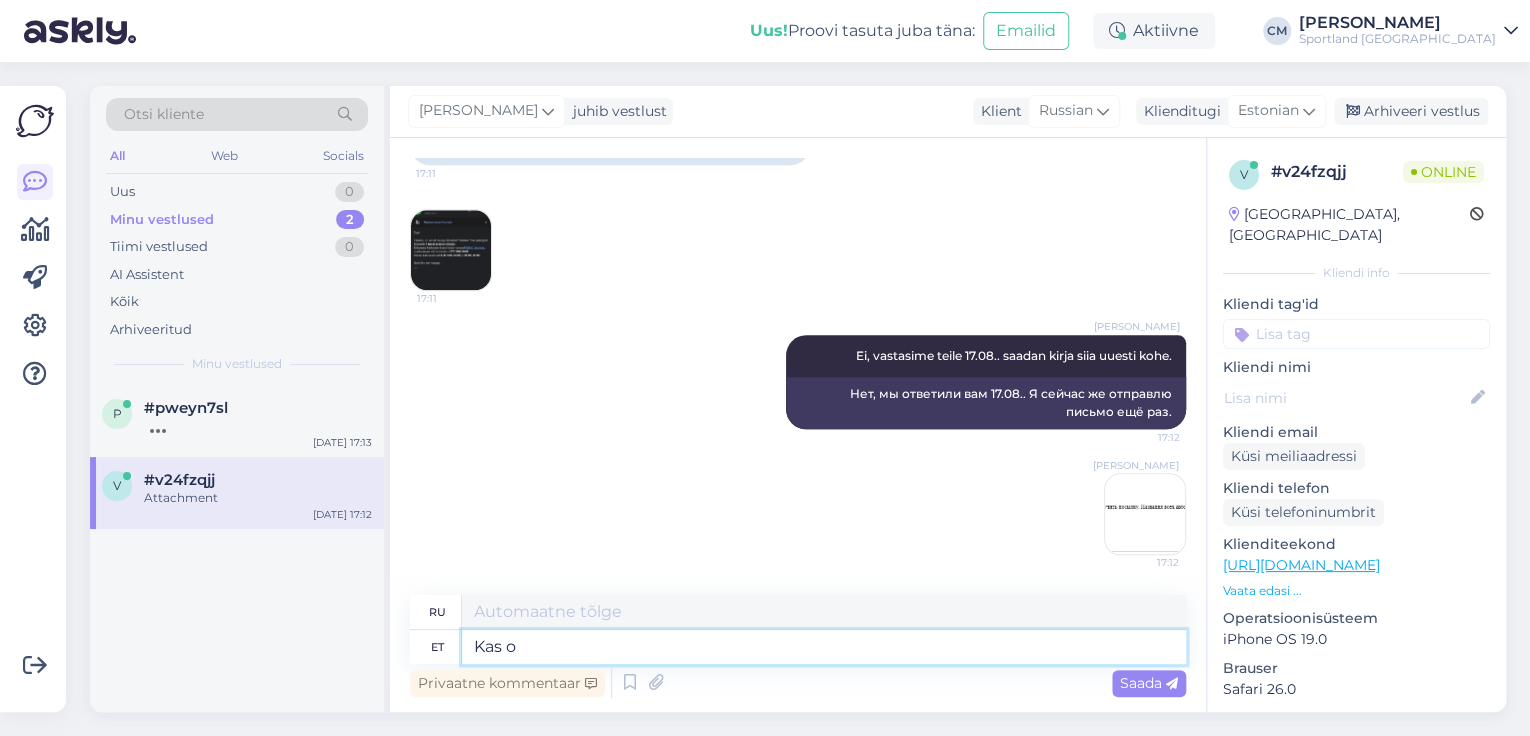 type on "Является" 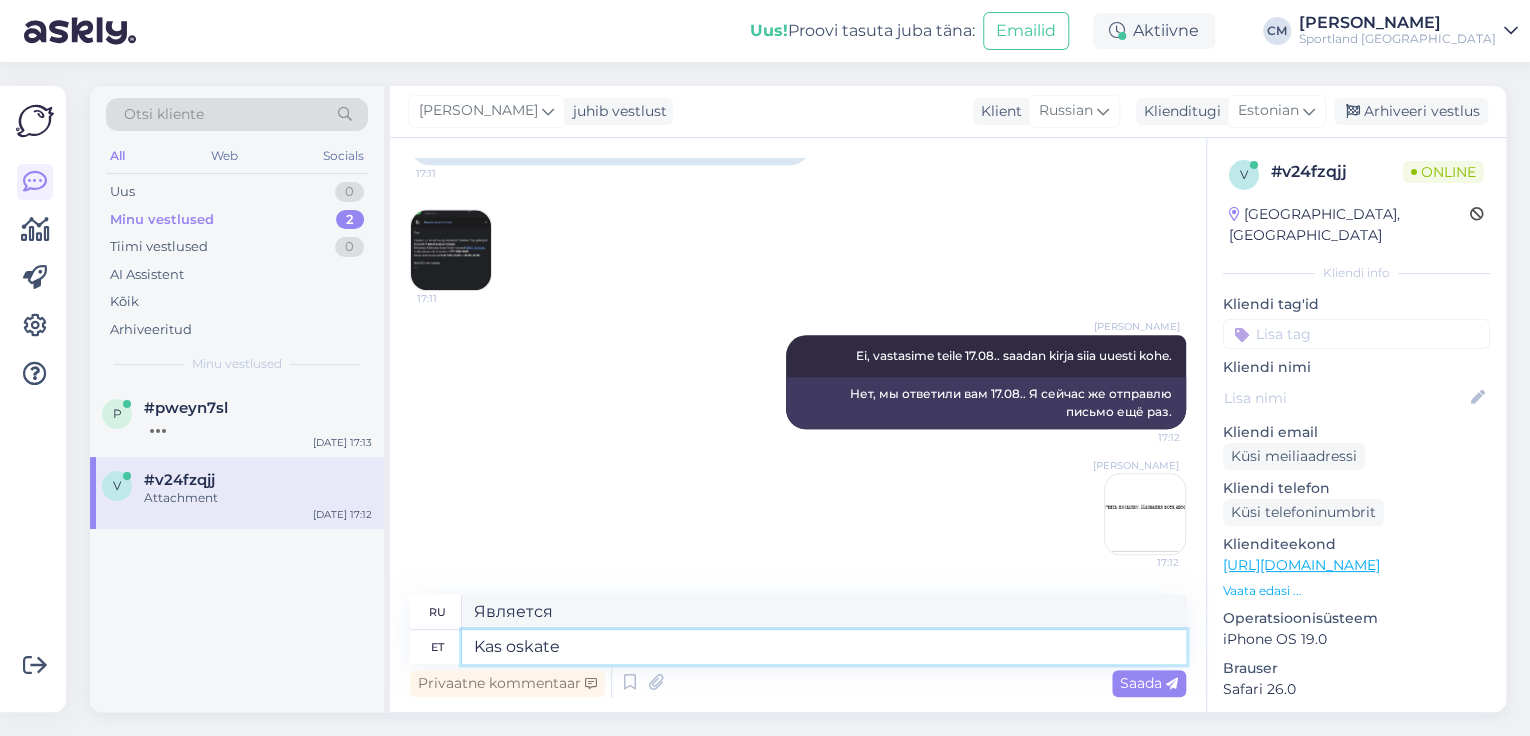 type on "Kas oskate t" 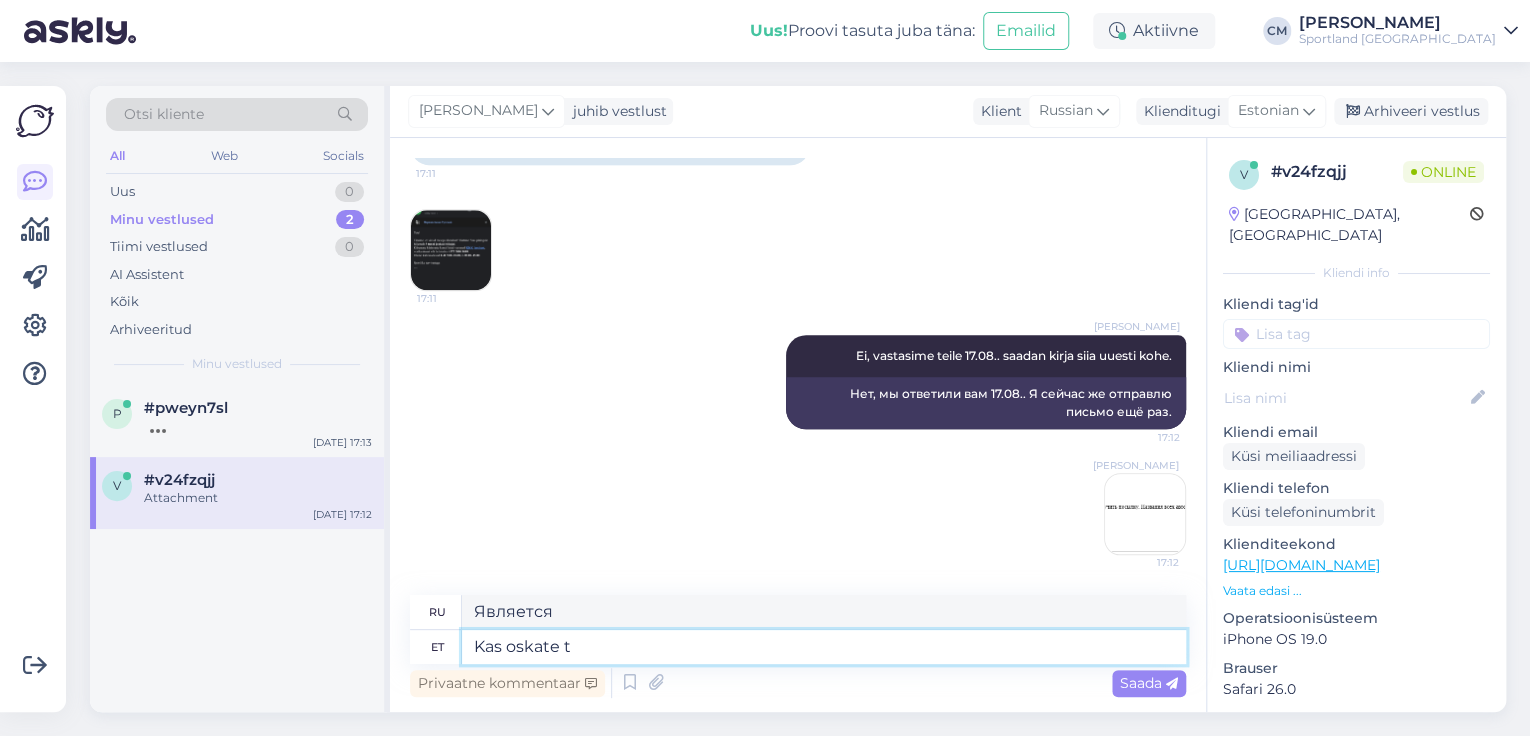 type on "Не могли бы вы" 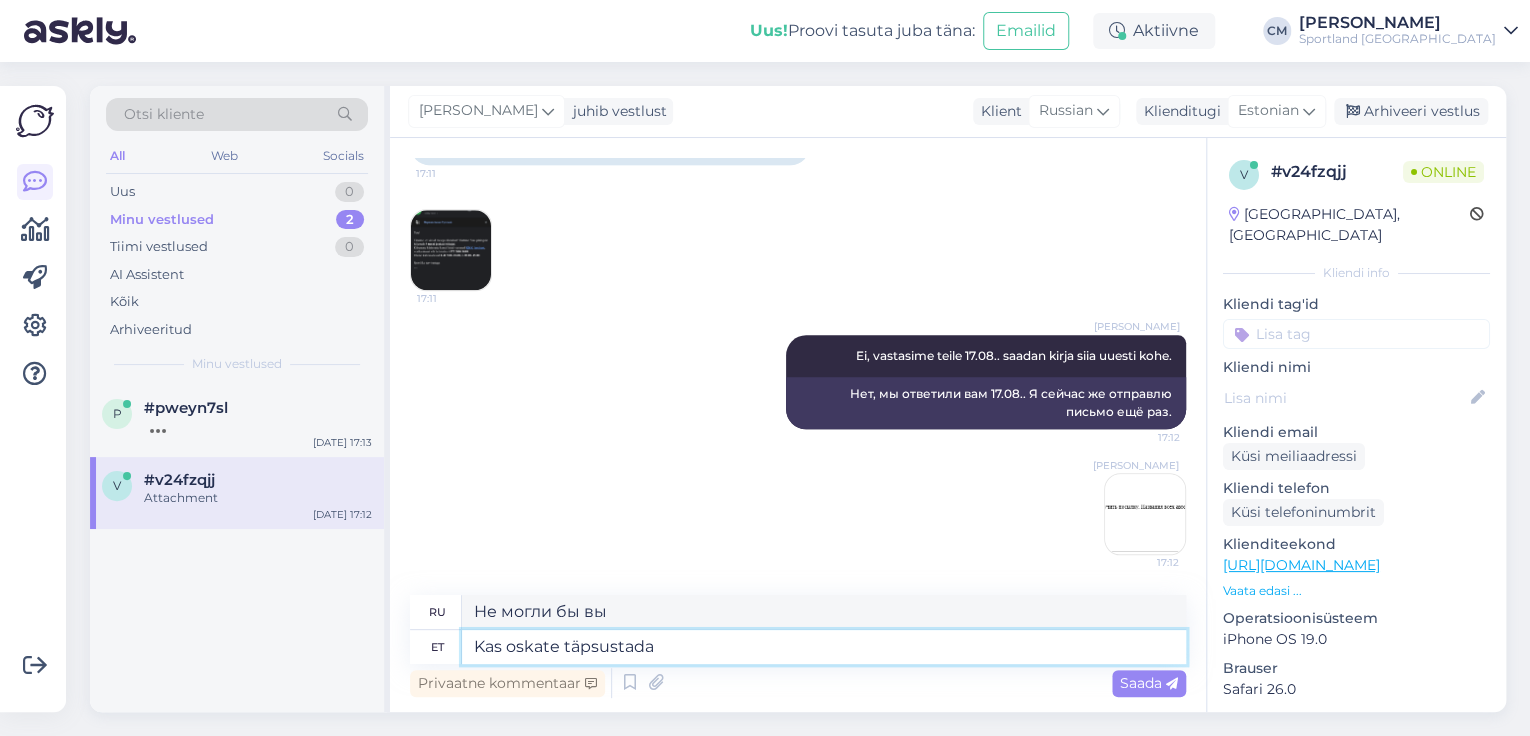 type on "Kas oskate täpsustada" 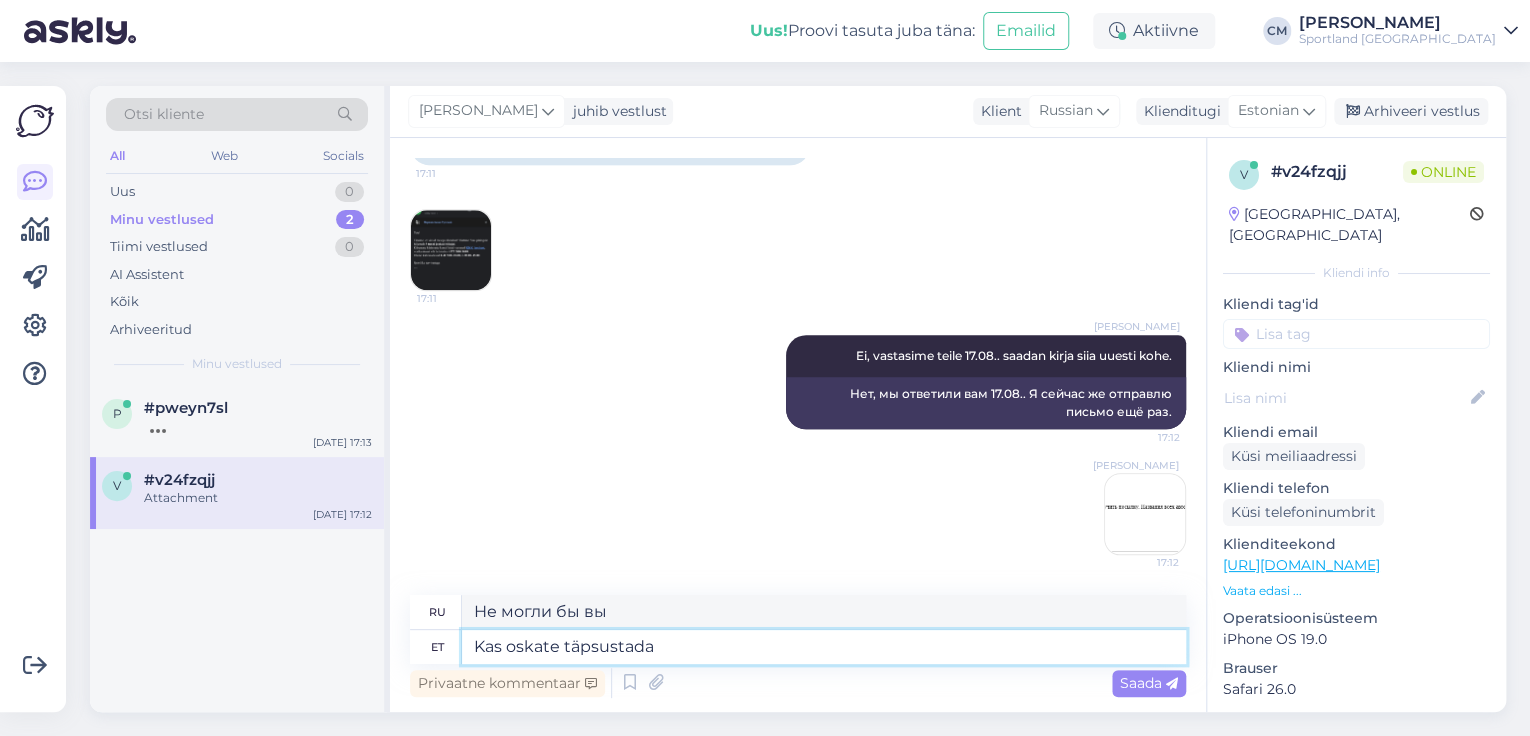 type on "Можете ли вы уточнить?" 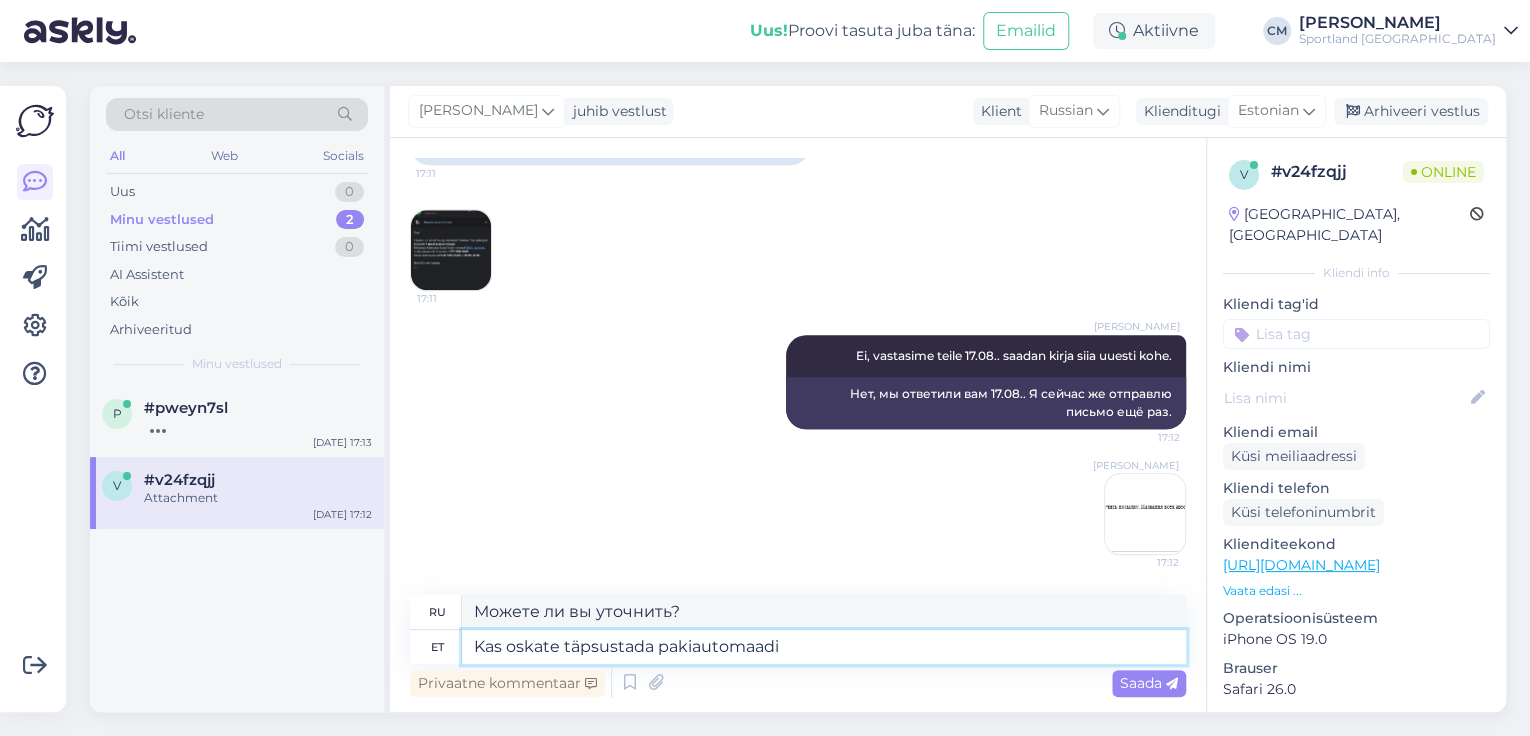 type on "Kas oskate täpsustada pakiautomaadi?" 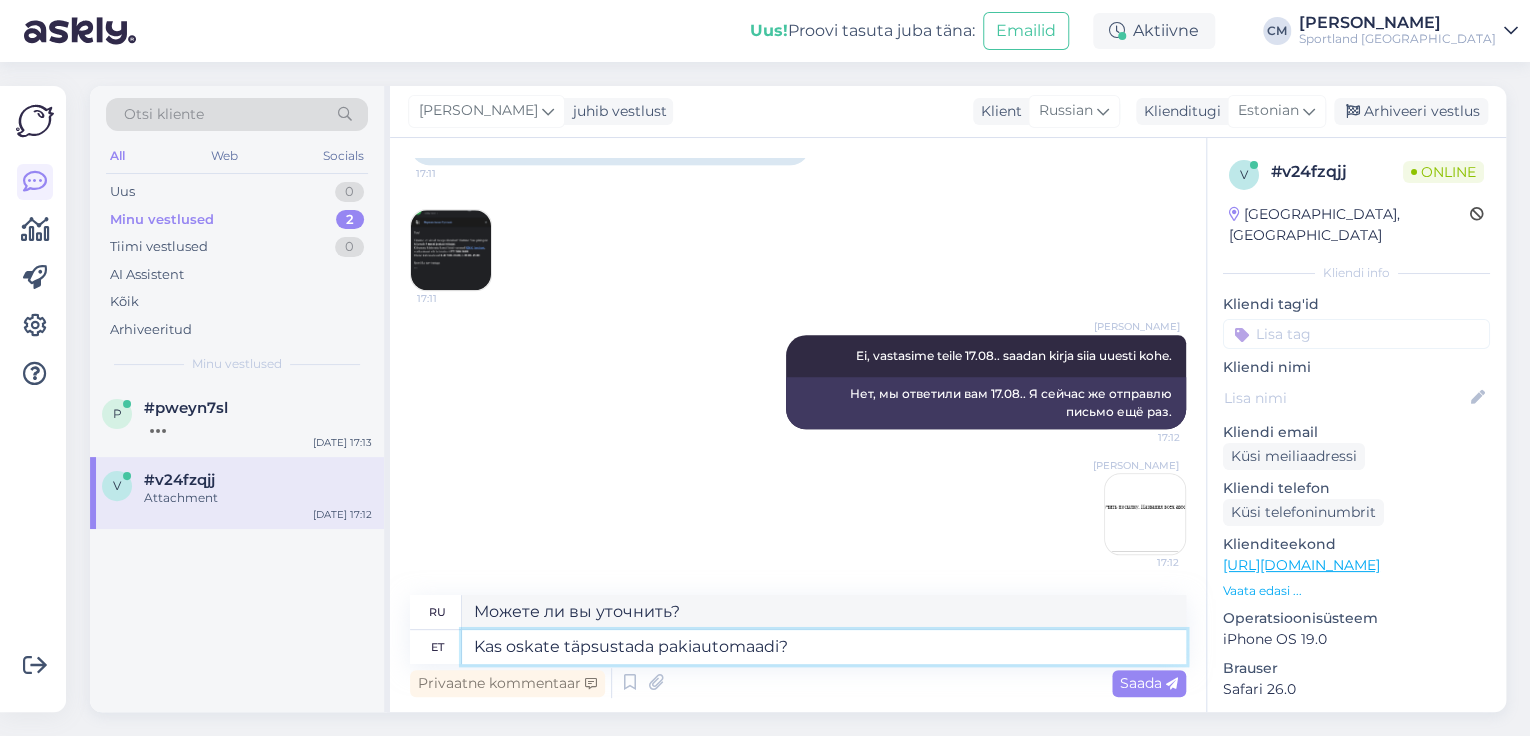 type on "Можете ли вы указать посылочный автомат?" 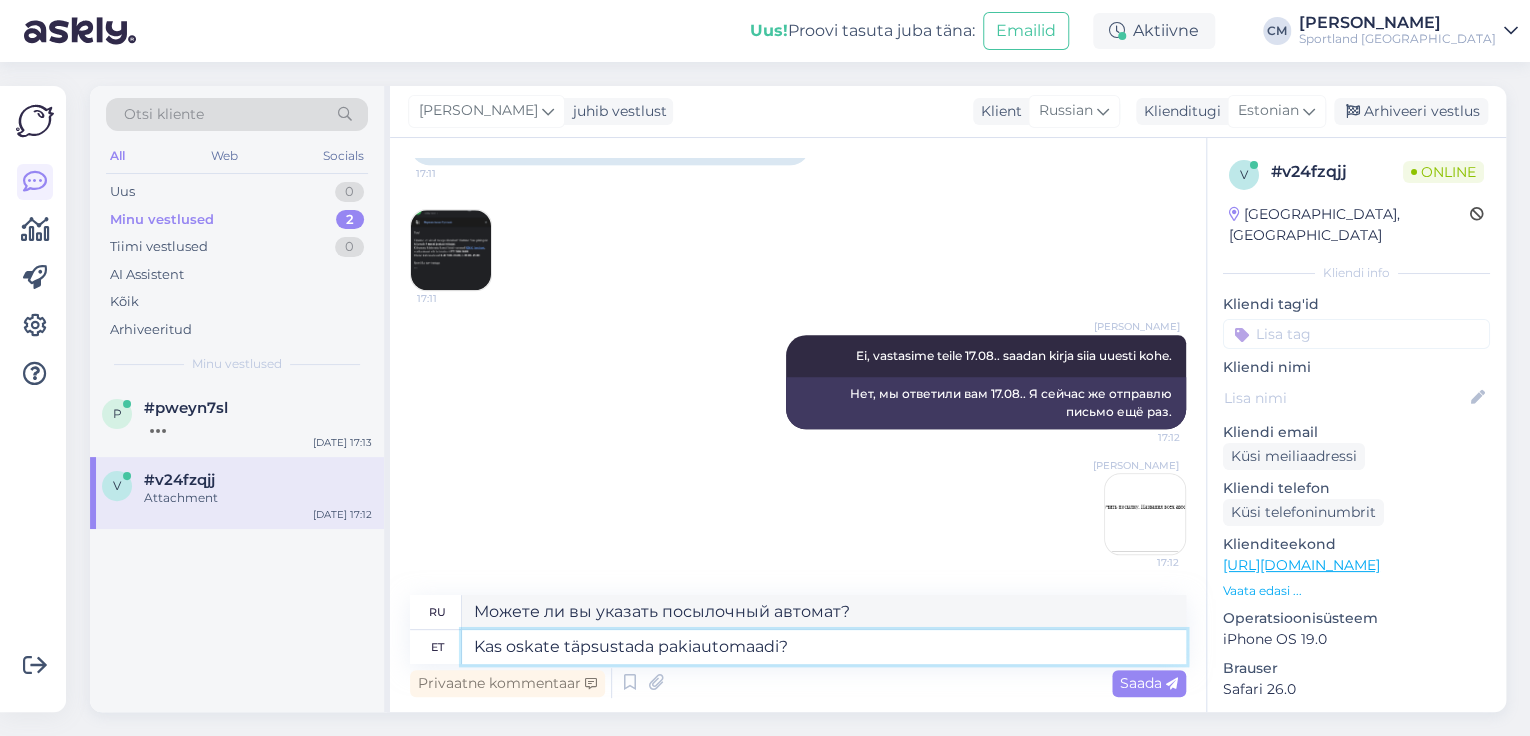click on "Kas oskate täpsustada pakiautomaadi?" at bounding box center [824, 647] 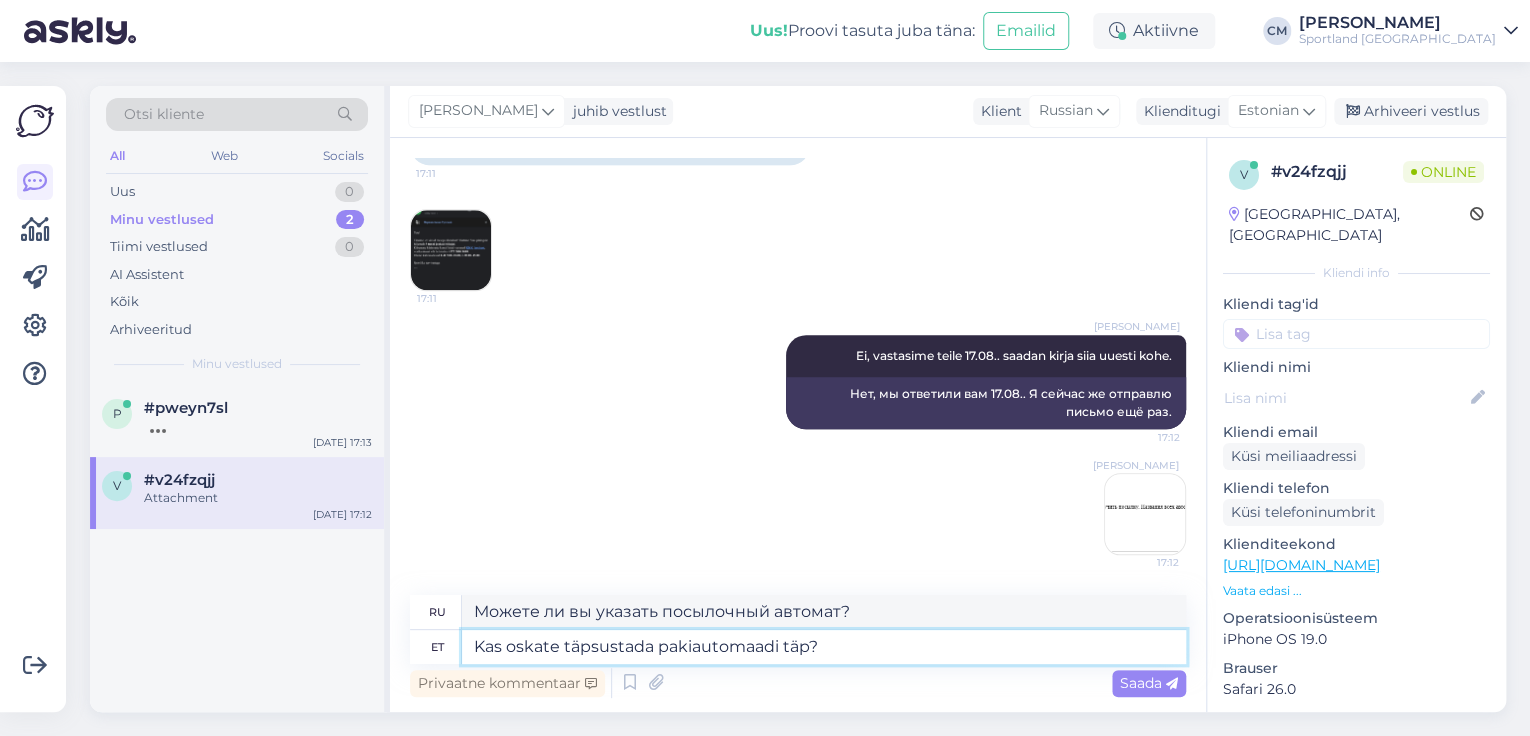 type on "Kas oskate täpsustada pakiautomaadi täps?" 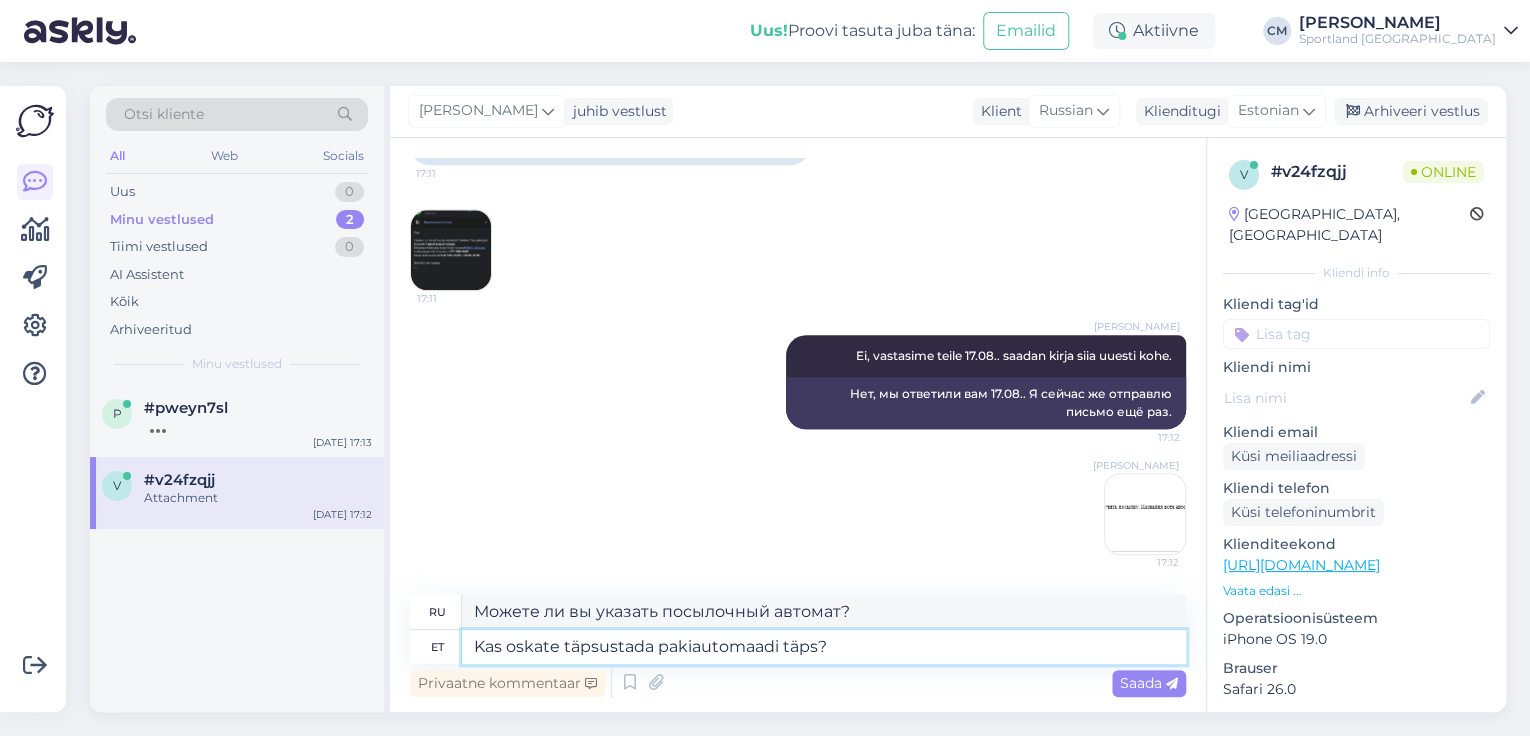 type on "Можете ли вы указать точное местонахождение пакомата?" 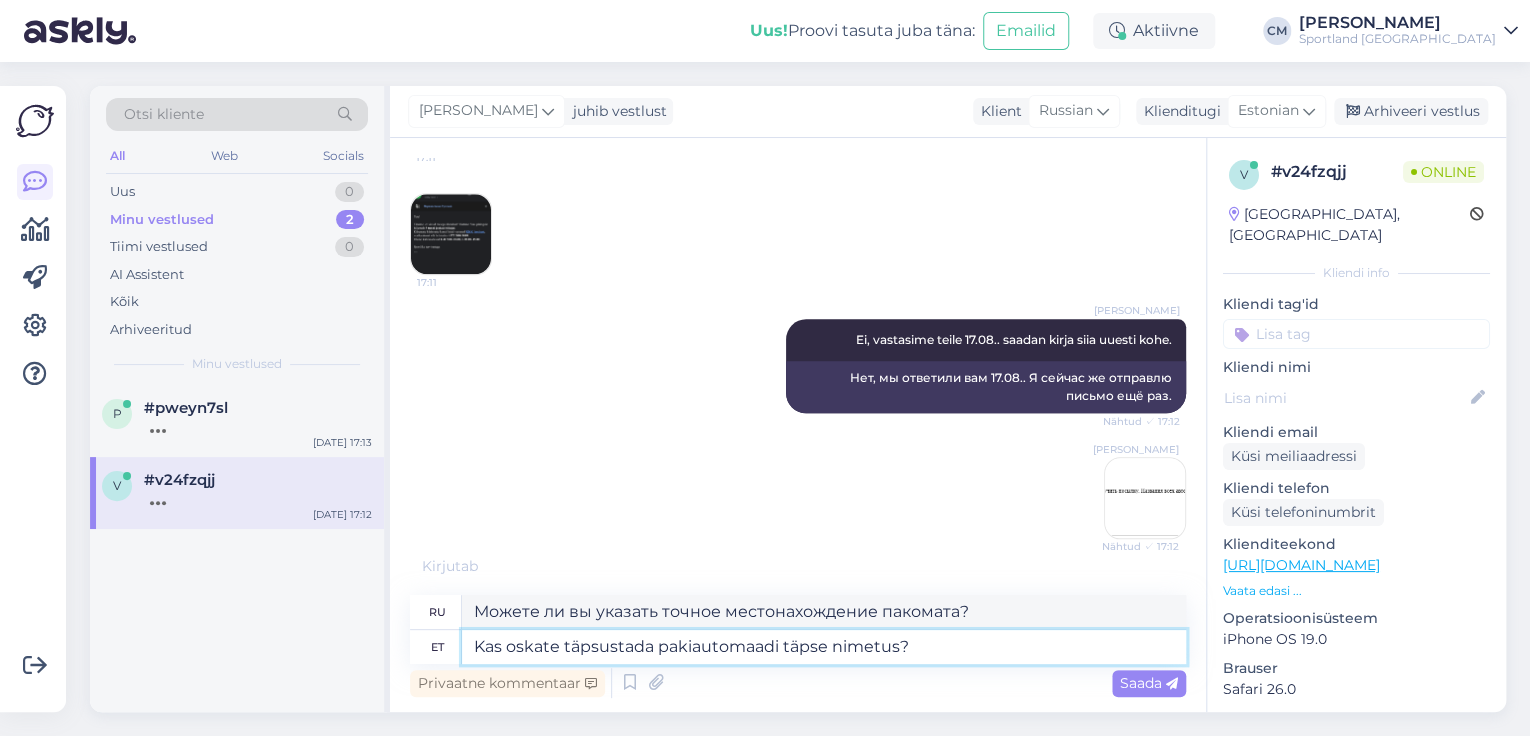 type on "Kas oskate täpsustada pakiautomaadi täpse nimetuse?" 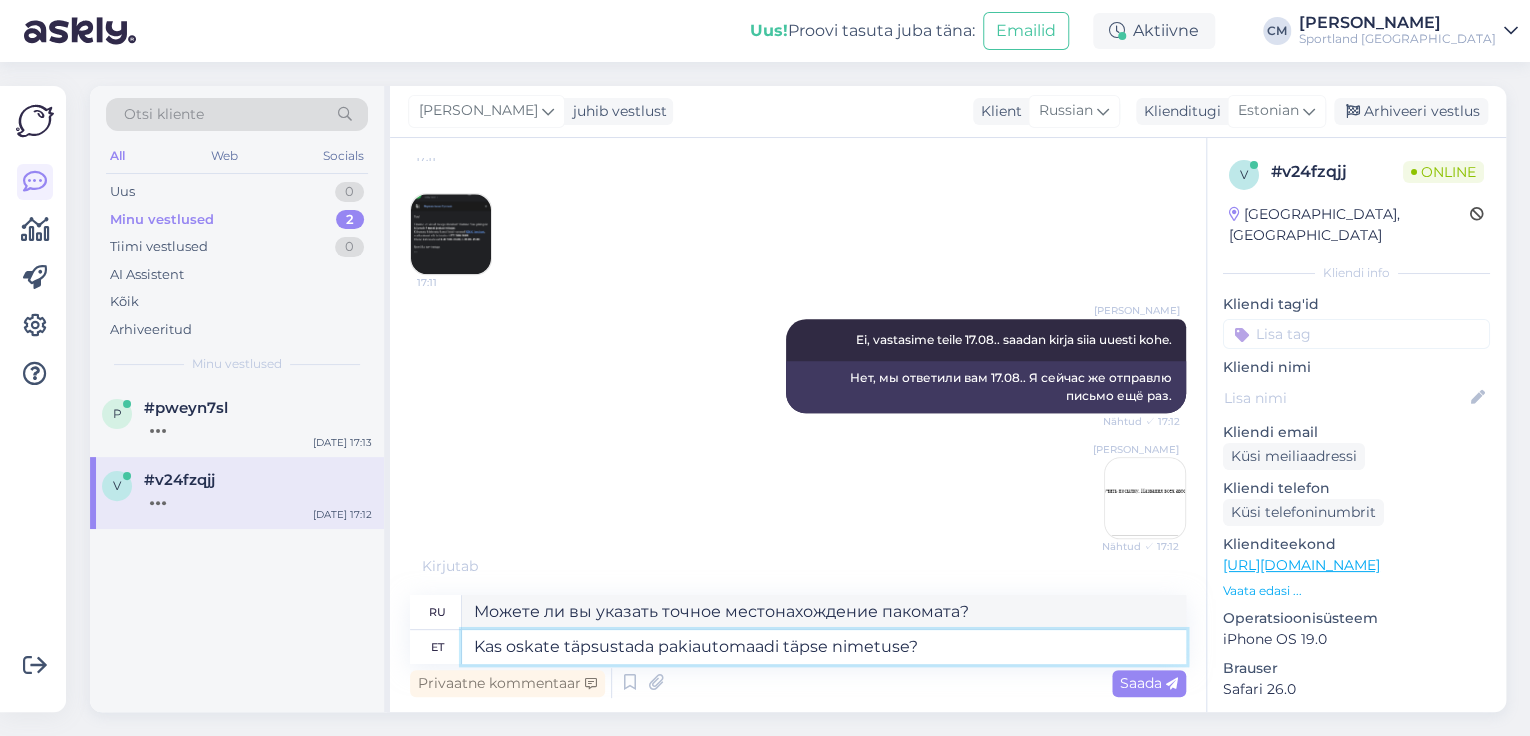 type on "Можете ли вы указать точное название пакомата?" 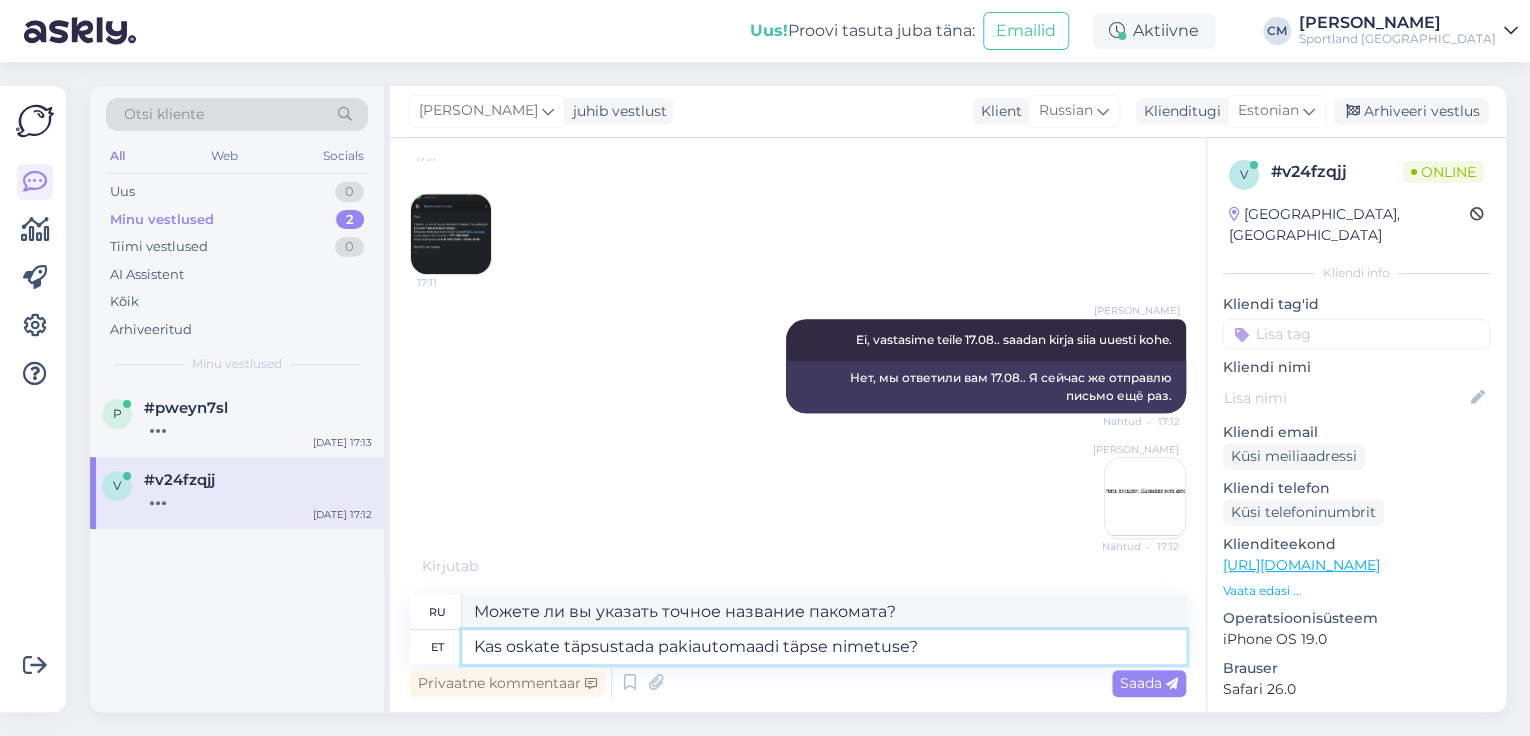 type 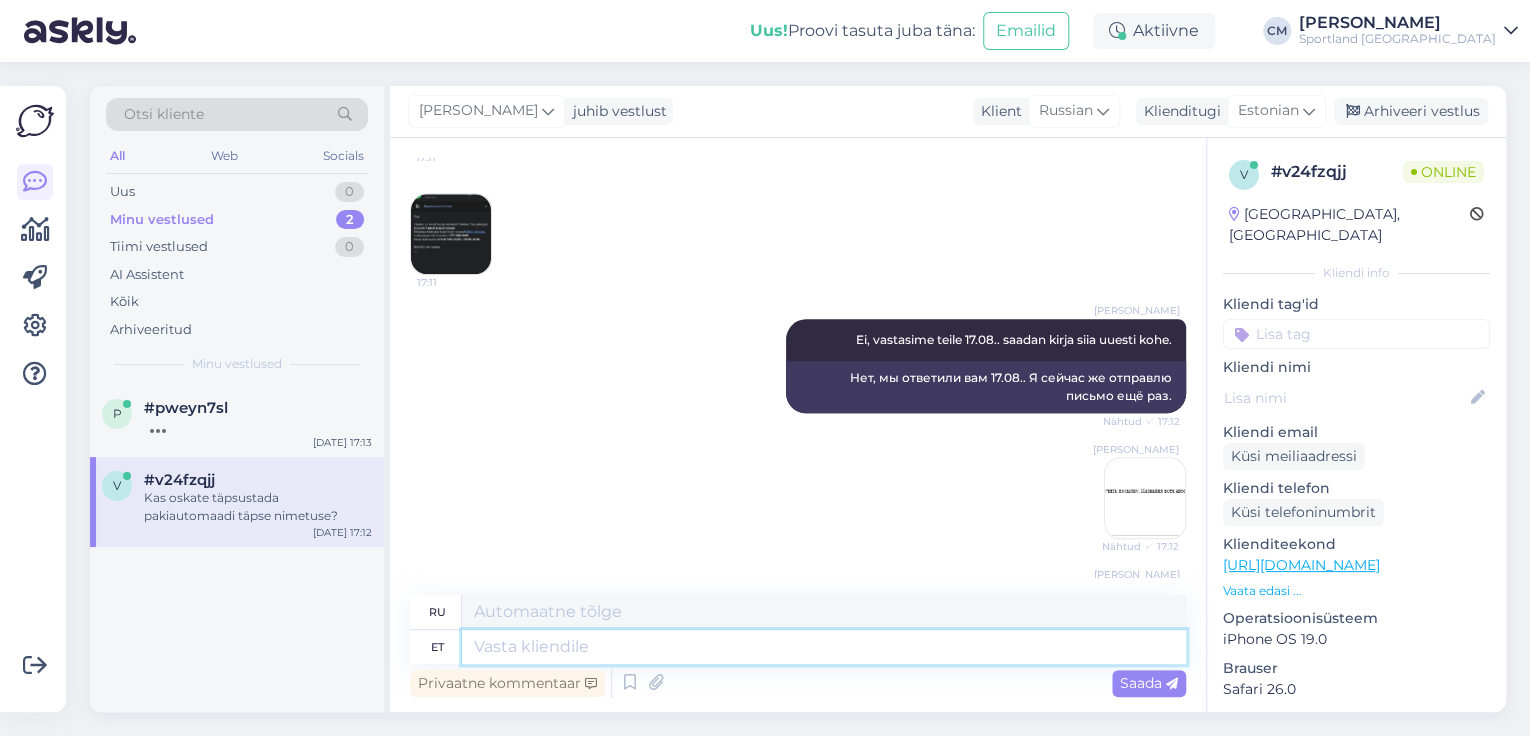 scroll, scrollTop: 1158, scrollLeft: 0, axis: vertical 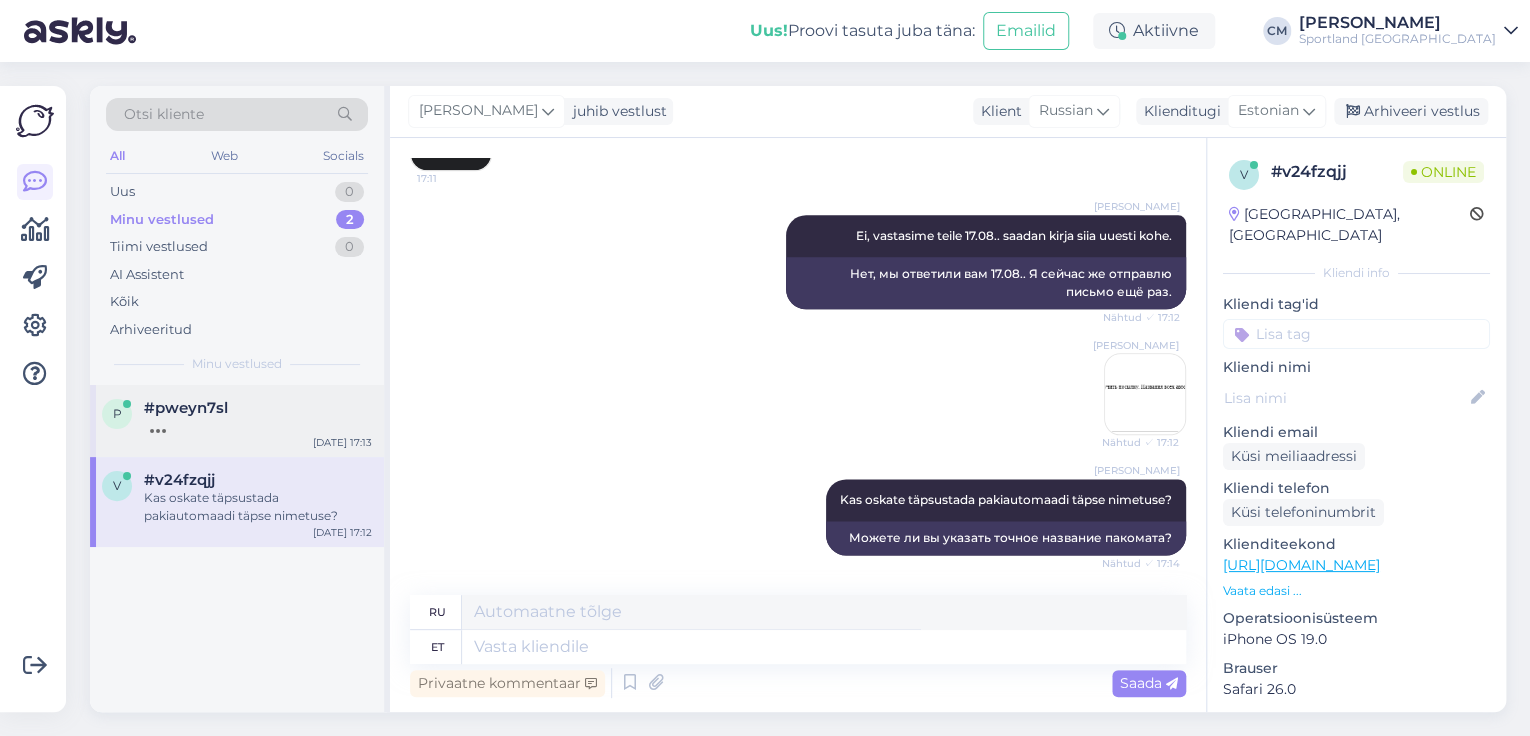 click at bounding box center (258, 426) 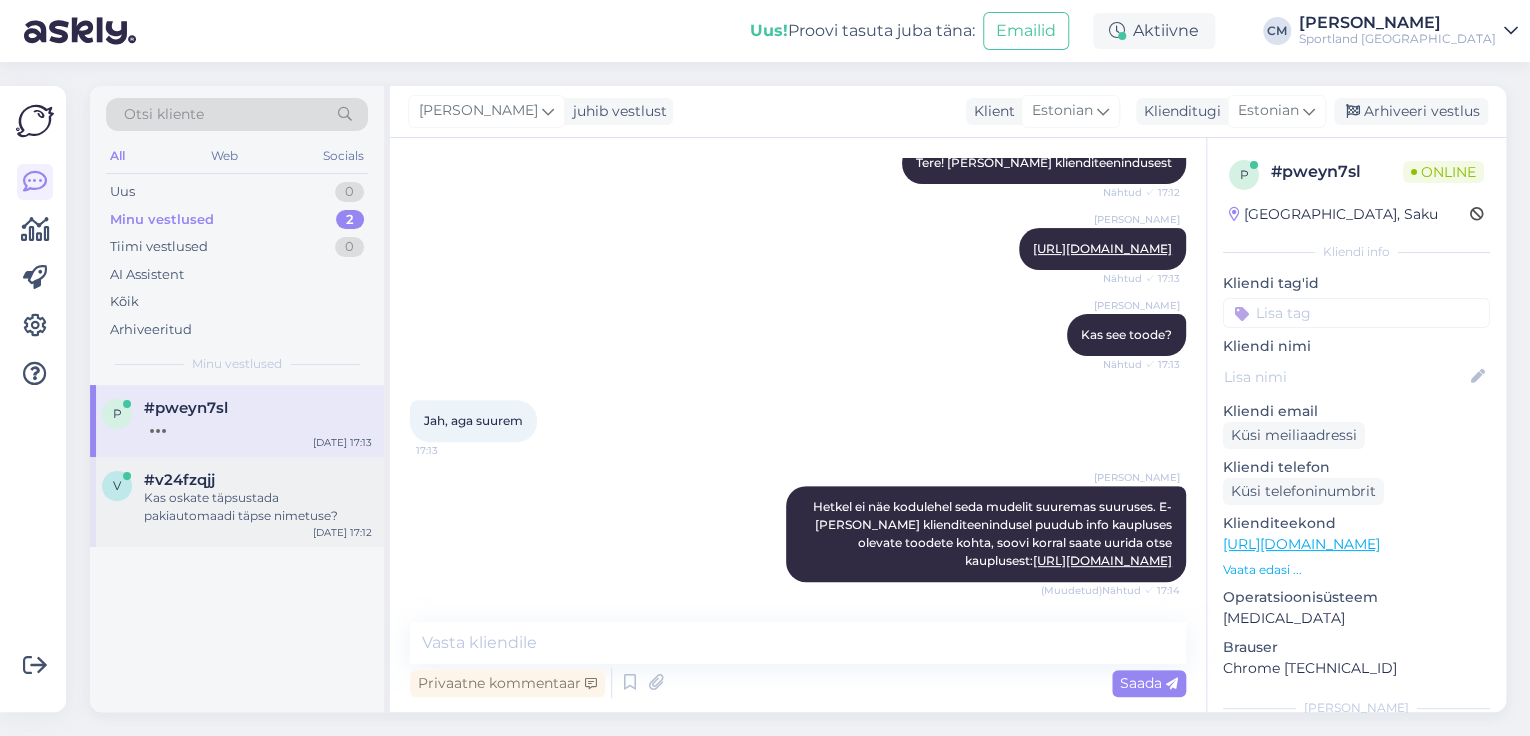 click on "Kas oskate täpsustada pakiautomaadi täpse nimetuse?" at bounding box center (258, 507) 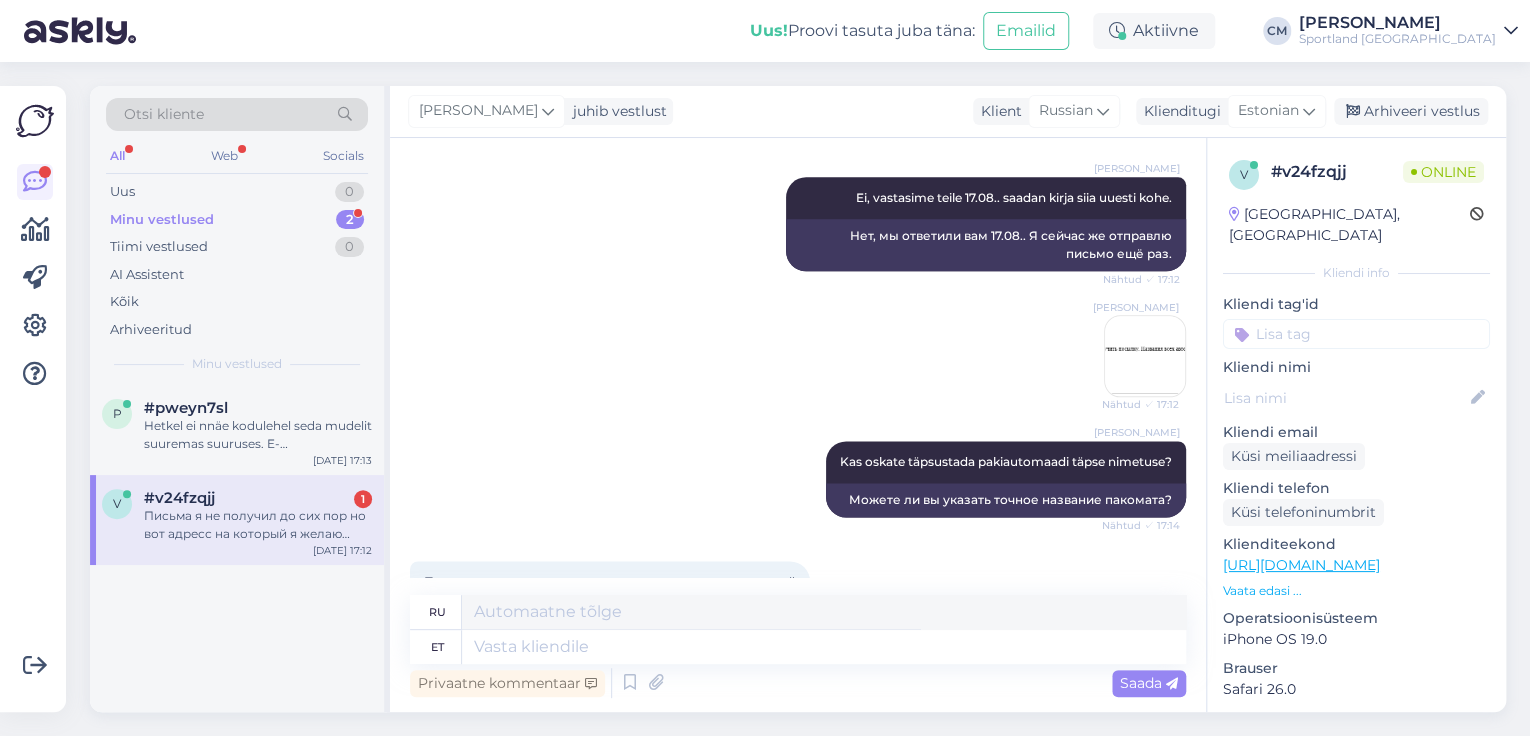 scroll, scrollTop: 1440, scrollLeft: 0, axis: vertical 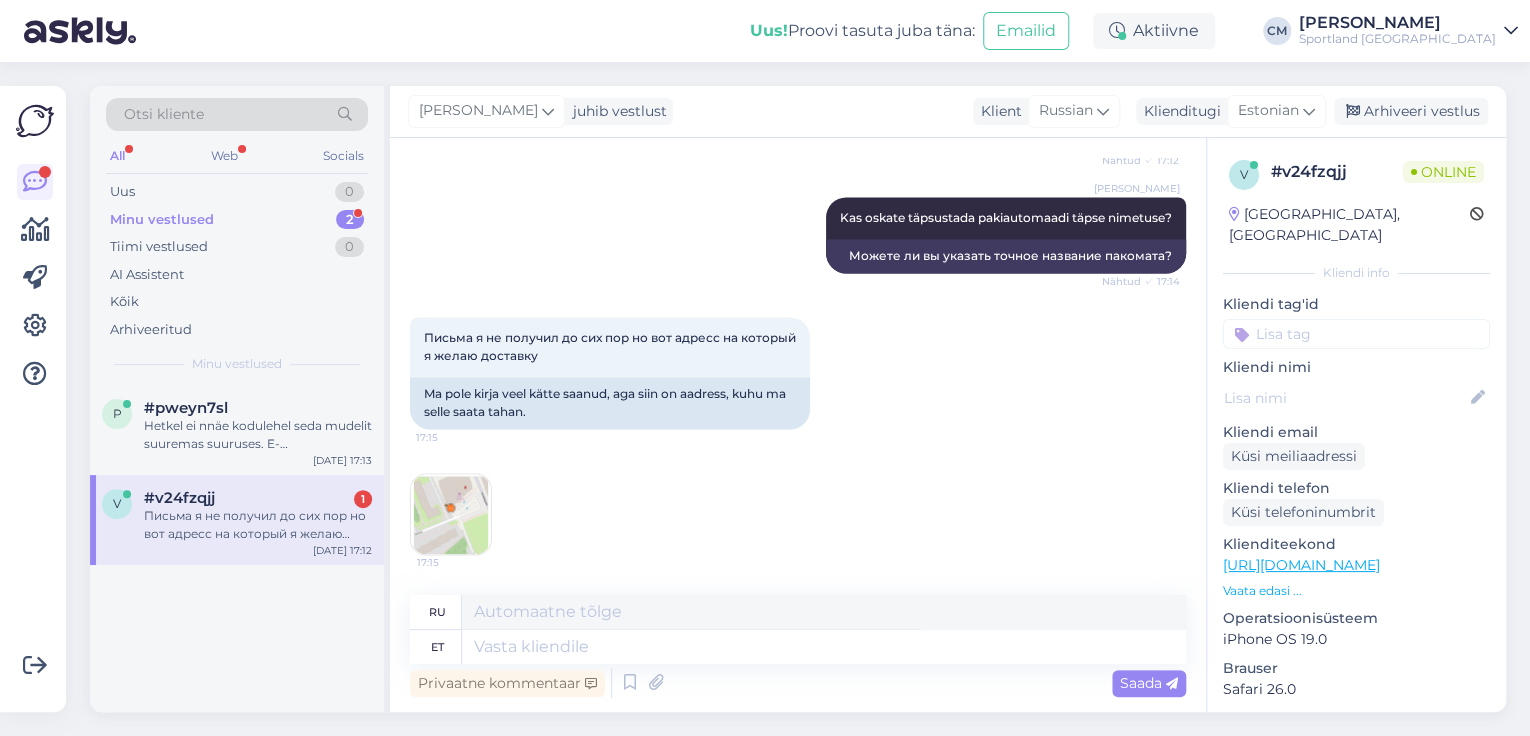 click at bounding box center (451, 514) 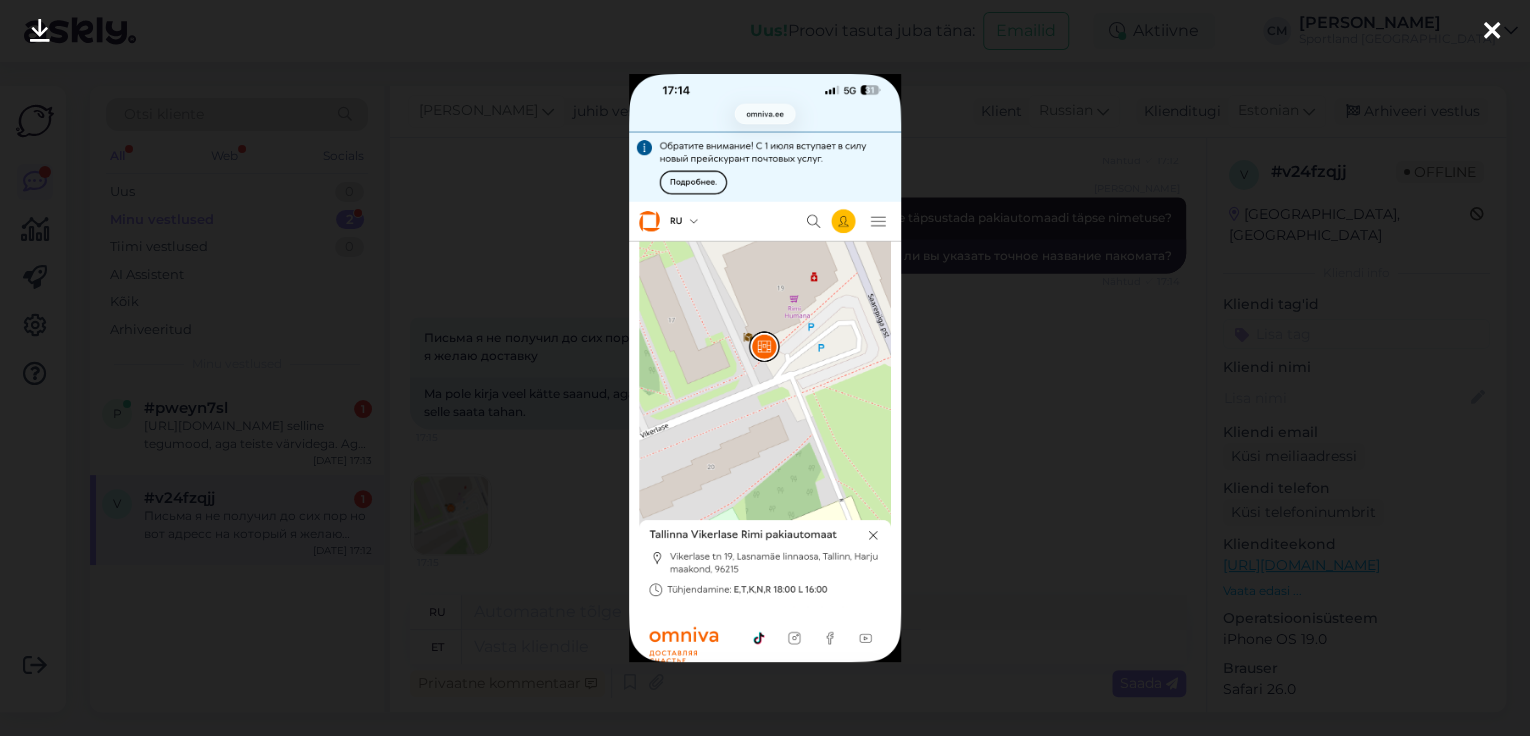 click at bounding box center [765, 368] 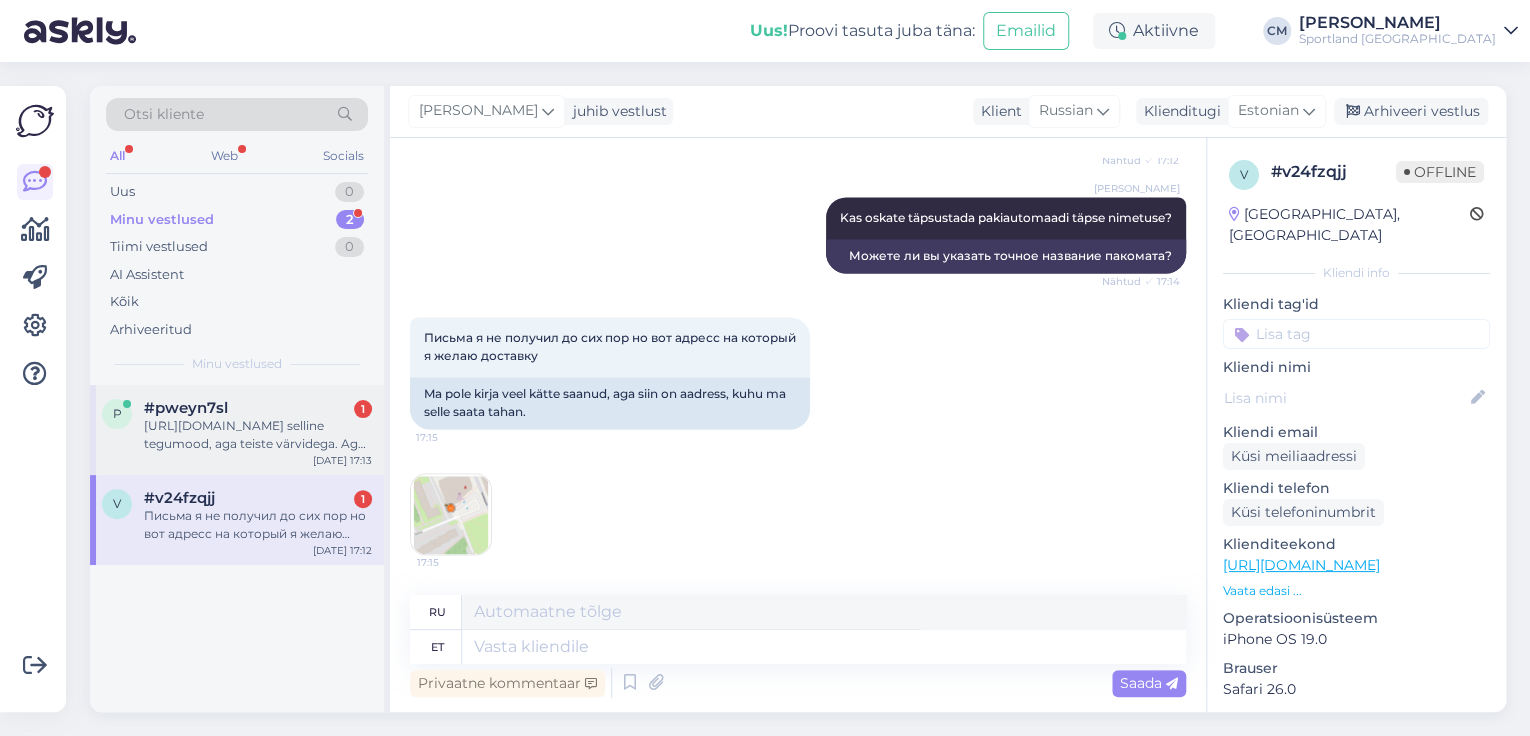 click on "[URL][DOMAIN_NAME] selline tegumood, aga teiste värvidega. Aga aitäh info eest" at bounding box center (258, 435) 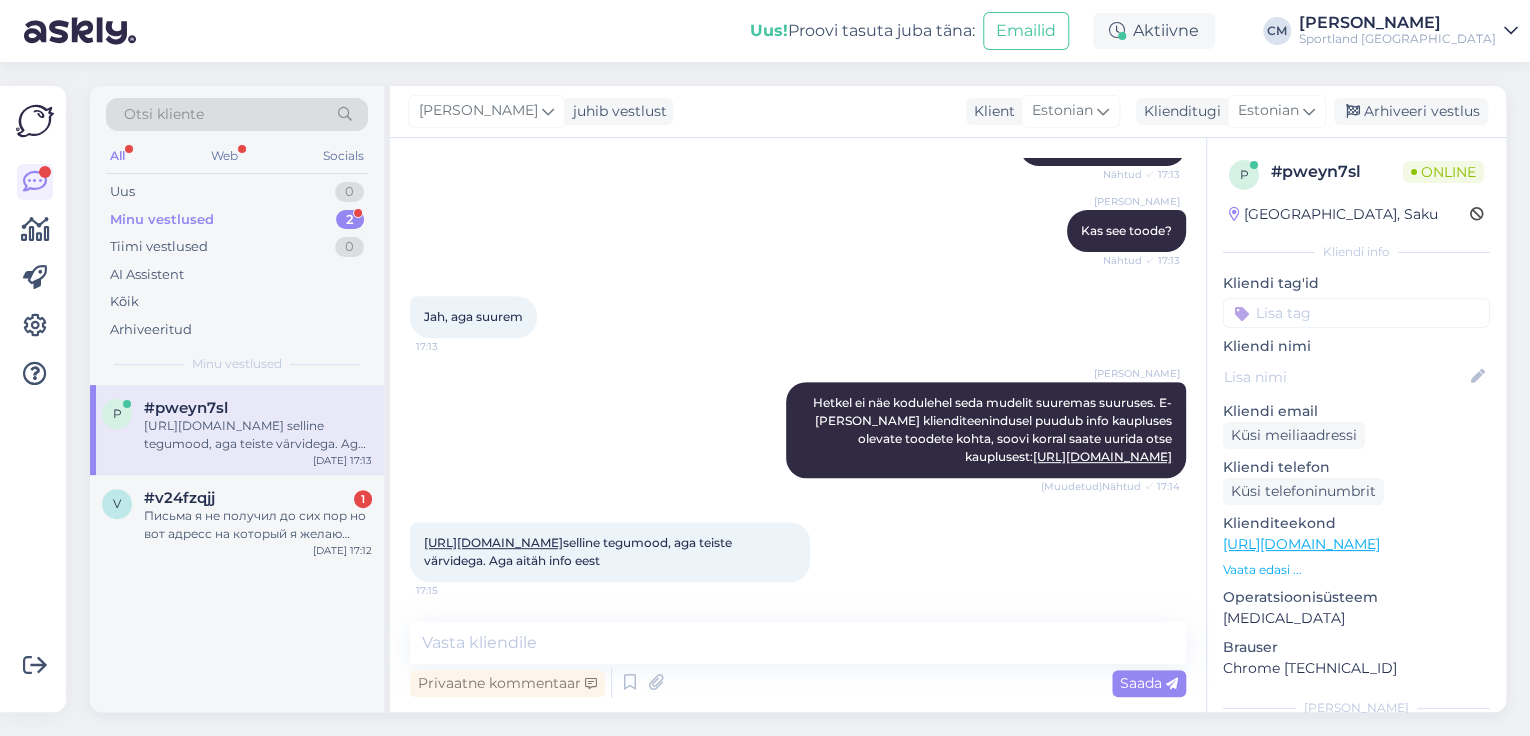 scroll, scrollTop: 384, scrollLeft: 0, axis: vertical 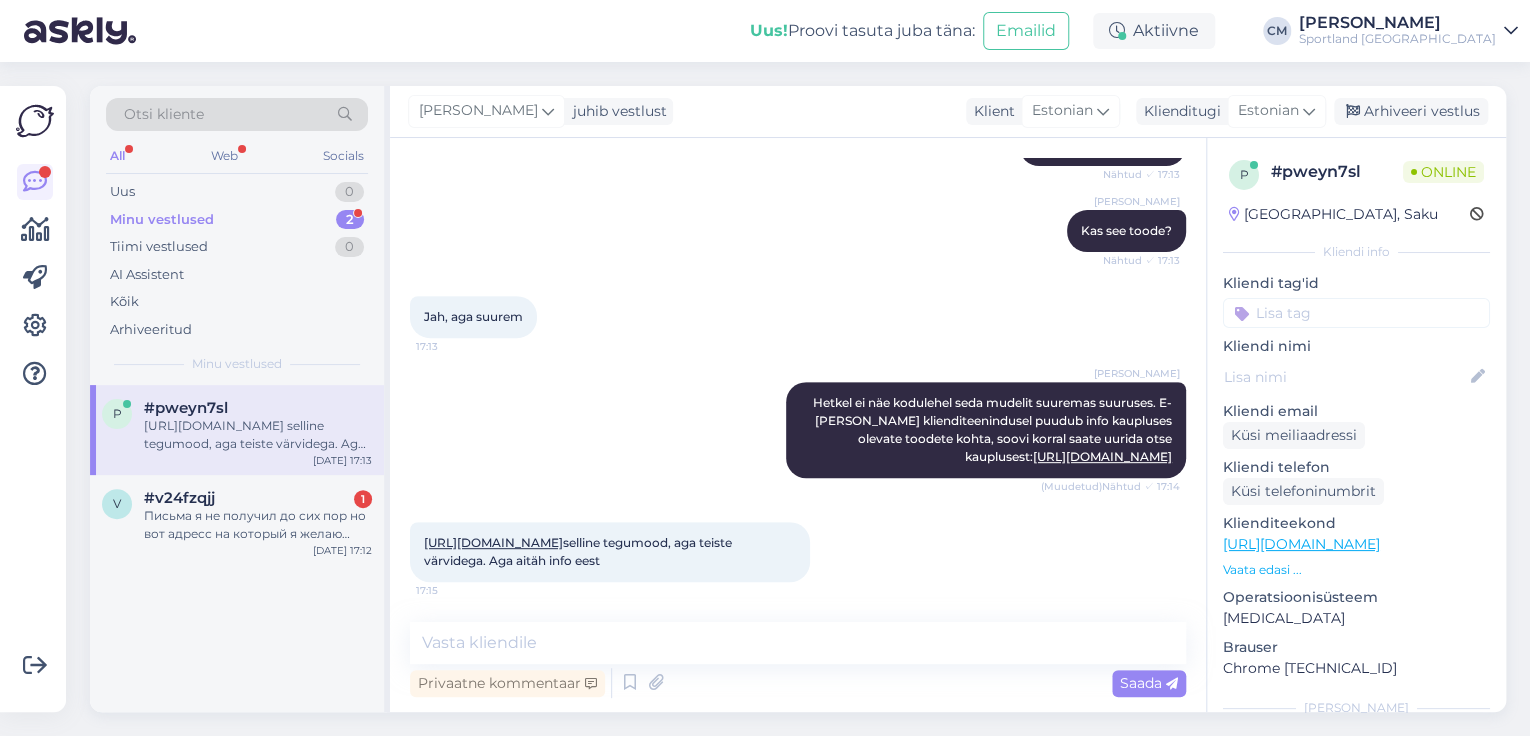 click on "[URL][DOMAIN_NAME]" at bounding box center [493, 542] 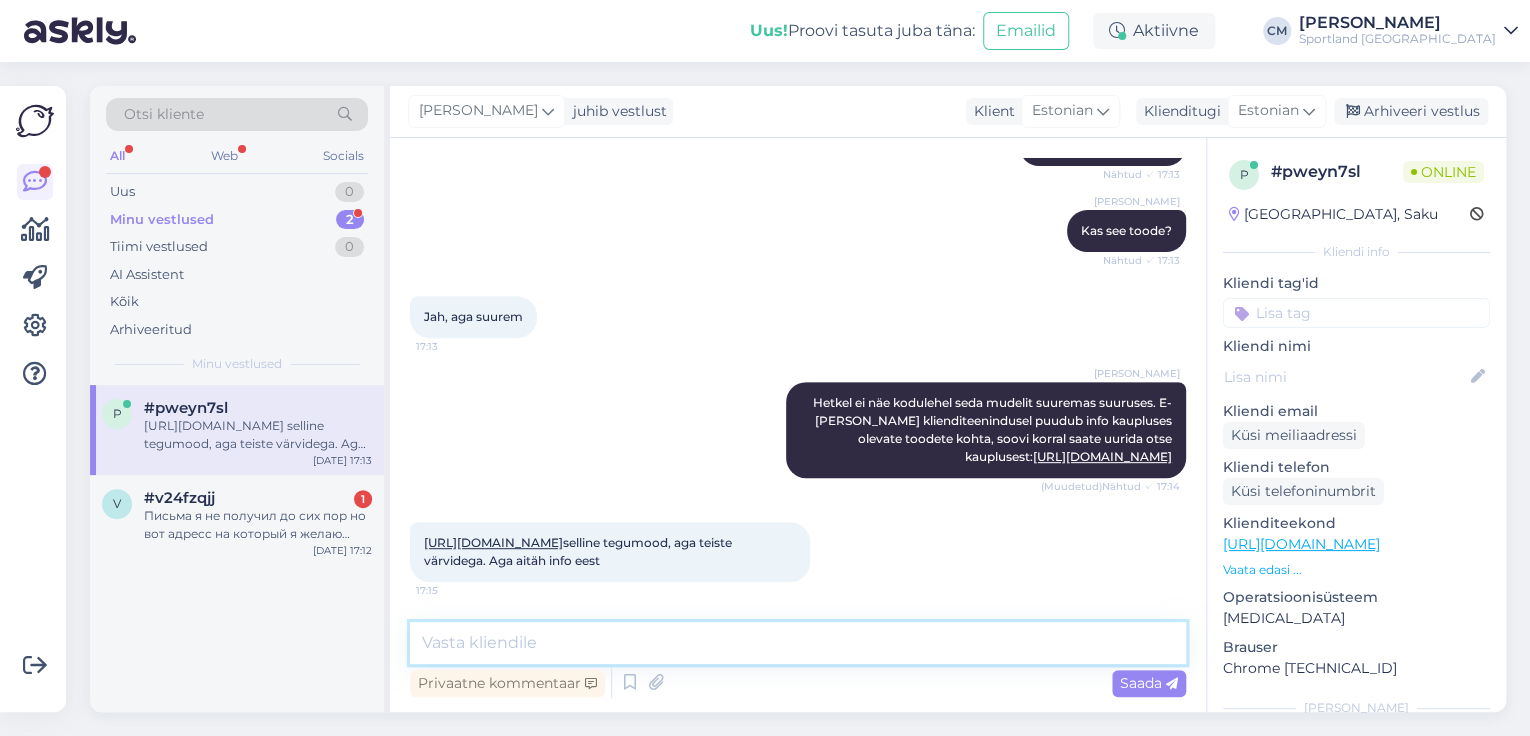 click at bounding box center (798, 643) 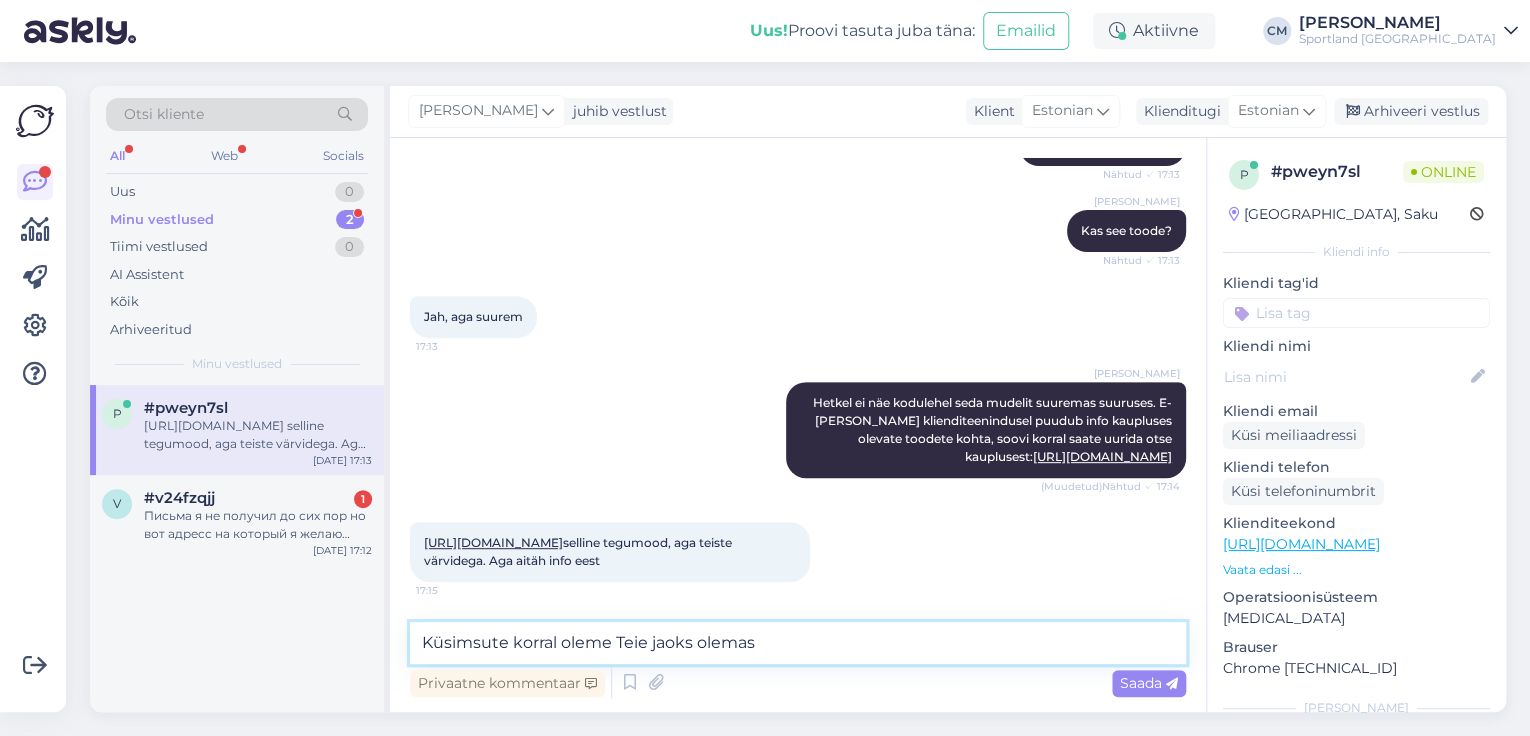 type on "Küsimsute korral oleme Teie jaoks olemas!" 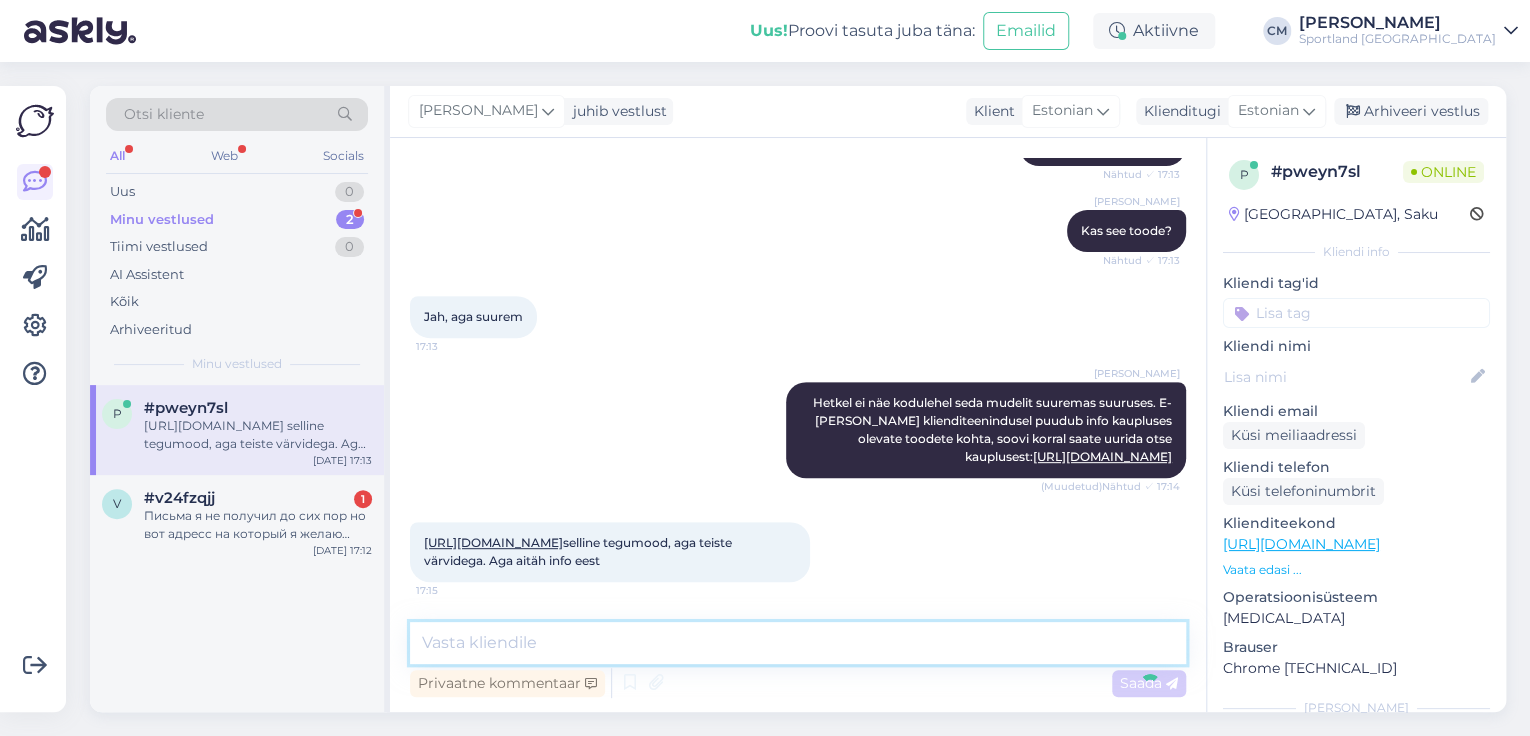 scroll, scrollTop: 469, scrollLeft: 0, axis: vertical 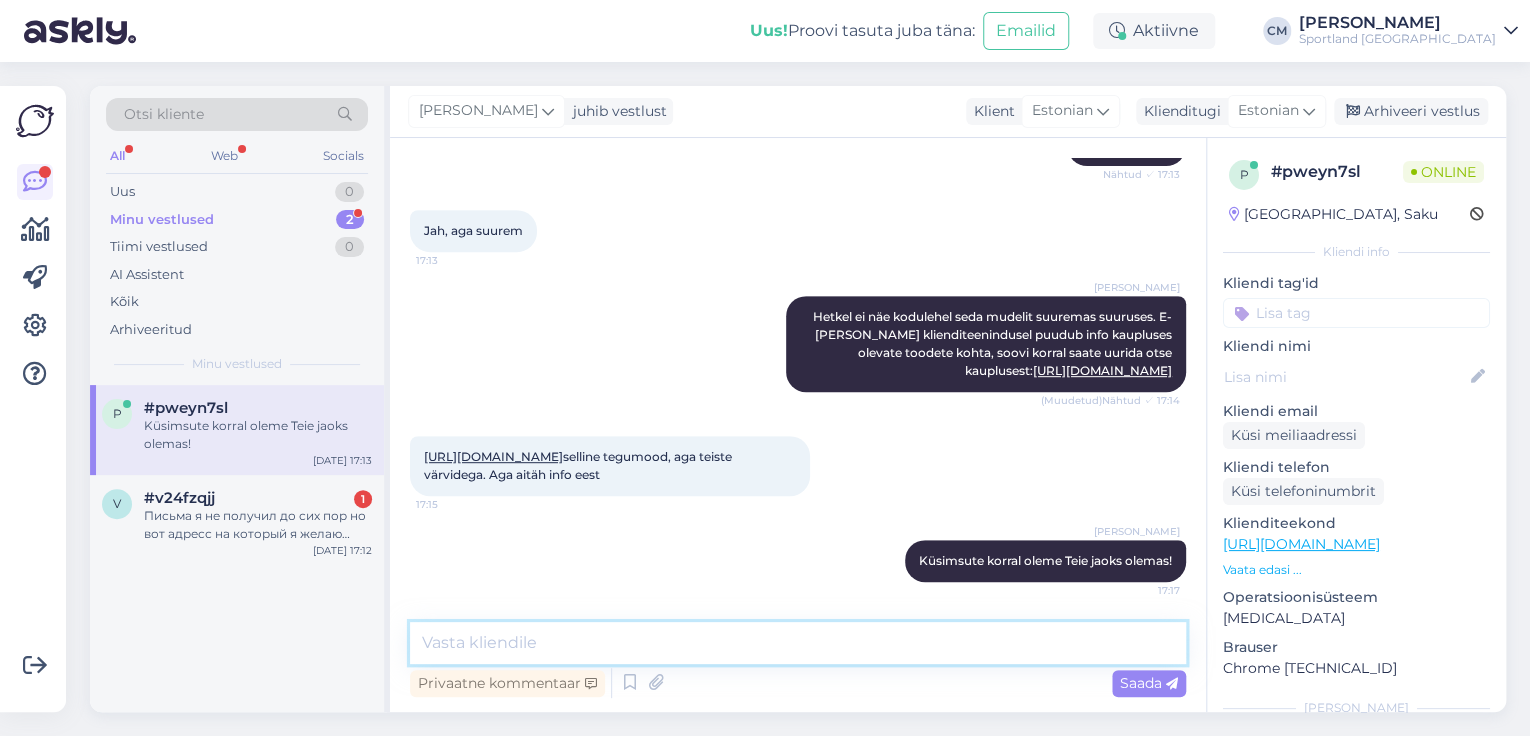 click at bounding box center (798, 643) 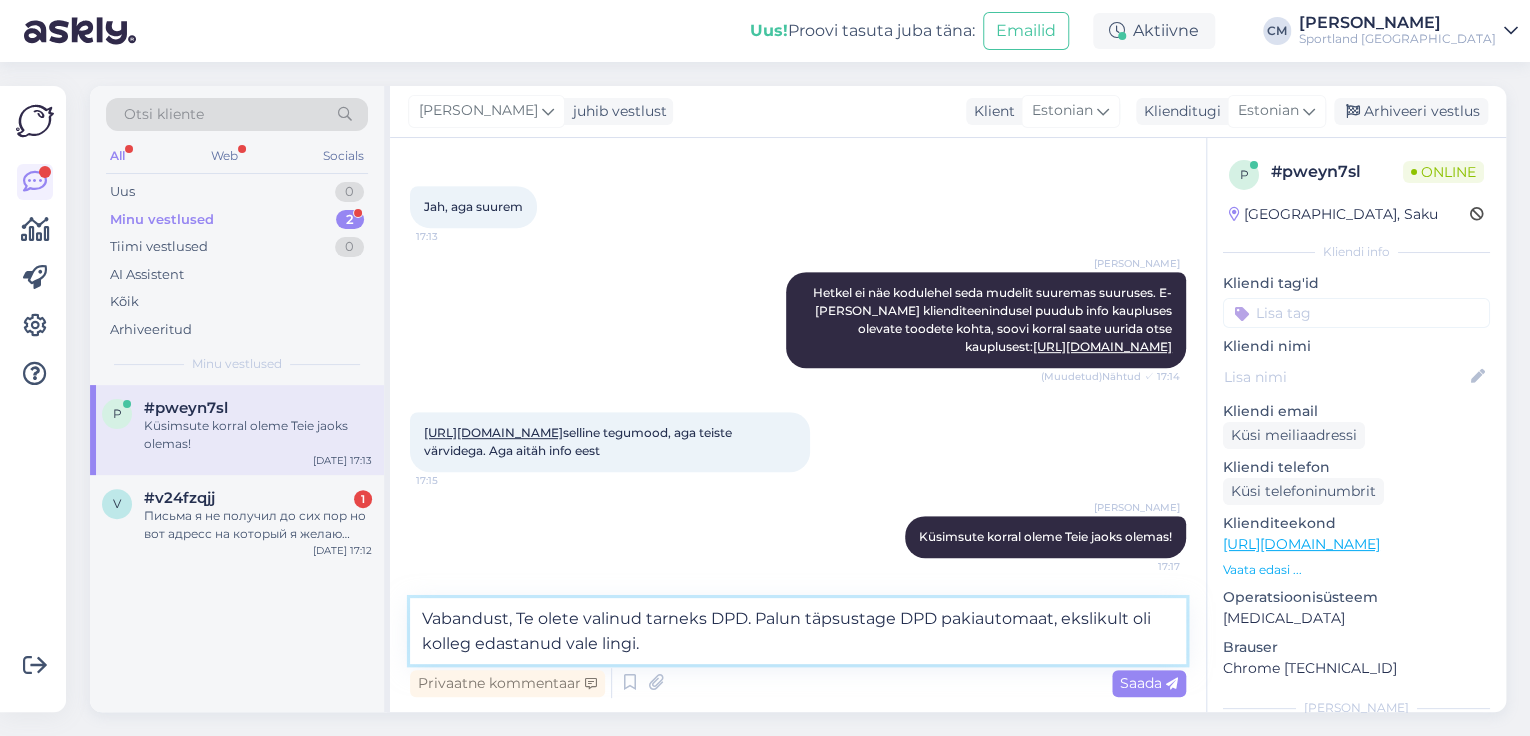 paste on "[URL][DOMAIN_NAME]" 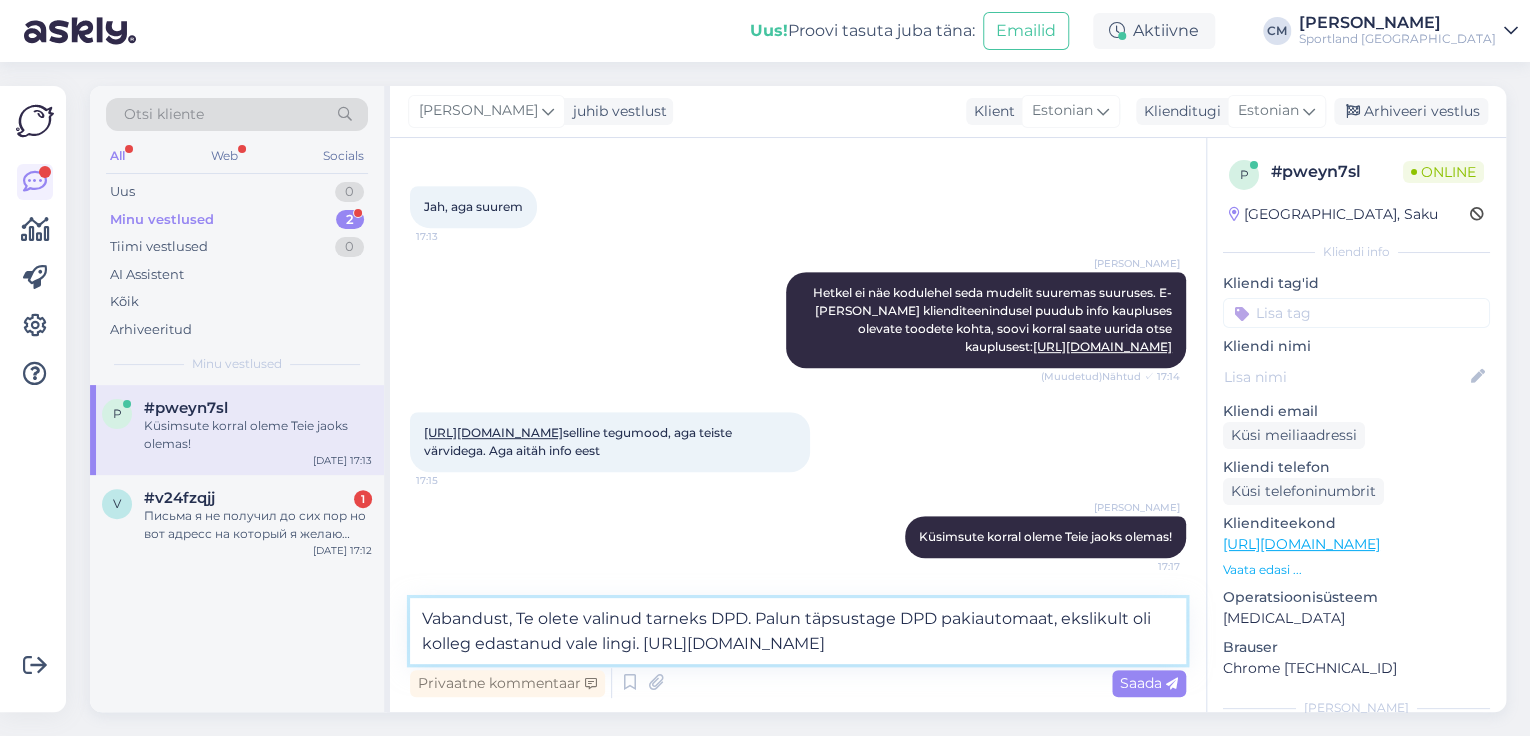 click on "Vabandust, Te olete valinud tarneks DPD. Palun täpsustage DPD pakiautomaat, ekslikult oli kolleg edastanud vale lingi. [URL][DOMAIN_NAME]" at bounding box center [798, 631] 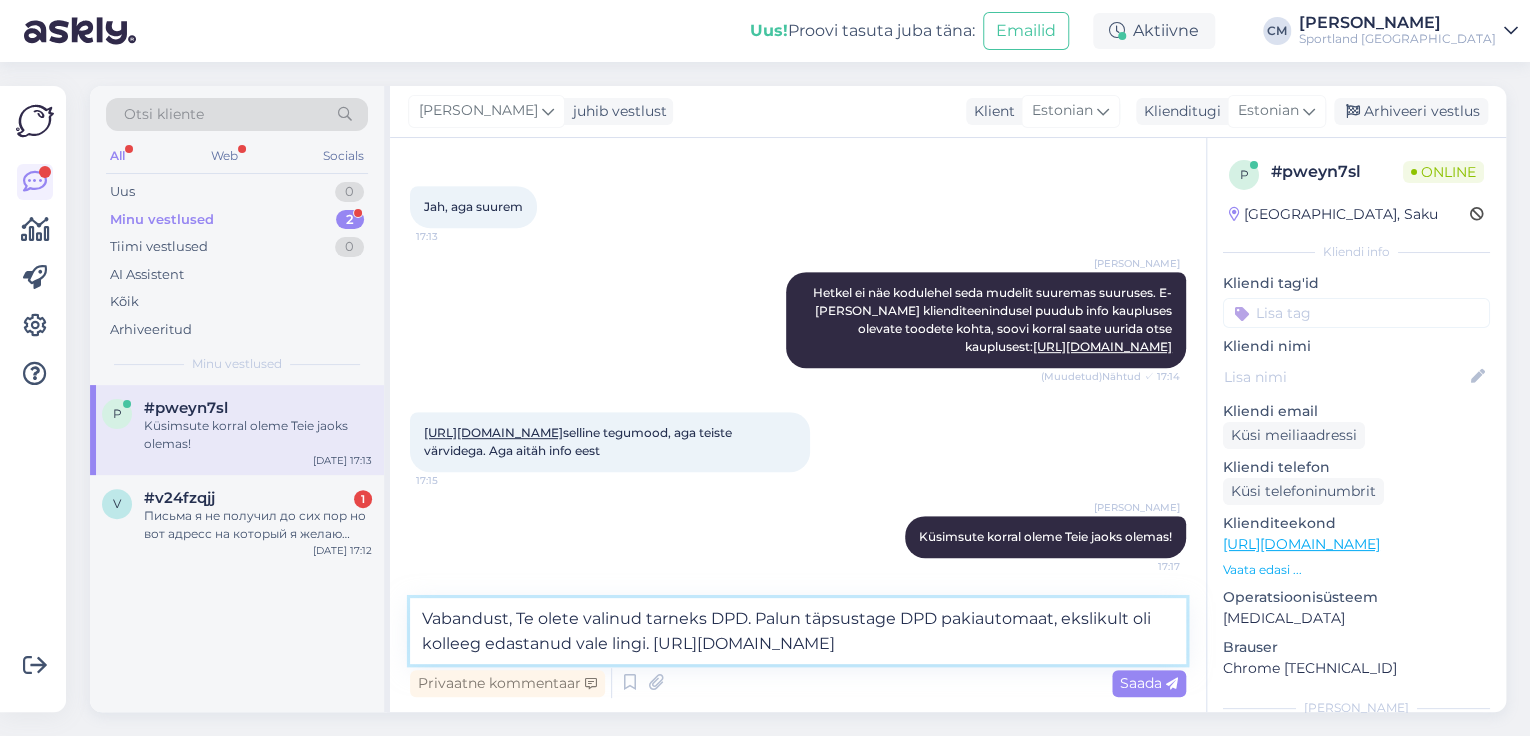 click on "Vabandust, Te olete valinud tarneks DPD. Palun täpsustage DPD pakiautomaat, ekslikult oli kolleeg edastanud vale lingi. [URL][DOMAIN_NAME]" at bounding box center (798, 631) 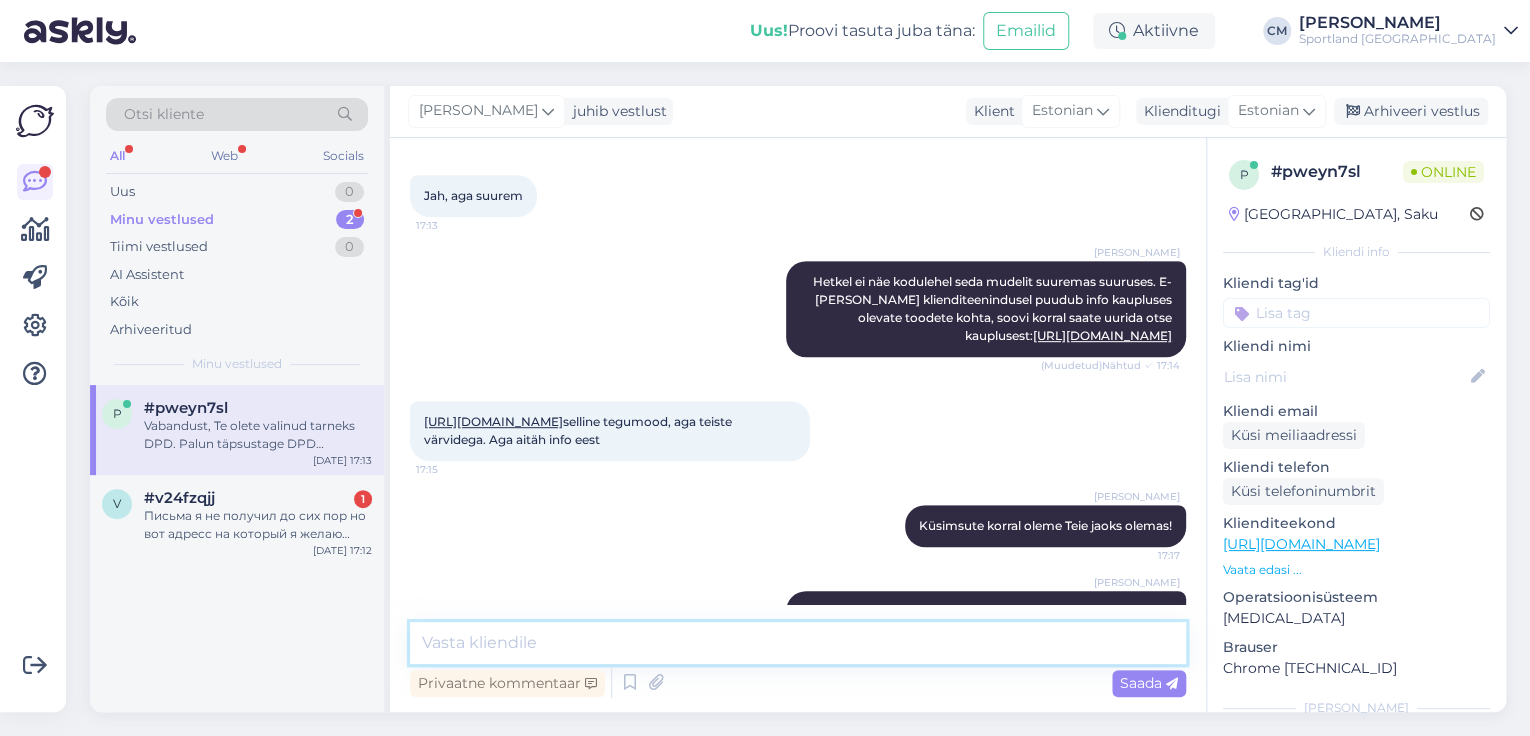 scroll, scrollTop: 592, scrollLeft: 0, axis: vertical 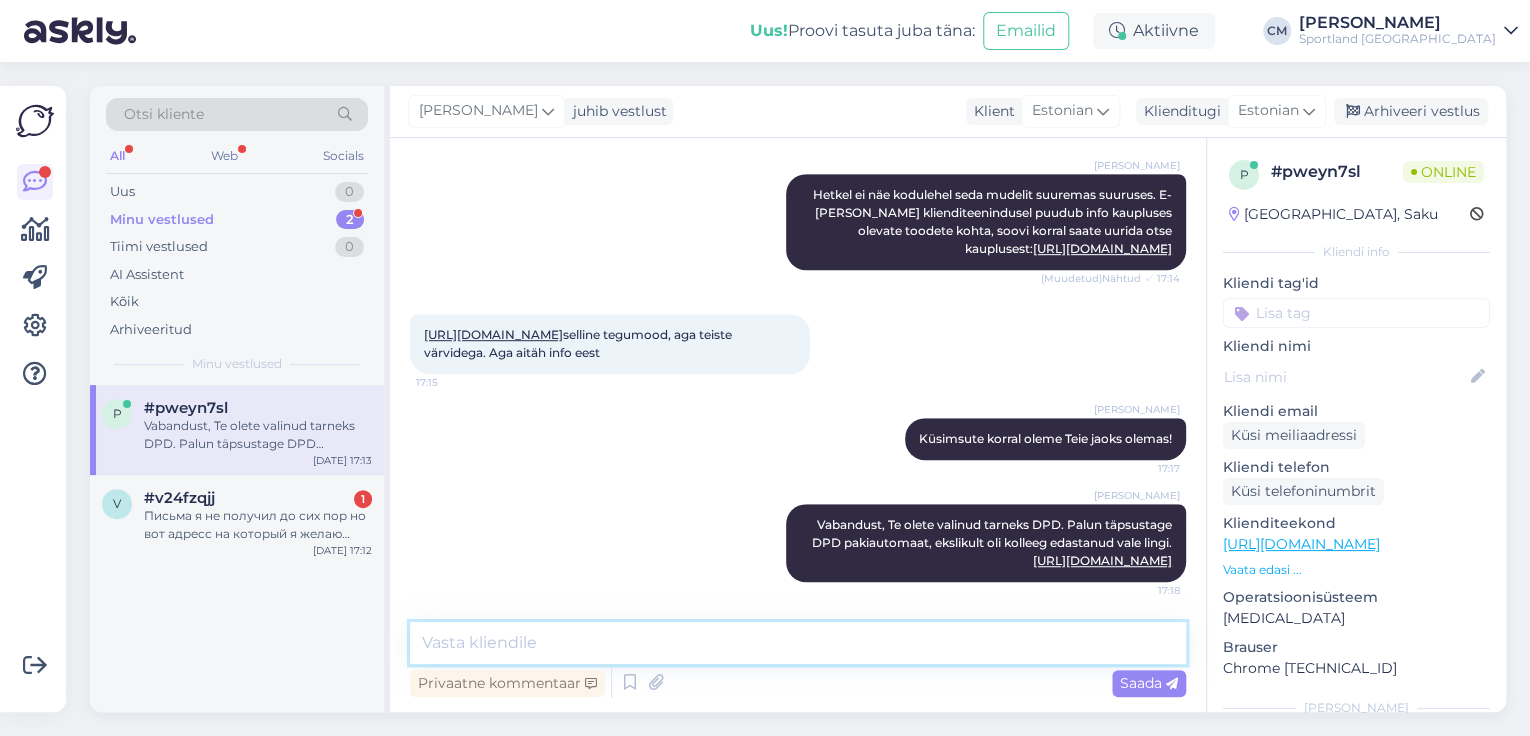 type 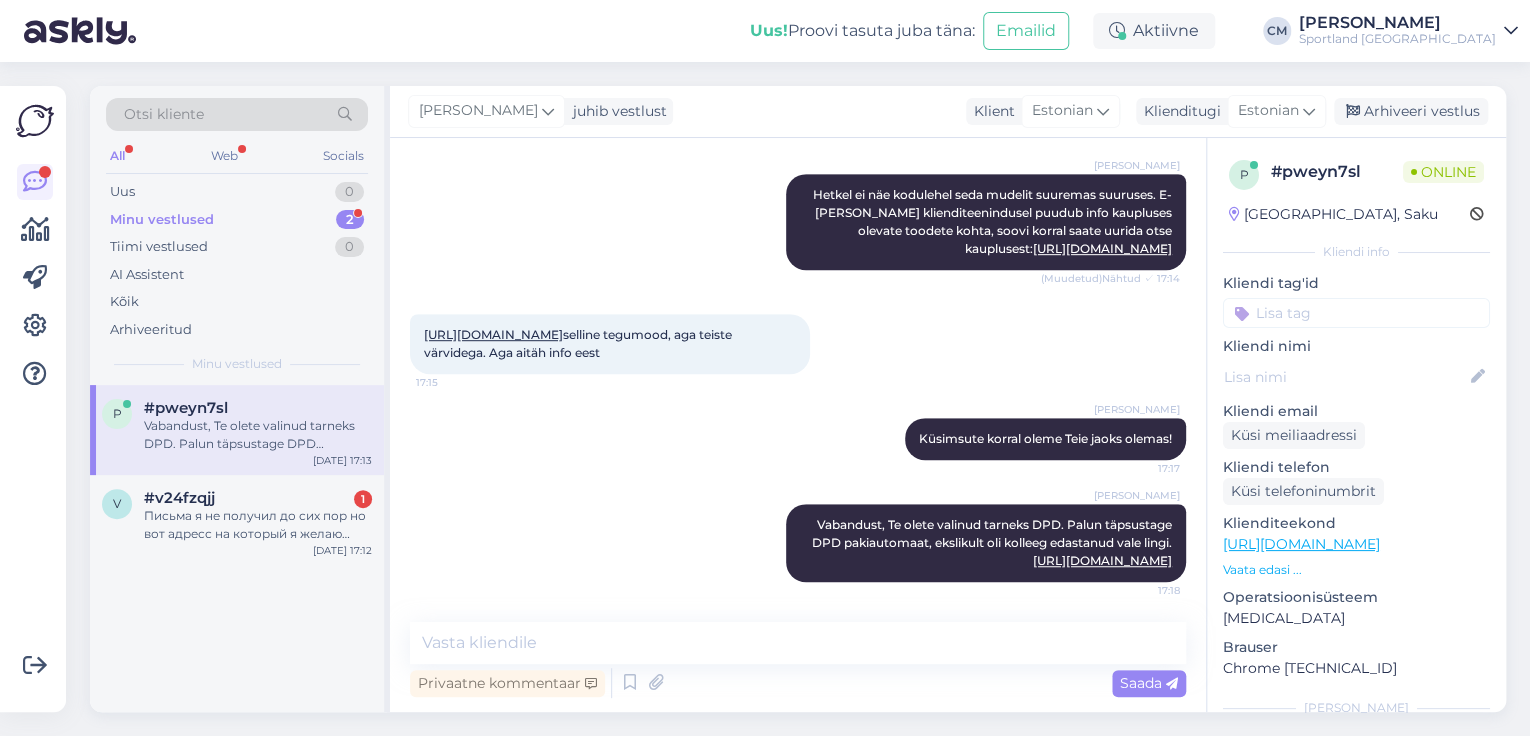 click on "[PERSON_NAME] Vabandust, Te olete valinud tarneks DPD. Palun täpsustage DPD pakiautomaat, ekslikult oli kolleeg edastanud vale lingi.  [URL][DOMAIN_NAME] 17:18" at bounding box center (798, 543) 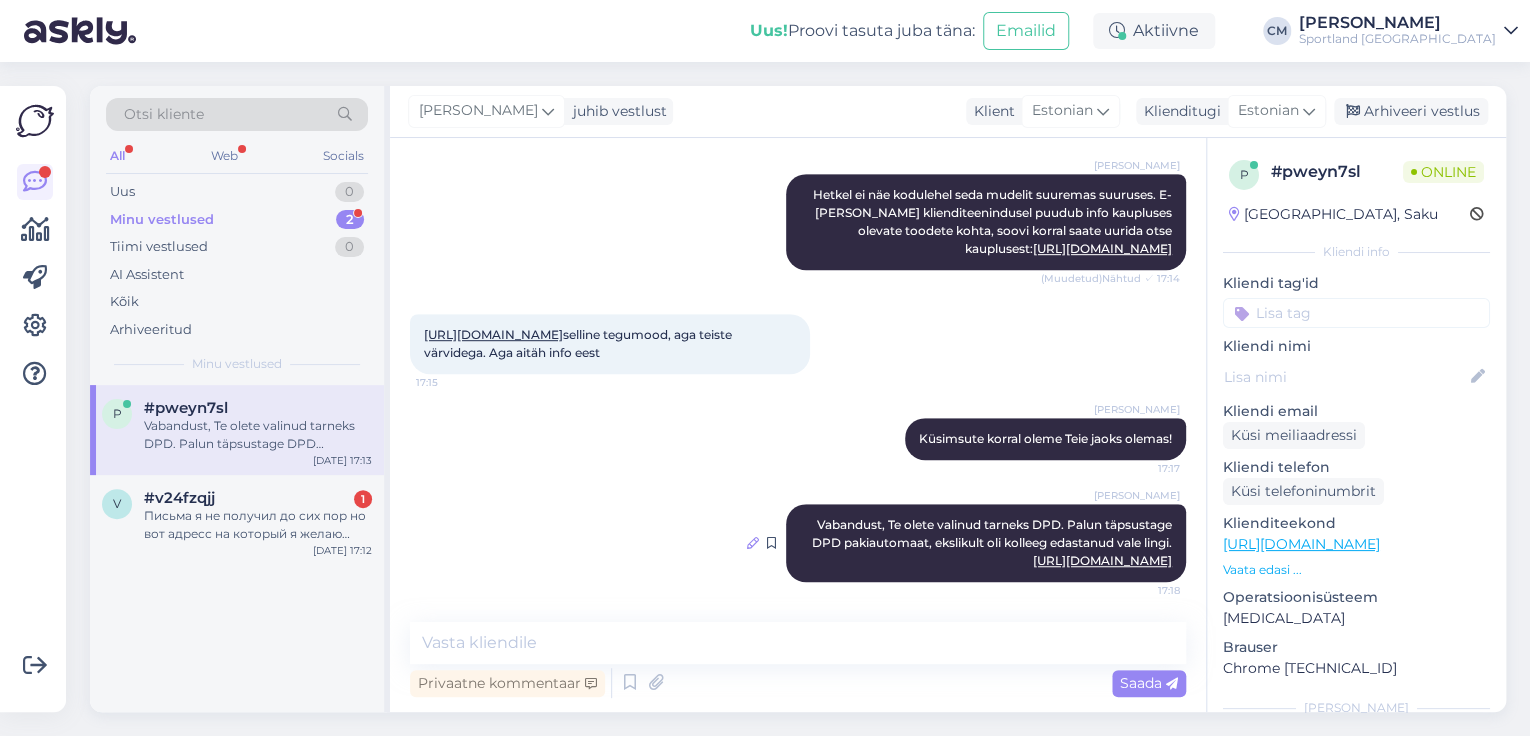 click at bounding box center [753, 543] 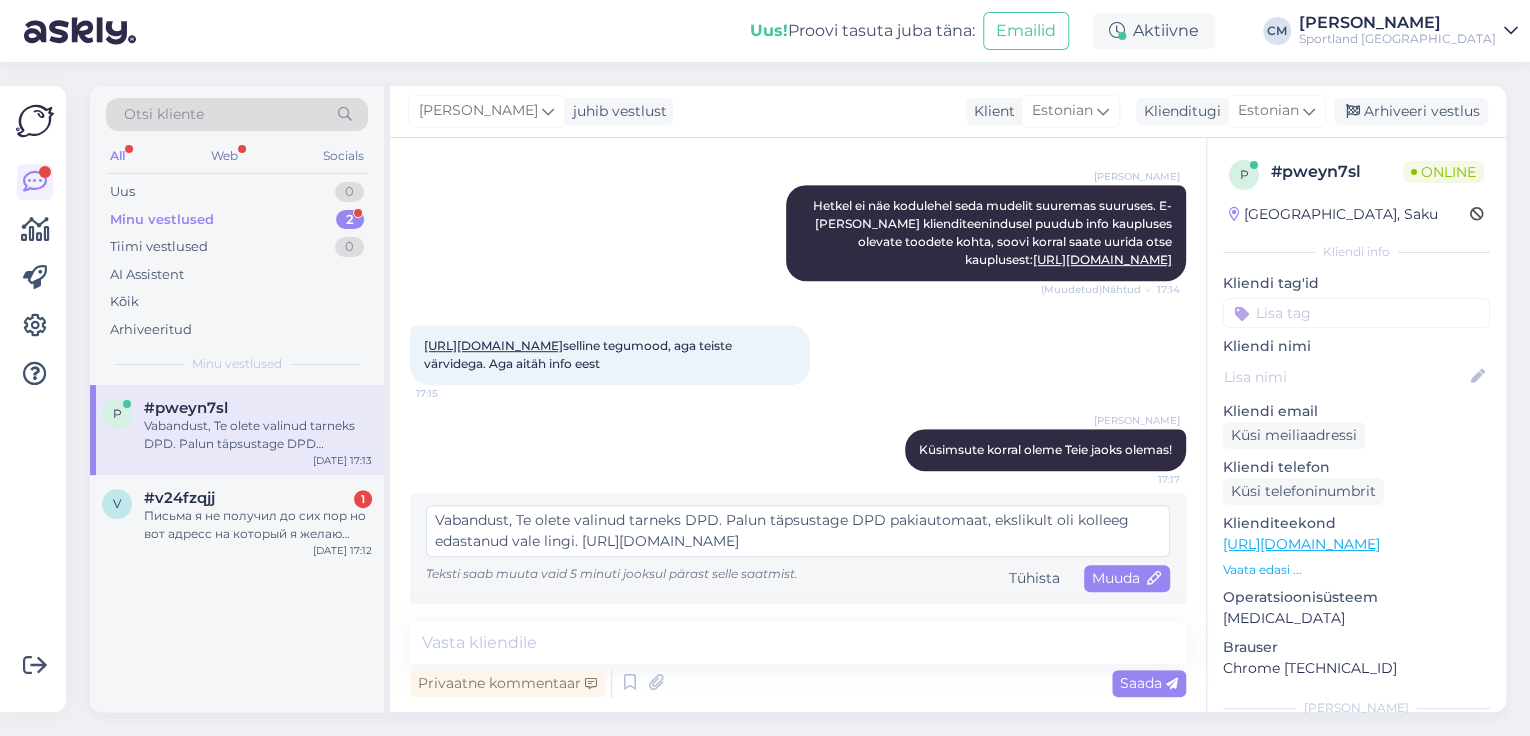 drag, startPoint x: 1056, startPoint y: 540, endPoint x: 416, endPoint y: 485, distance: 642.35895 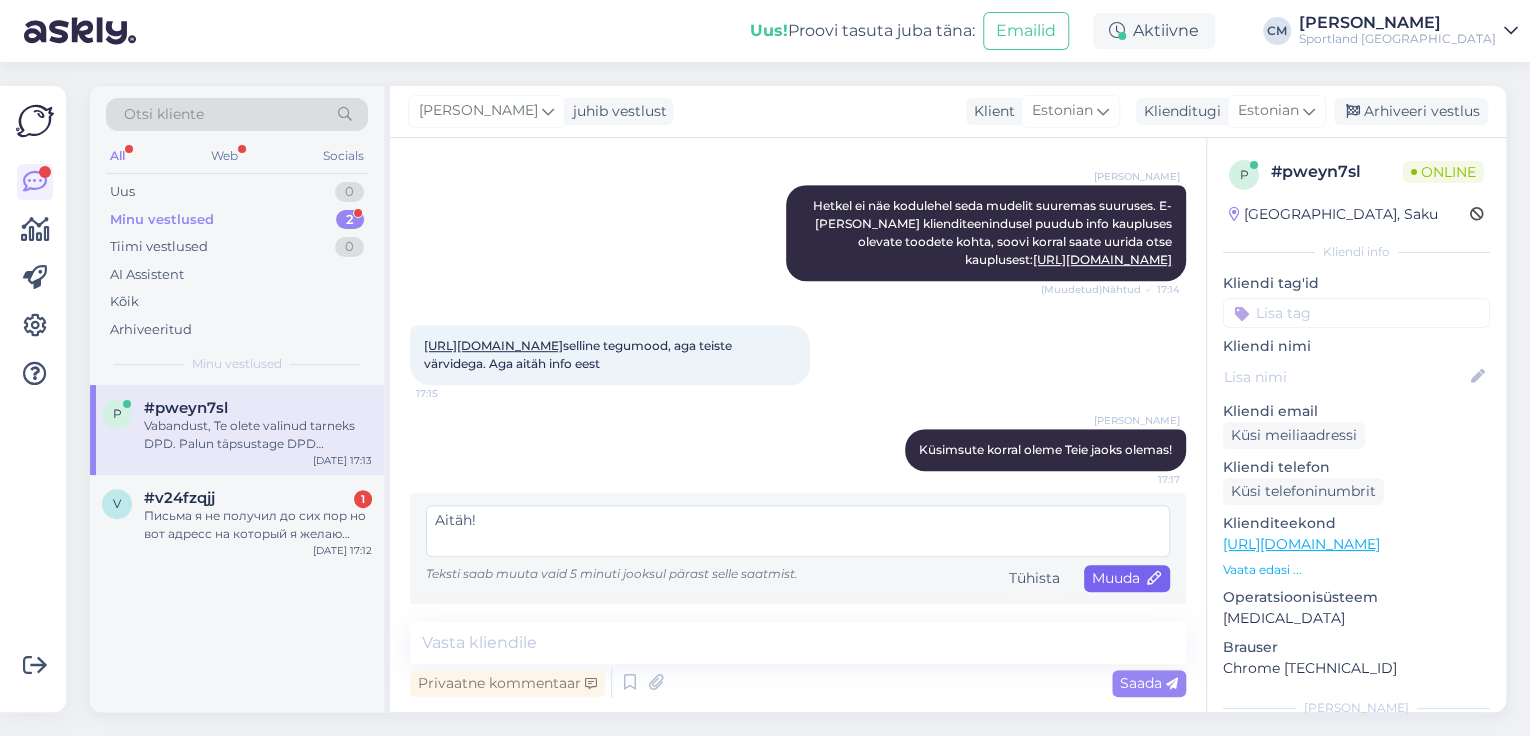 type on "Aitäh!" 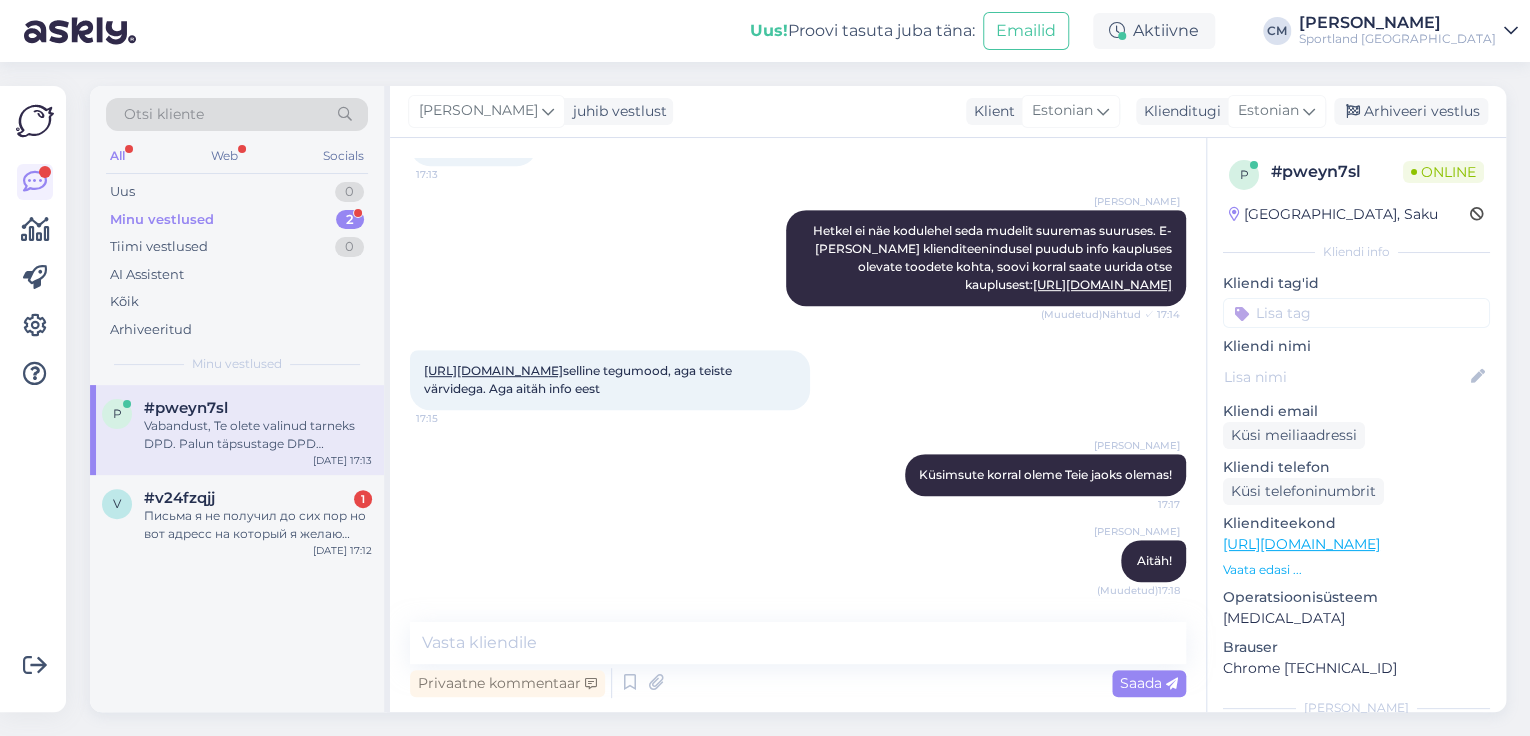 scroll, scrollTop: 556, scrollLeft: 0, axis: vertical 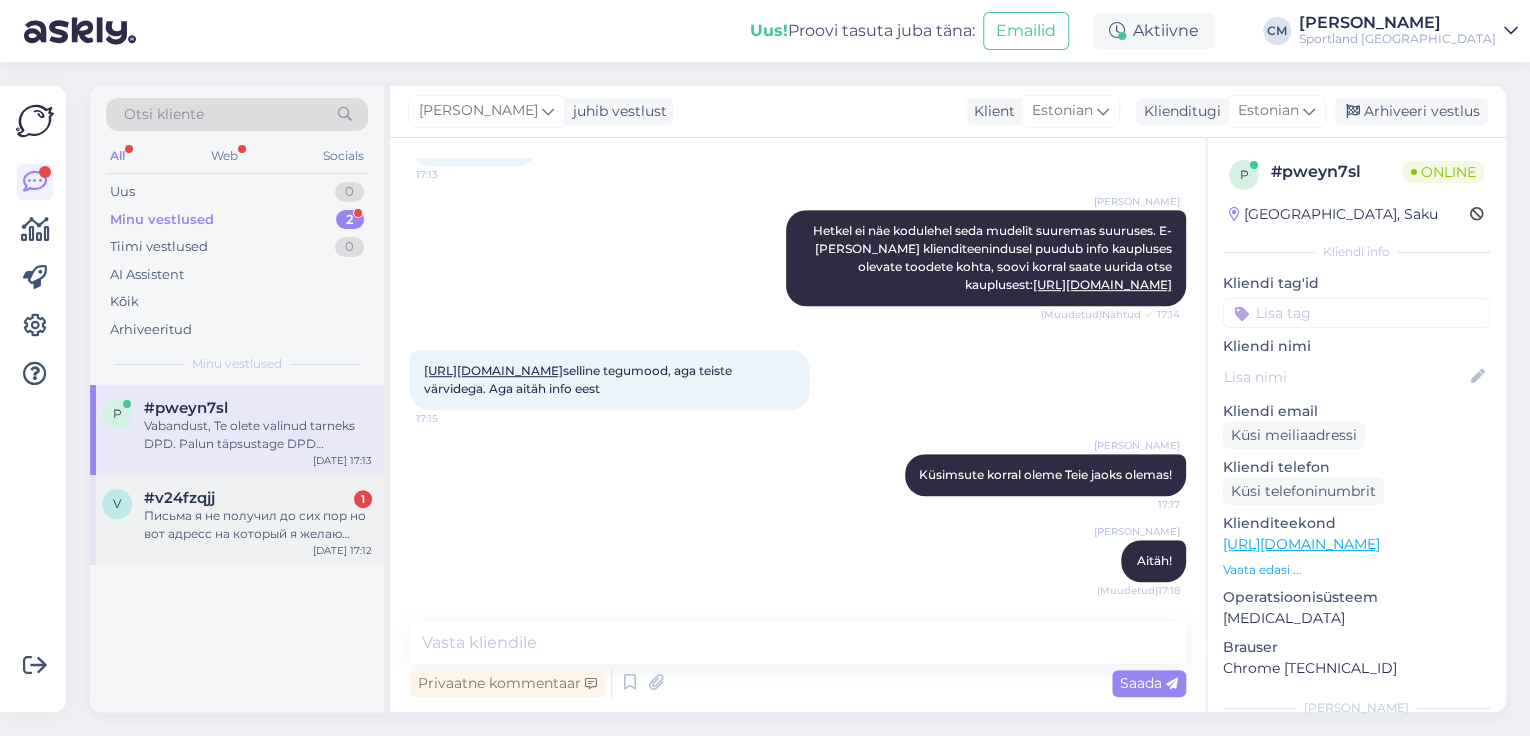 click on "Письма я не получил до сих пор но вот адресс на который я желаю доставку" at bounding box center (258, 525) 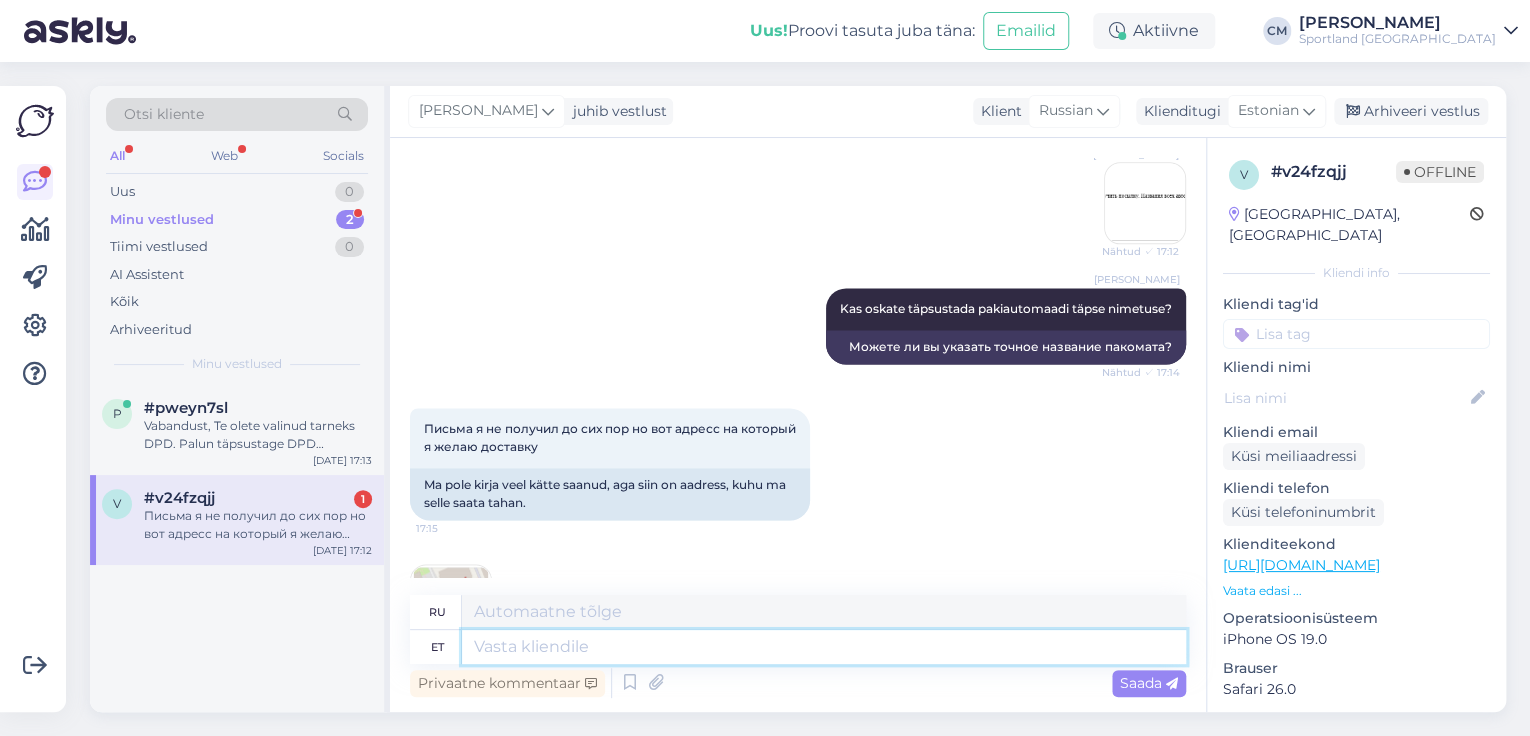 click at bounding box center (824, 647) 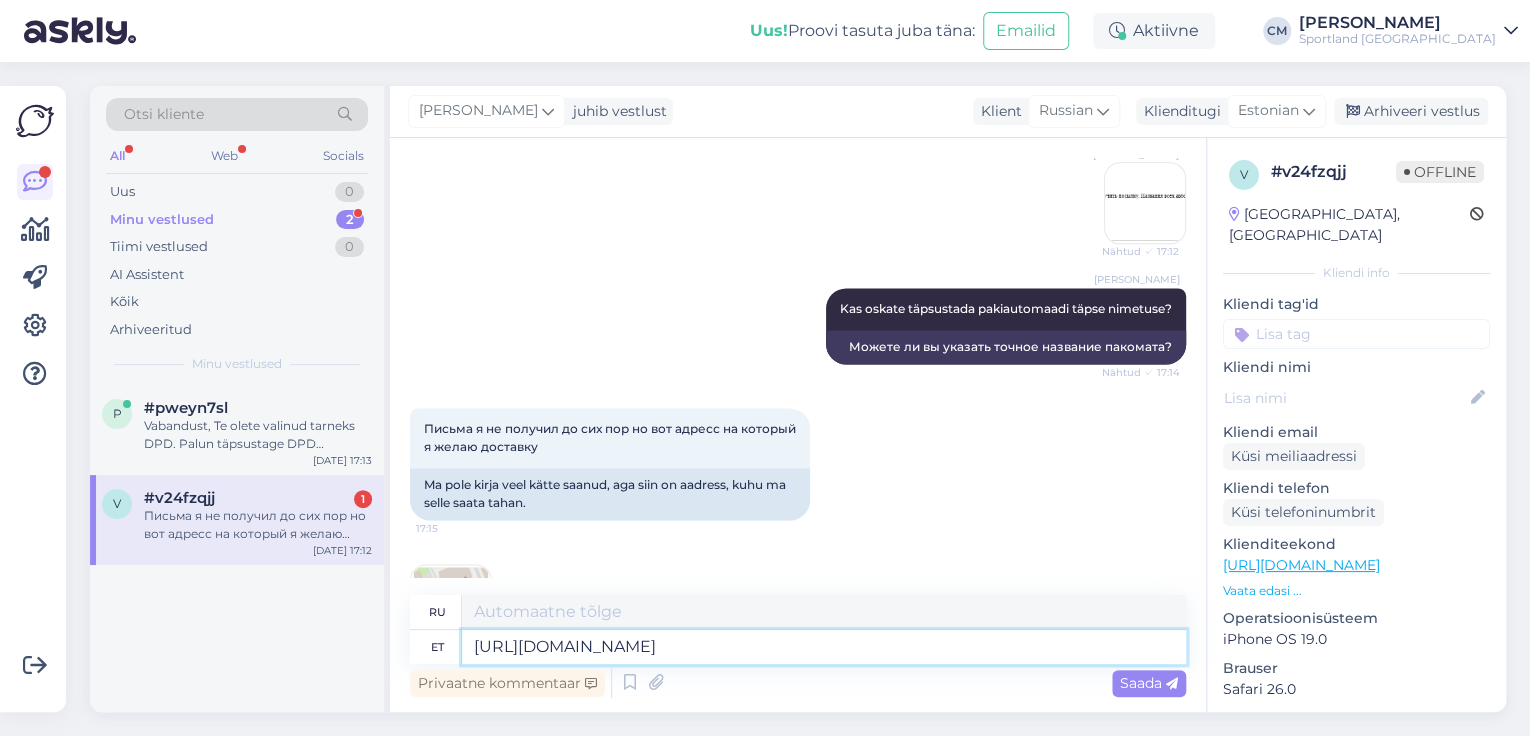 type on "[URL][DOMAIN_NAME]" 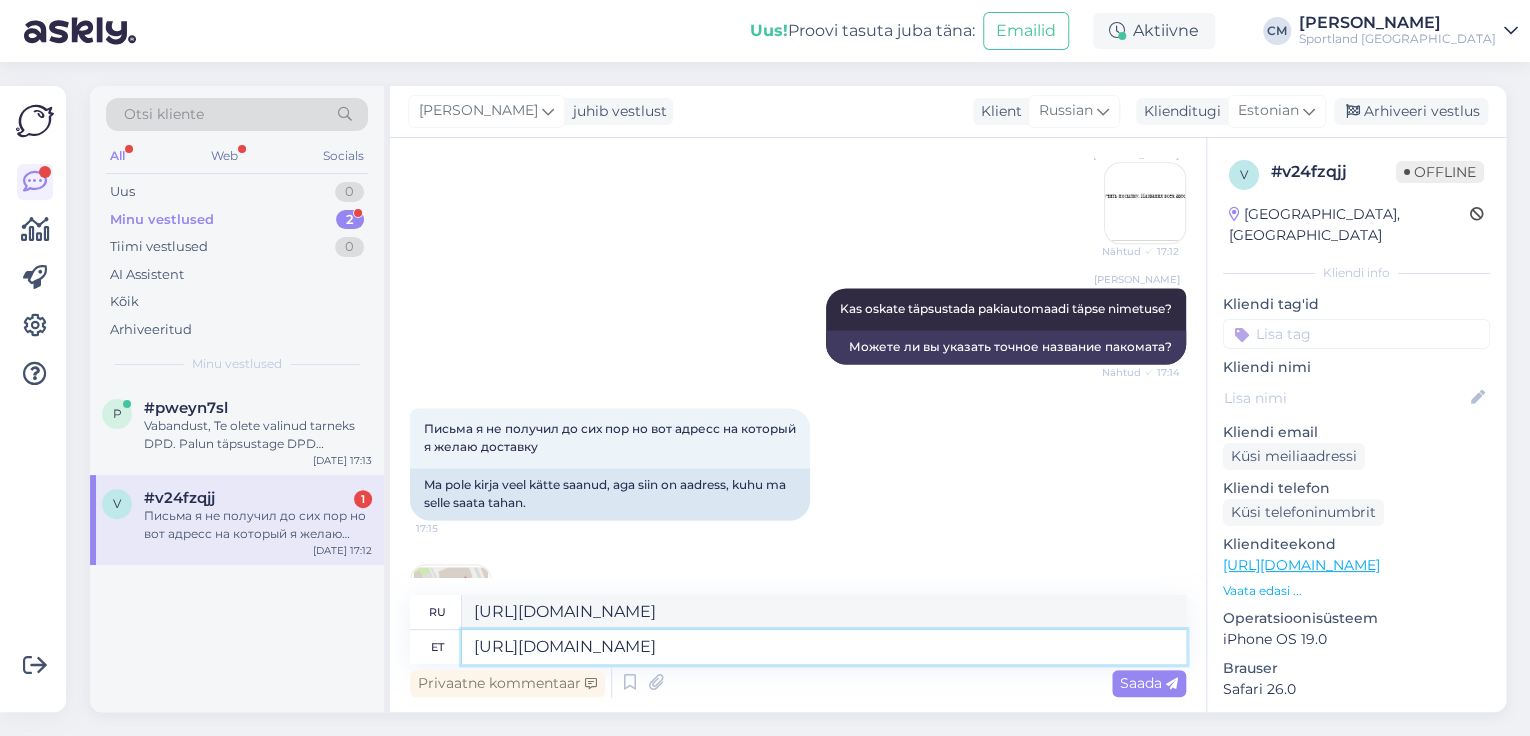 click on "[URL][DOMAIN_NAME]" at bounding box center [824, 647] 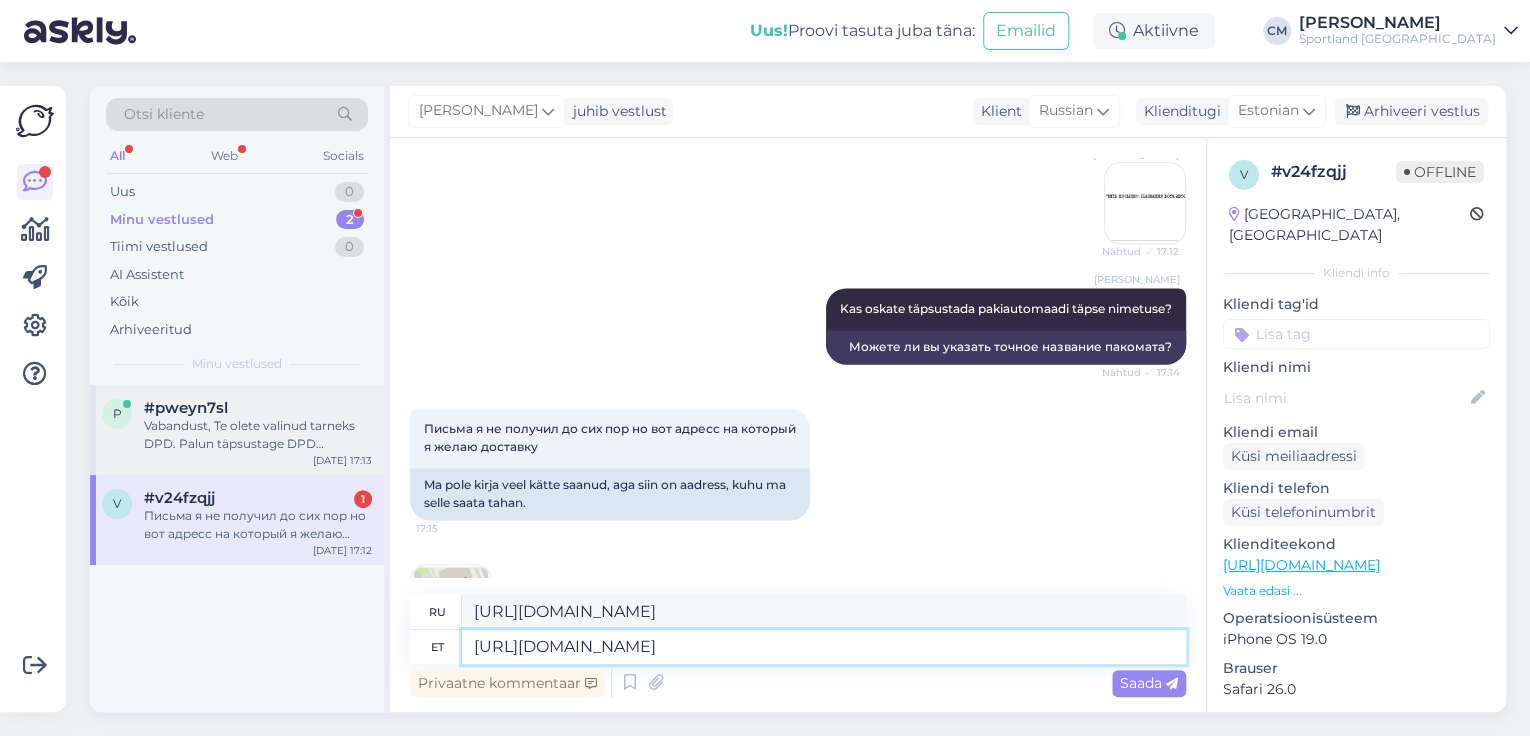 type on "[URL][DOMAIN_NAME]" 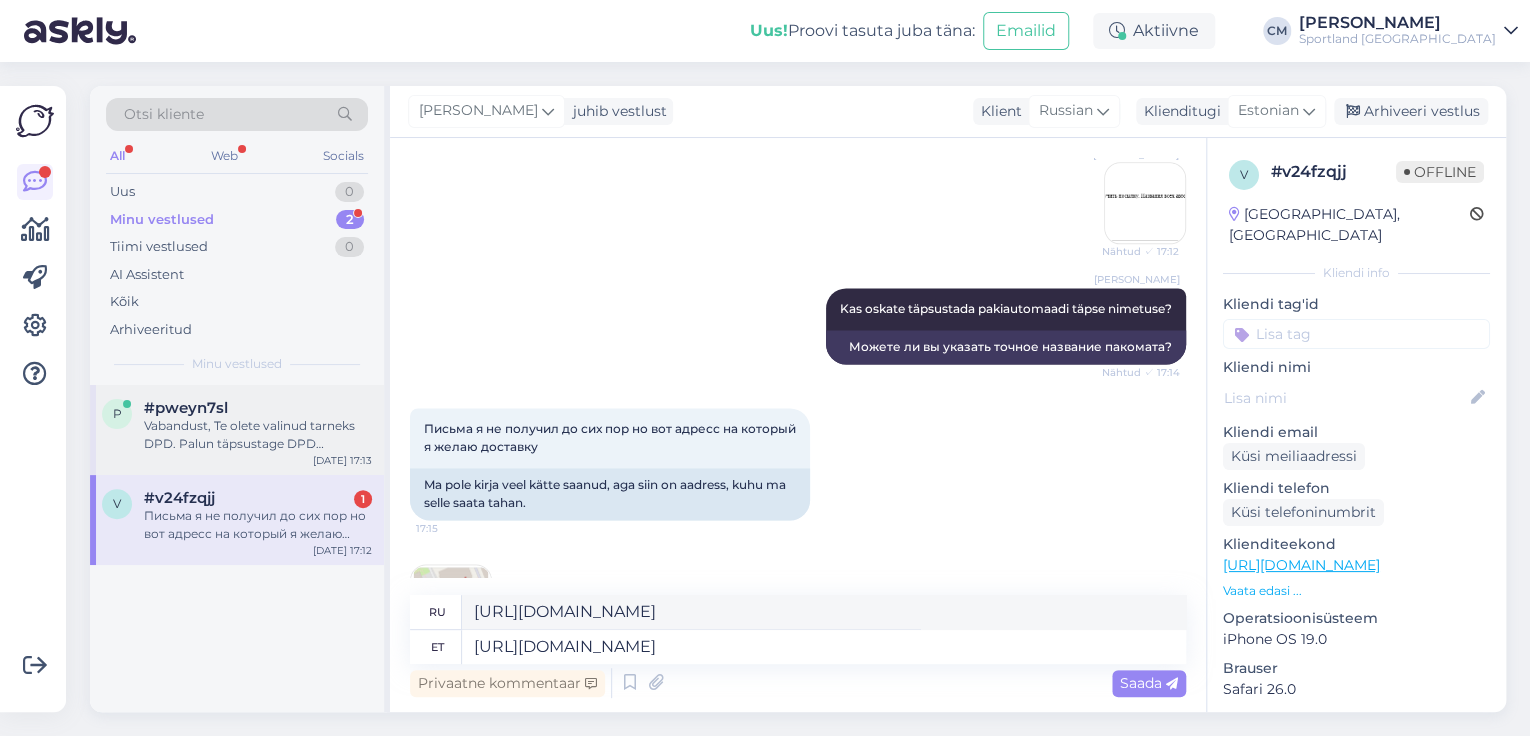 click on "Vabandust, Te olete valinud tarneks DPD. Palun täpsustage DPD pakiautomaat, ekslikult oli kolleeg edastanud vale lingi. [URL][DOMAIN_NAME]" at bounding box center (258, 435) 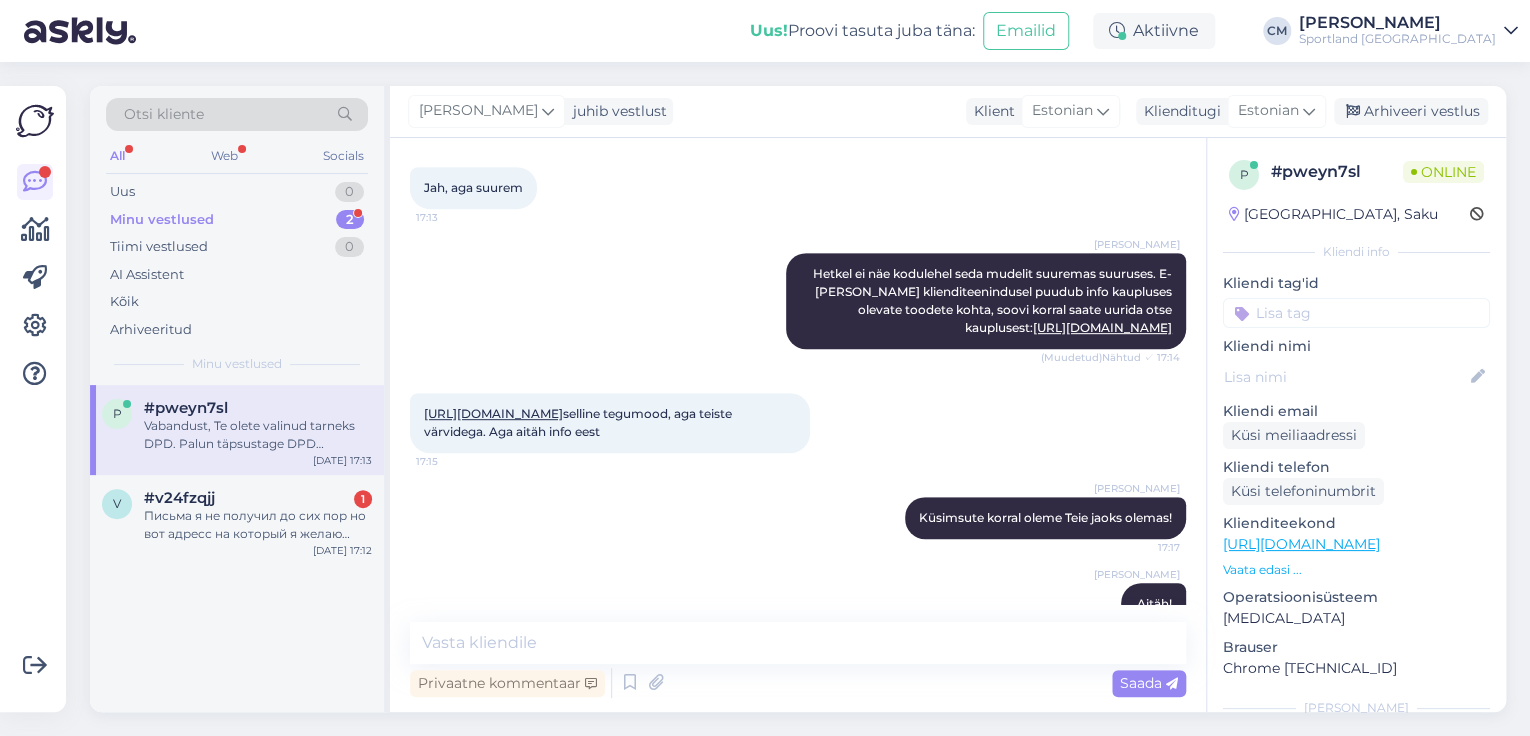 scroll, scrollTop: 556, scrollLeft: 0, axis: vertical 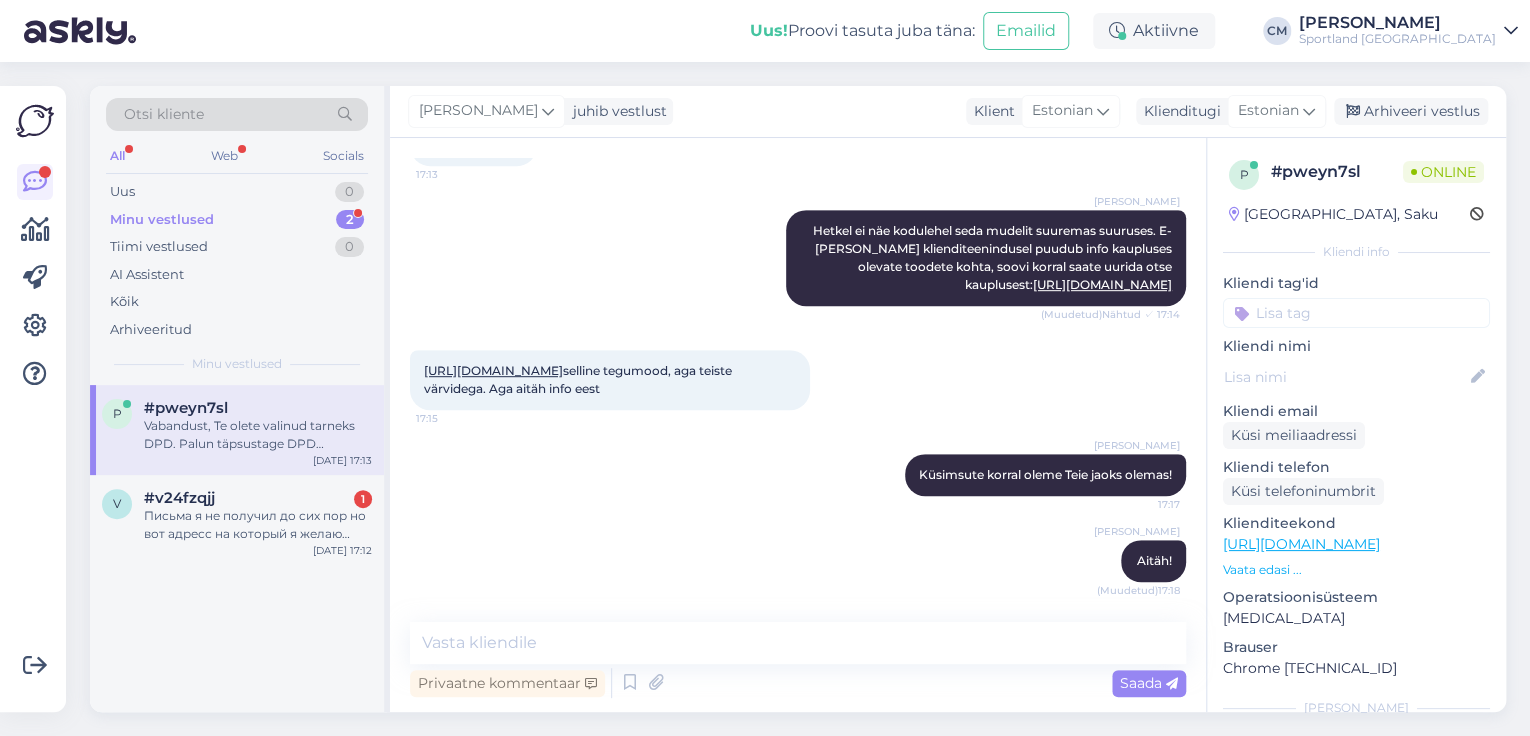 click on "p #pweyn7sl Vabandust, Te olete valinud tarneks DPD. Palun täpsustage DPD pakiautomaat, ekslikult oli kolleeg edastanud vale lingi. [URL][DOMAIN_NAME] [DATE] 17:13" at bounding box center [237, 430] 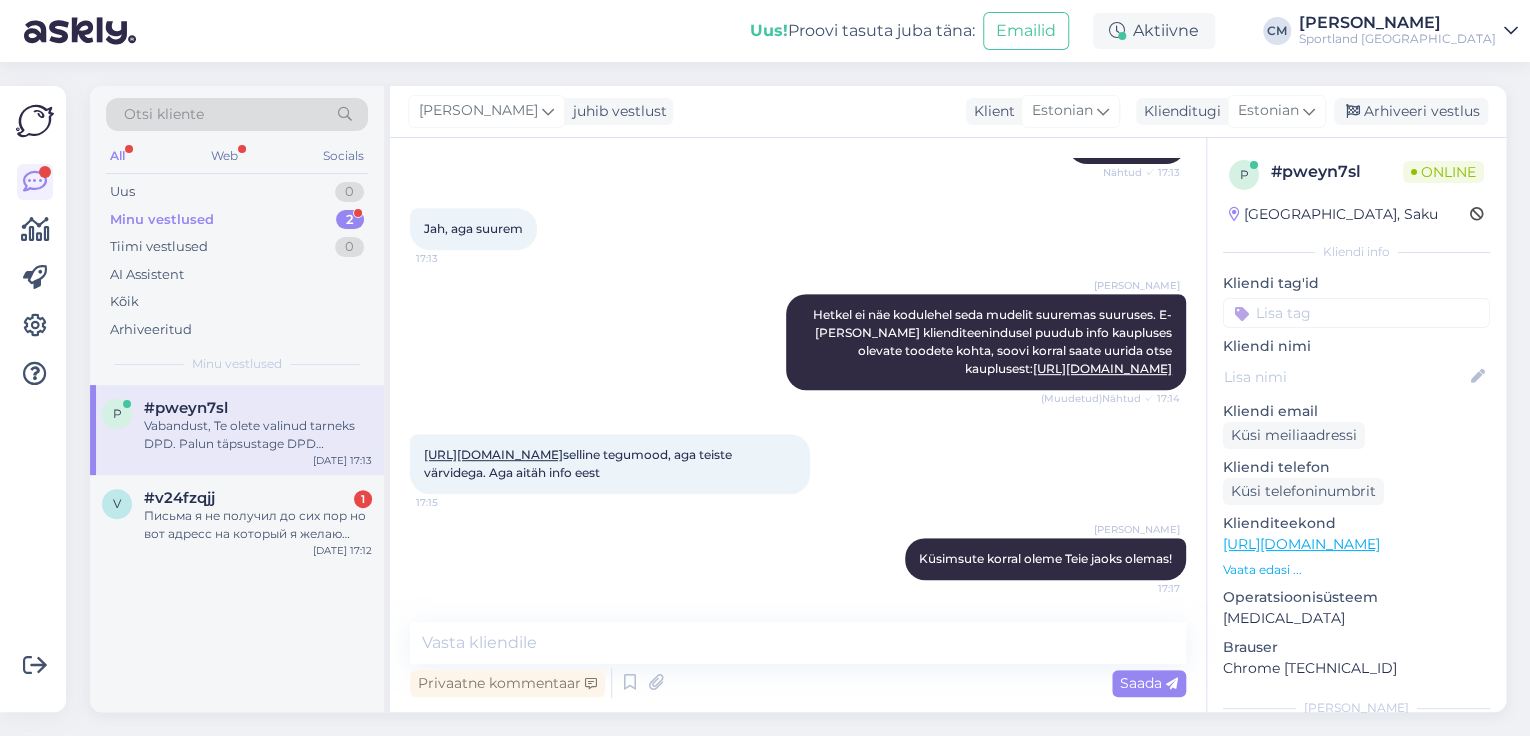 scroll, scrollTop: 556, scrollLeft: 0, axis: vertical 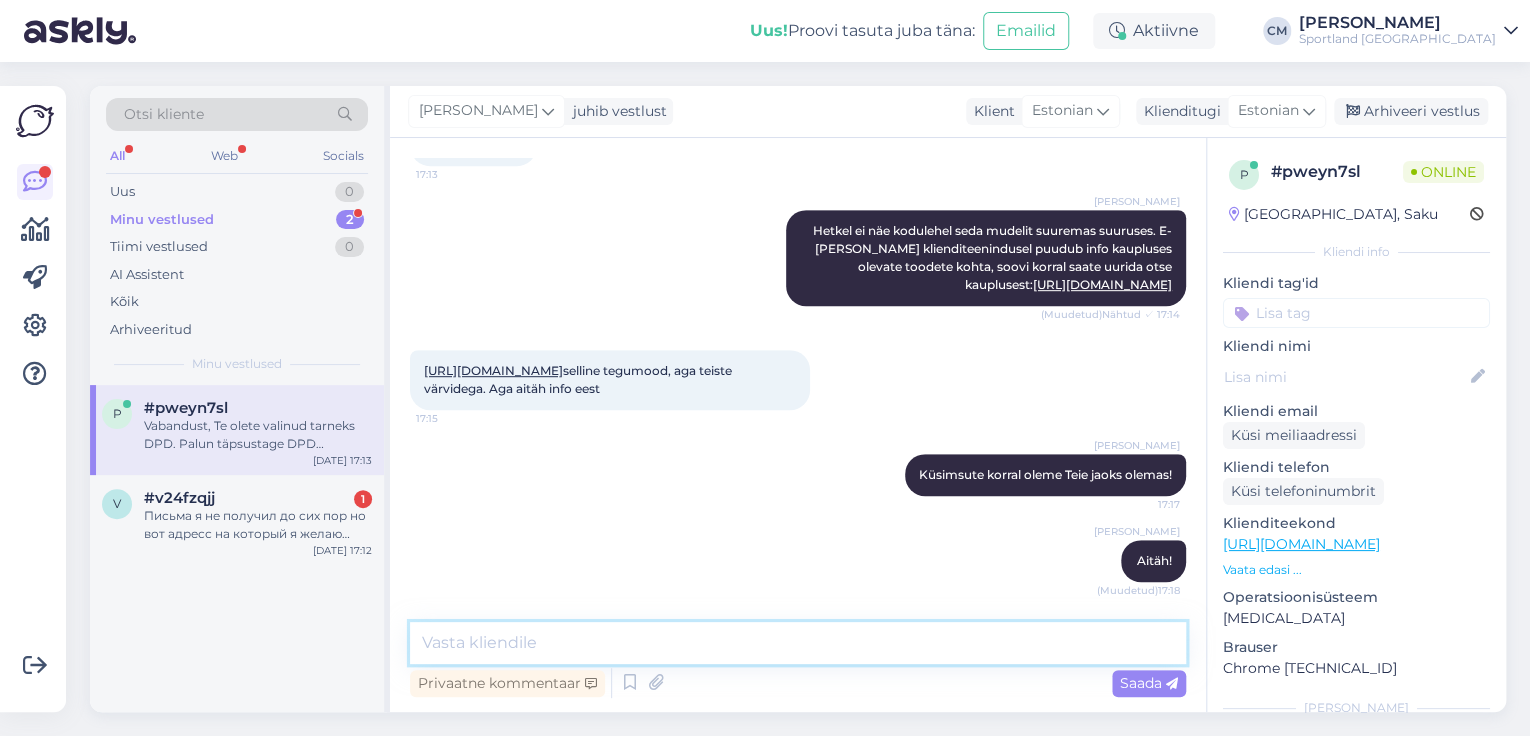 click at bounding box center (798, 643) 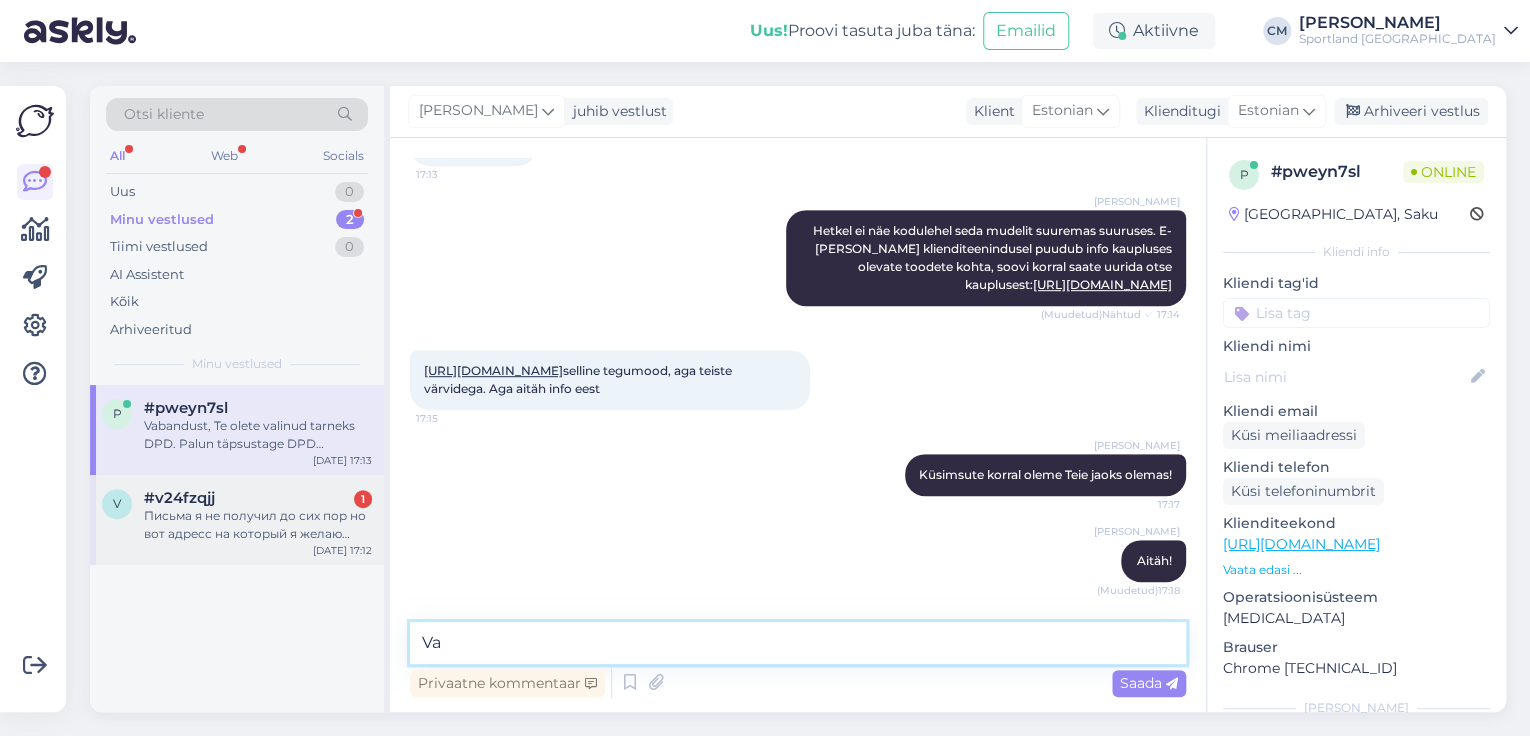 type on "V" 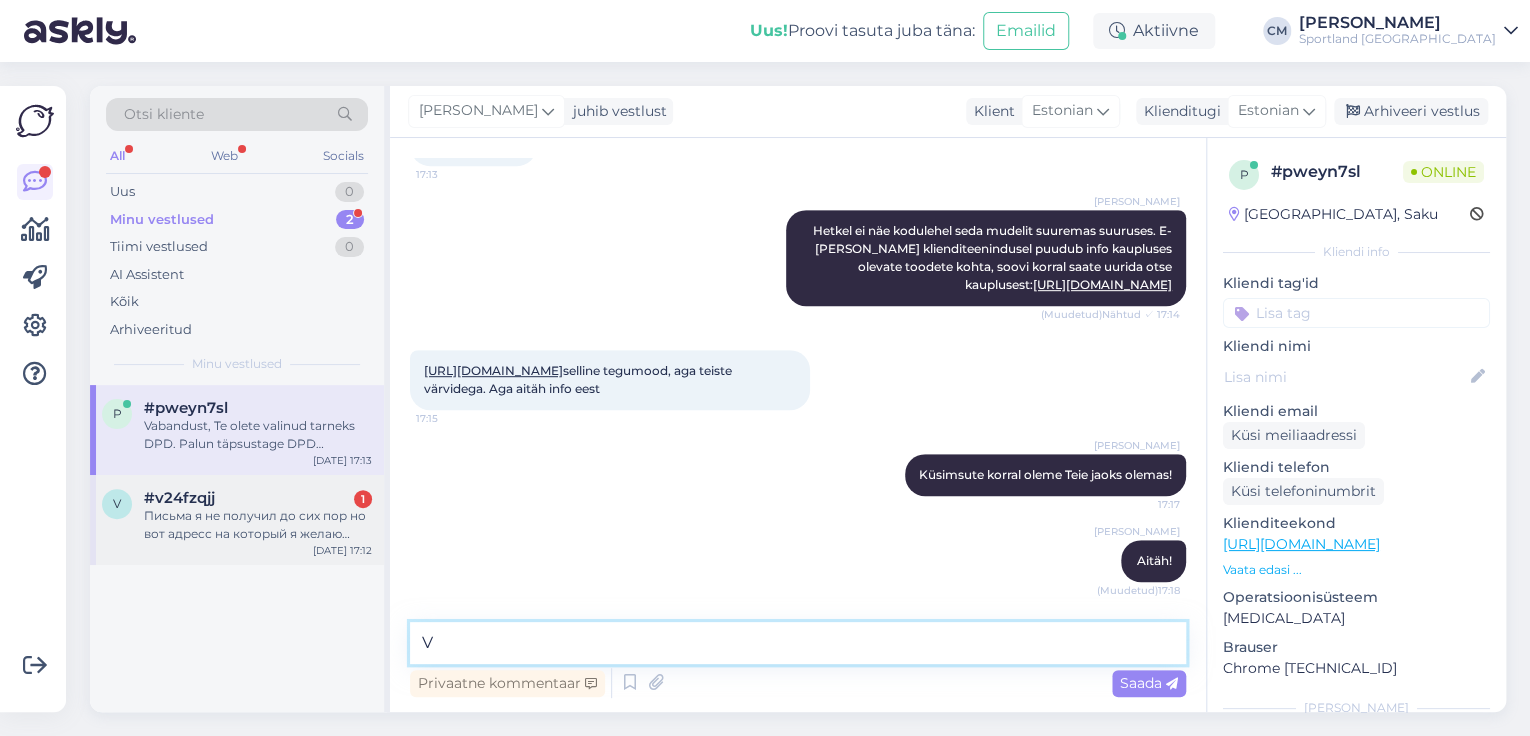 type 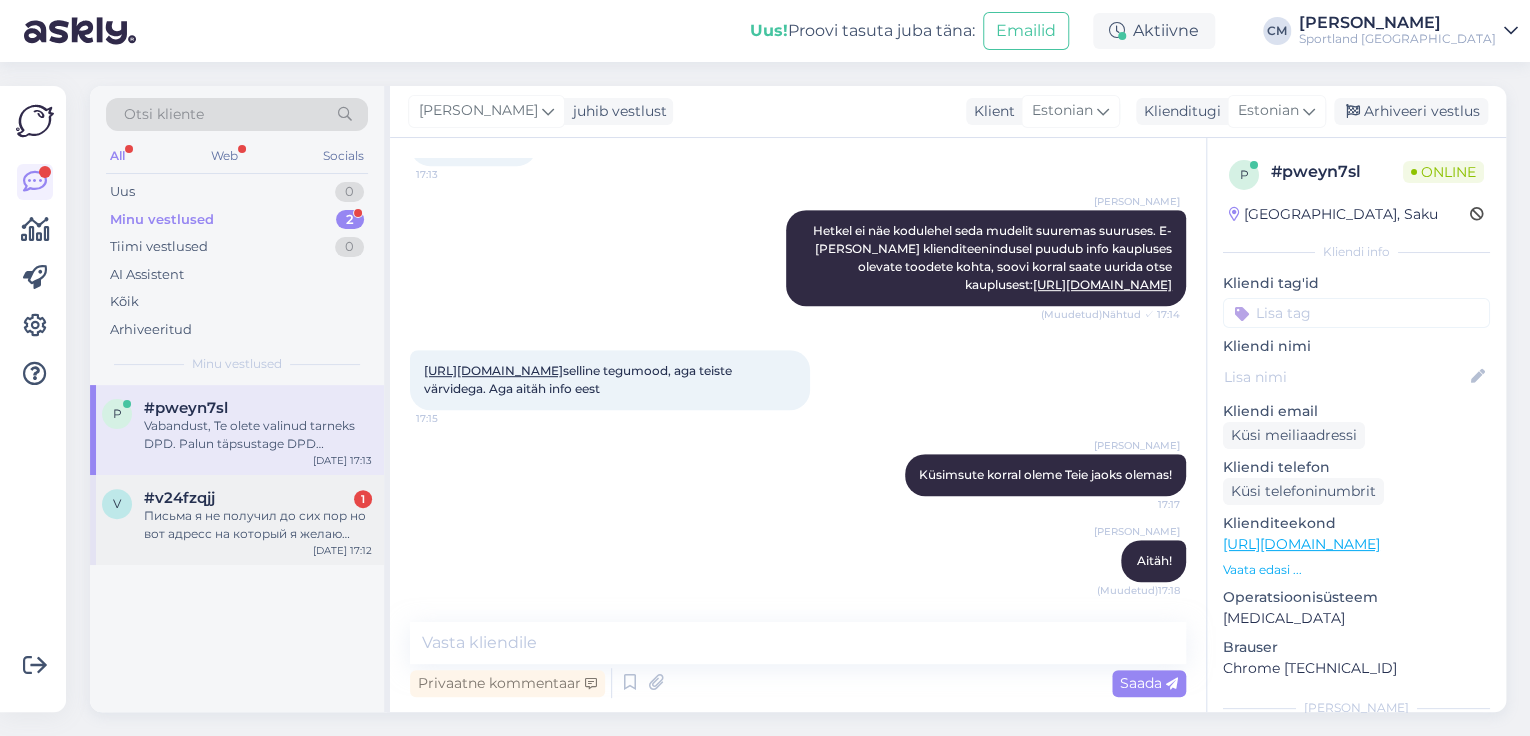 click on "Письма я не получил до сих пор но вот адресс на который я желаю доставку" at bounding box center [258, 525] 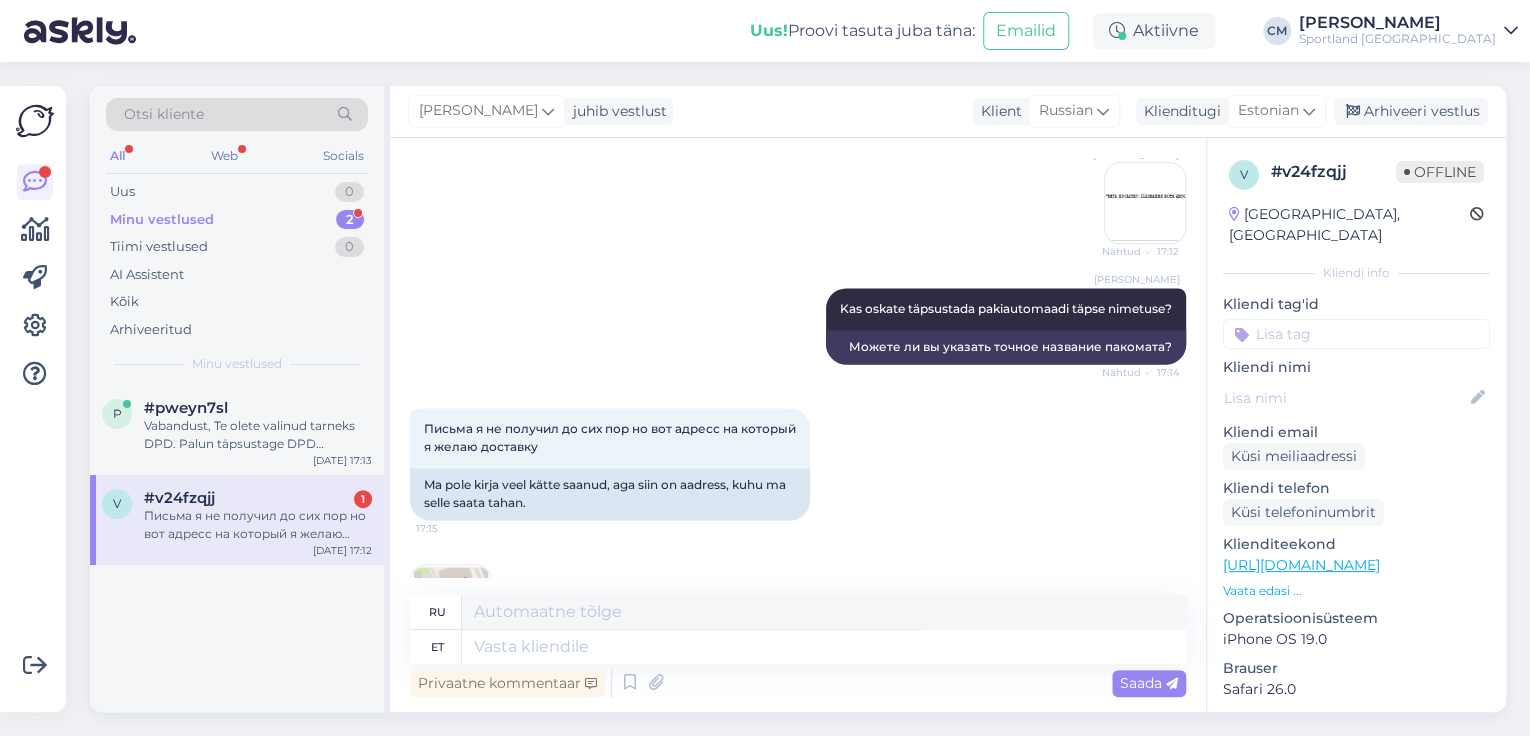 scroll, scrollTop: 1439, scrollLeft: 0, axis: vertical 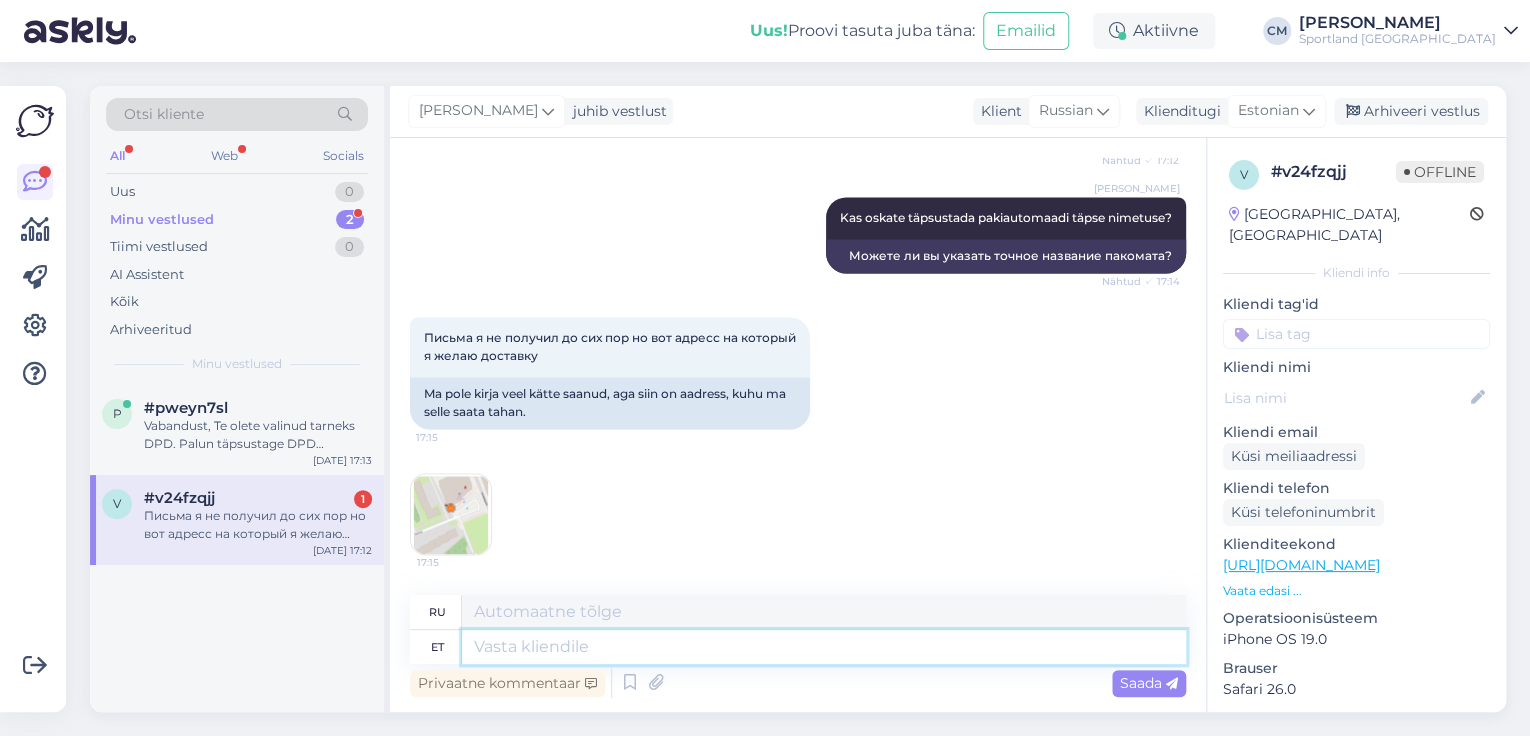 click at bounding box center (824, 647) 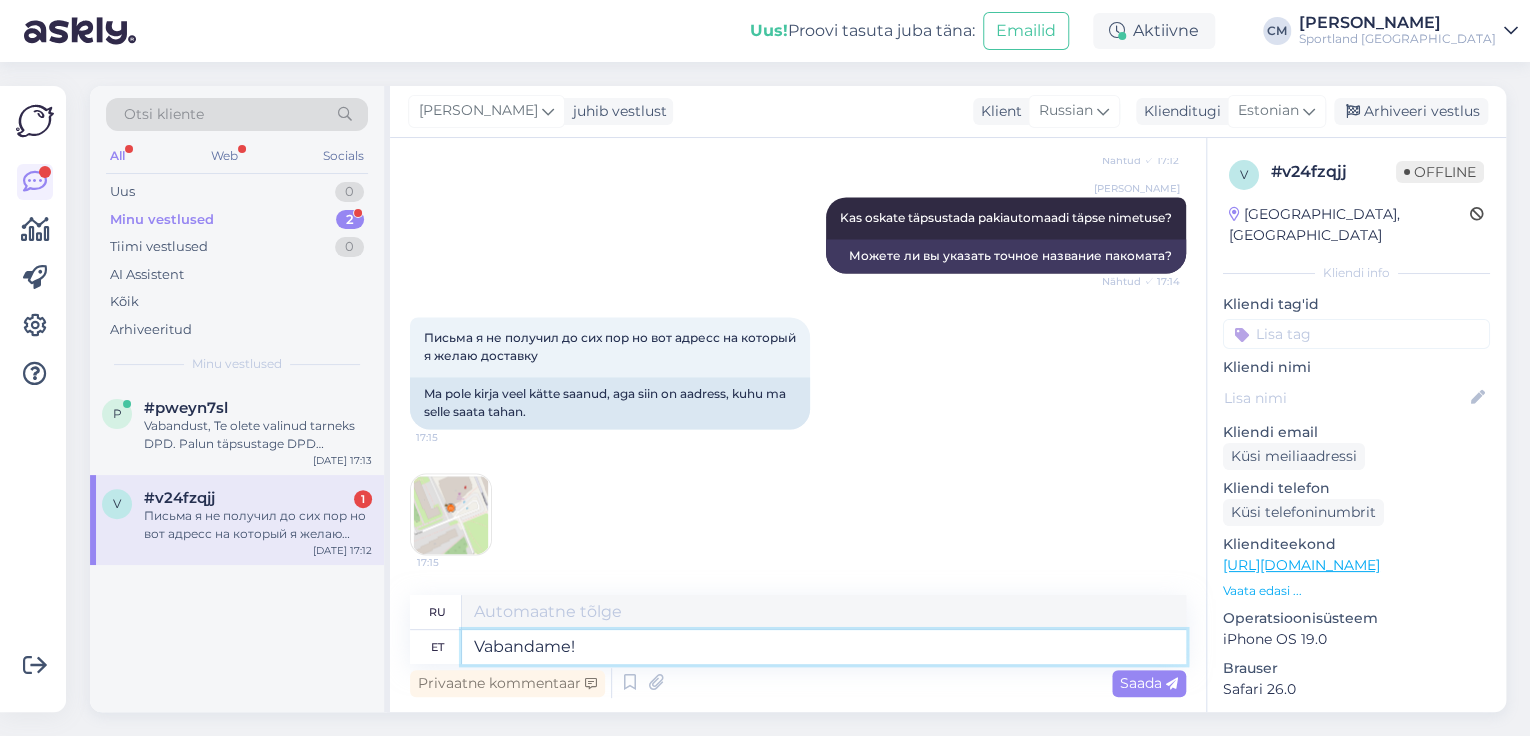 type on "Vabandame!" 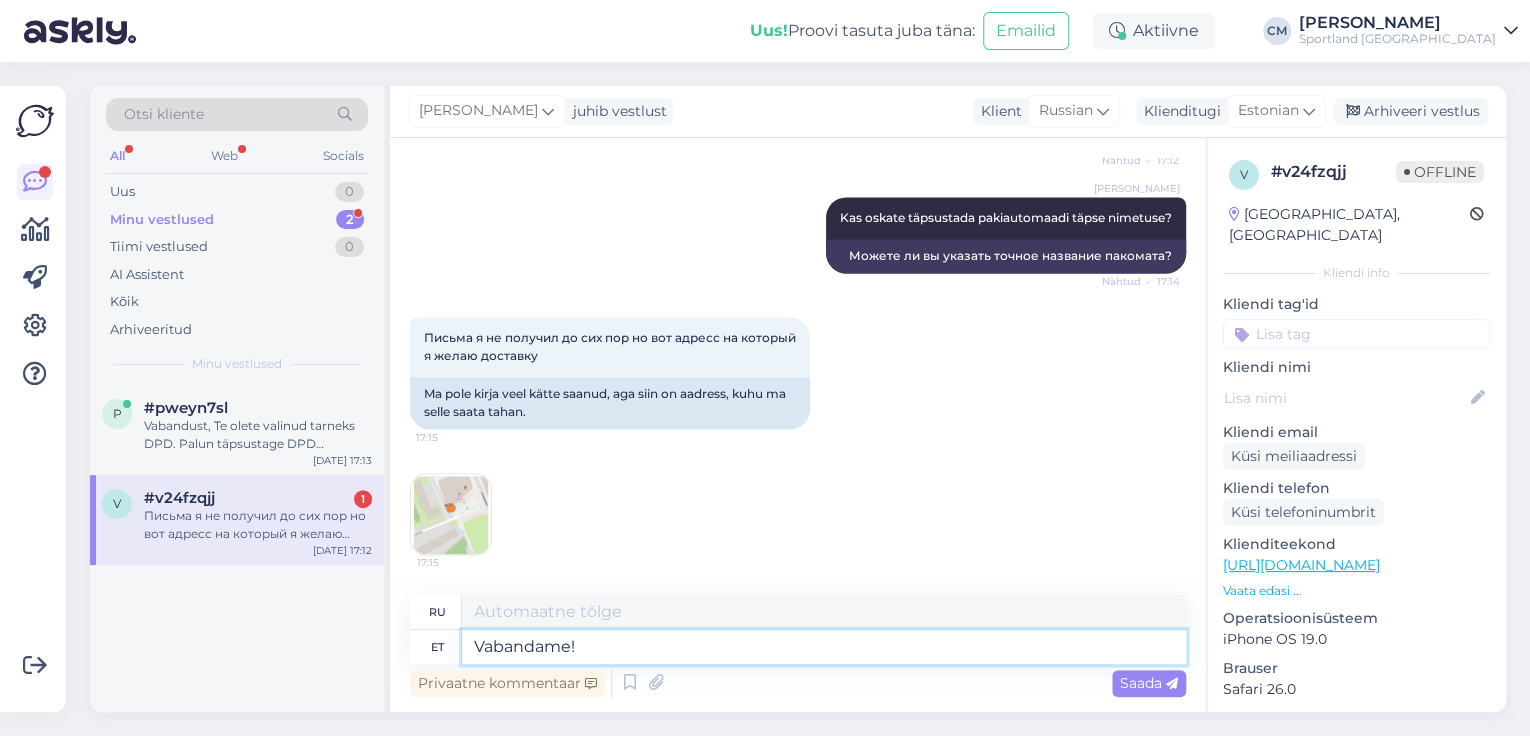 type on "Извини!" 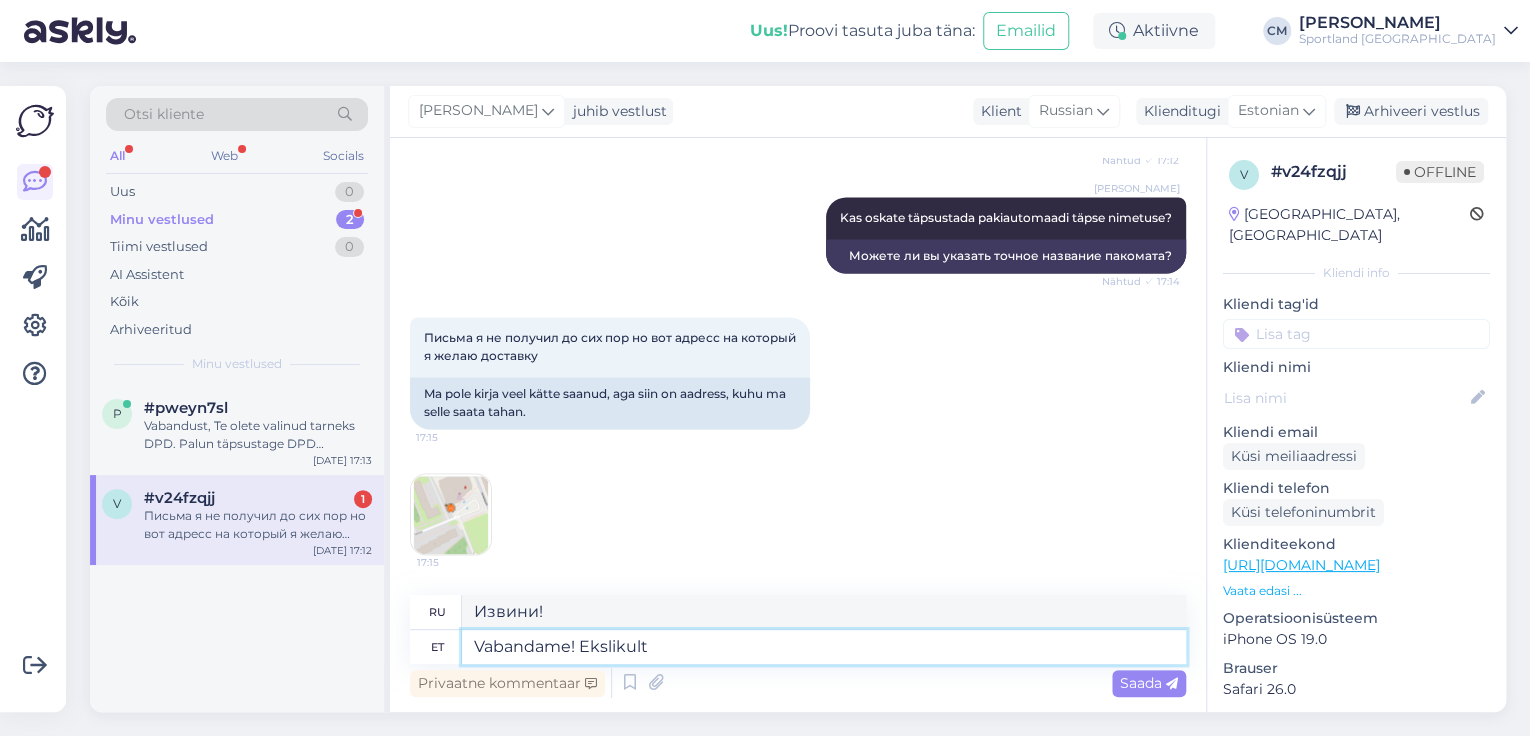 type on "Vabandame! Ekslikult o" 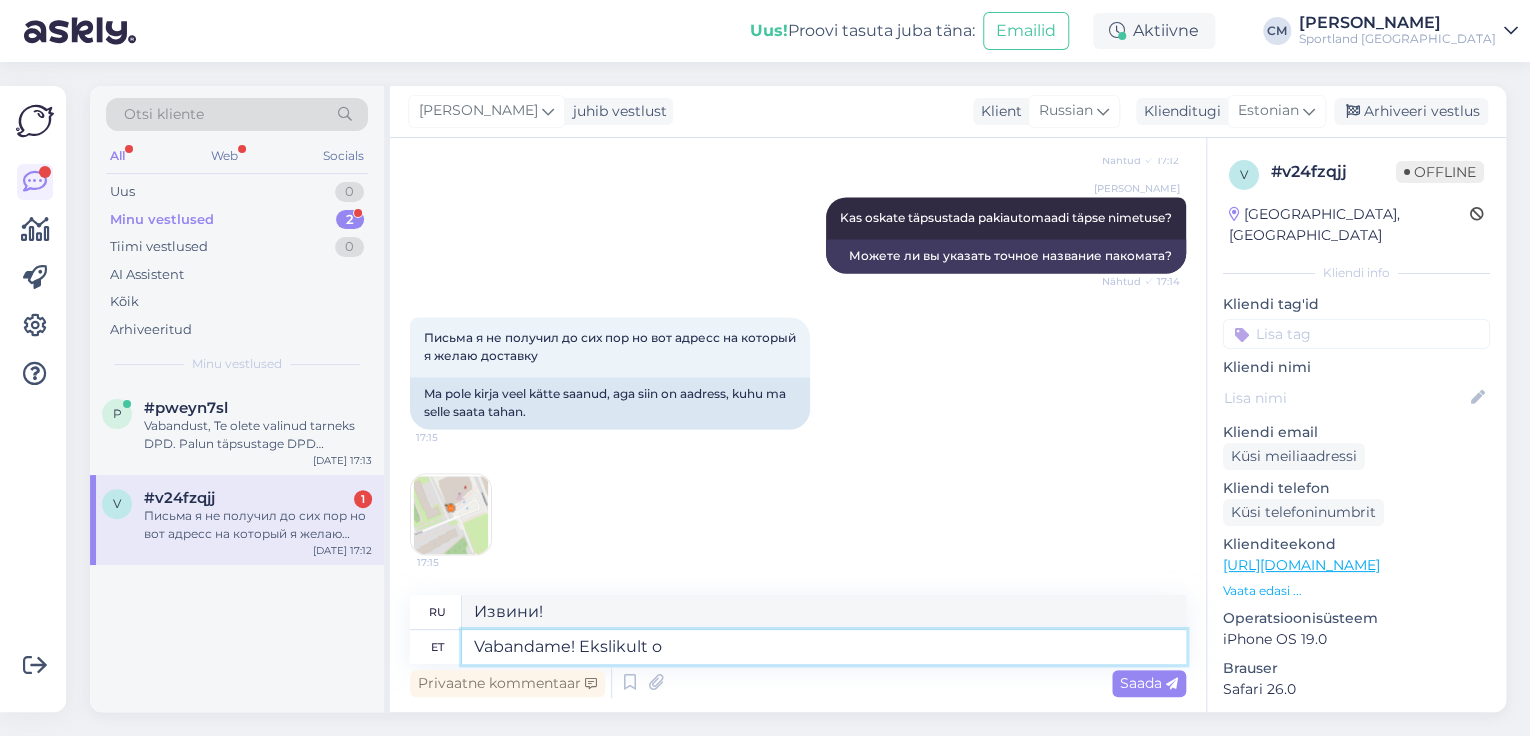 type on "Извините! Неправильно." 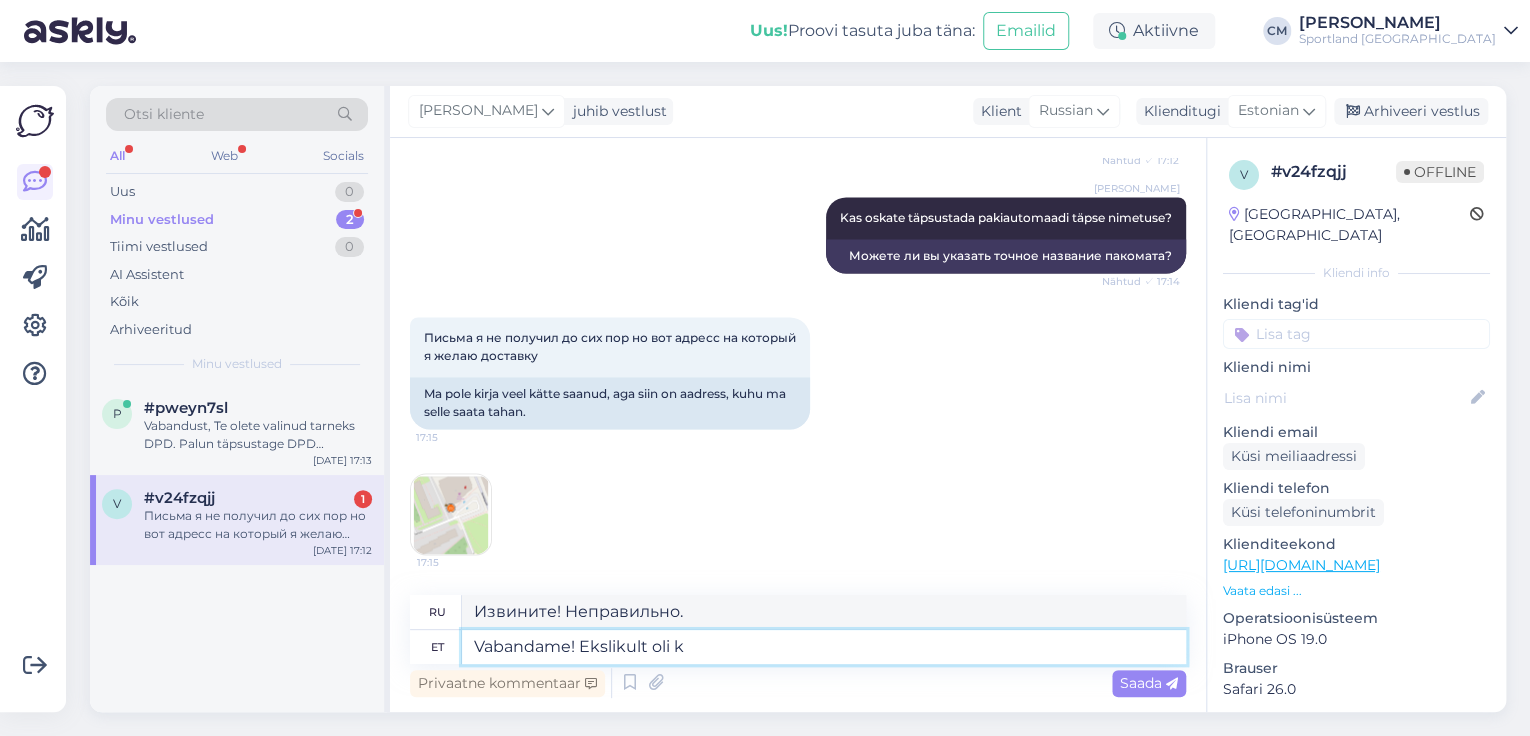 type on "Vabandame! Ekslikult oli ko" 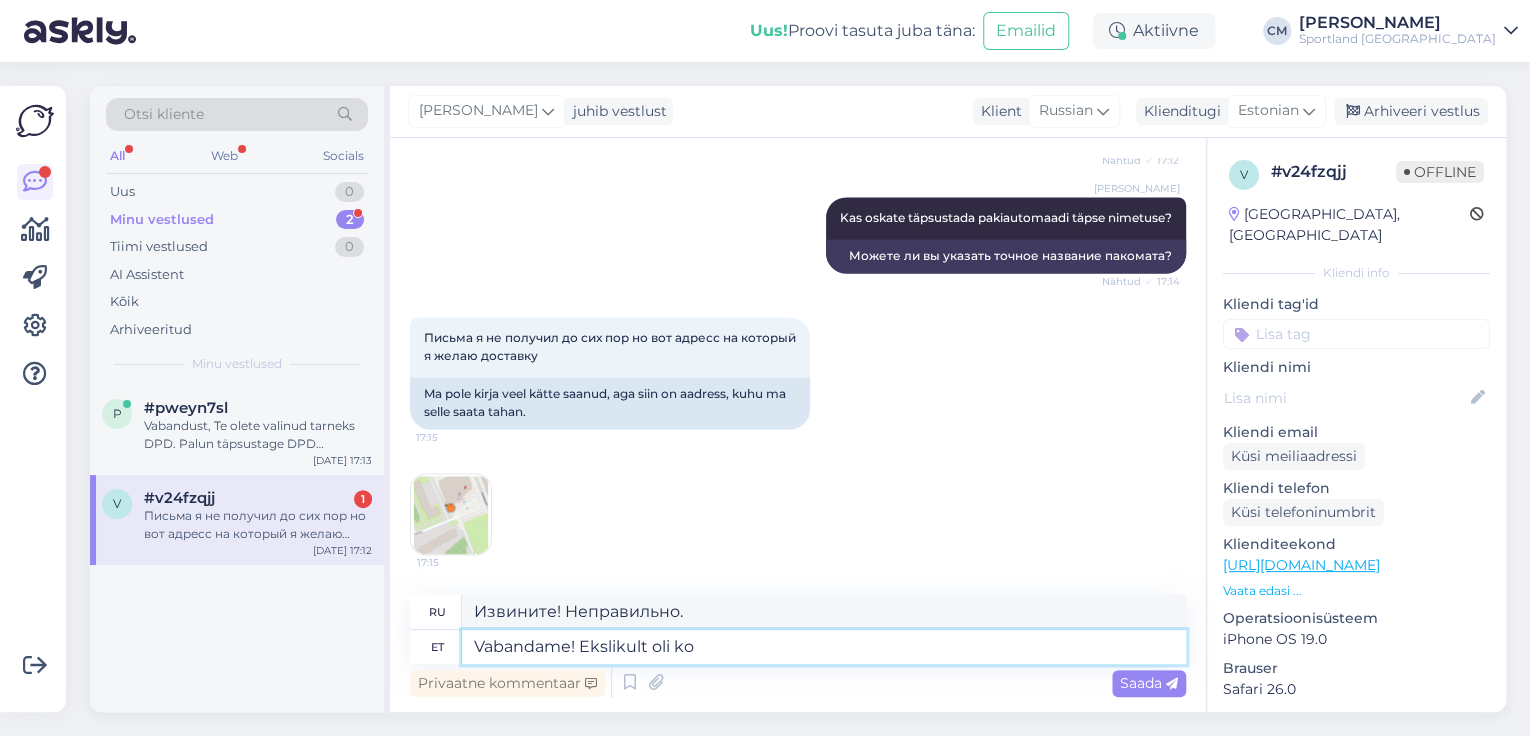 type on "Извините! Это была ошибка." 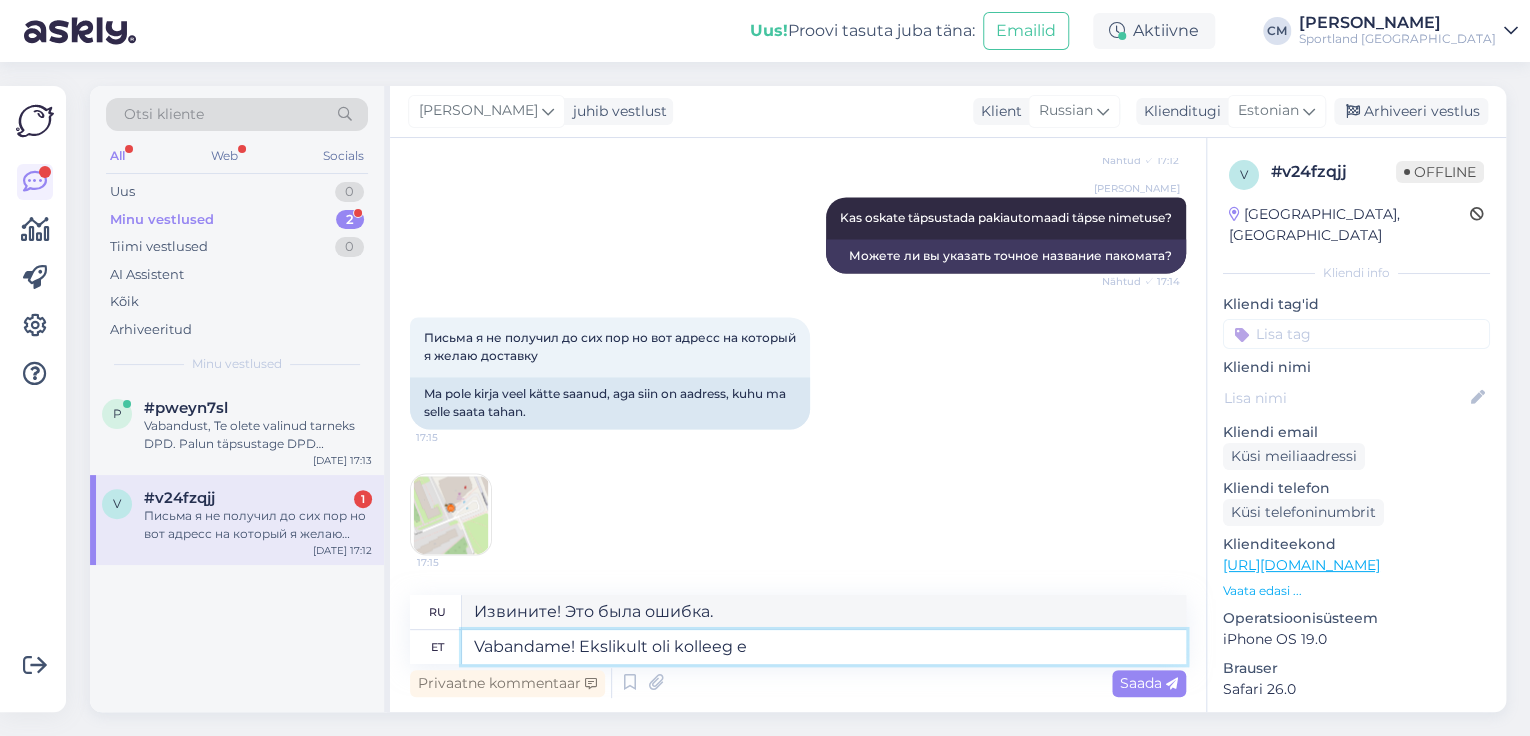 type on "Vabandame! Ekslikult oli kolleeg ed" 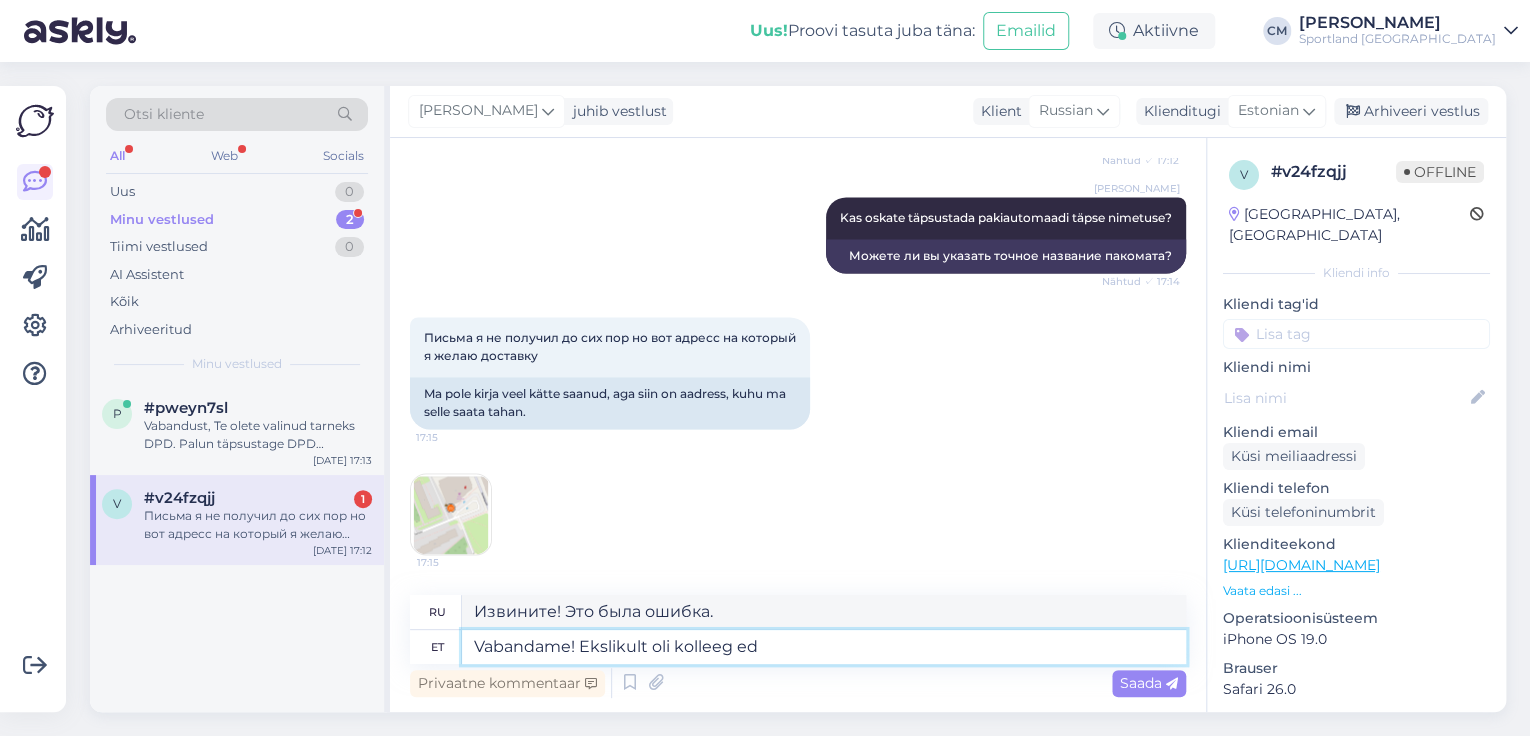 type on "Извините! Это был коллега по ошибке." 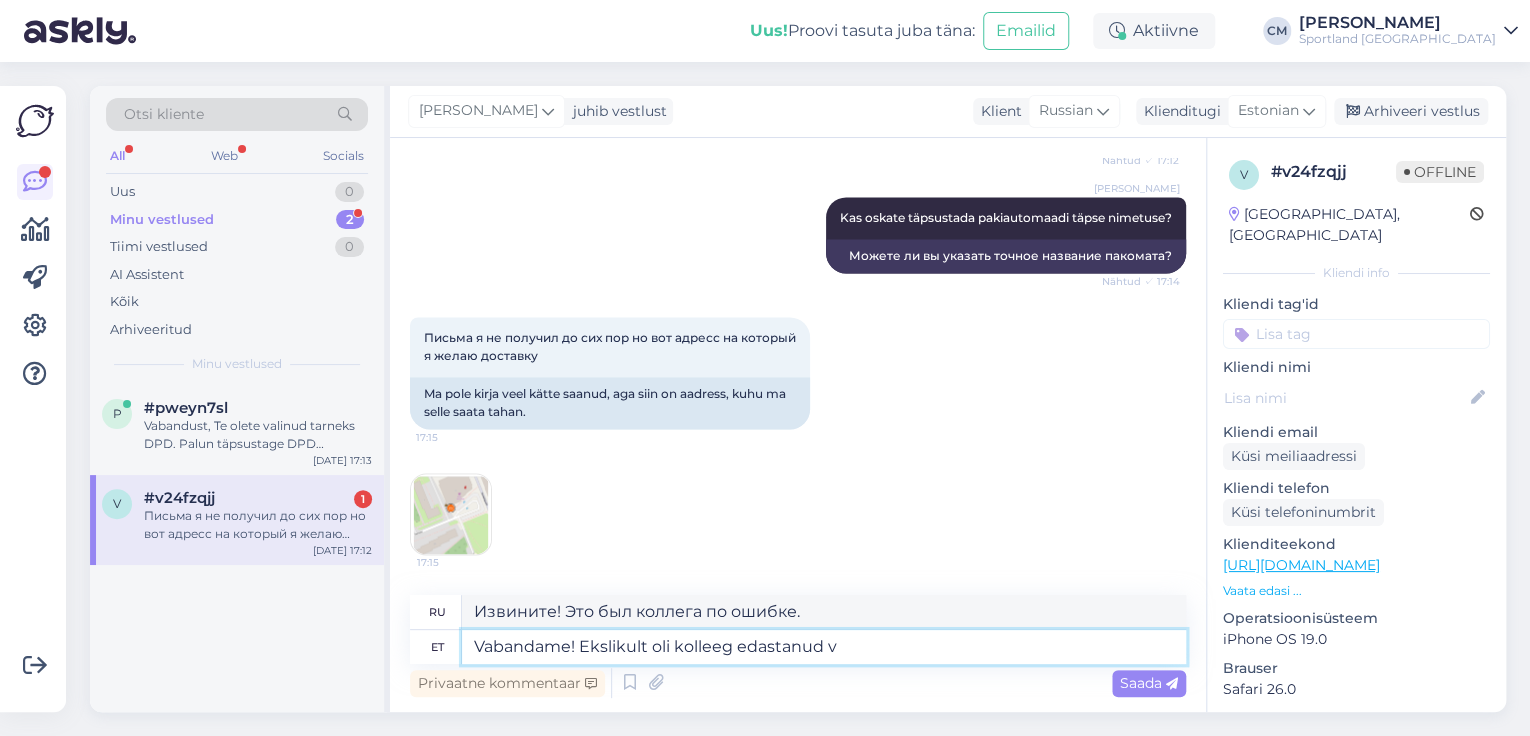 type on "Vabandame! Ekslikult oli kolleeg edastanud va" 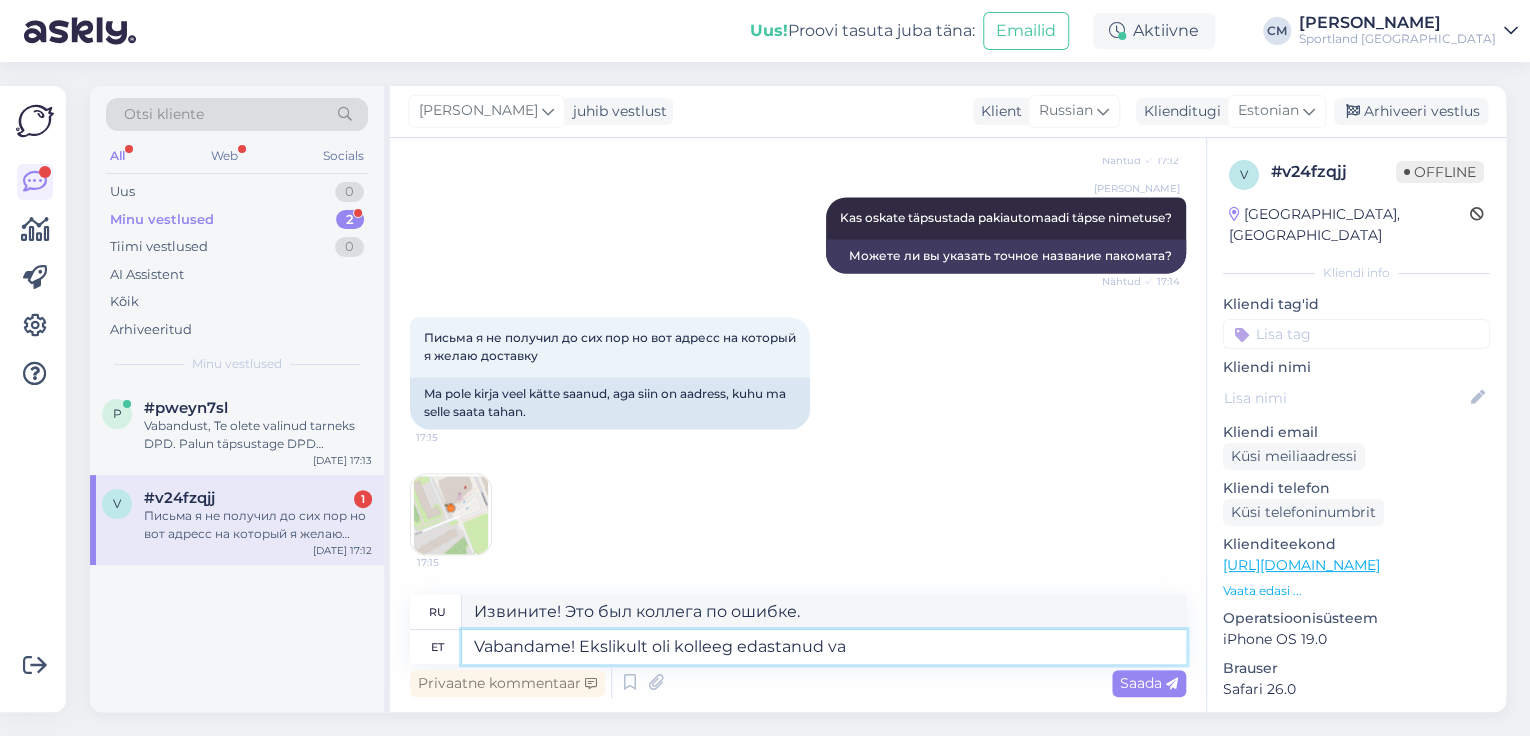 type on "Извините! [PERSON_NAME] по ошибке переслал" 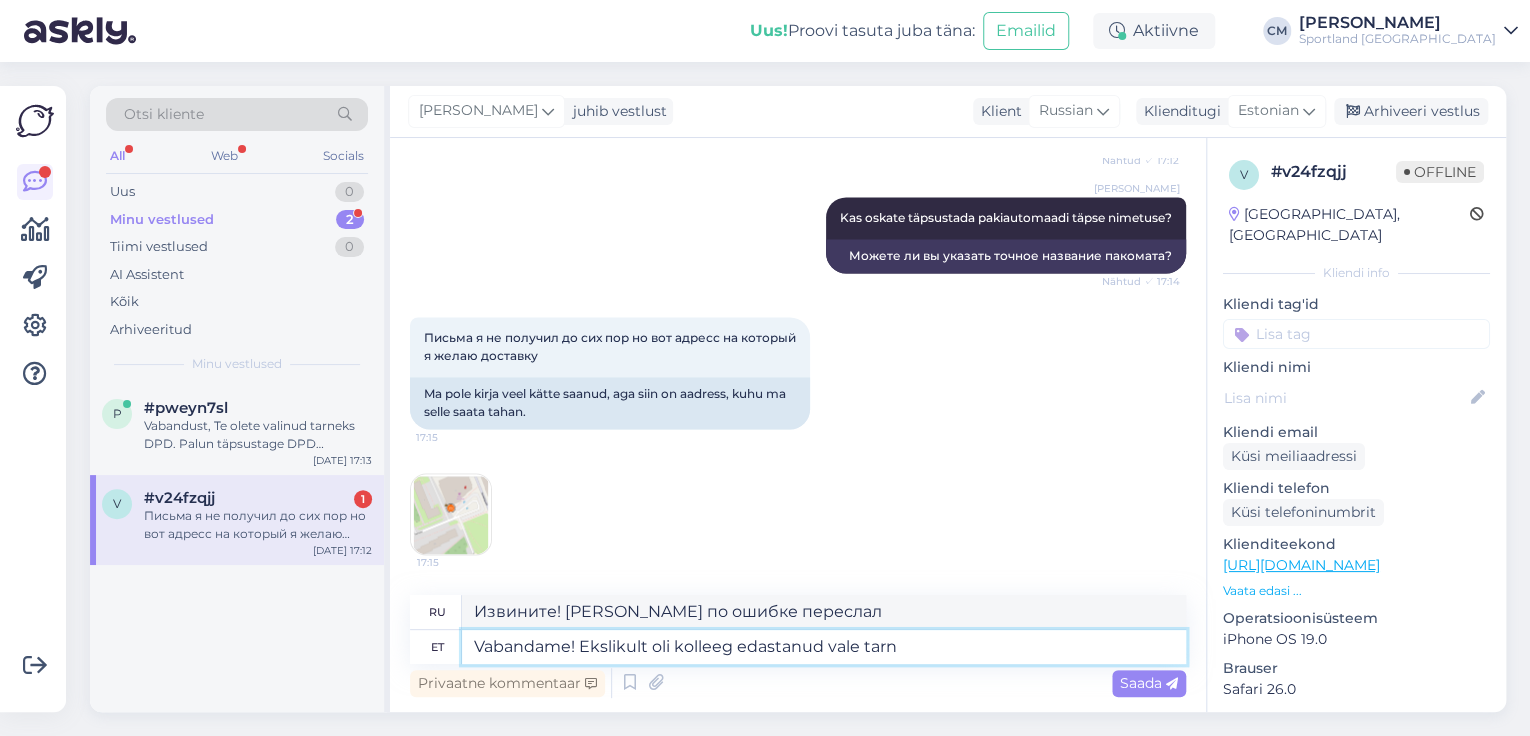type on "Vabandame! Ekslikult oli kolleeg edastanud vale tarne" 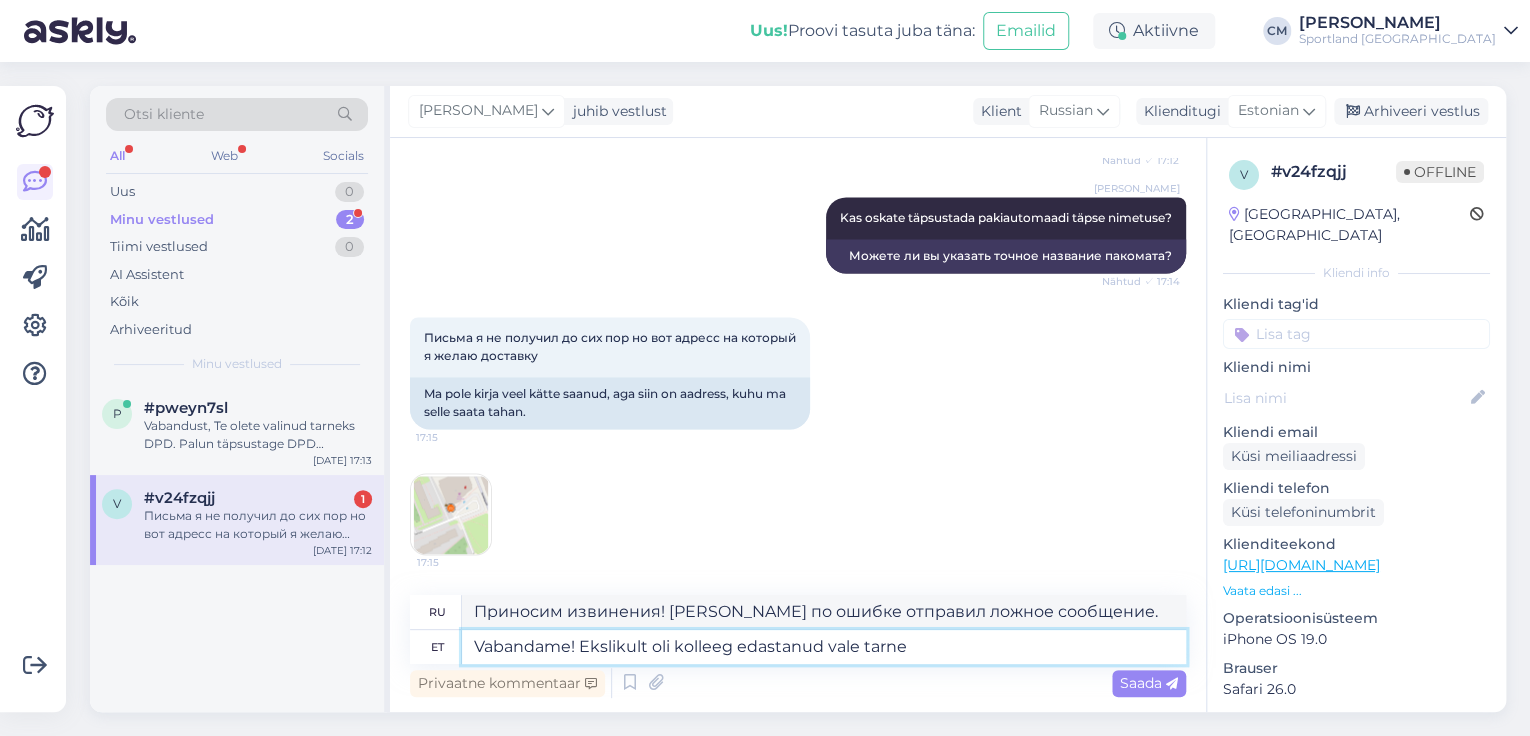 type on "Приносим извинения! [PERSON_NAME] по ошибке отправил не тот заказ." 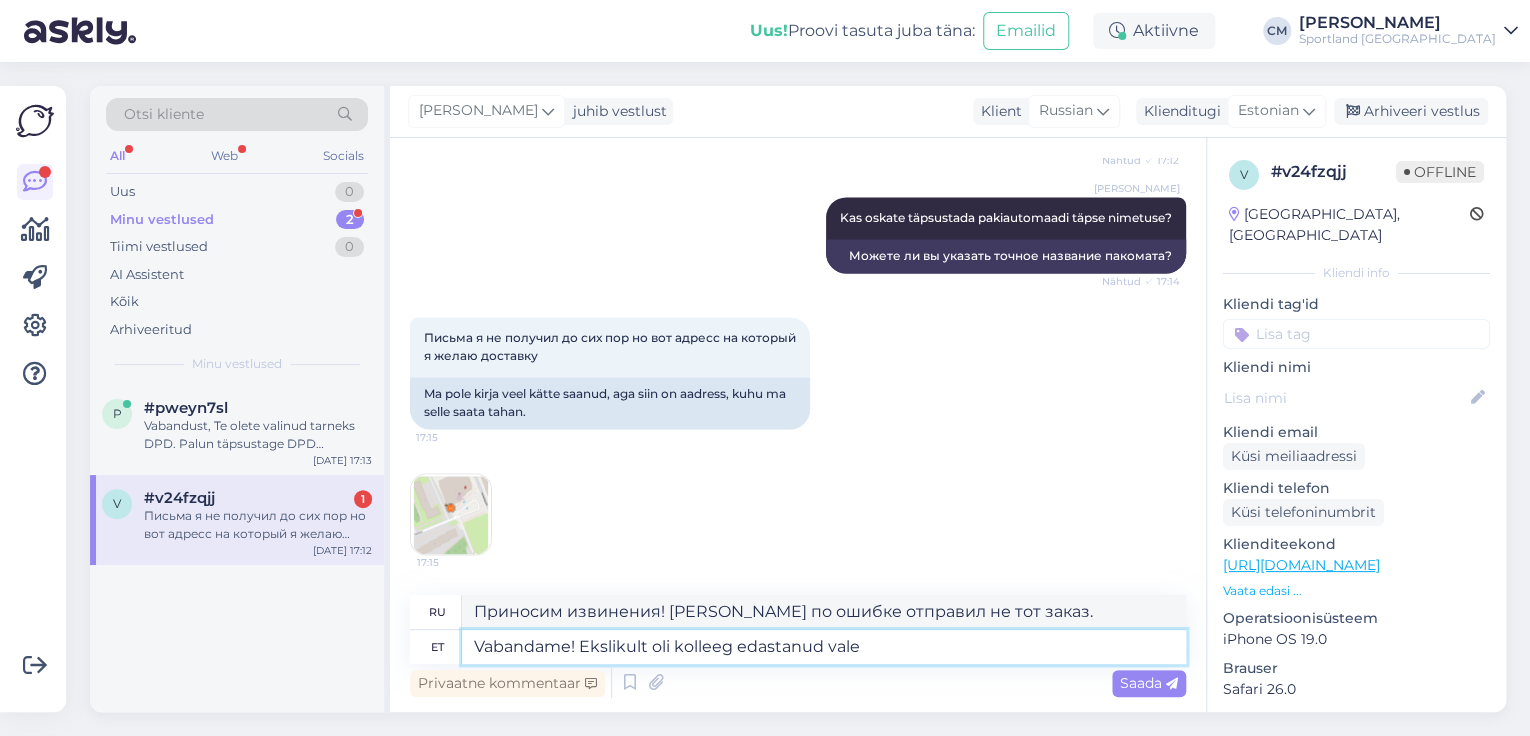 type on "Vabandame! Ekslikult oli kolleeg edastanud vale" 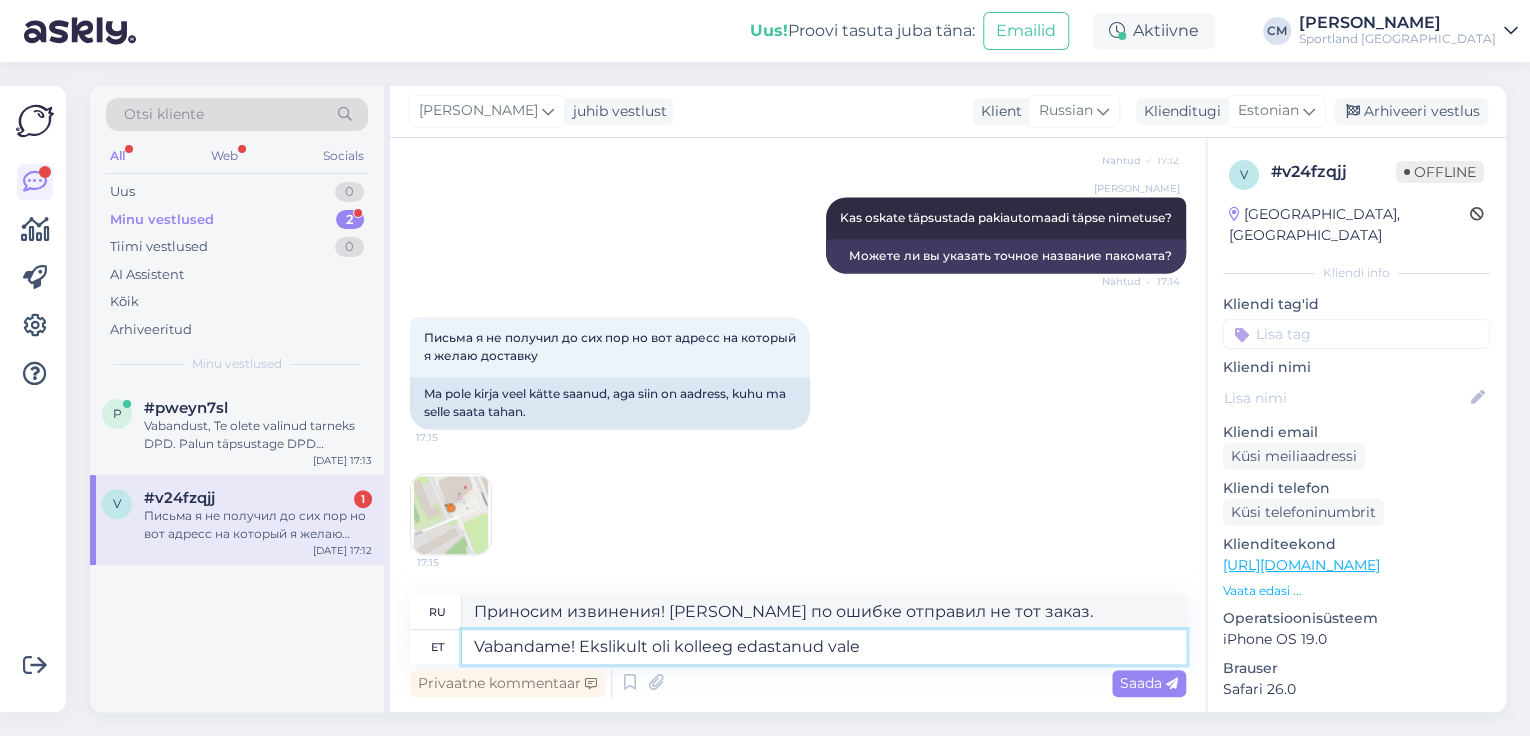 type on "Приносим извинения! [PERSON_NAME] по ошибке отправил ложное сообщение." 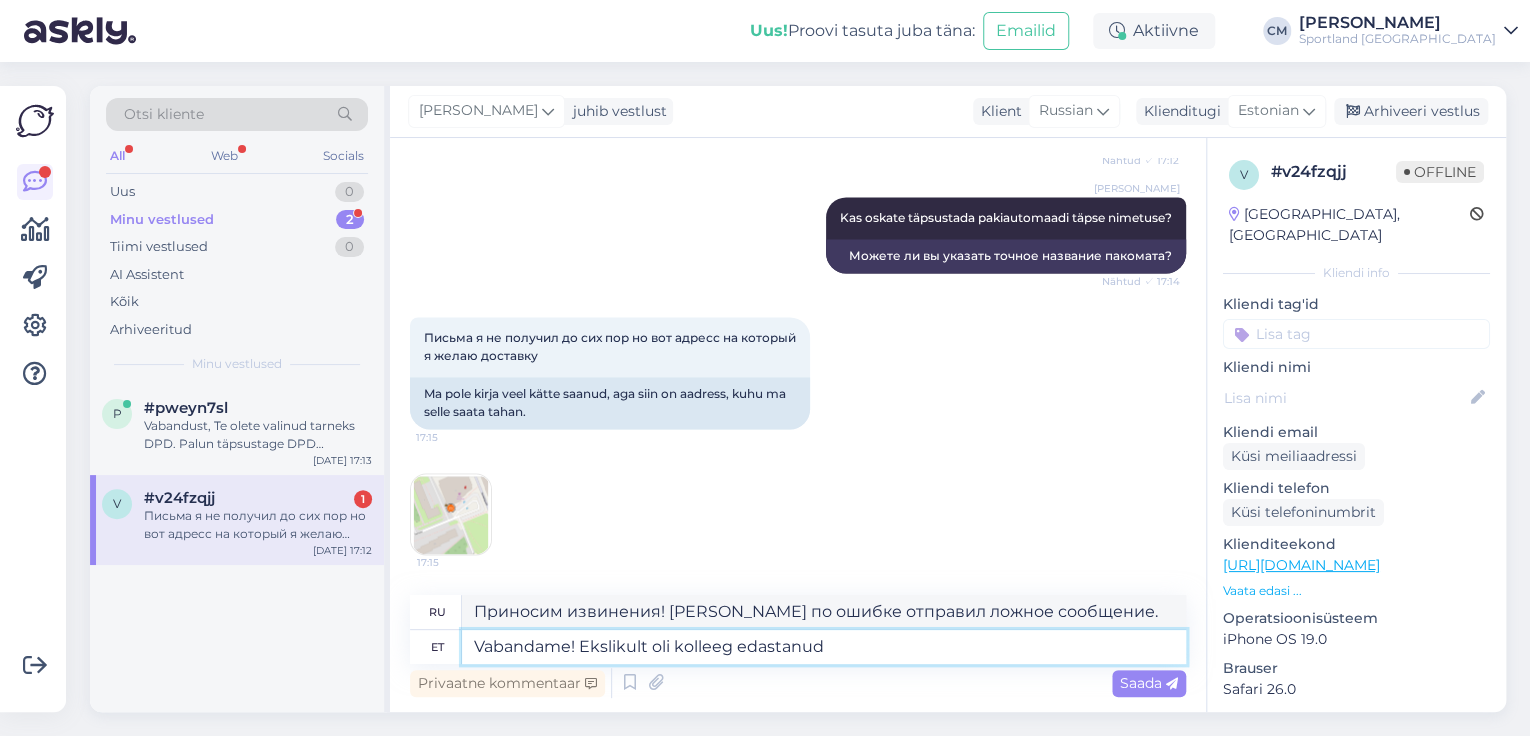 type on "Vabandame! Ekslikult oli kolleeg edastanud O" 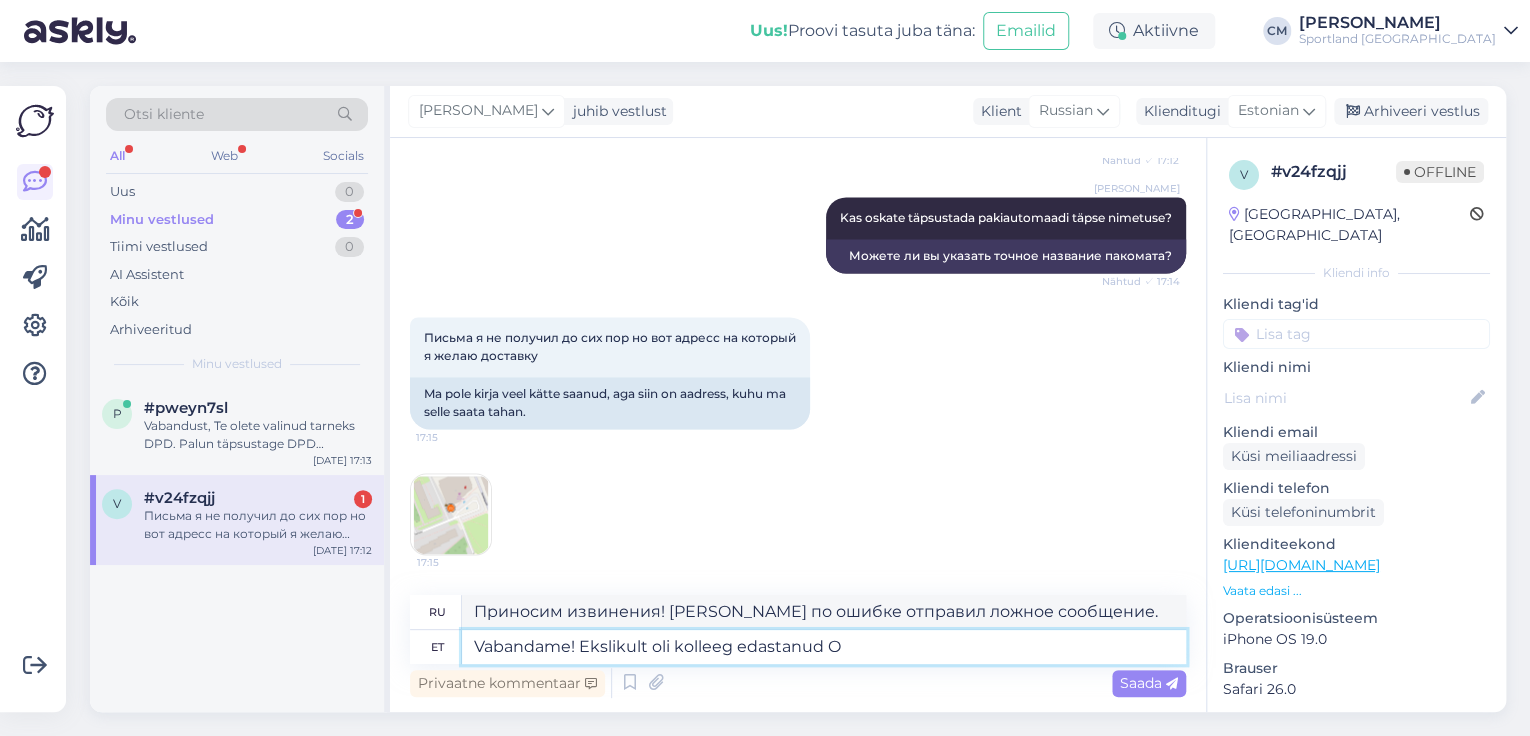 type on "Извините! [PERSON_NAME] по ошибке переслал" 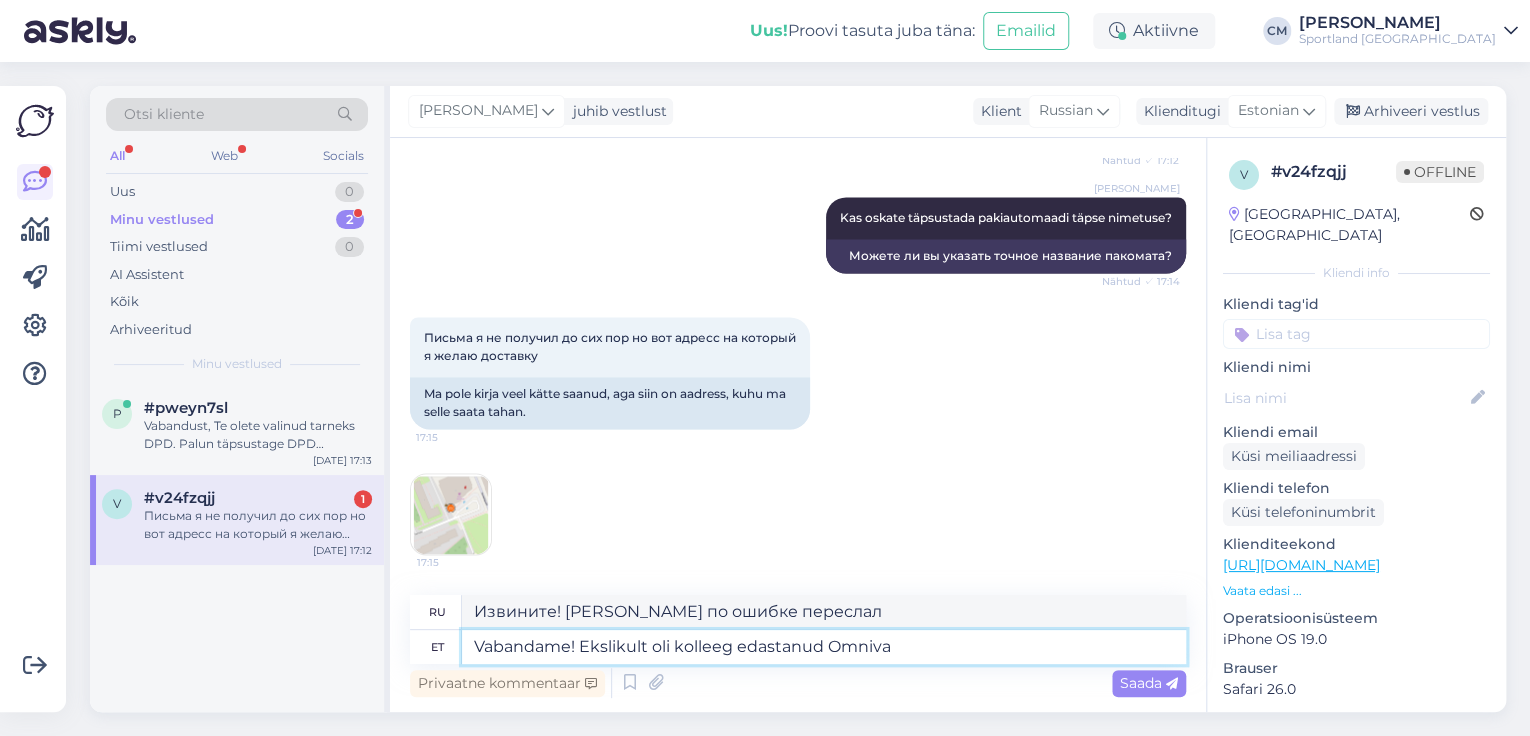type on "Vabandame! Ekslikult oli kolleeg edastanud Omniva l" 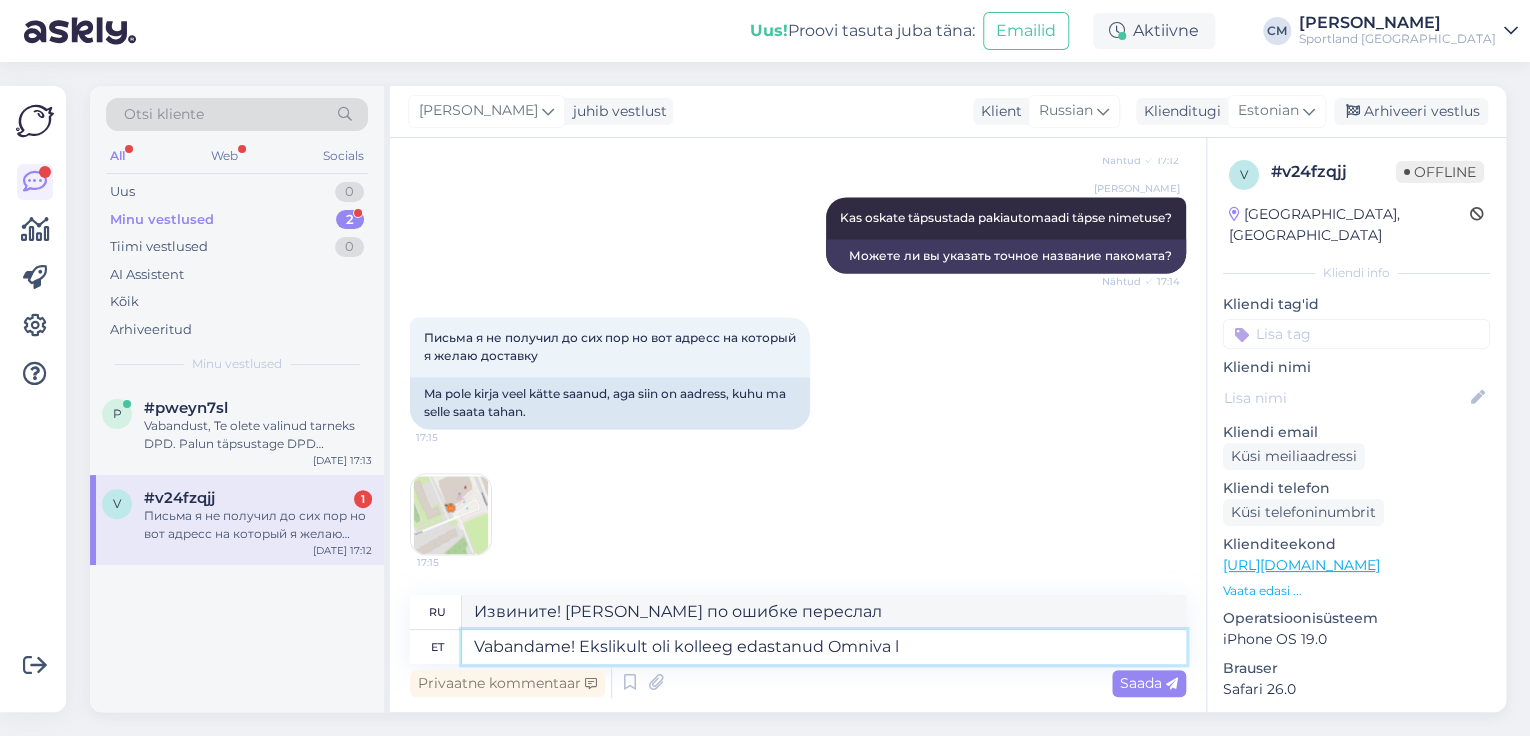 type on "Приносим извинения! [PERSON_NAME] по ошибке переслал сообщение в [GEOGRAPHIC_DATA]." 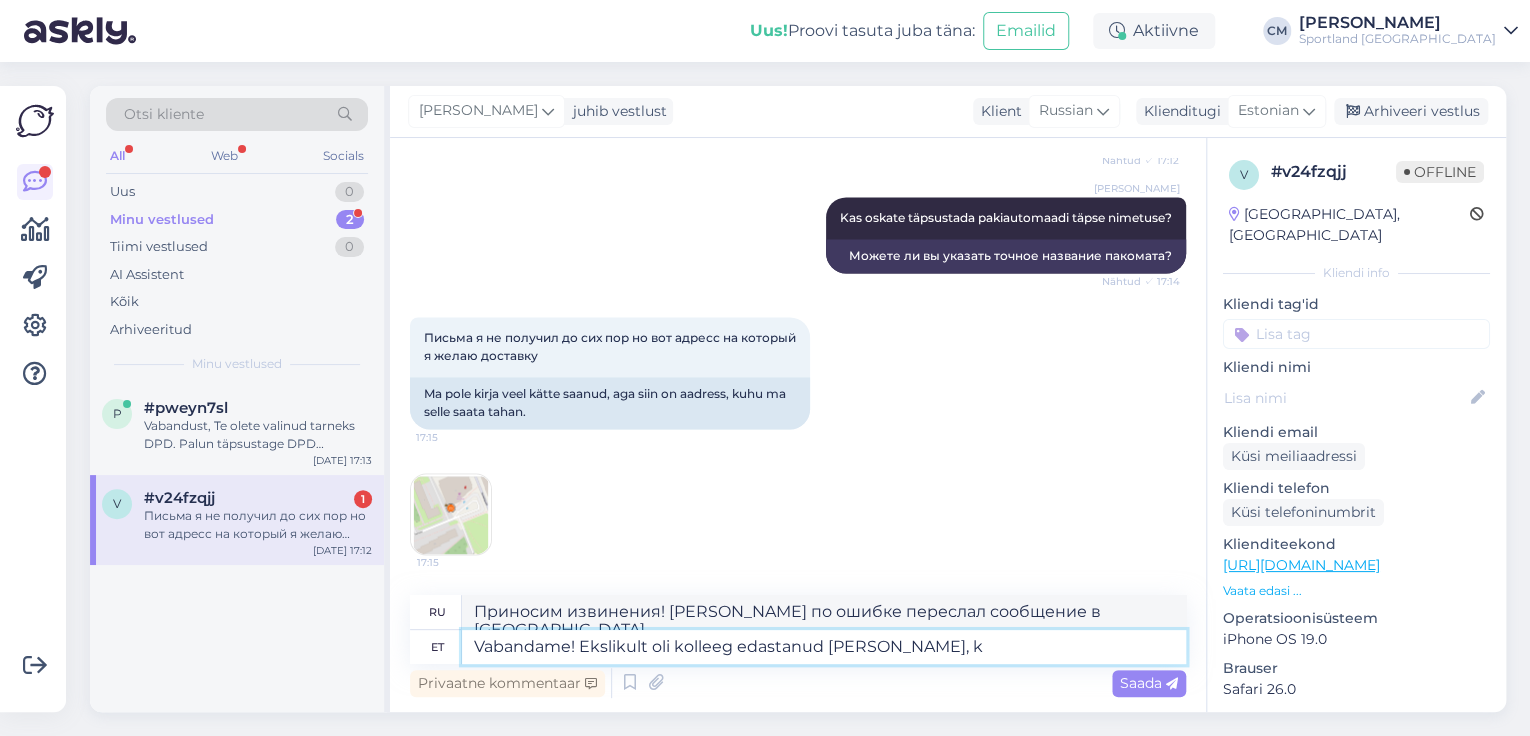 type on "Vabandame! Ekslikult oli kolleeg edastanud [PERSON_NAME], ku" 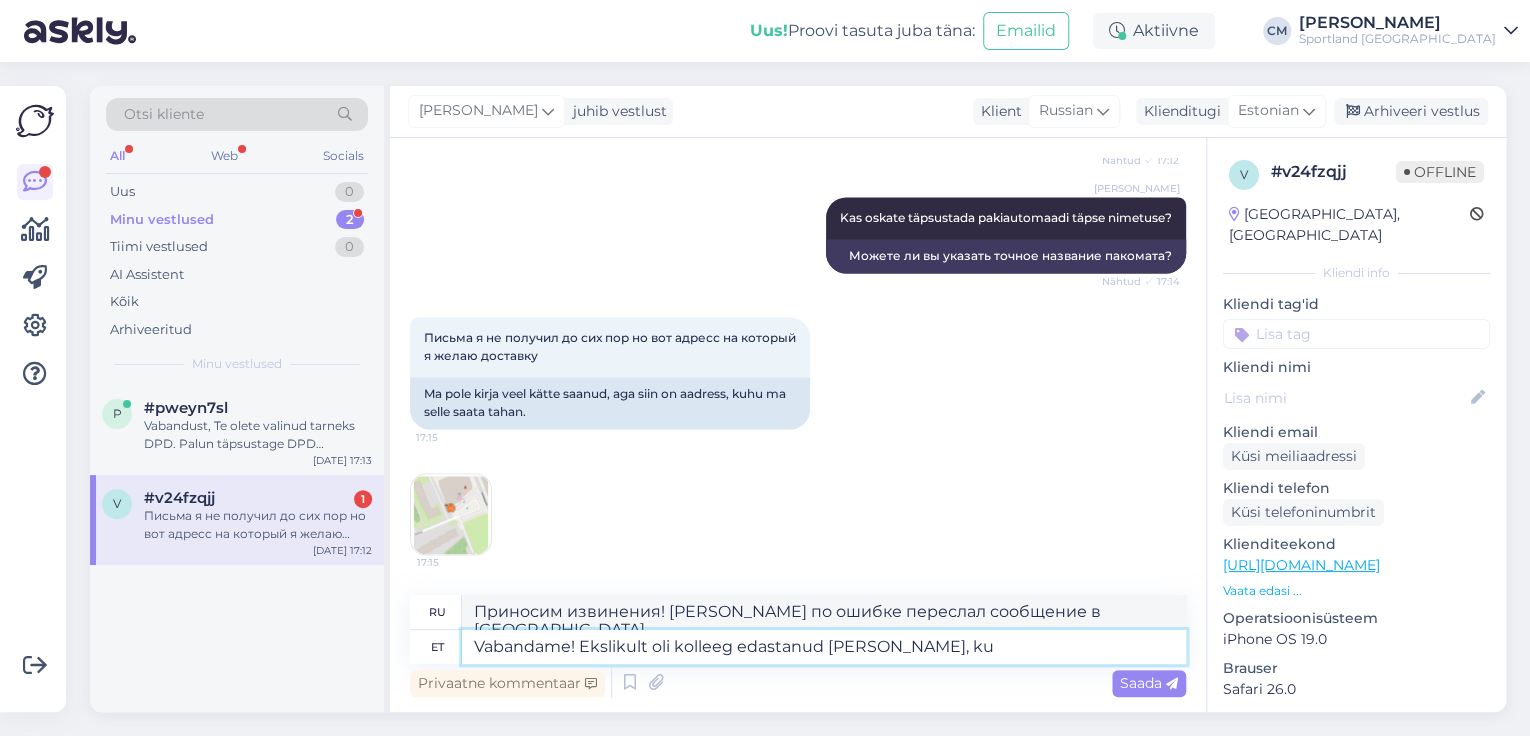type on "Приносим извинения! [PERSON_NAME] по ошибке переслал ссылку на Omniva." 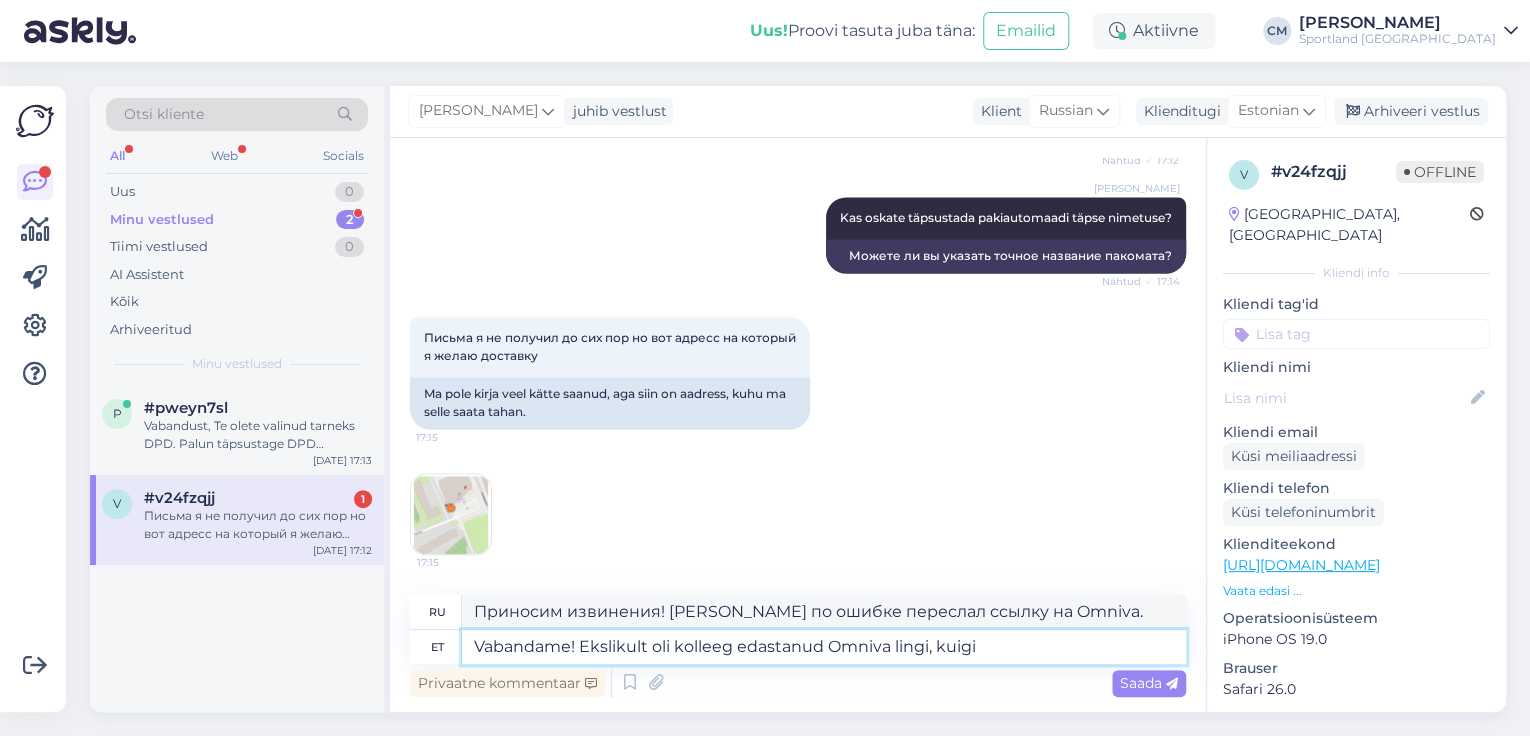 type on "Vabandame! Ekslikult oli kolleeg edastanud Omniva lingi, kuigi t" 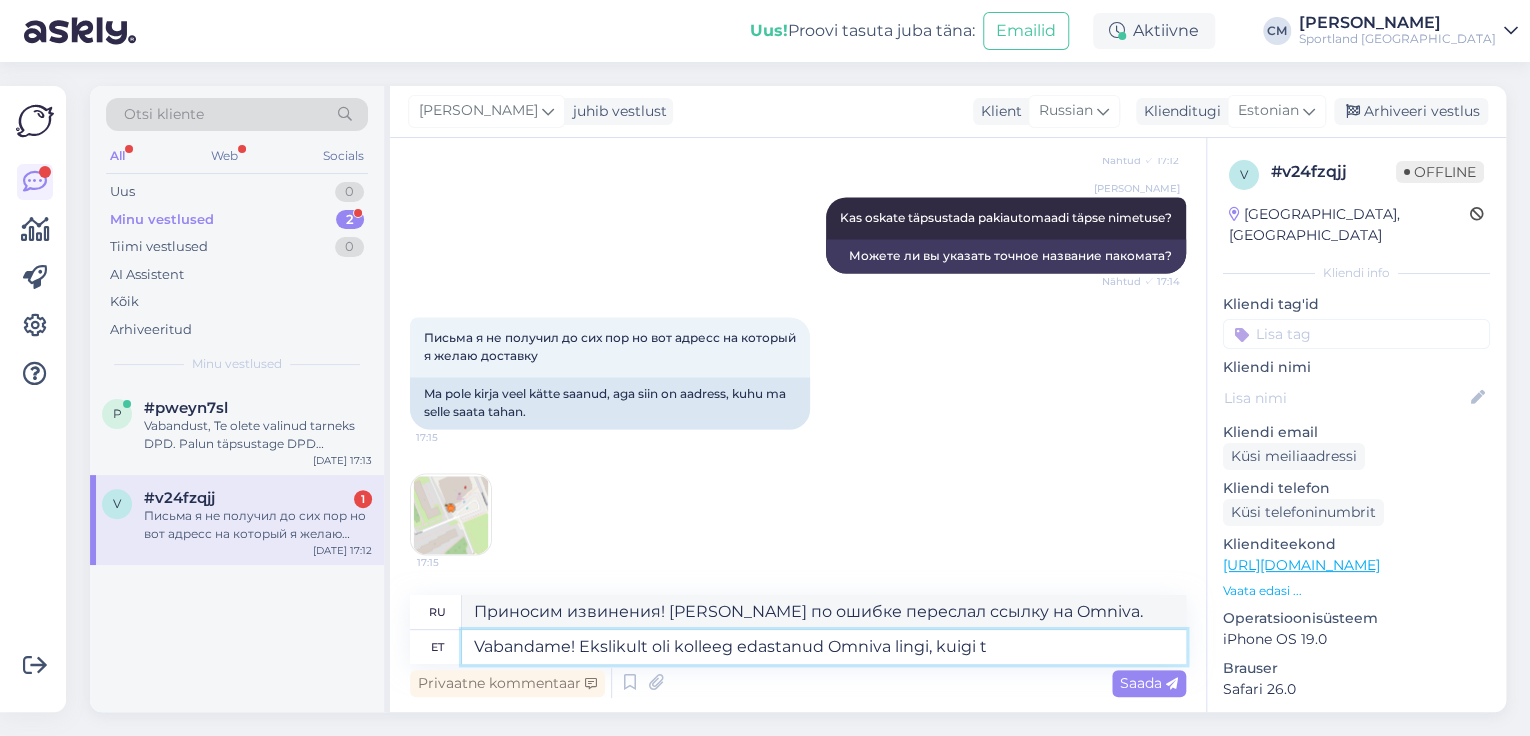 type on "Приносим извинения! [PERSON_NAME] по ошибке переслал ссылку на [PERSON_NAME], хотя" 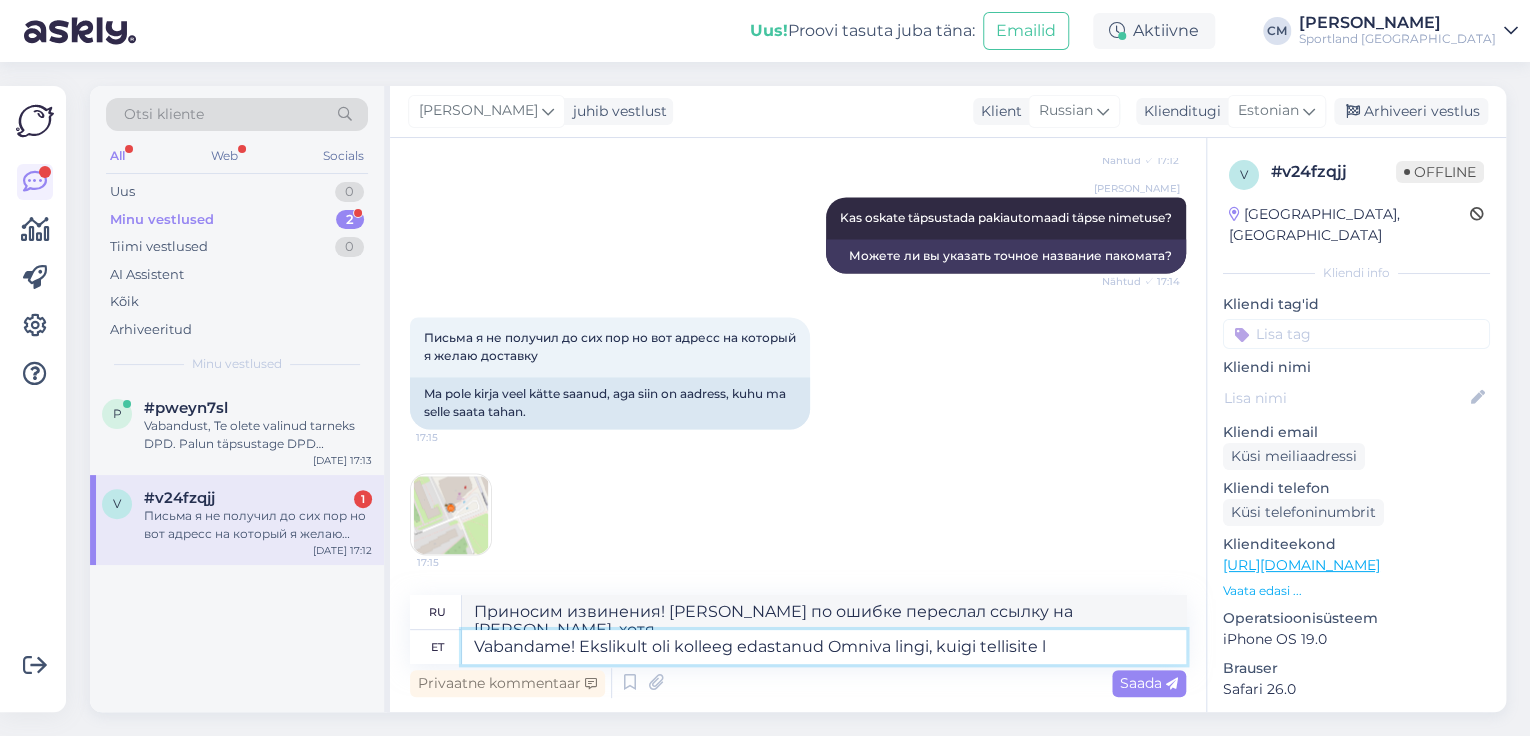 type on "Vabandame! Ekslikult oli kolleeg edastanud Omniva lingi, kuigi tellisite lä" 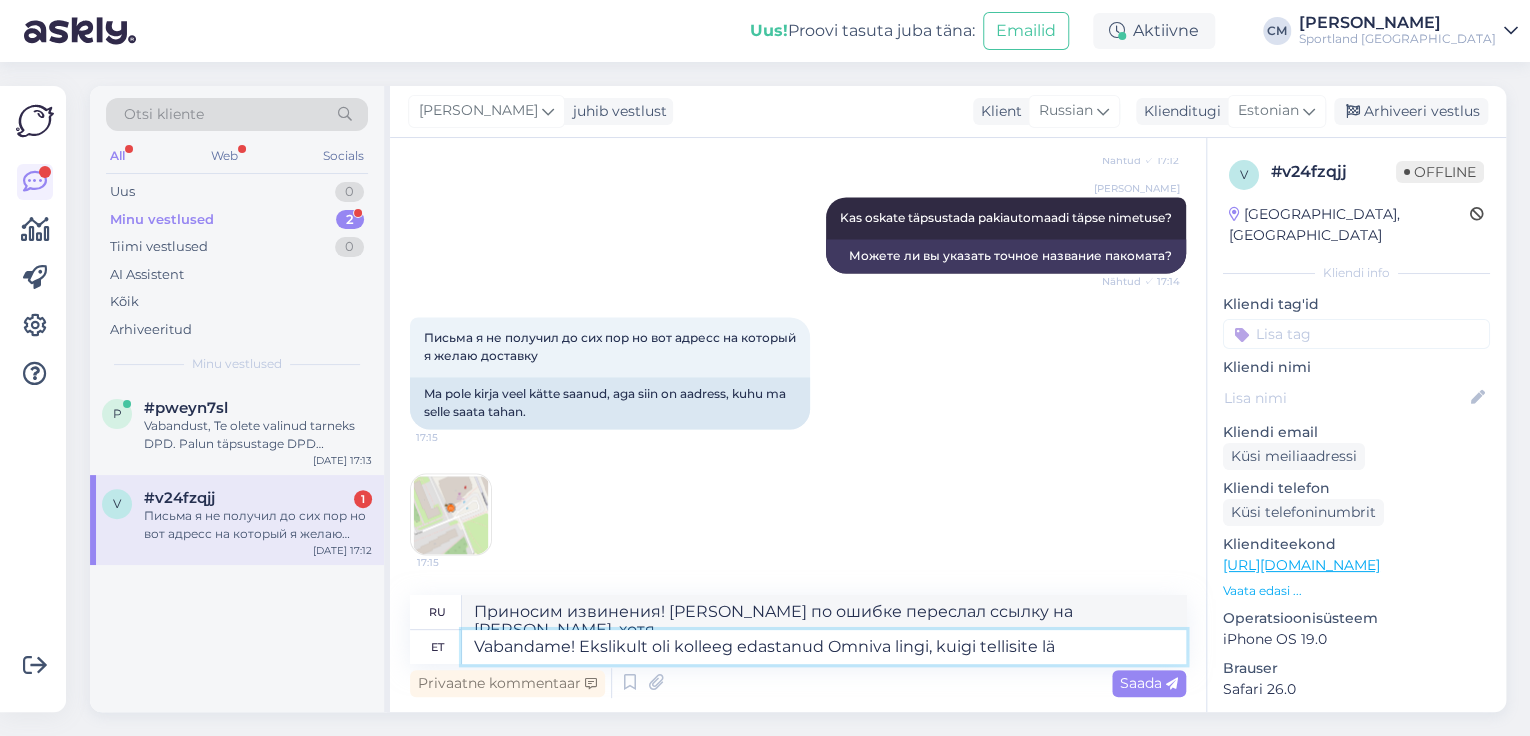 type on "Приносим извинения! [PERSON_NAME] по ошибке отправил вам ссылку на [PERSON_NAME], хотя вы уже подписались." 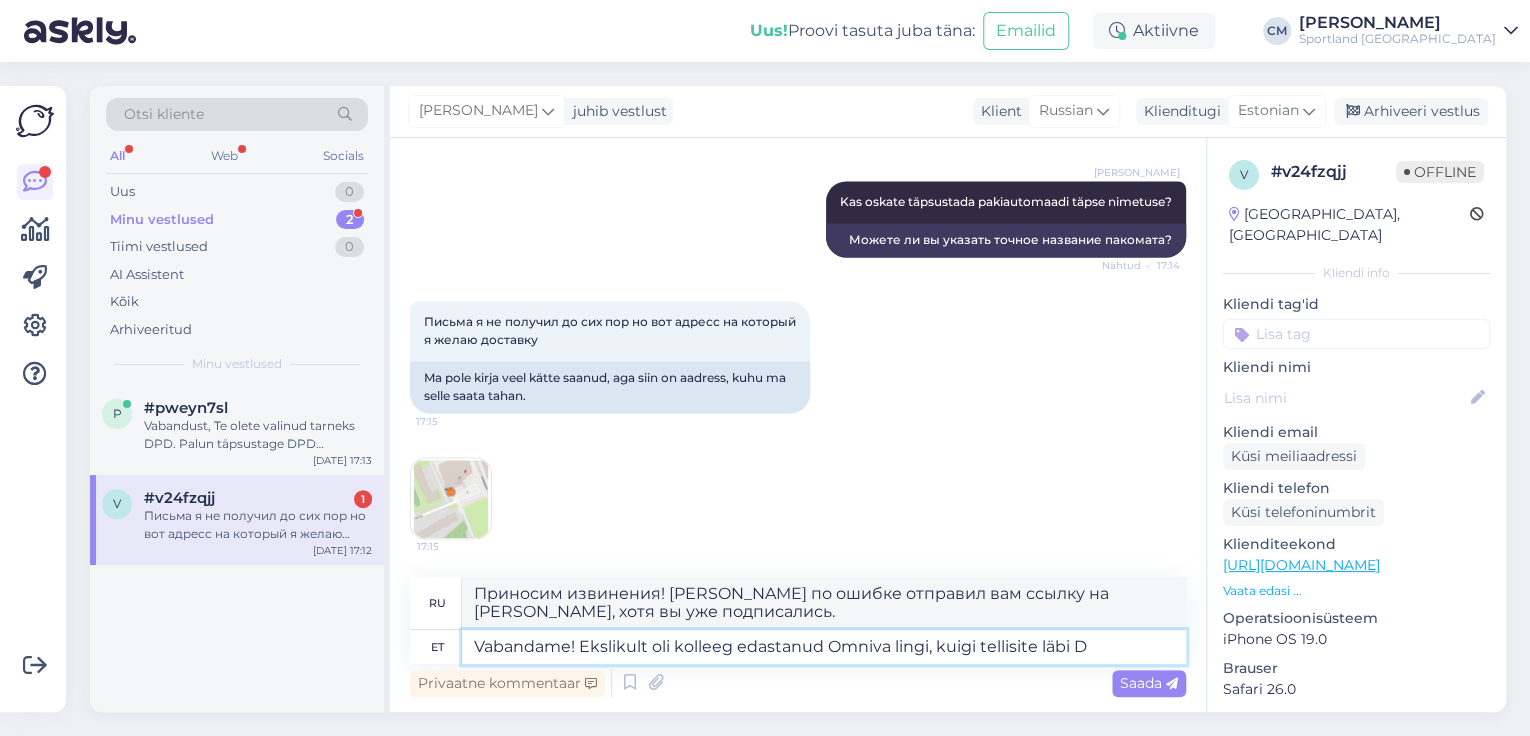 type on "Vabandame! Ekslikult oli kolleeg edastanud Omniva lingi, kuigi tellisite läbi DP" 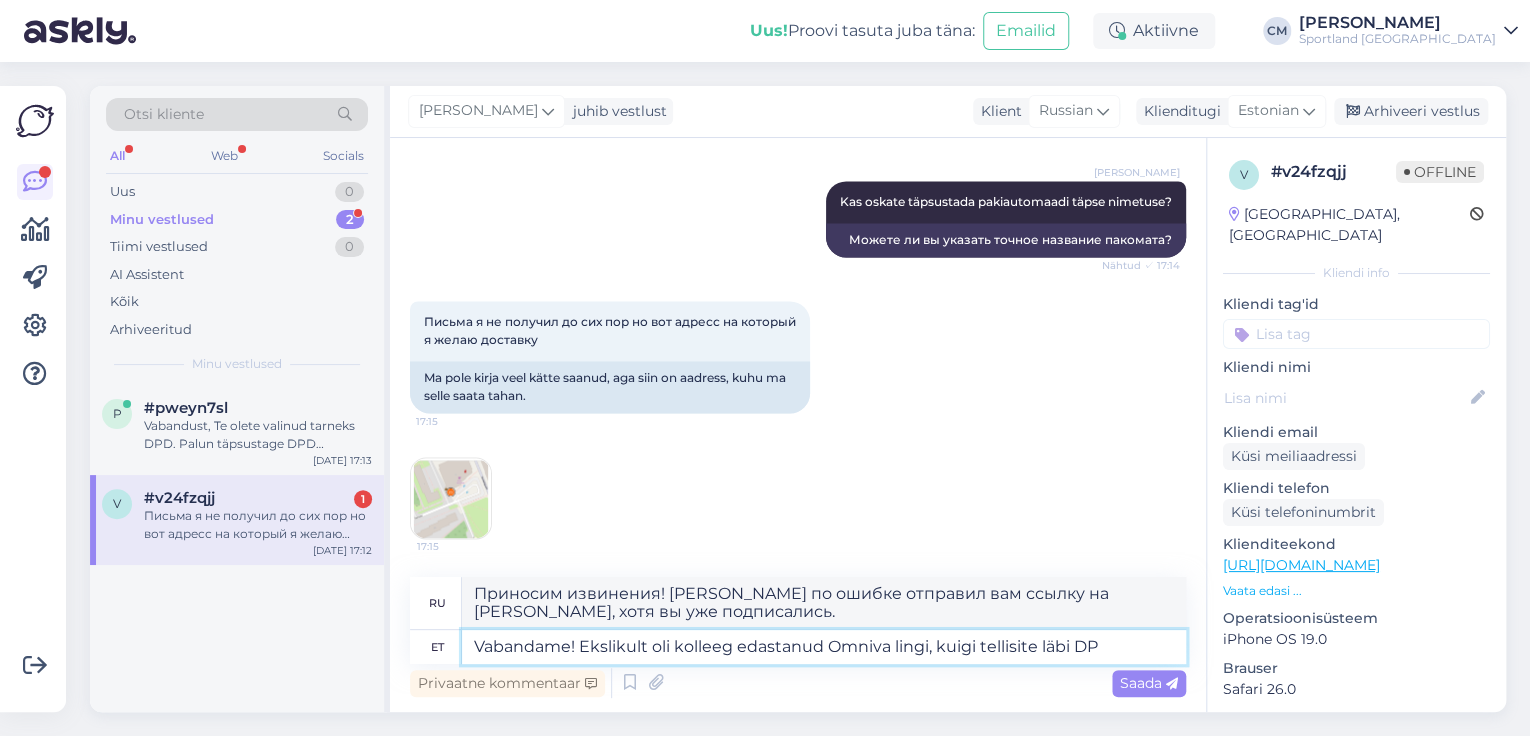 type on "Приносим извинения! [PERSON_NAME] по ошибке отправил вам ссылку на [PERSON_NAME], хотя вы заказывали через" 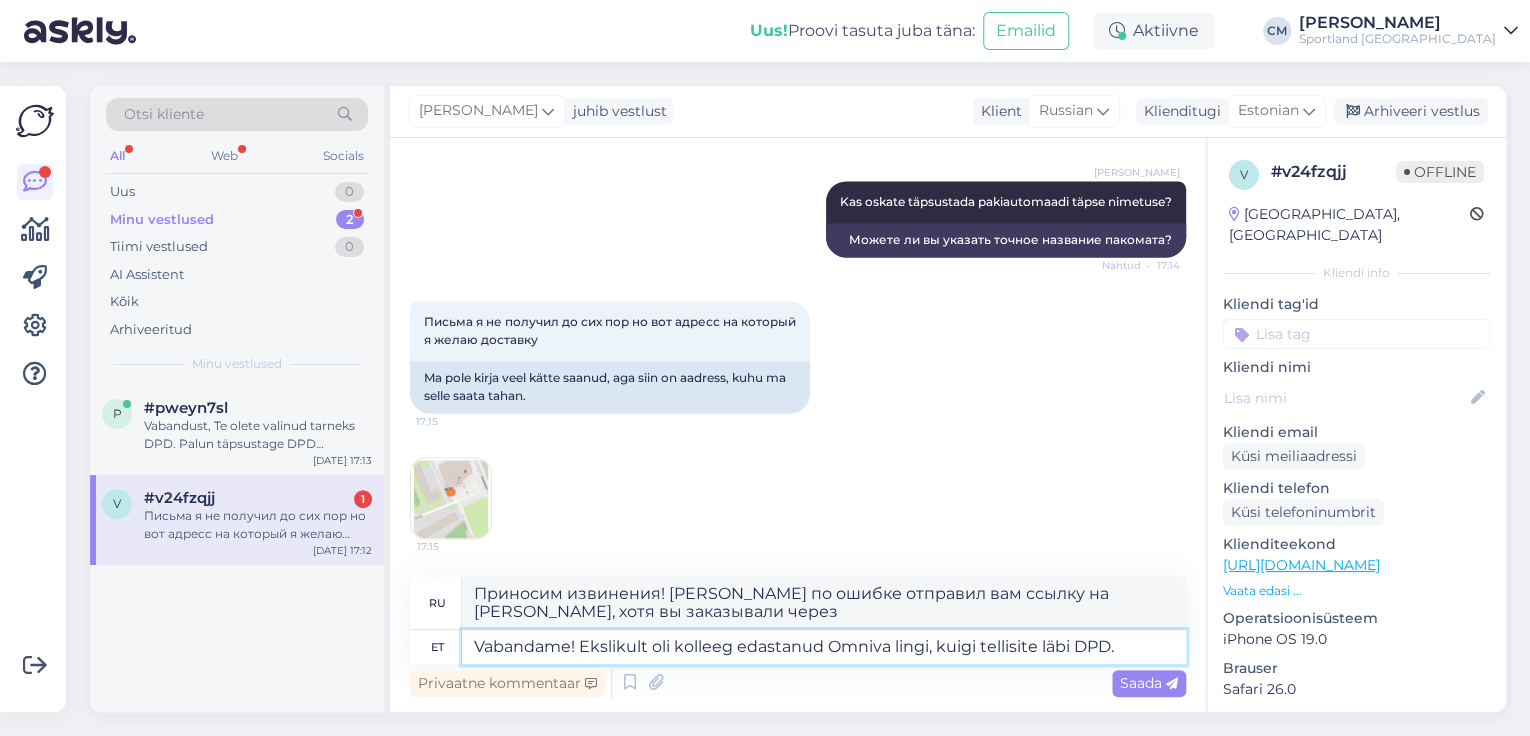 type on "Vabandame! Ekslikult oli kolleeg edastanud Omniva lingi, kuigi tellisite läbi DPD. P" 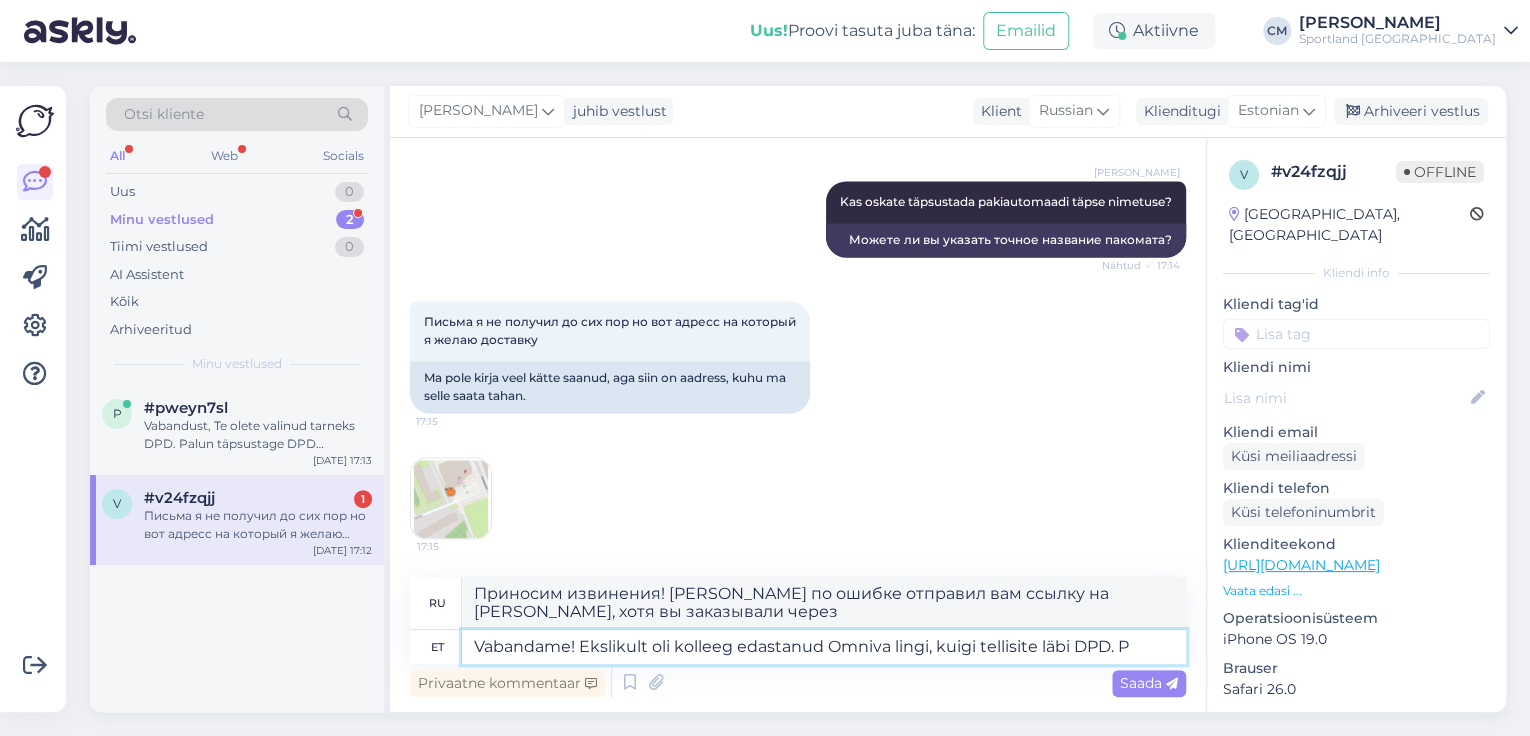 type on "Приносим извинения! [PERSON_NAME] по ошибке отправил вам ссылку на [PERSON_NAME], хотя вы заказывали через DPD." 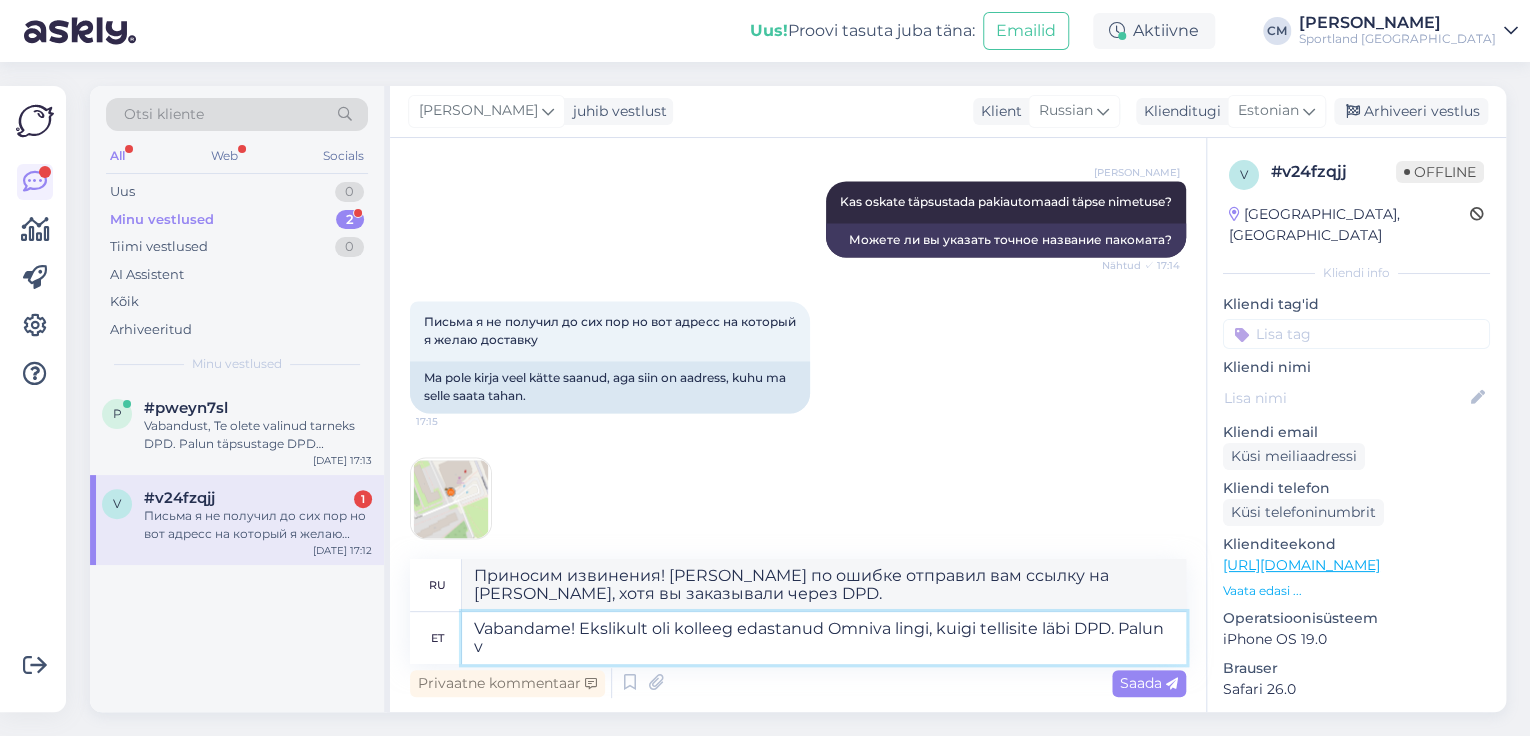 type on "Vabandame! Ekslikult oli kolleeg edastanud Omniva lingi, kuigi tellisite läbi DPD. Palun va" 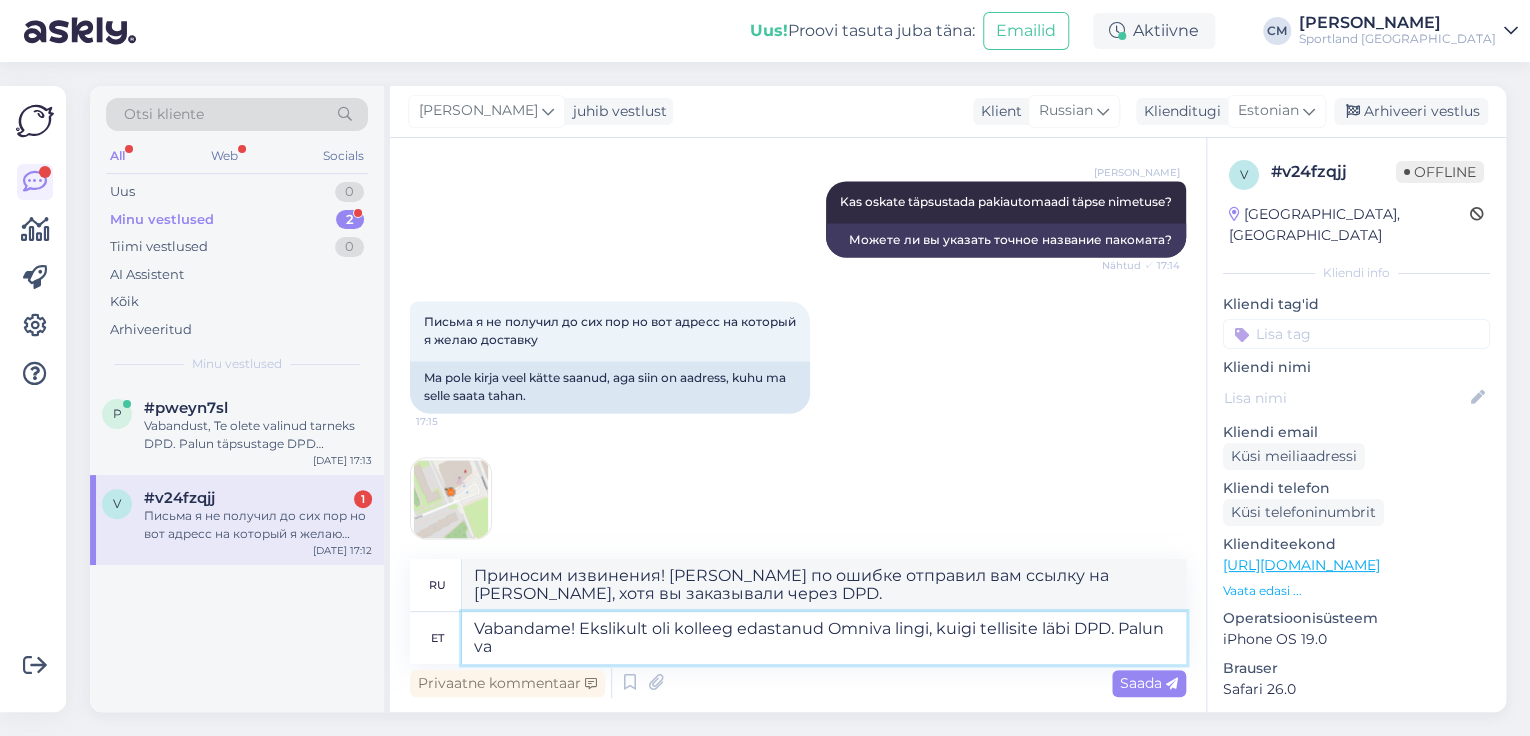 type on "Приносим извинения! [PERSON_NAME] по ошибке отправил ссылку на [PERSON_NAME], хотя вы заказывали через DPD. Пожалуйста." 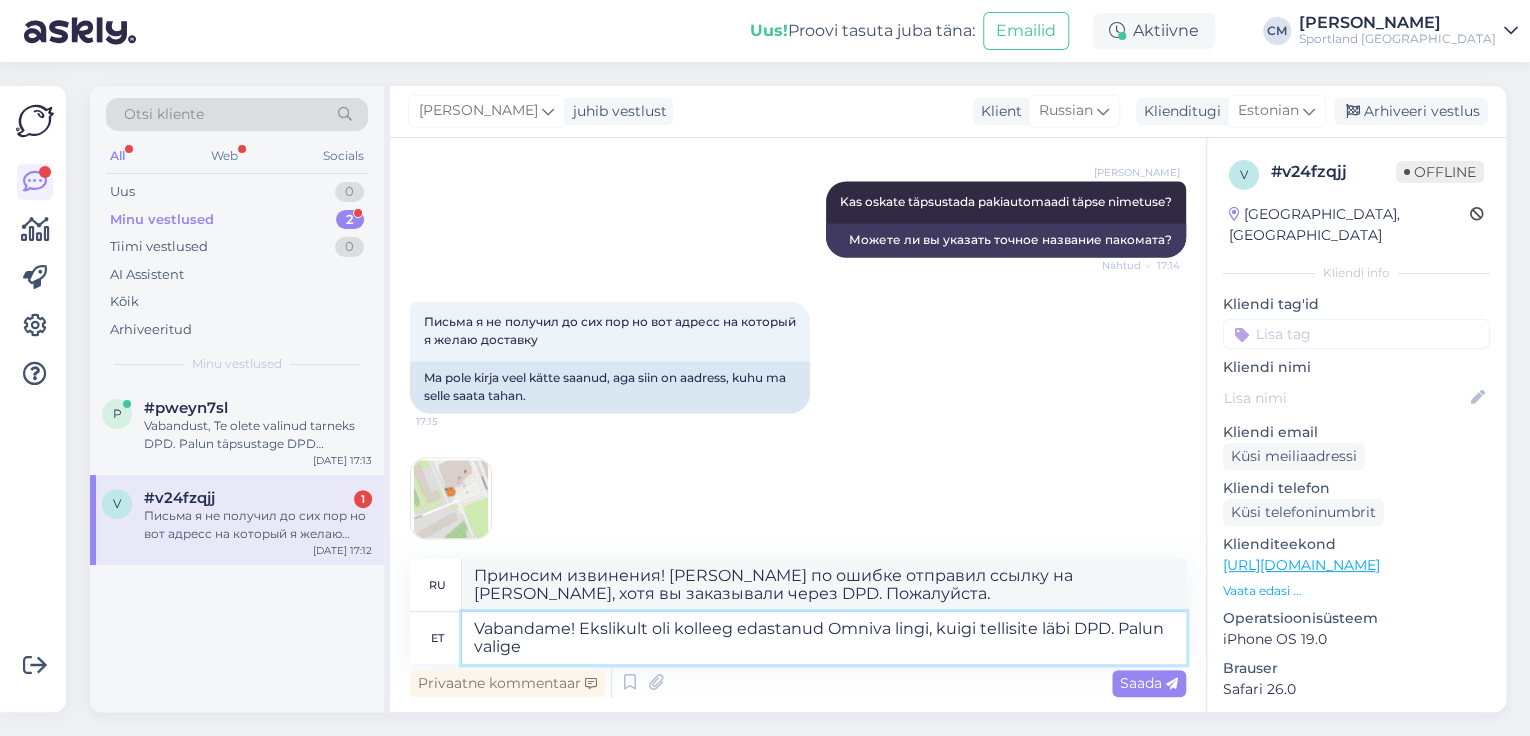 type on "Vabandame! Ekslikult oli kolleeg edastanud Omniva lingi, kuigi tellisite läbi DPD. Palun valige" 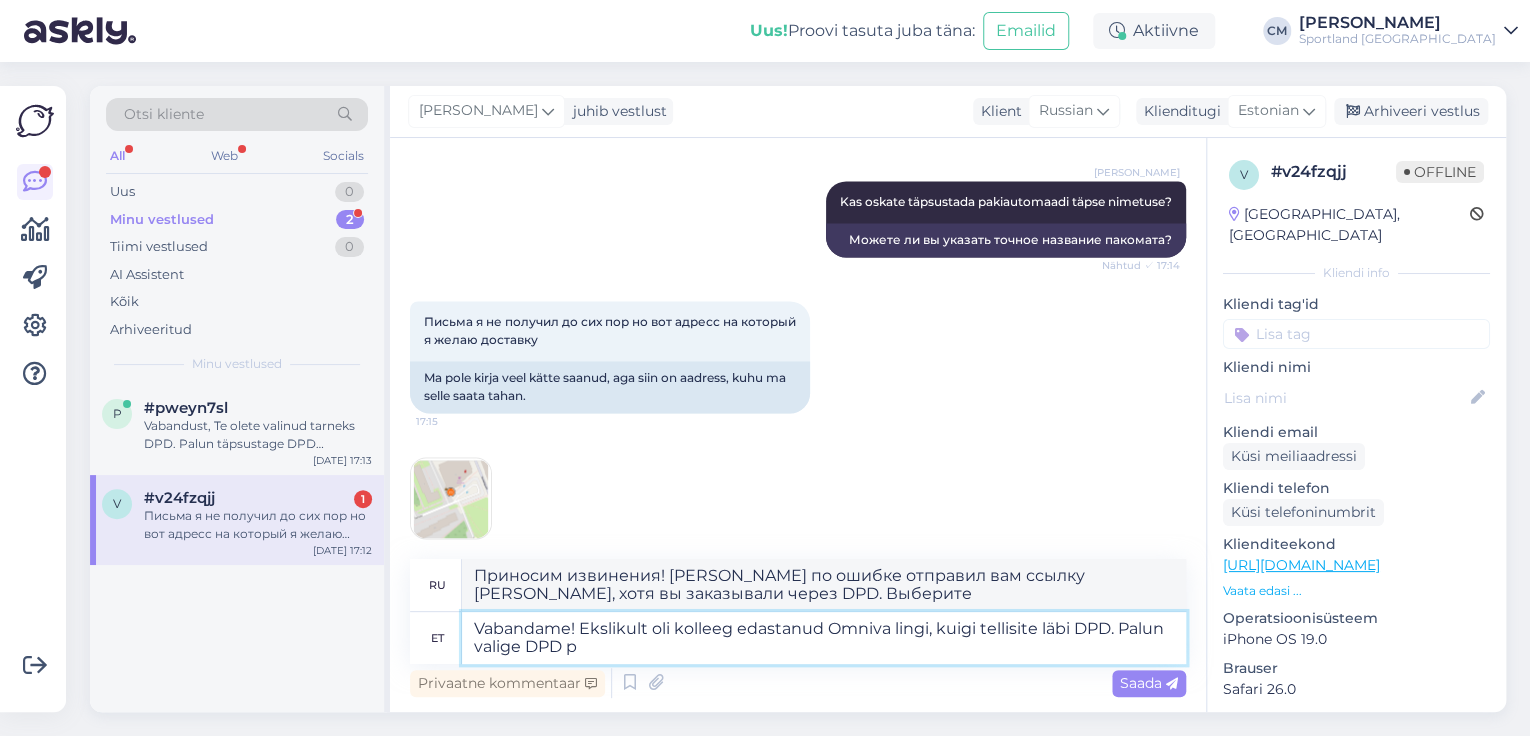 type on "Vabandame! Ekslikult oli kolleeg edastanud Omniva lingi, kuigi tellisite läbi DPD. Palun valige DPD pa" 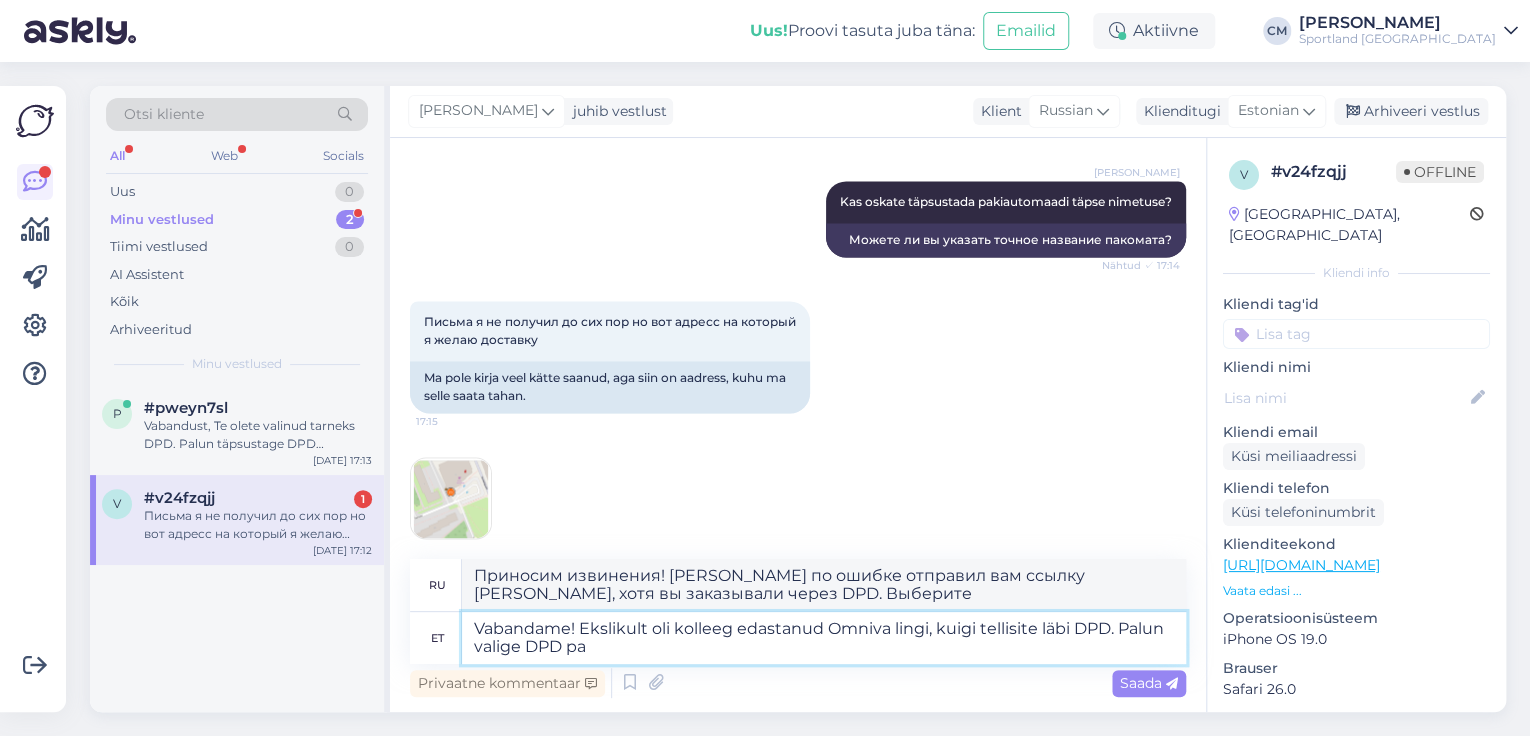 type on "Приносим извинения! [PERSON_NAME] по ошибке отправил вам ссылку [PERSON_NAME], хотя вы заказывали через DPD. Выберите DPD." 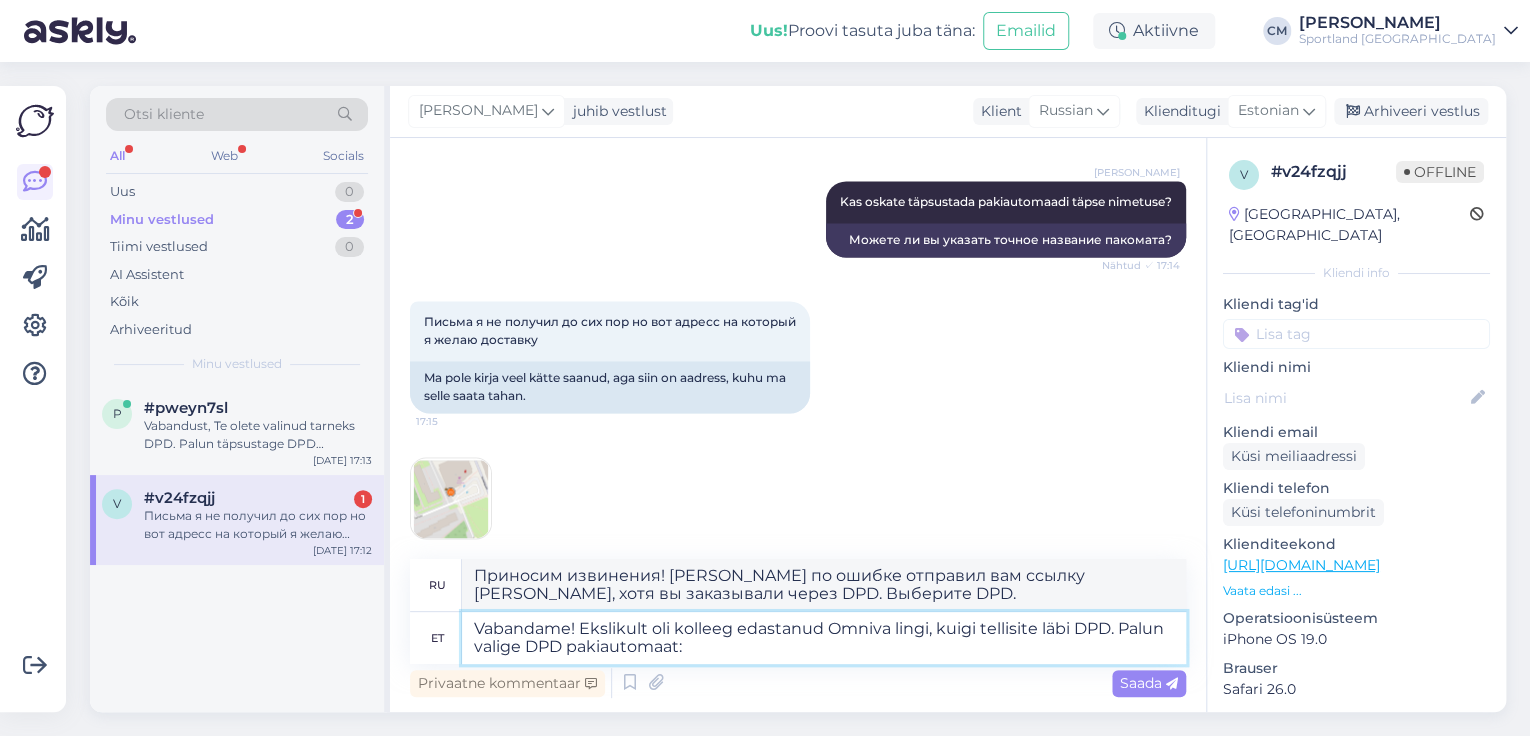type on "Vabandame! Ekslikult oli kolleeg edastanud Omniva lingi, kuigi tellisite läbi DPD. Palun valige DPD pakiautomaat:" 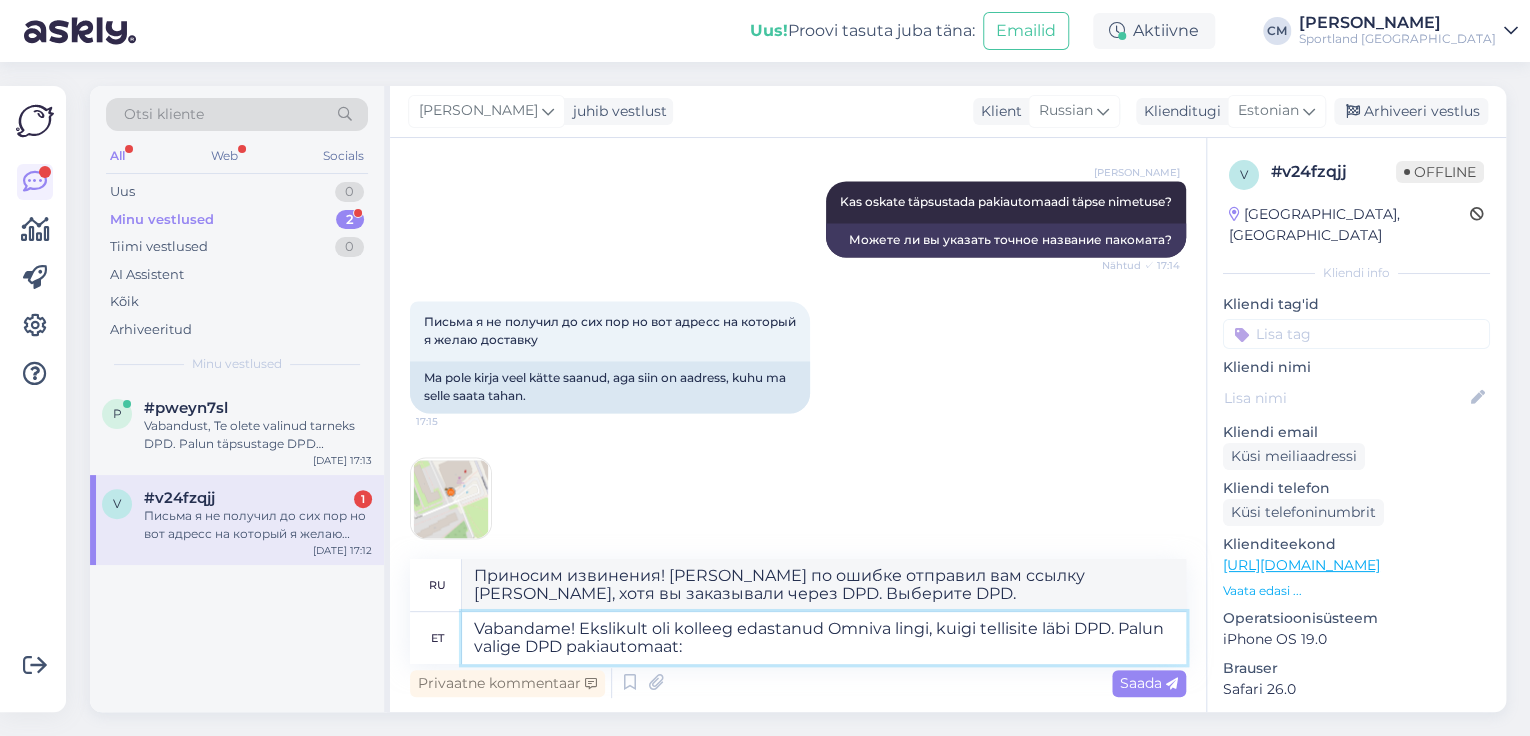 type on "Приносим извинения! [PERSON_NAME] по ошибке отправил вам ссылку [PERSON_NAME], хотя вы заказывали через DPD. Выберите, пожалуйста, почтомат DPD:" 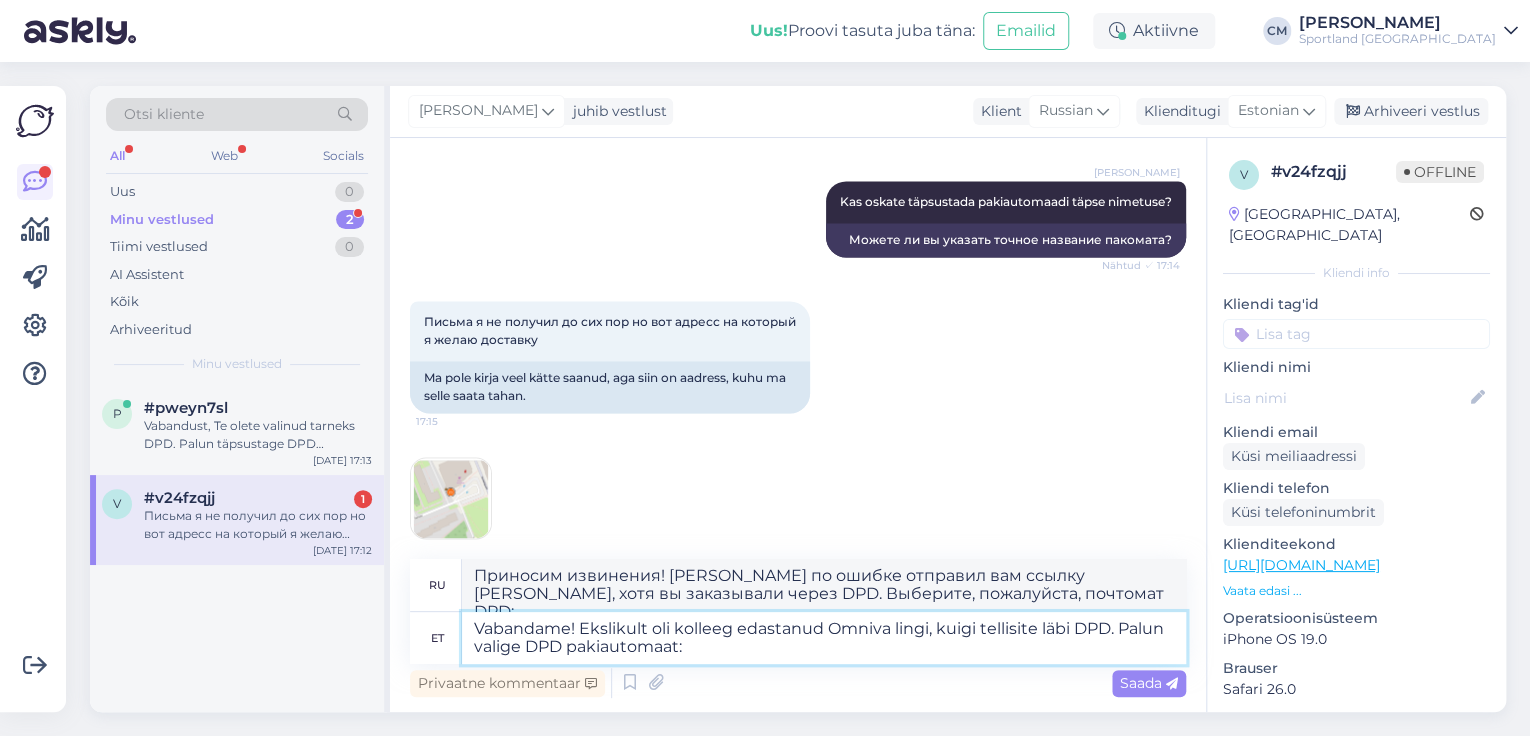 paste on "[URL][DOMAIN_NAME]" 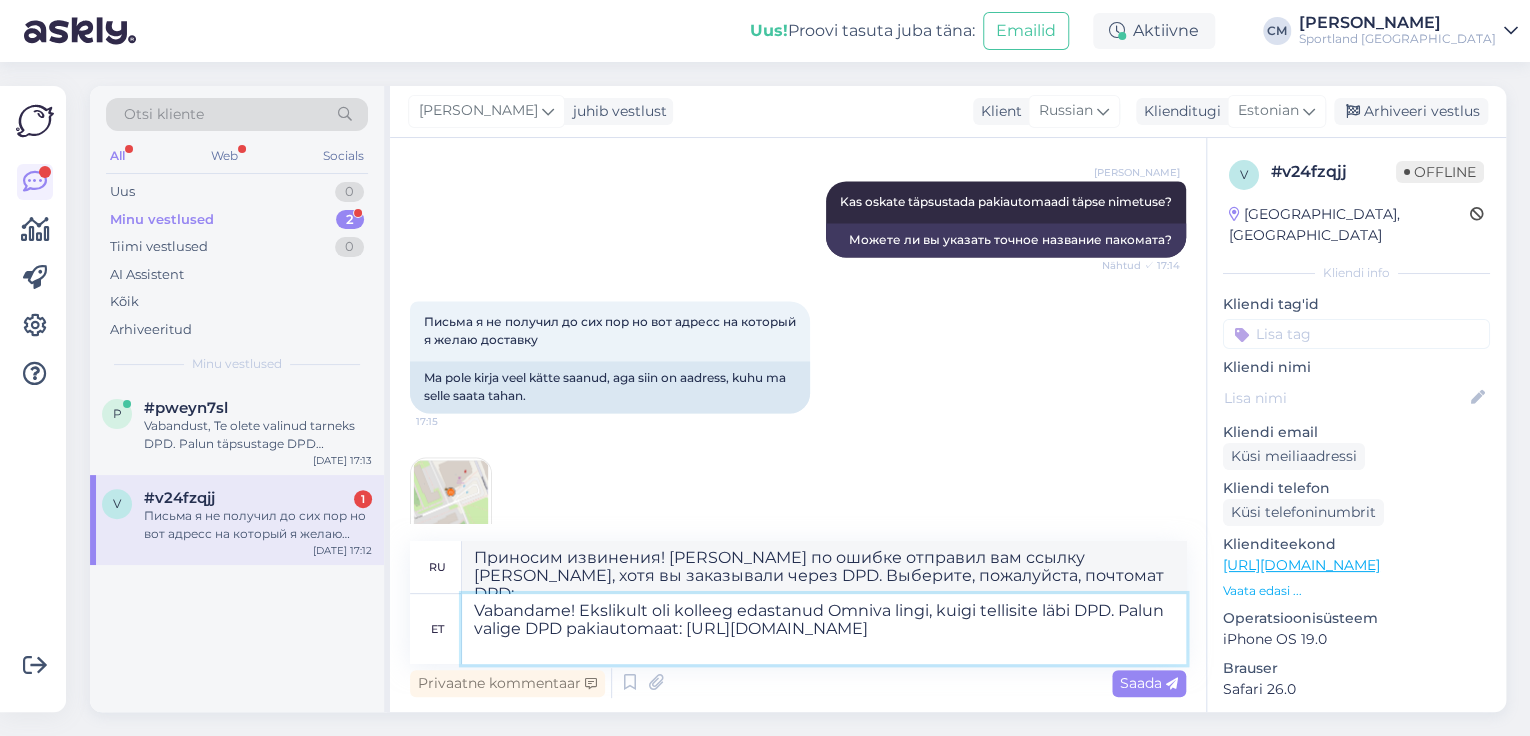 type on "Приносим извинения! [PERSON_NAME] по ошибке отправил вам ссылку [PERSON_NAME], хотя вы заказывали через DPD. Выберите пакомат DPD: [URL][DOMAIN_NAME]" 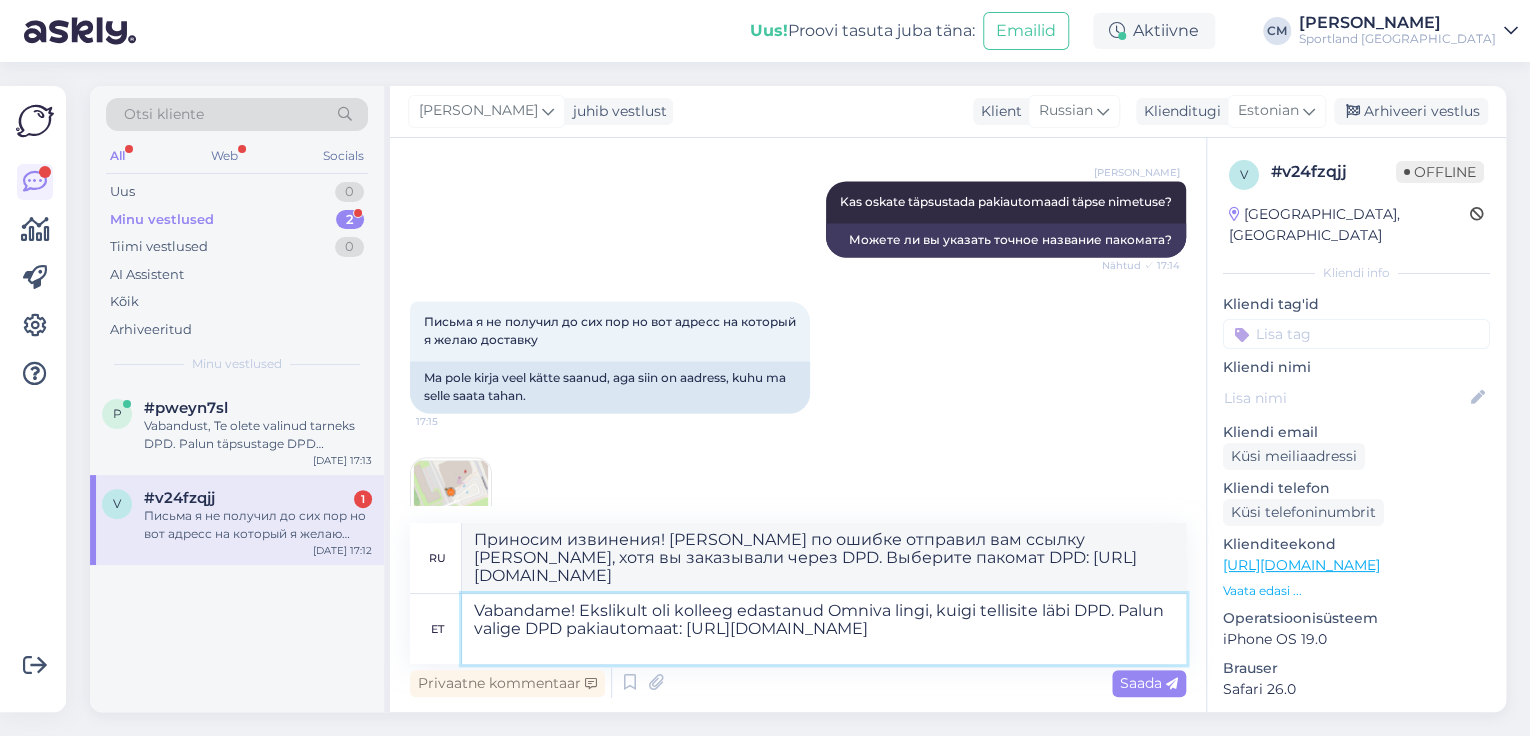 type 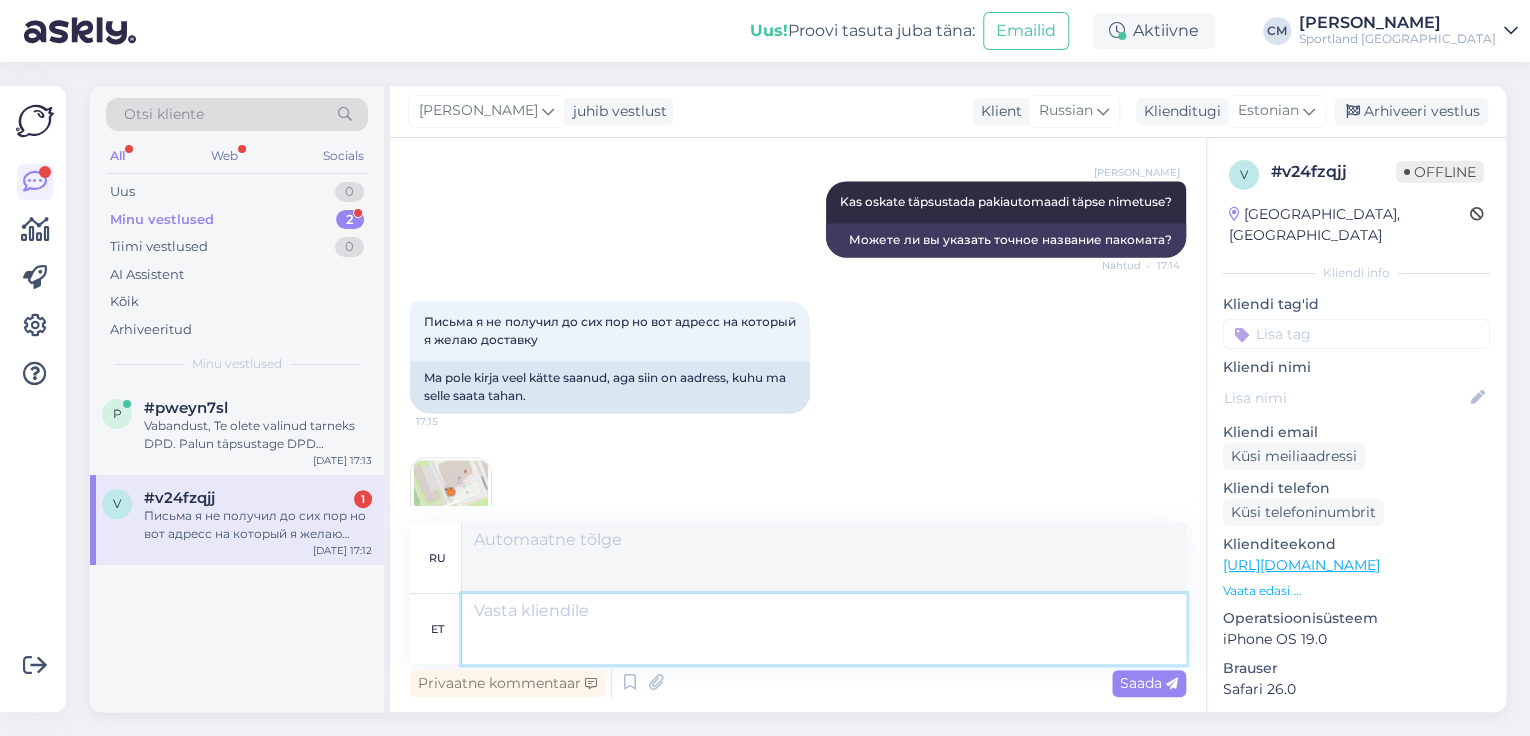 scroll, scrollTop: 1649, scrollLeft: 0, axis: vertical 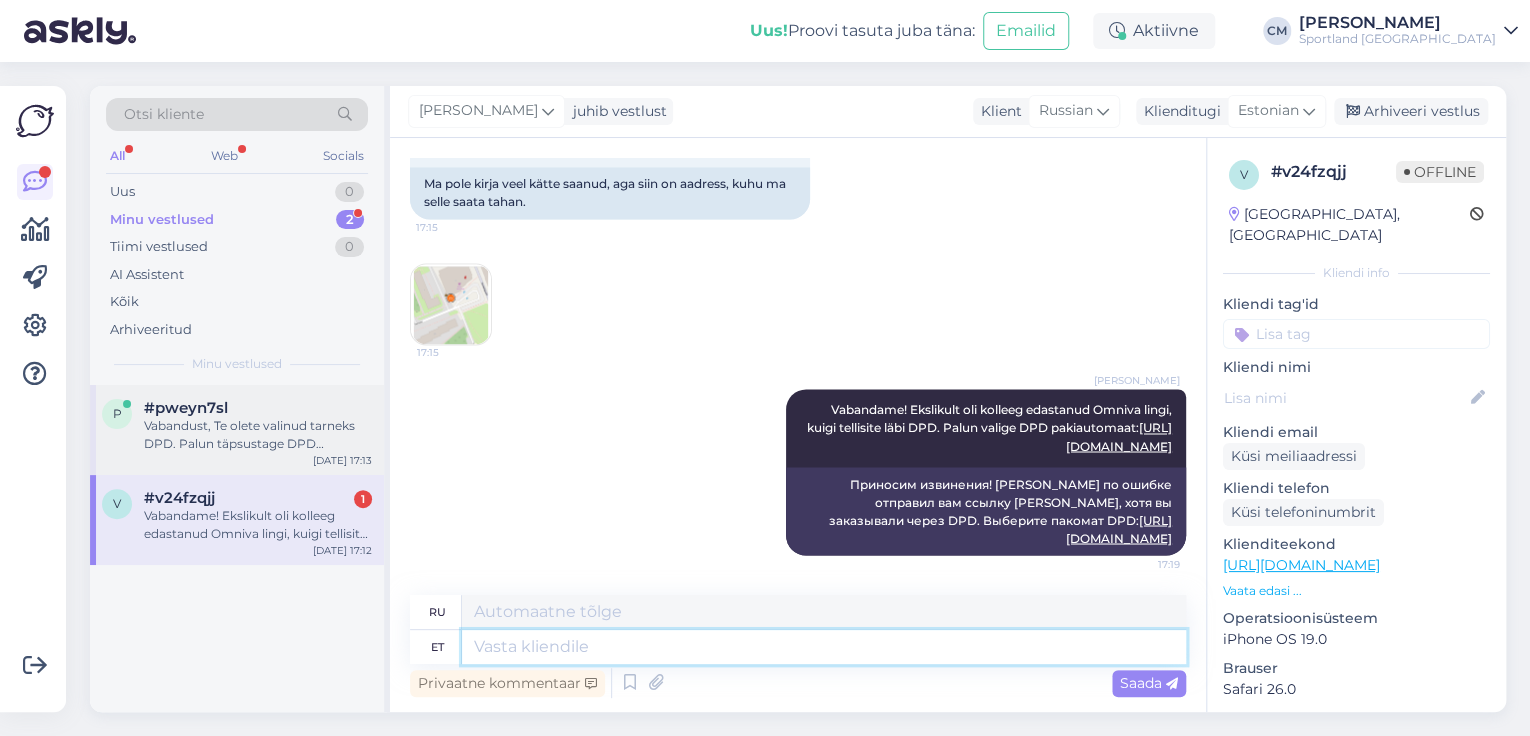type 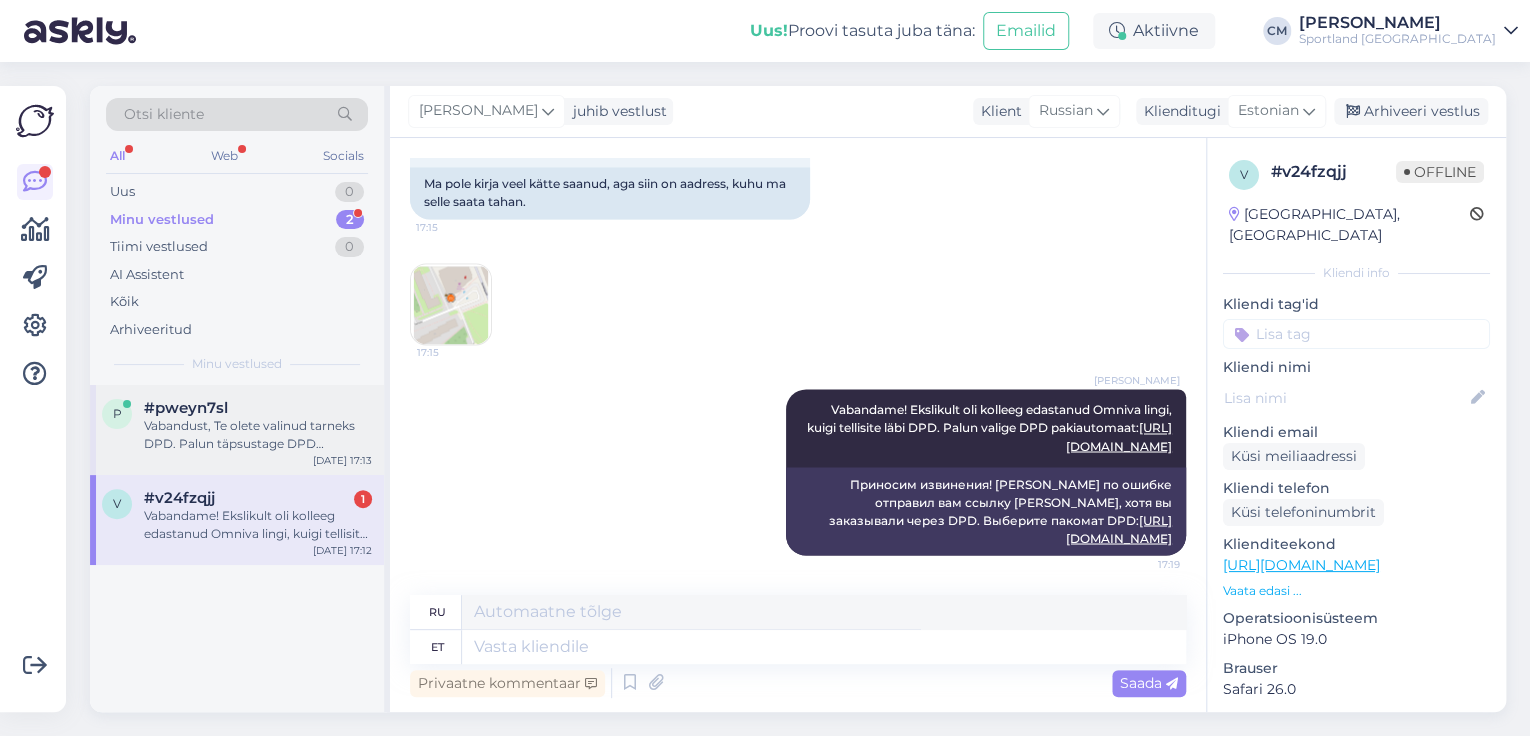 click on "Vabandust, Te olete valinud tarneks DPD. Palun täpsustage DPD pakiautomaat, ekslikult oli kolleeg edastanud vale lingi. [URL][DOMAIN_NAME]" at bounding box center [258, 435] 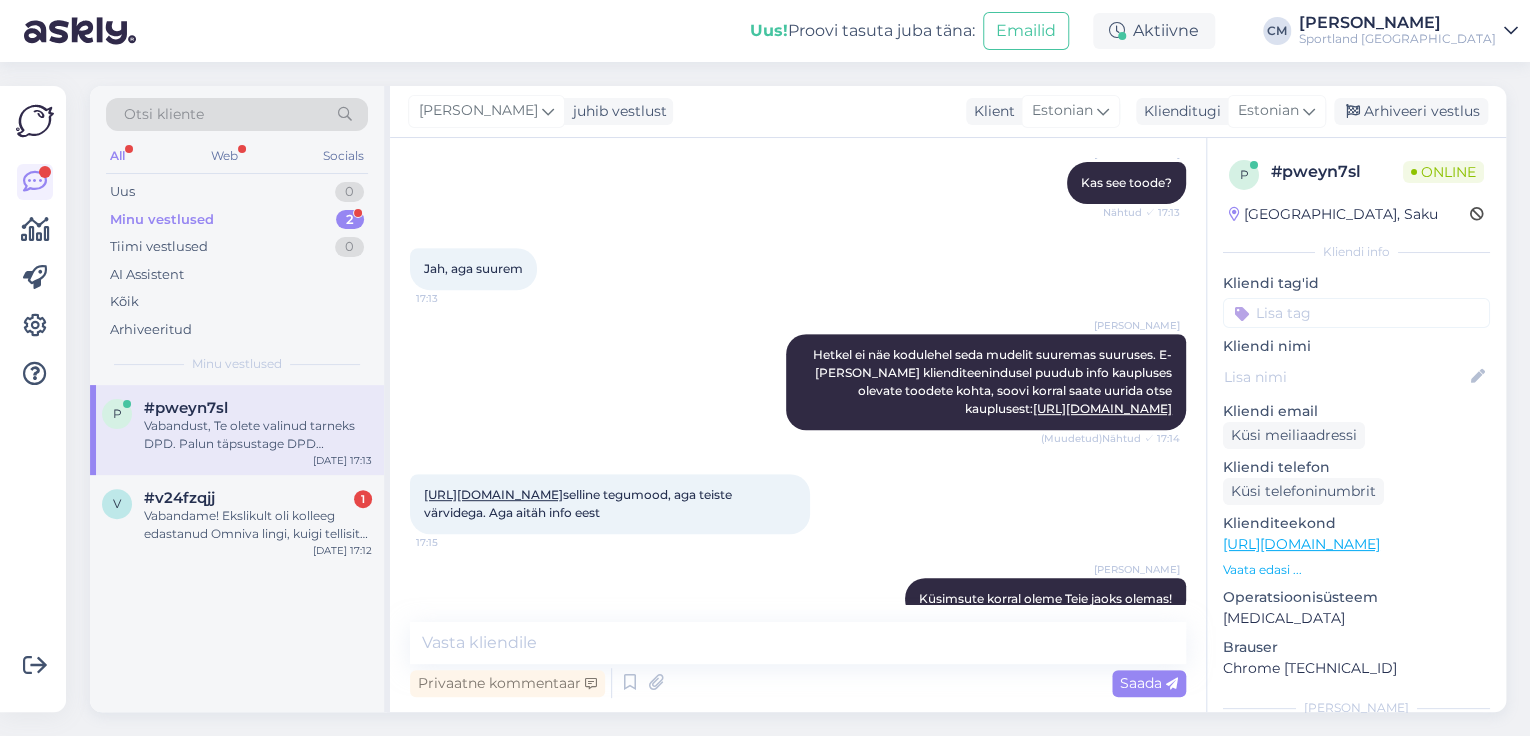 scroll, scrollTop: 556, scrollLeft: 0, axis: vertical 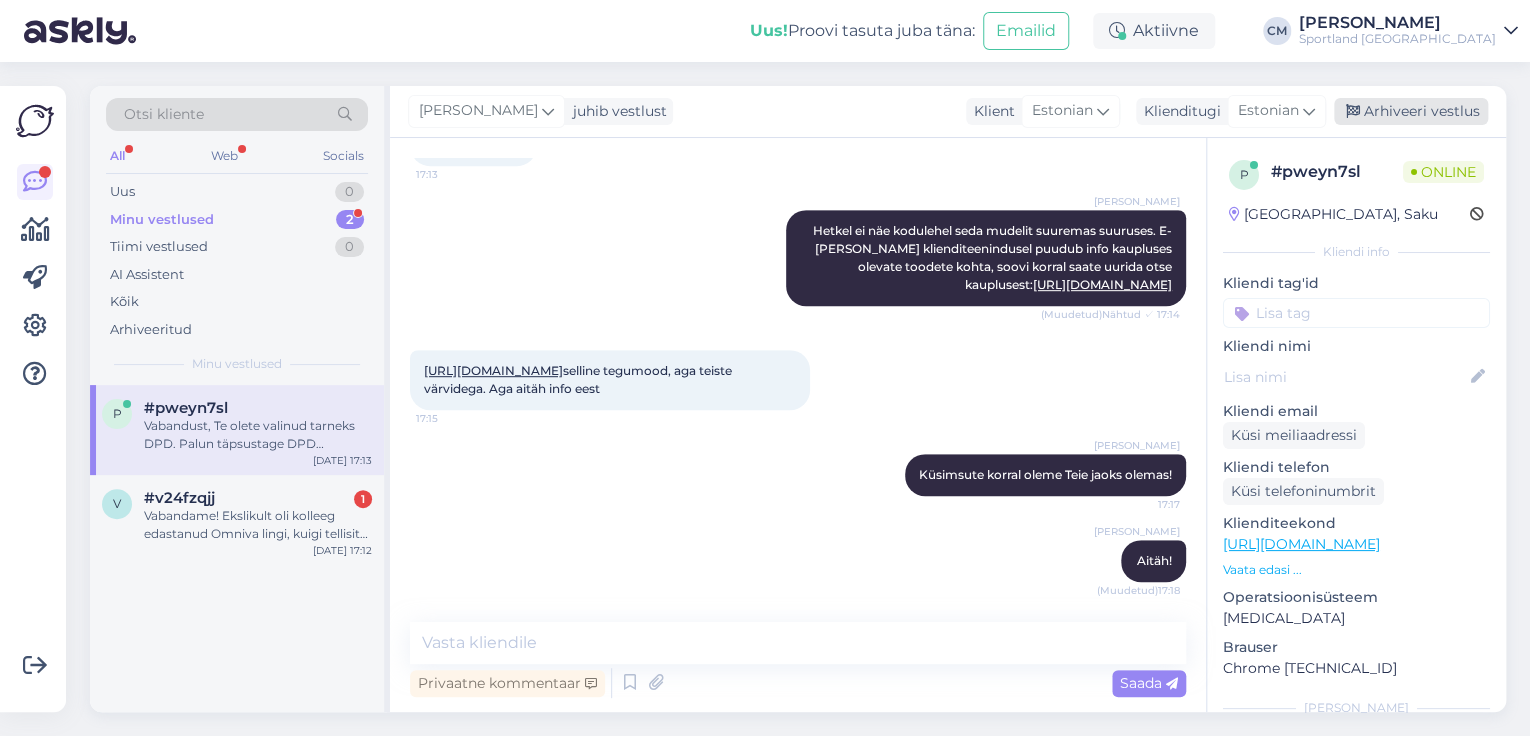 click on "Arhiveeri vestlus" at bounding box center [1411, 111] 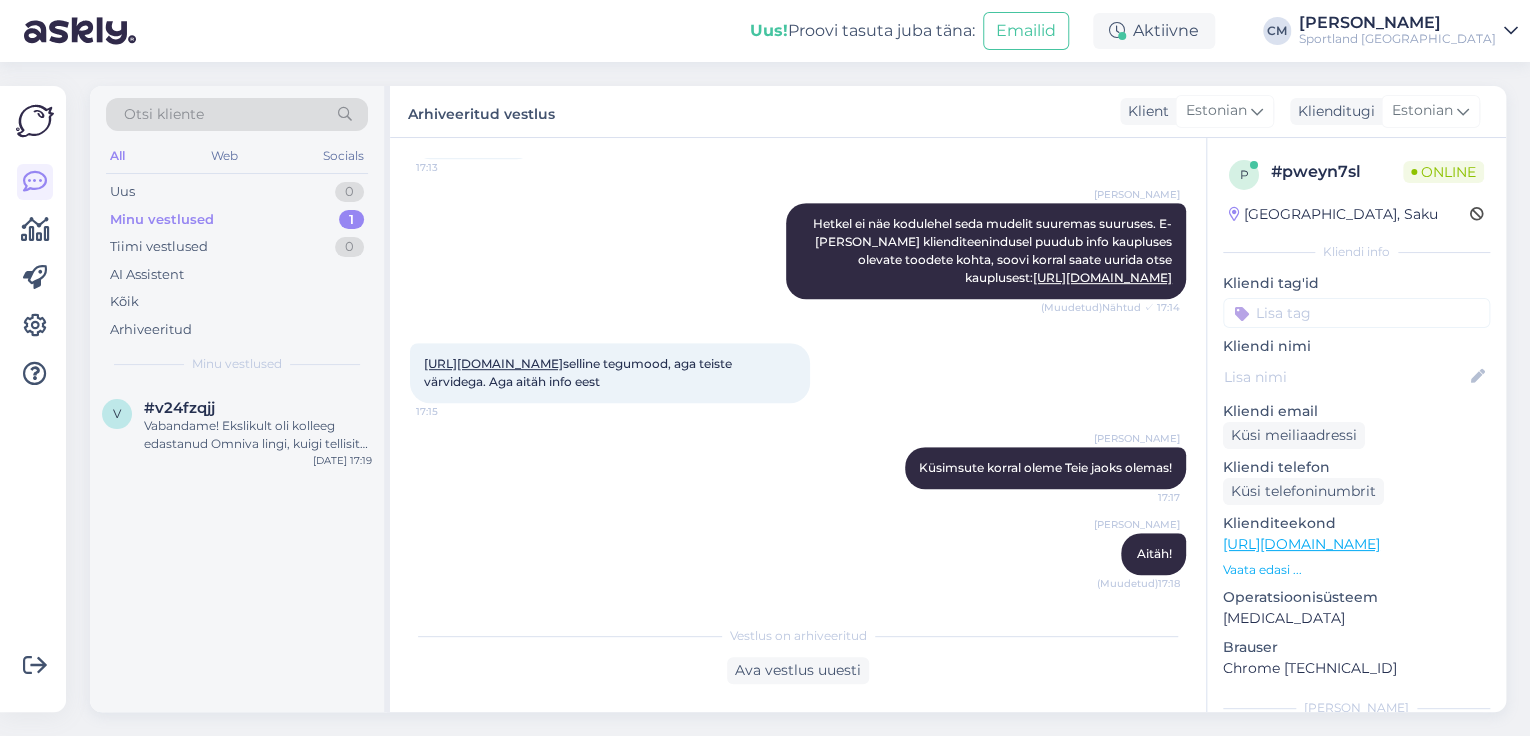 click at bounding box center (1356, 313) 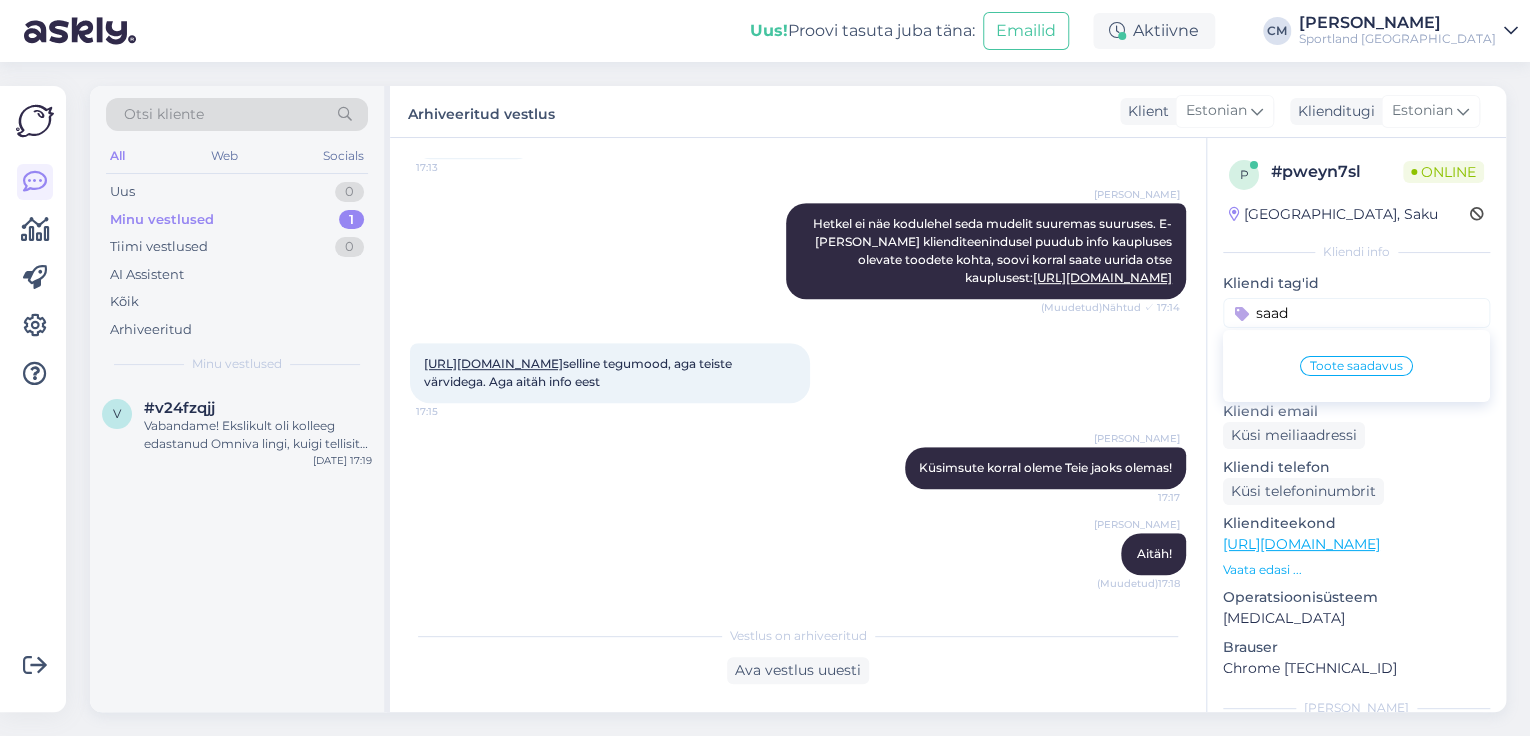 type on "saad" 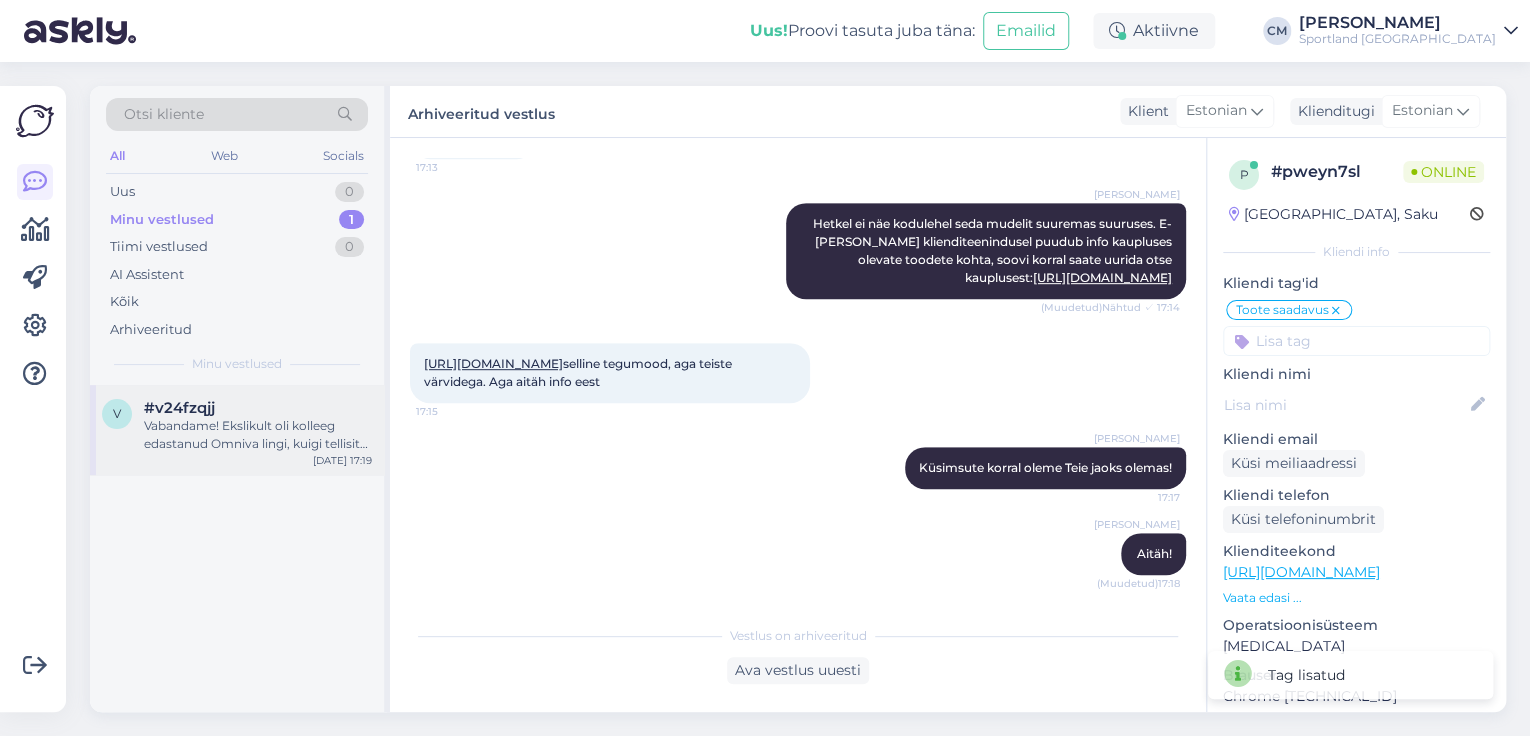 click on "Vabandame! Ekslikult oli kolleeg edastanud Omniva lingi, kuigi tellisite läbi DPD. Palun valige DPD pakiautomaat: [URL][DOMAIN_NAME]" at bounding box center [258, 435] 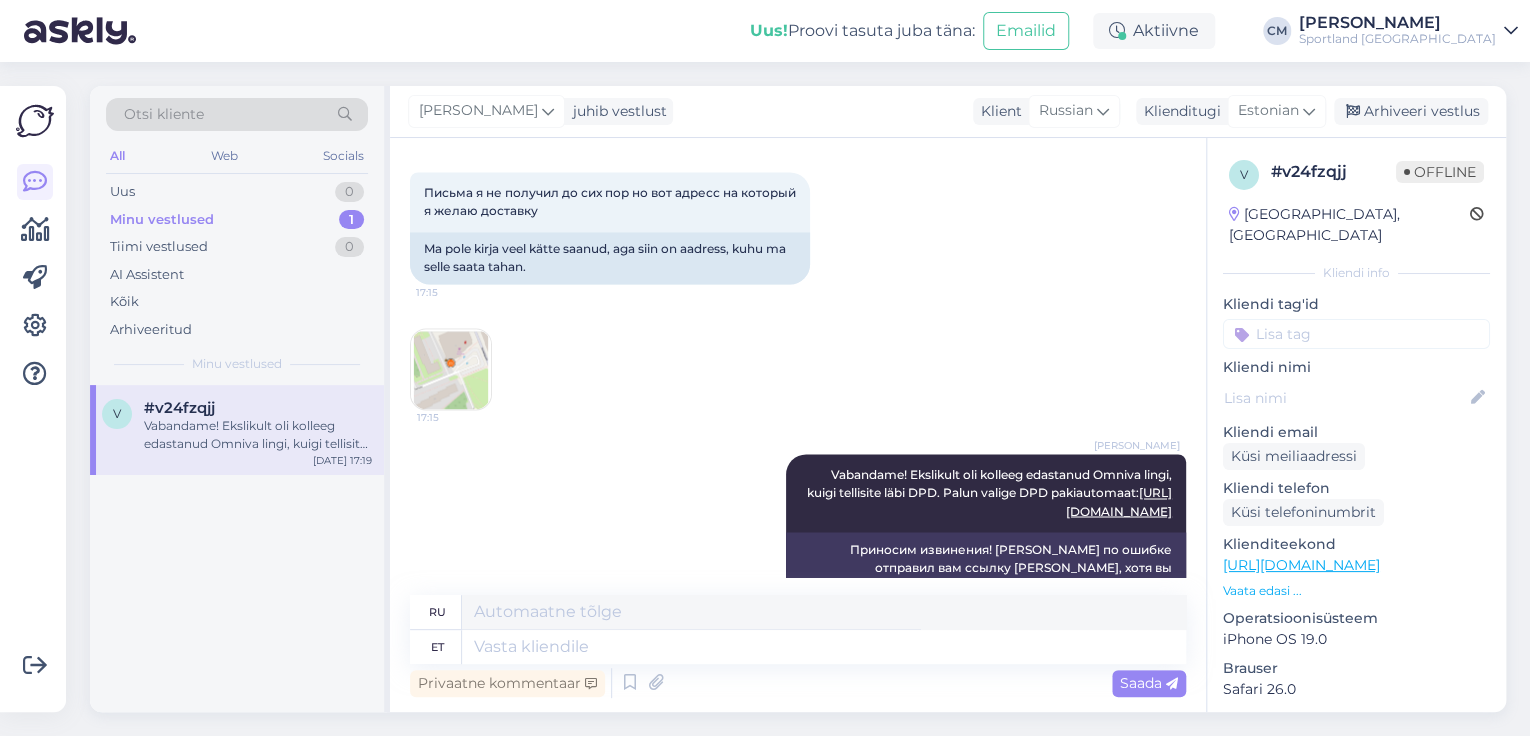 scroll, scrollTop: 1569, scrollLeft: 0, axis: vertical 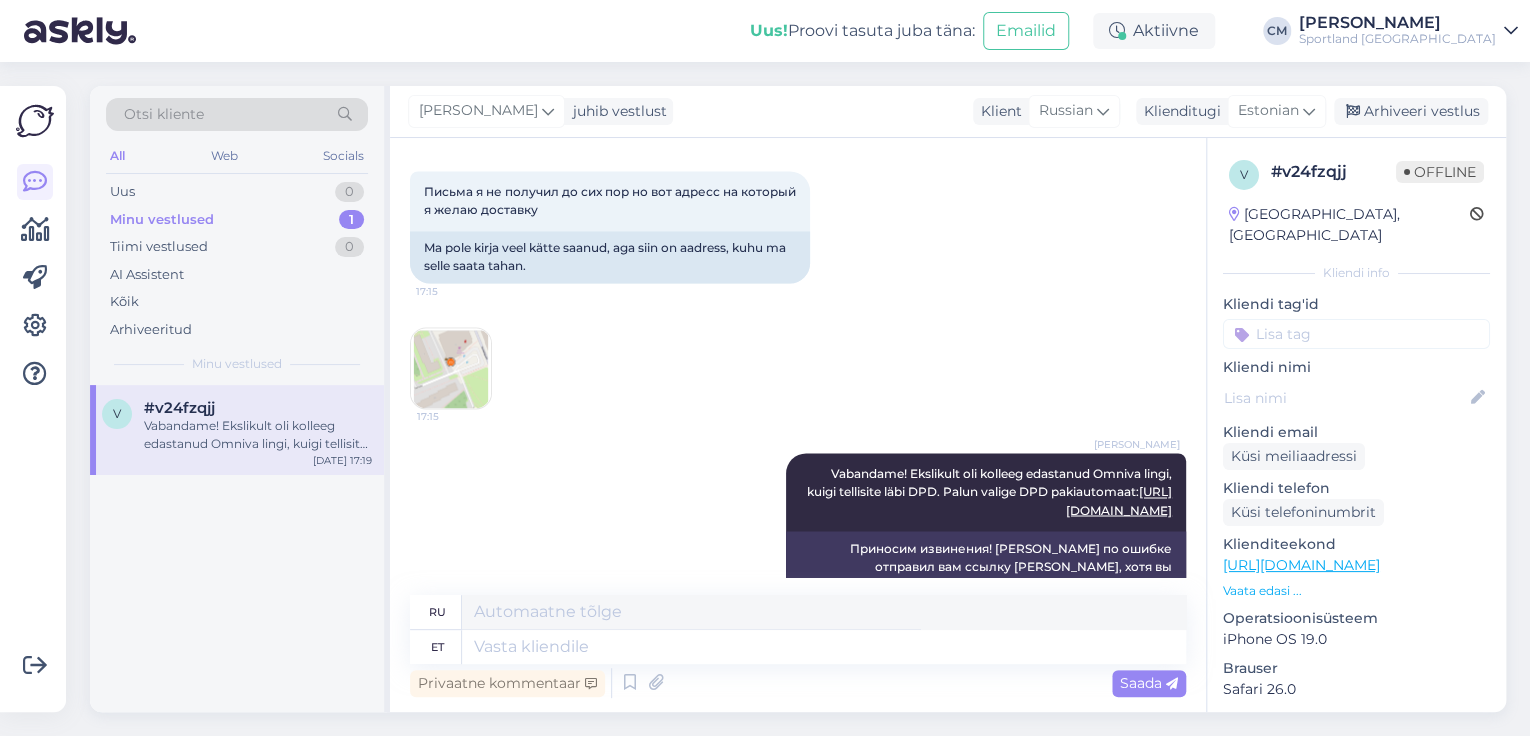 click at bounding box center (451, 368) 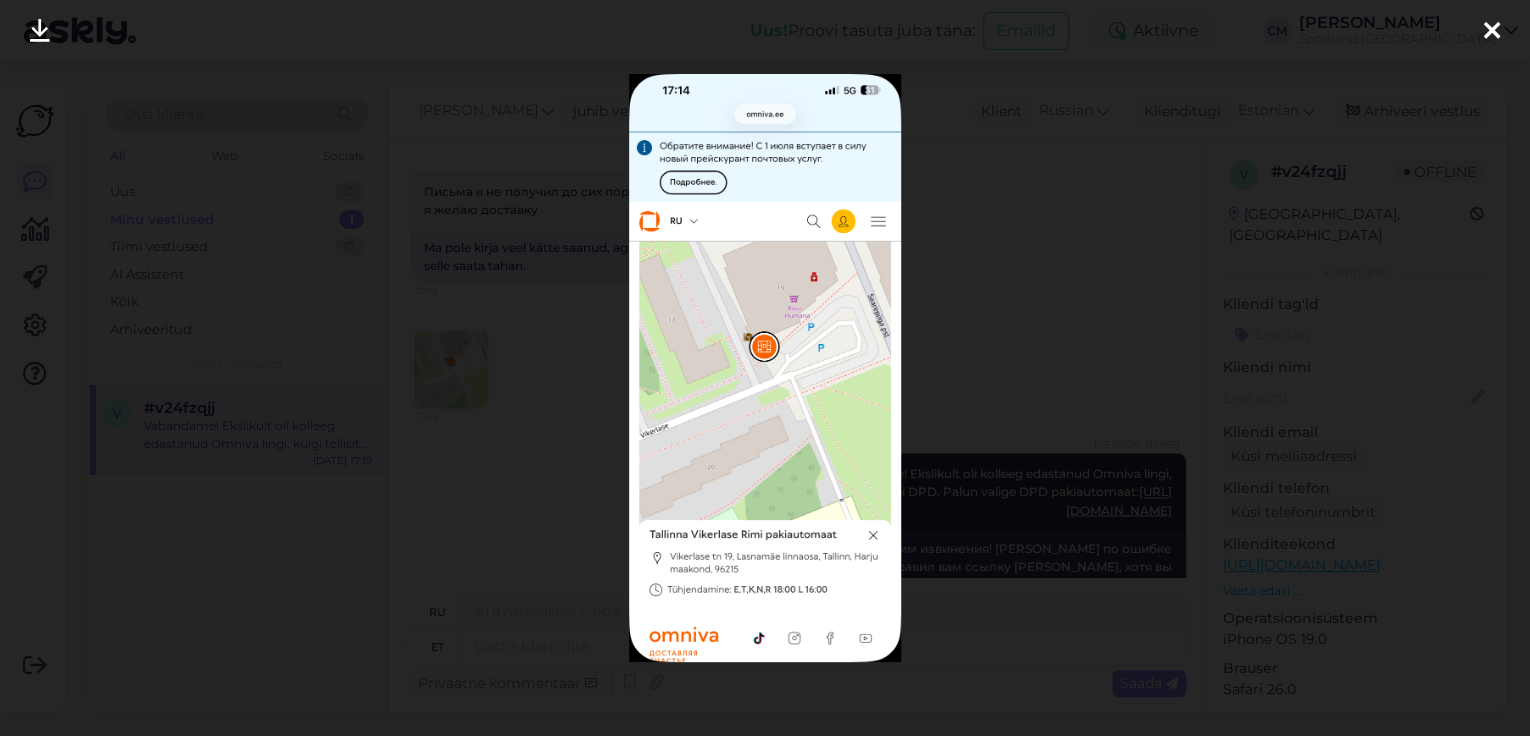 click at bounding box center (765, 368) 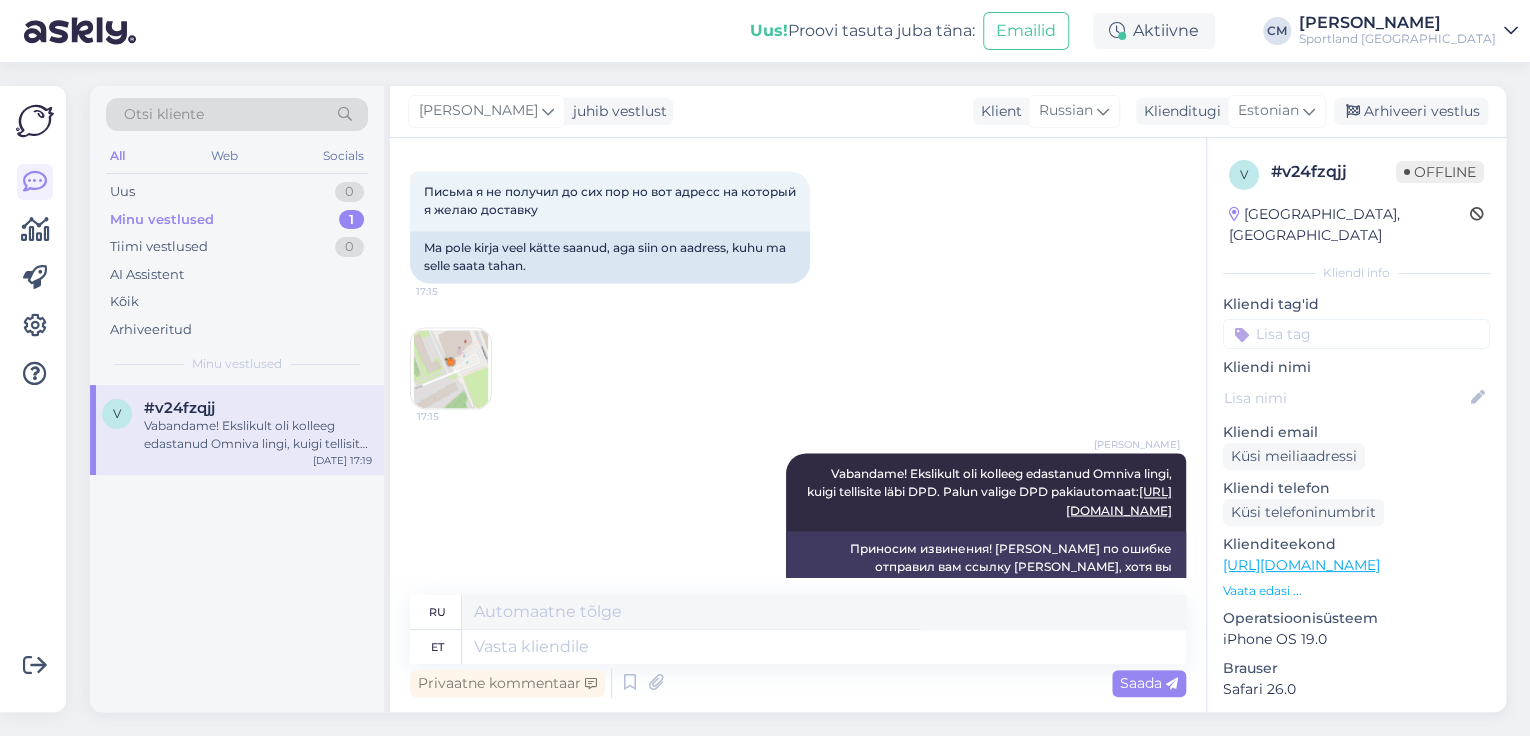 scroll, scrollTop: 1649, scrollLeft: 0, axis: vertical 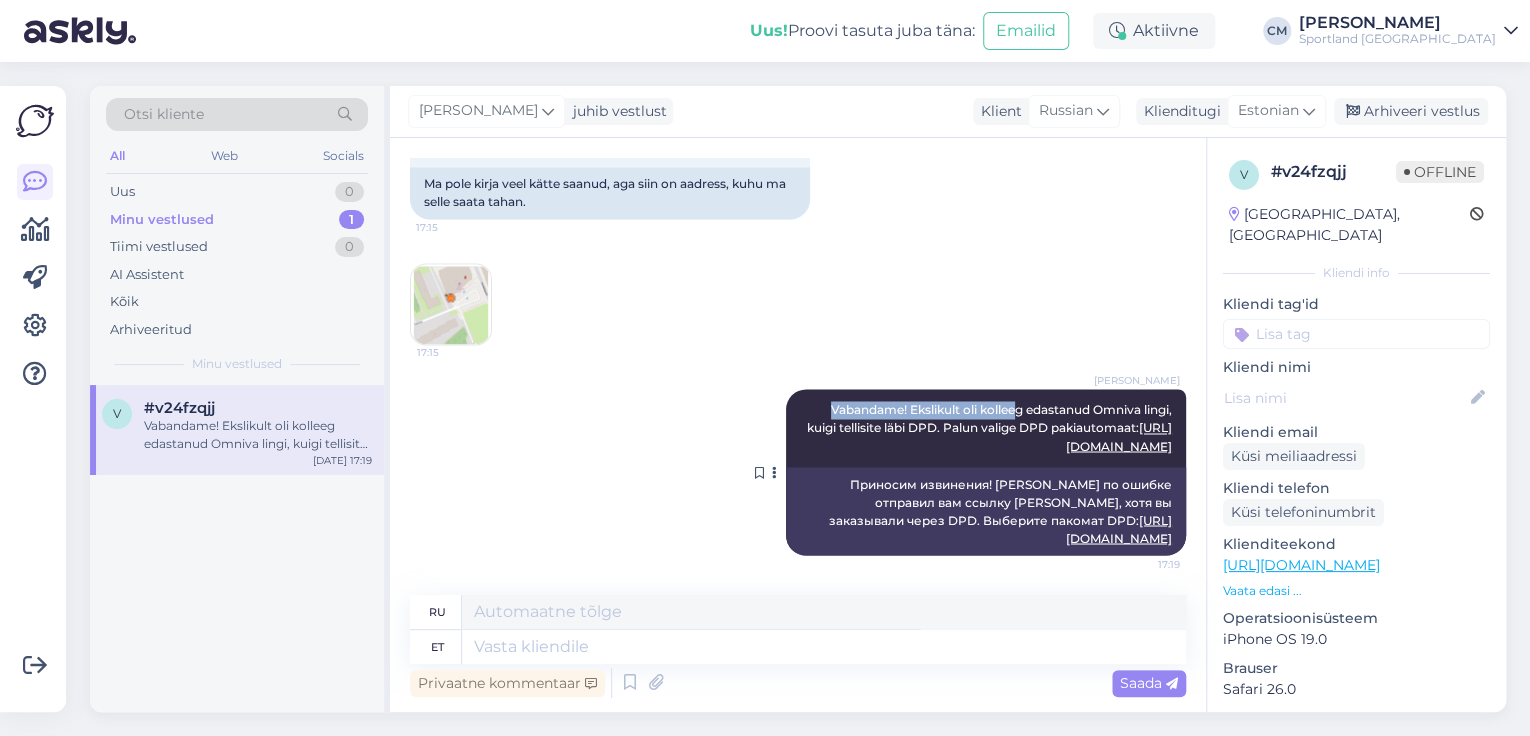 drag, startPoint x: 812, startPoint y: 408, endPoint x: 934, endPoint y: 436, distance: 125.17188 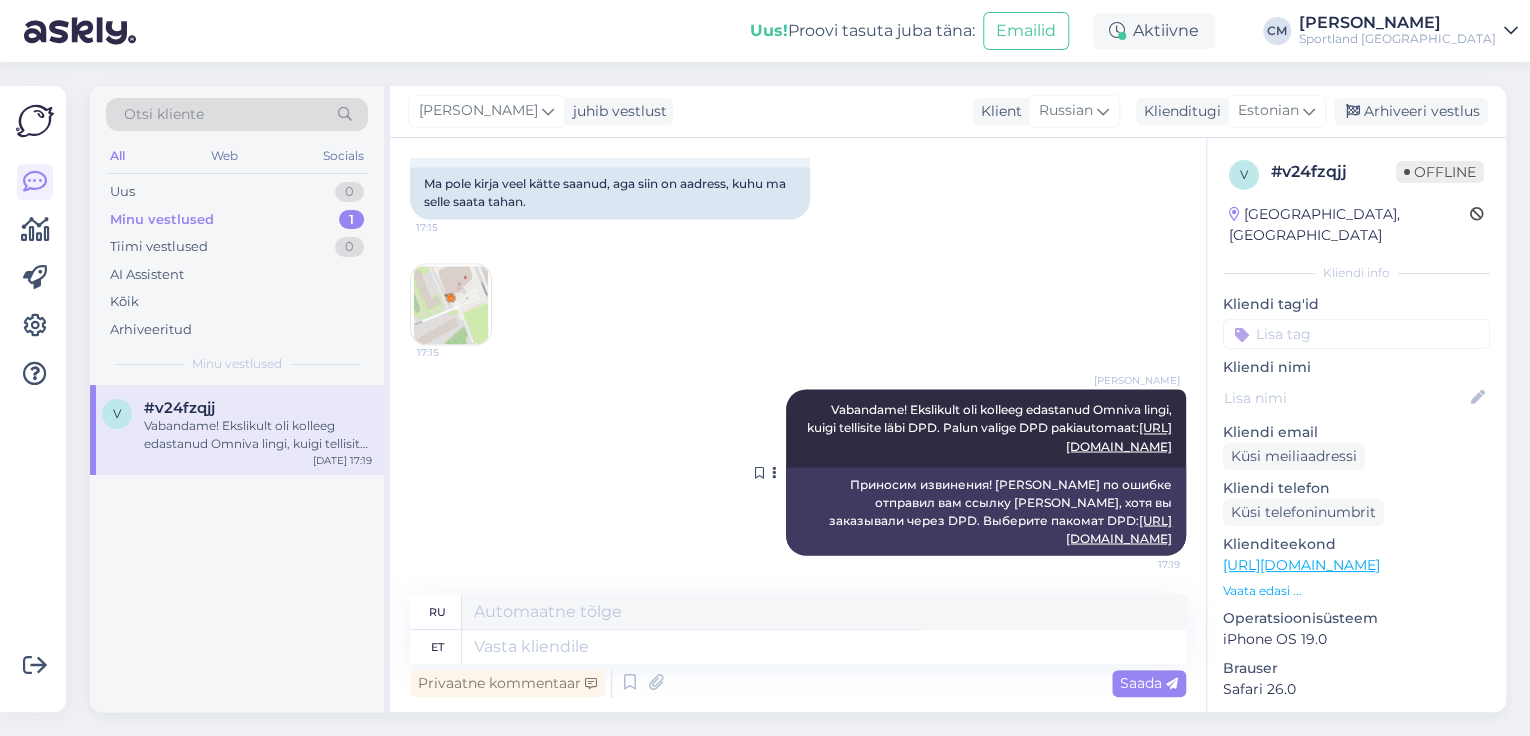 click on "Приносим извинения! [PERSON_NAME] по ошибке отправил вам ссылку [PERSON_NAME], хотя вы заказывали через DPD. Выберите пакомат DPD:  [URL][DOMAIN_NAME]" at bounding box center (986, 511) 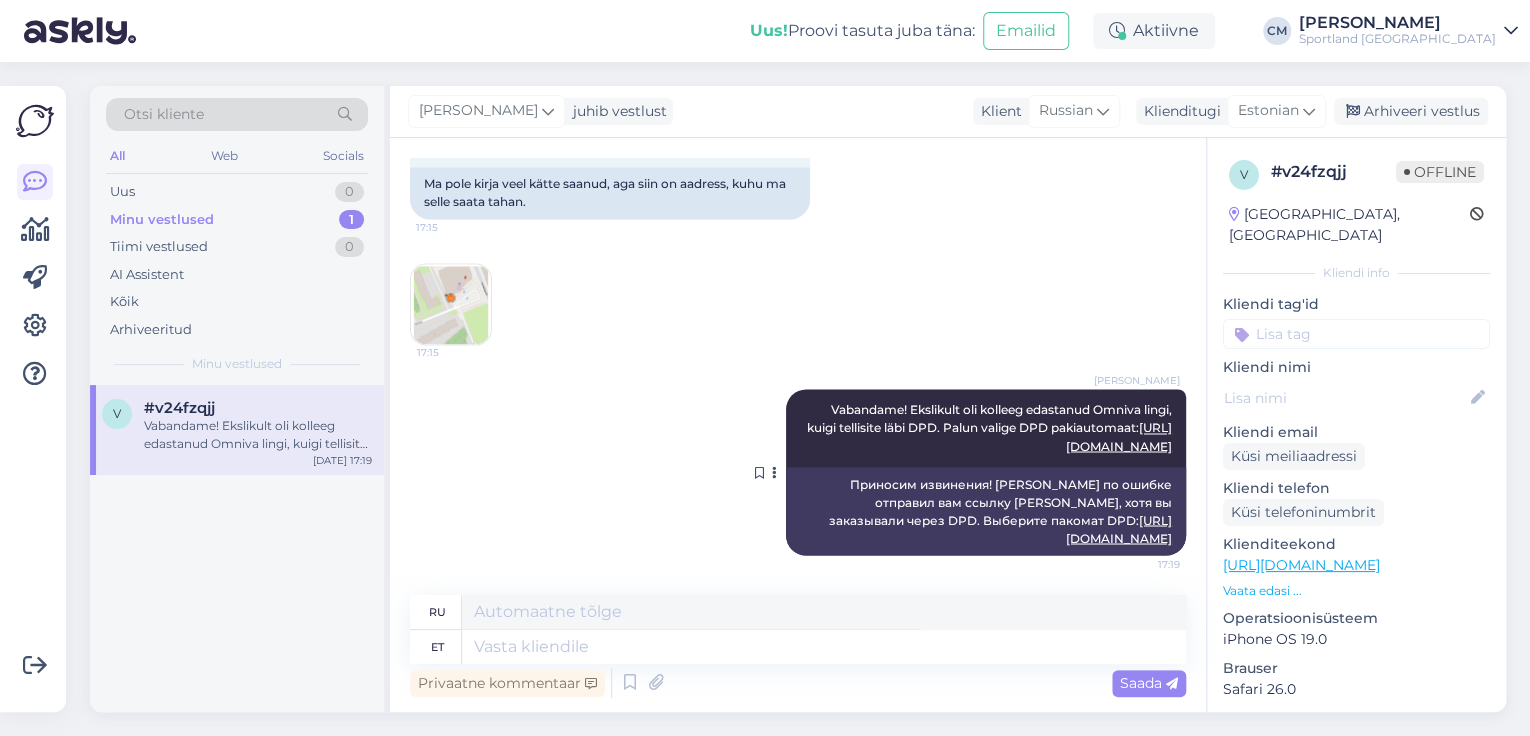 drag, startPoint x: 788, startPoint y: 479, endPoint x: 1169, endPoint y: 542, distance: 386.17352 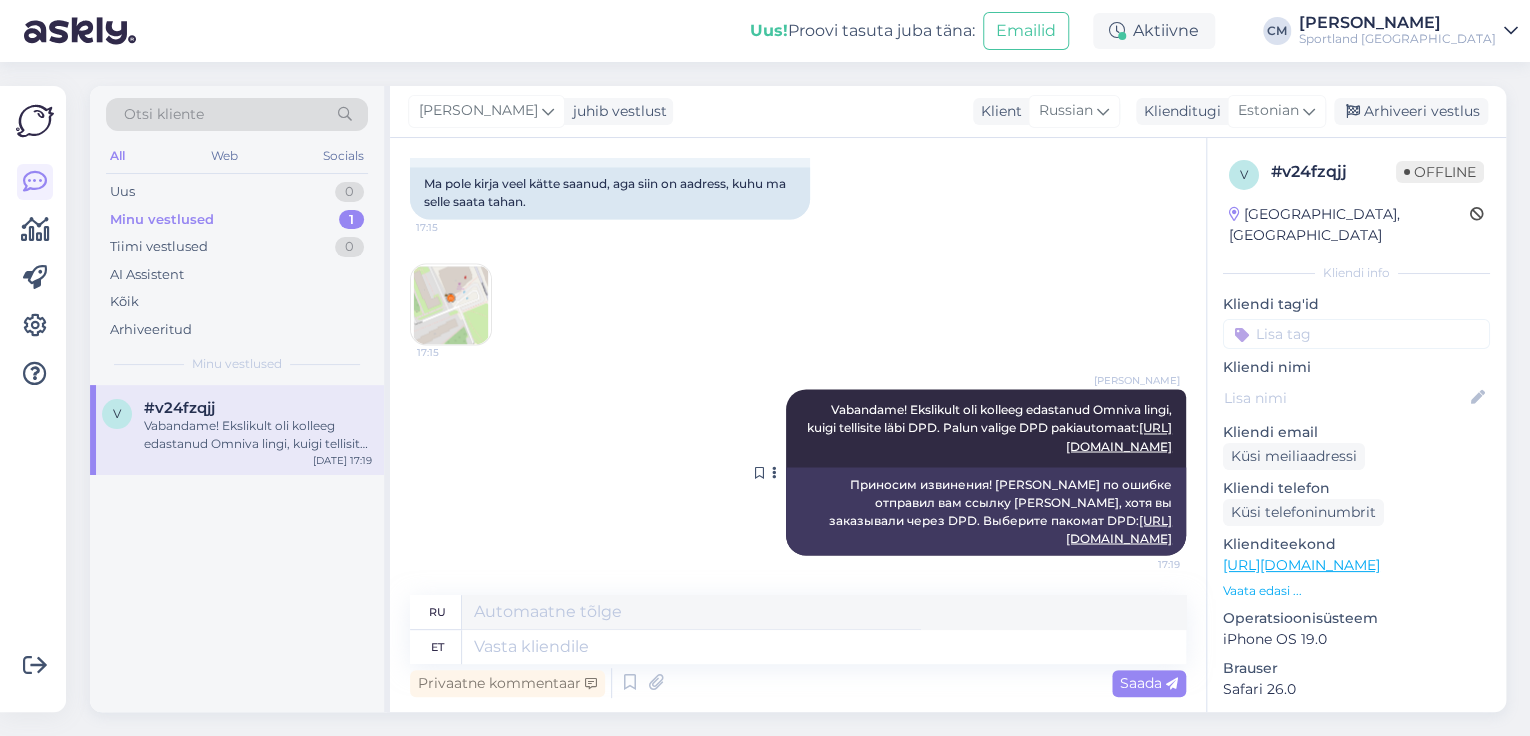 click on "Приносим извинения! [PERSON_NAME] по ошибке отправил вам ссылку [PERSON_NAME], хотя вы заказывали через DPD. Выберите пакомат DPD:  [URL][DOMAIN_NAME]" at bounding box center (986, 511) 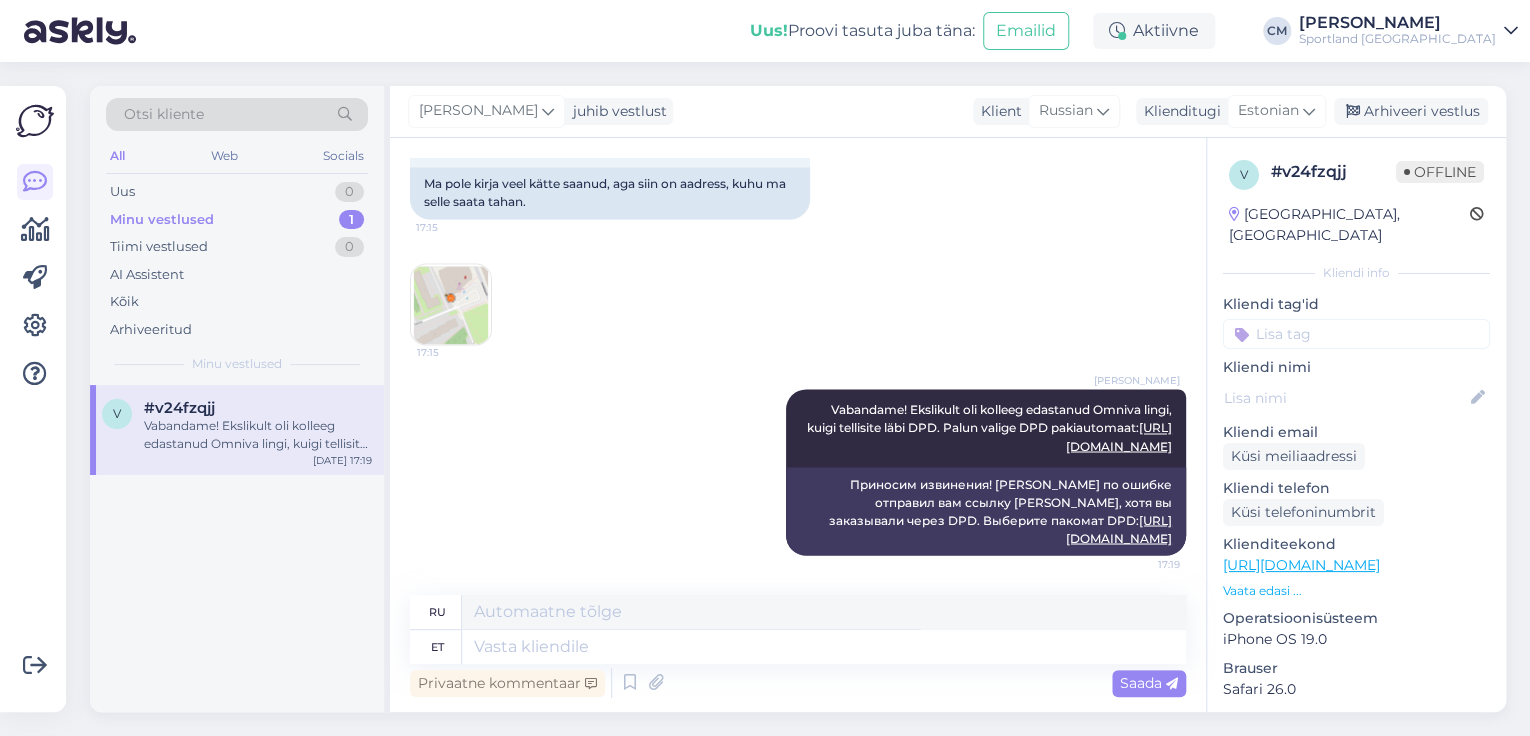 copy on "Приносим извинения! [PERSON_NAME] по ошибке отправил вам ссылку [PERSON_NAME], хотя вы заказывали через DPD. Выберите пакомат DPD:  [URL][DOMAIN_NAME]" 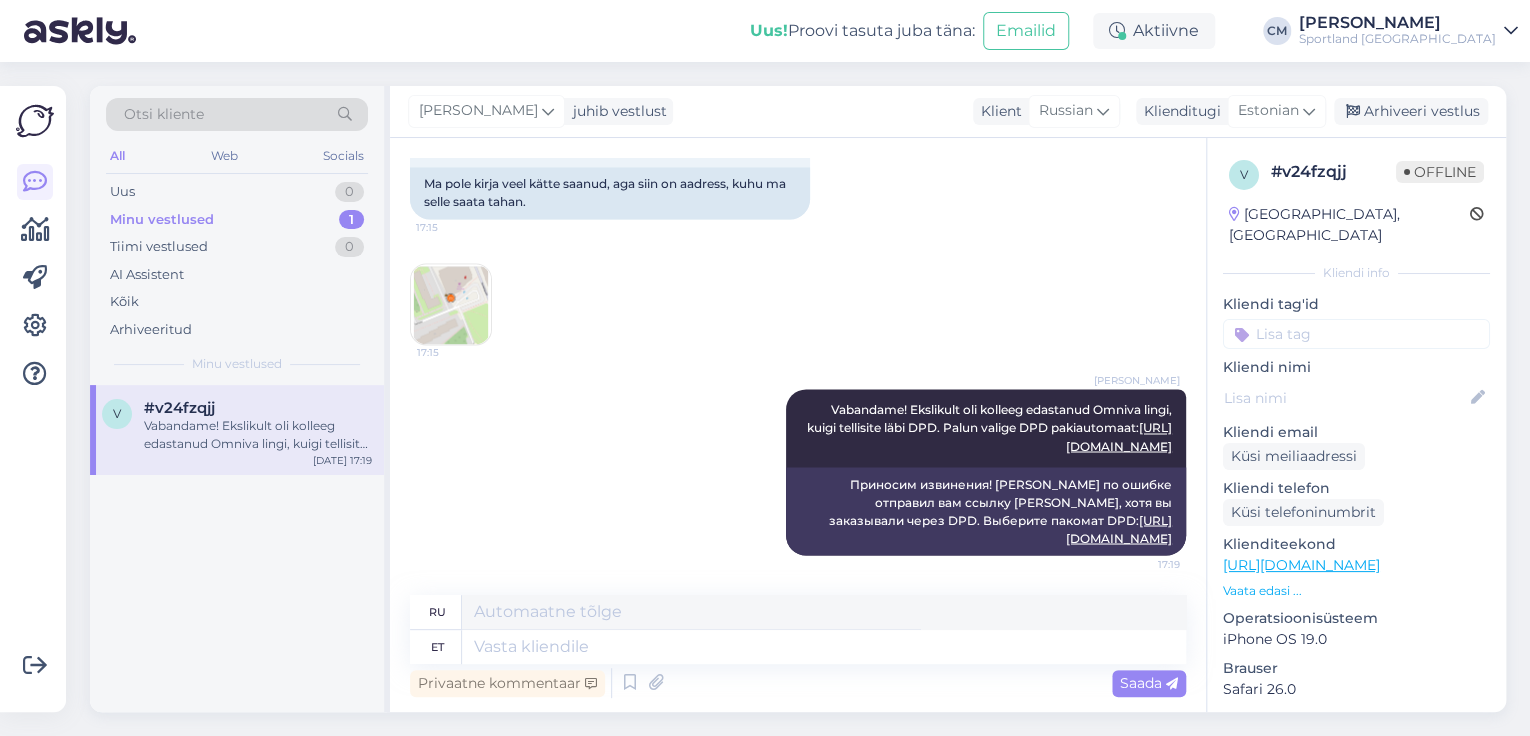 click on "Письма я не получил до сих пор но вот адресс на который я желаю доставку 17:15  Ma pole kirja veel kätte saanud, aga siin on aadress, kuhu ma selle saata tahan. 17:15" at bounding box center [798, 226] 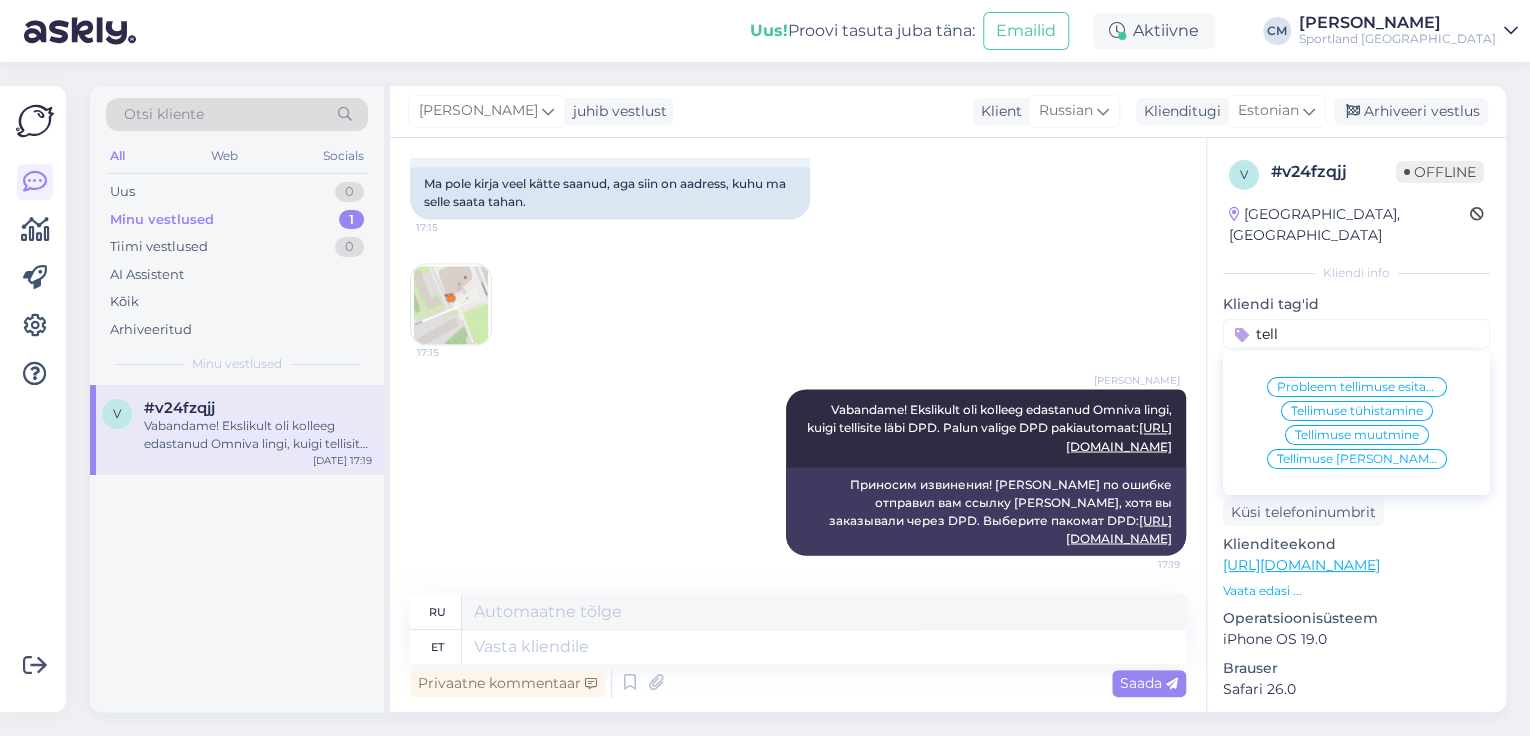 type on "tell" 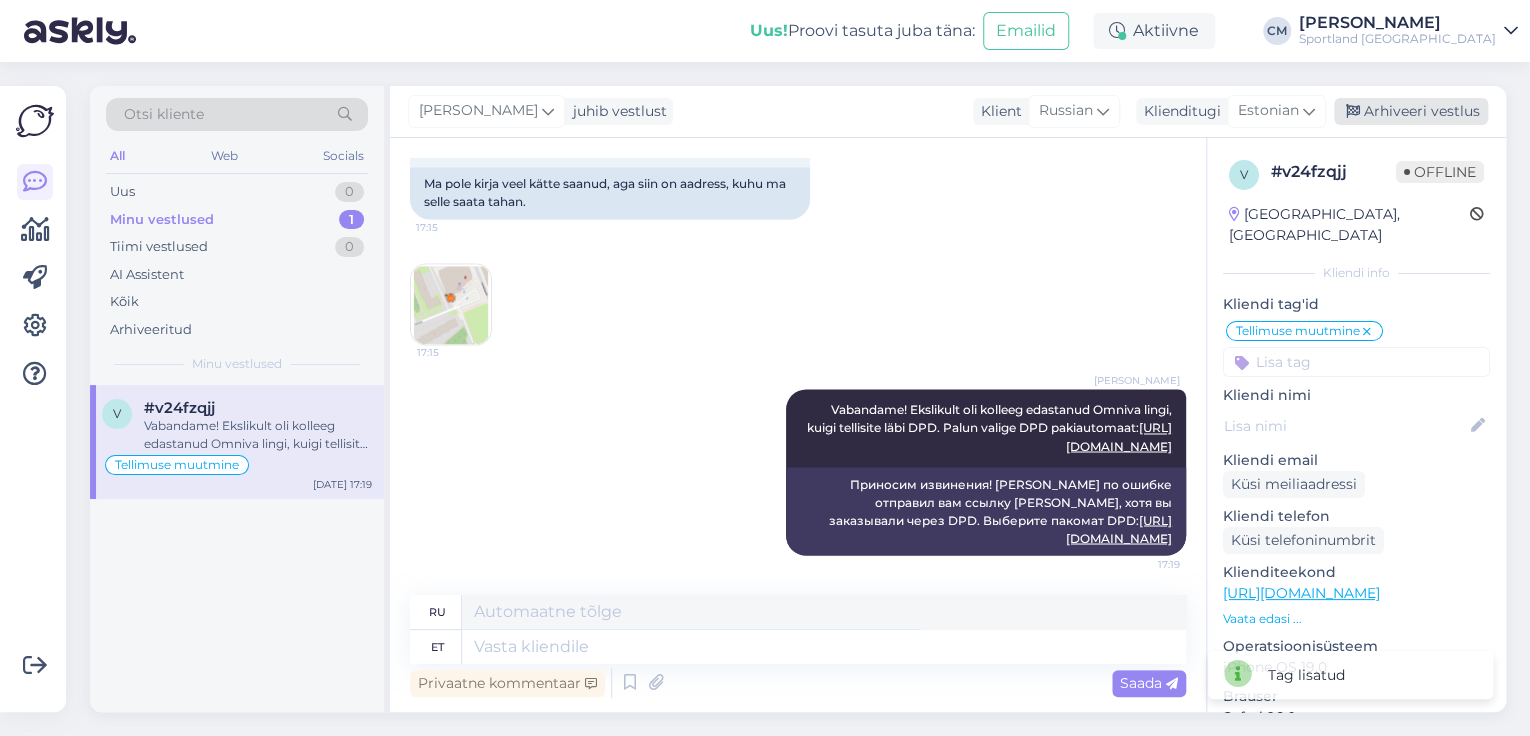 click on "Arhiveeri vestlus" at bounding box center (1411, 111) 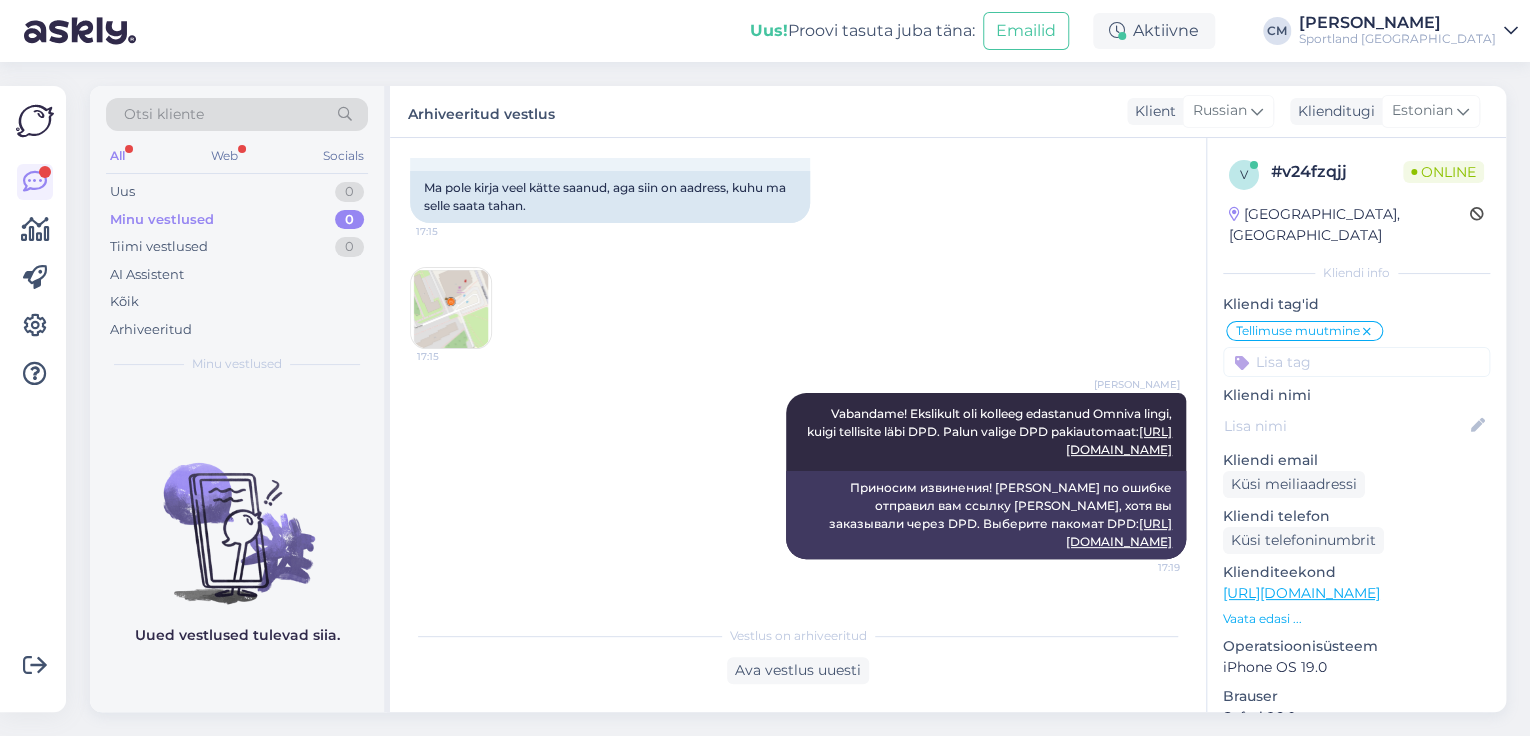scroll, scrollTop: 1755, scrollLeft: 0, axis: vertical 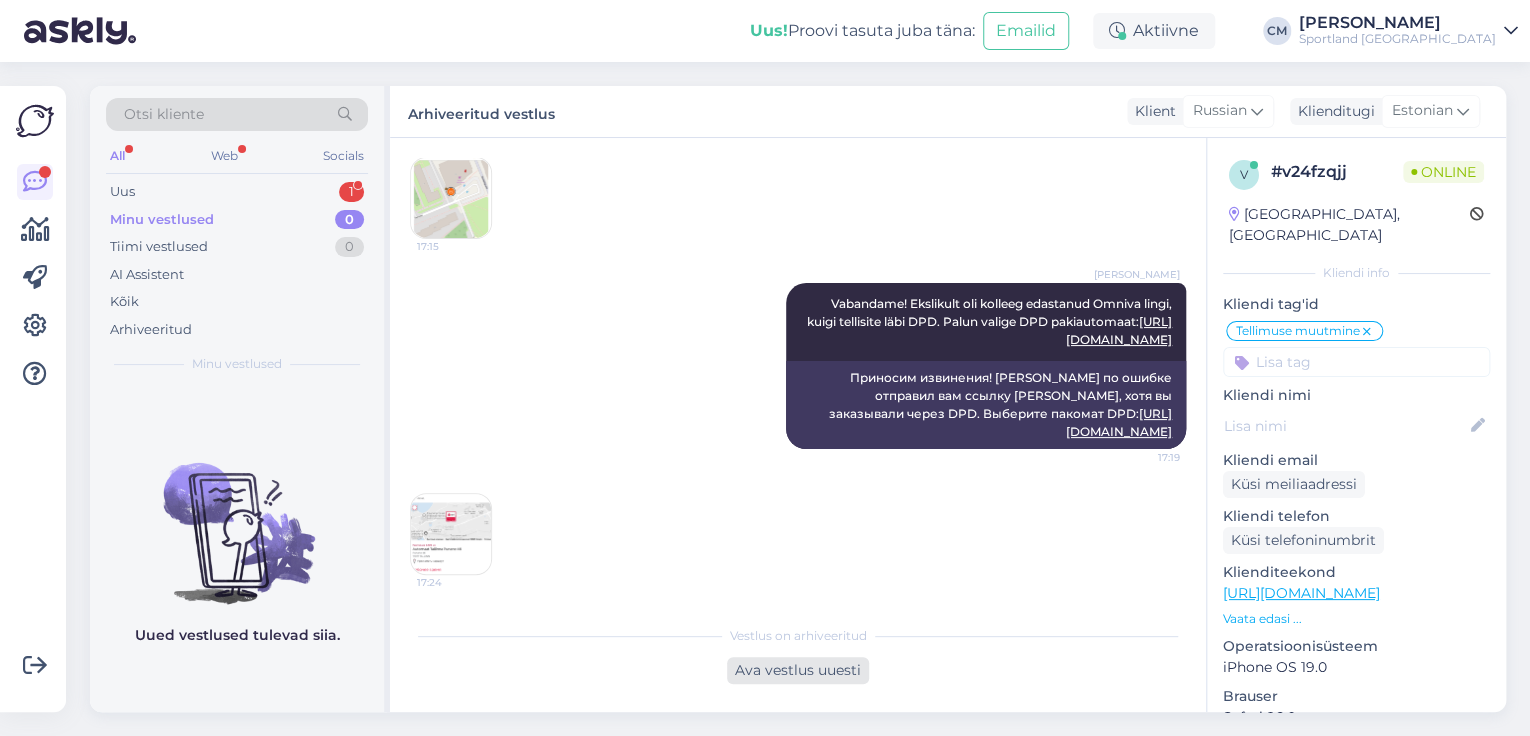 drag, startPoint x: 817, startPoint y: 686, endPoint x: 810, endPoint y: 677, distance: 11.401754 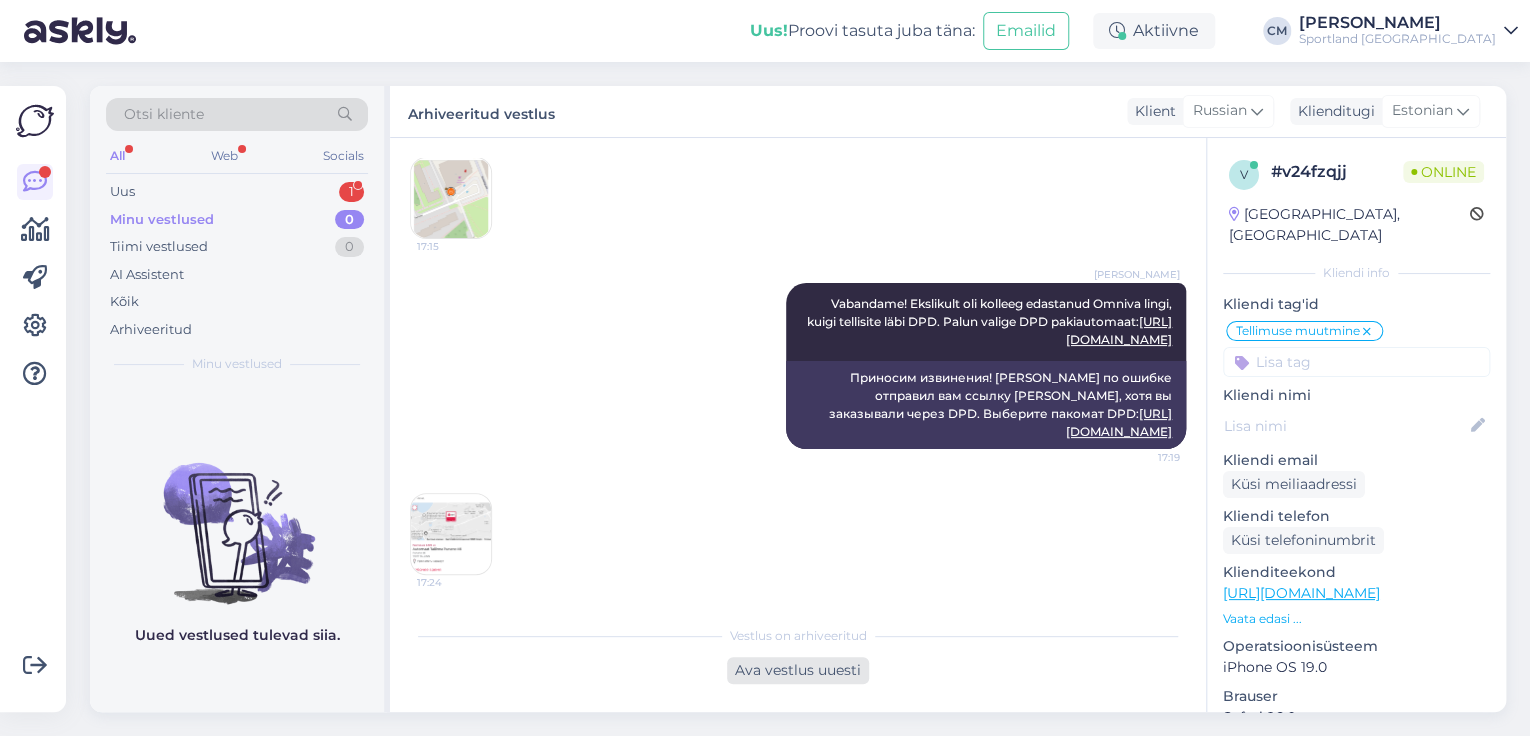 click on "Vestlus algas [DATE] Случайно заказал не на тот адрес, возможно ли поменять адрес доставки? 17:06  Tellisin kogemata valele aadressile, kas on võimalik kättetoimetamise aadressi muuta? [PERSON_NAME] Tere! [PERSON_NAME] klienditeenindusest Nähtud ✓ 17:06  Здравствуйте! Меня зовут [PERSON_NAME], я из службы поддержки клиентов. [PERSON_NAME] Mis on teie tellimuse number? Nähtud ✓ 17:06  Какой номер вашего заказа?  #12000021288 17:07  #12000021288 Так же написал письмо на почту, так как не сразу обратил внимание что можно начать беседу 17:09  [PERSON_NAME] ka posti [PERSON_NAME] kirja, sest ma ei märganud kohe, et on võimalik vestlust alustada. [PERSON_NAME] Männigo [PERSON_NAME] vastanud Teie meilile hetk tagasi. Nähtud ✓ 17:10  Мы ответили на ваше письмо минуту назад. 17:11  17:11  17:15" at bounding box center [798, 425] 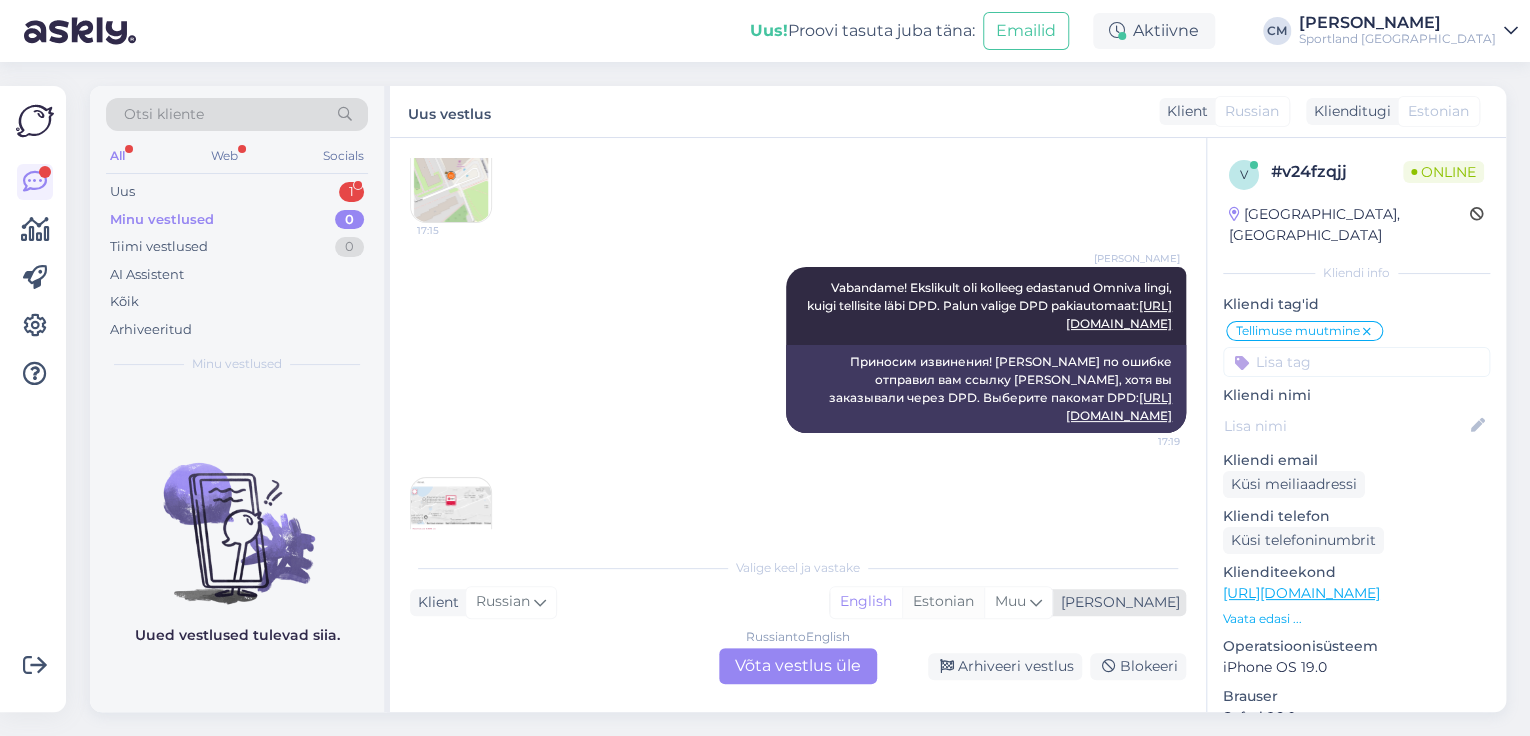 click on "Estonian" at bounding box center (943, 602) 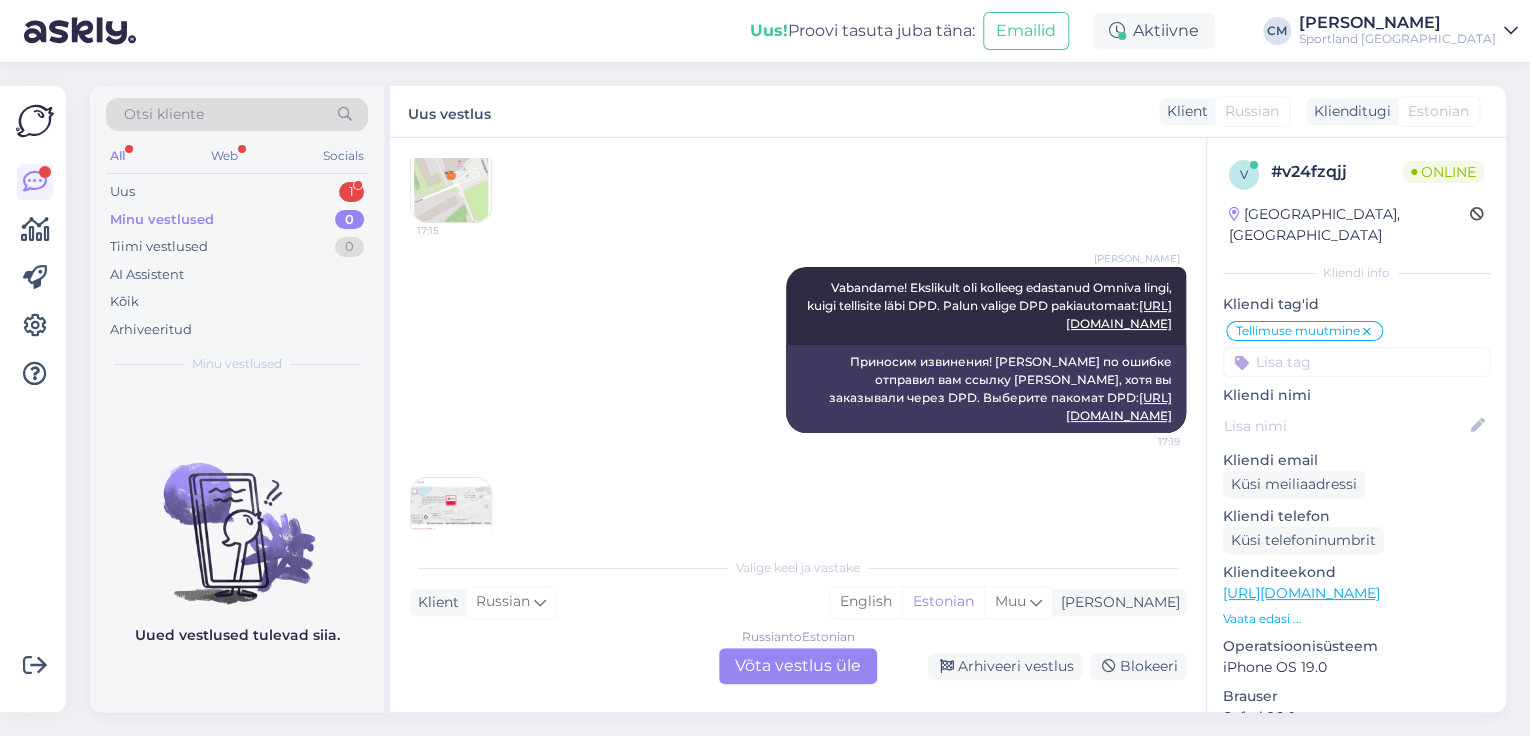 click on "Russian  to  Estonian Võta vestlus üle" at bounding box center [798, 666] 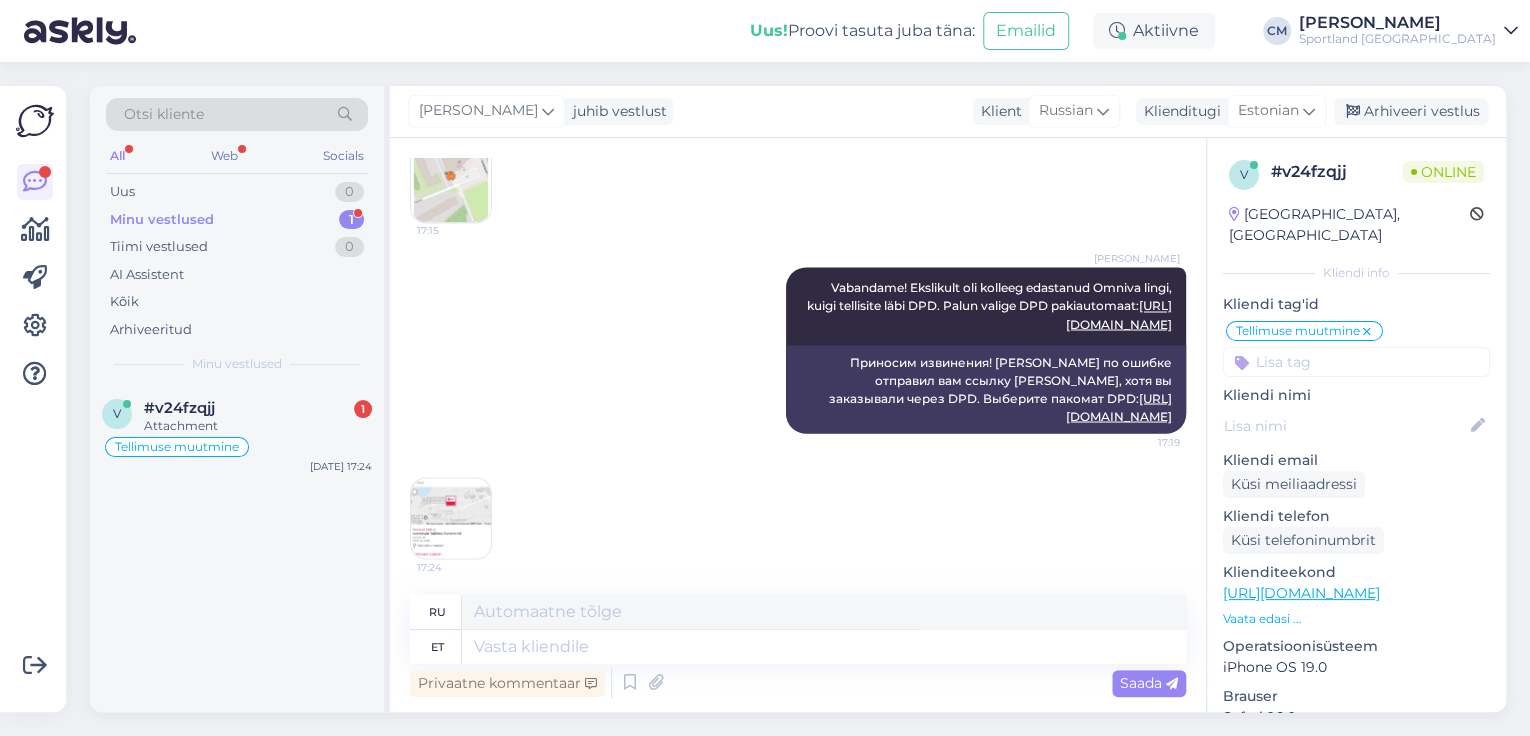 click at bounding box center [451, 518] 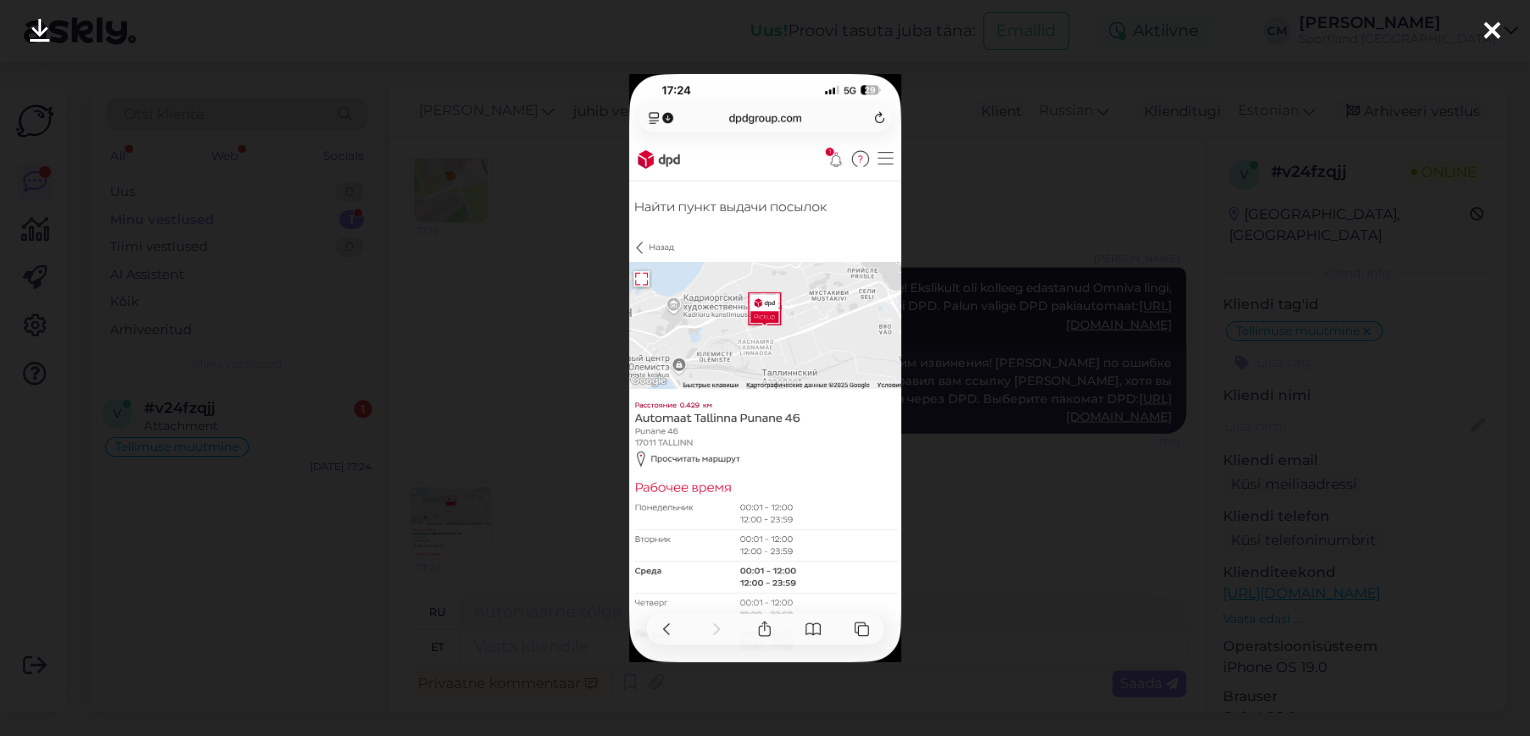 click at bounding box center [765, 368] 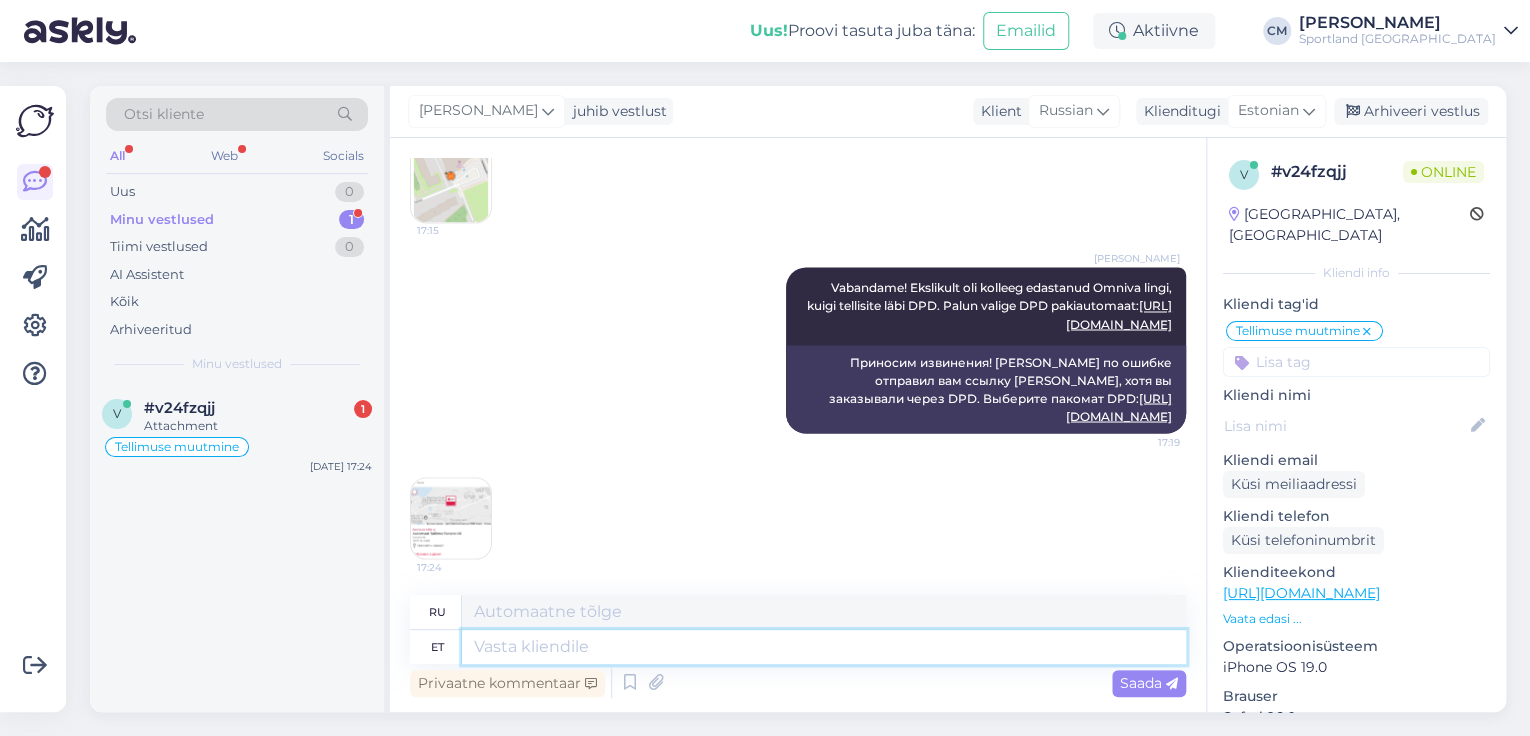 click at bounding box center (824, 647) 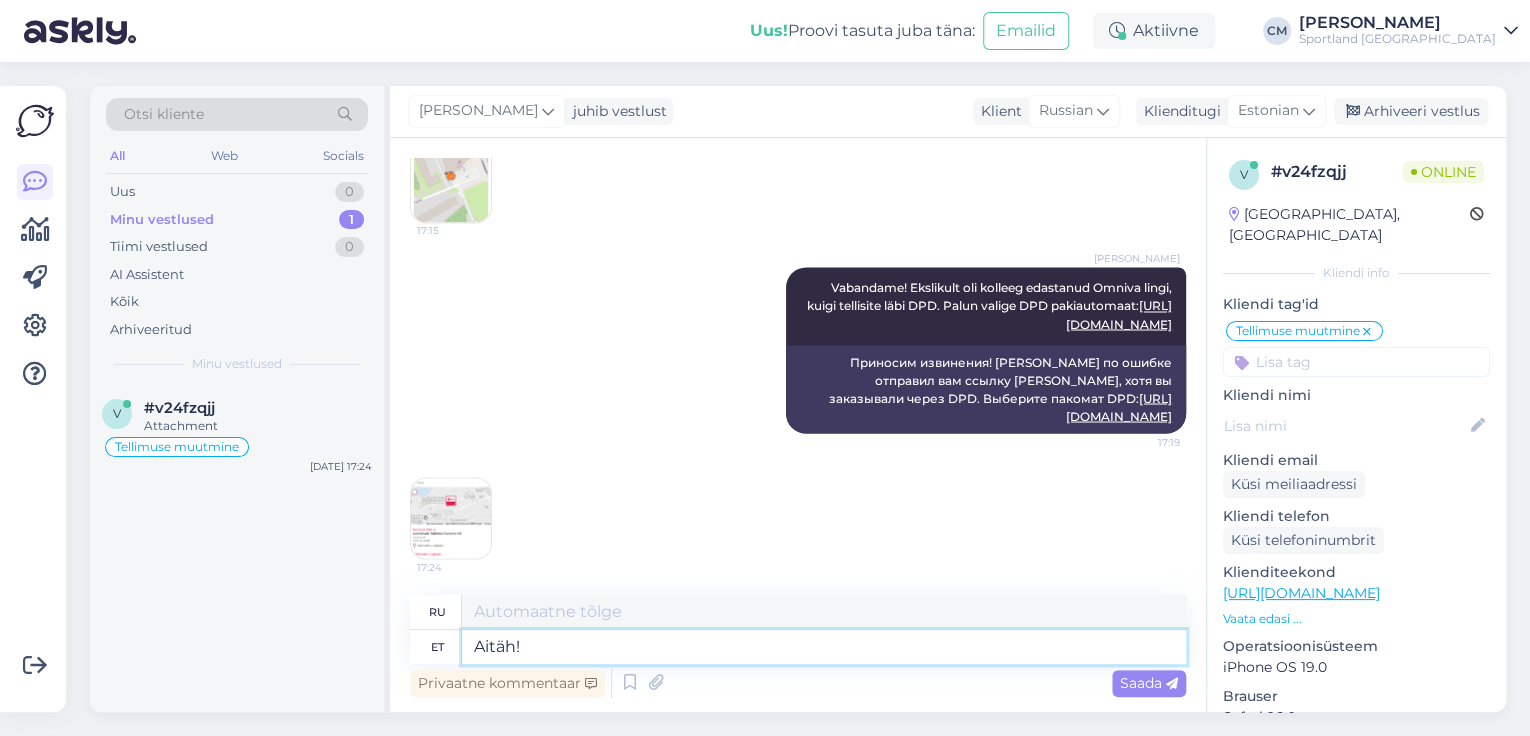 type on "Aitäh!" 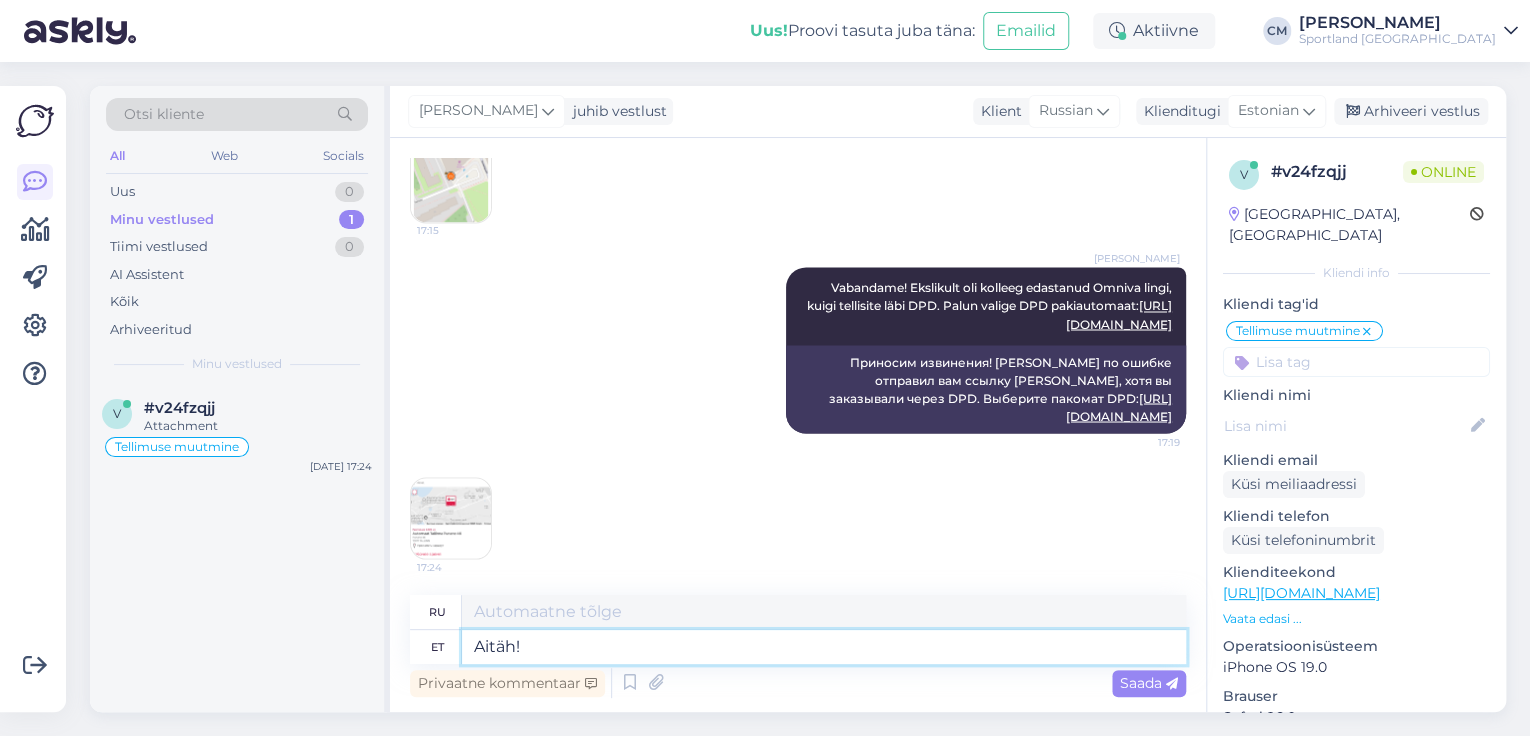 type on "Спасибо!" 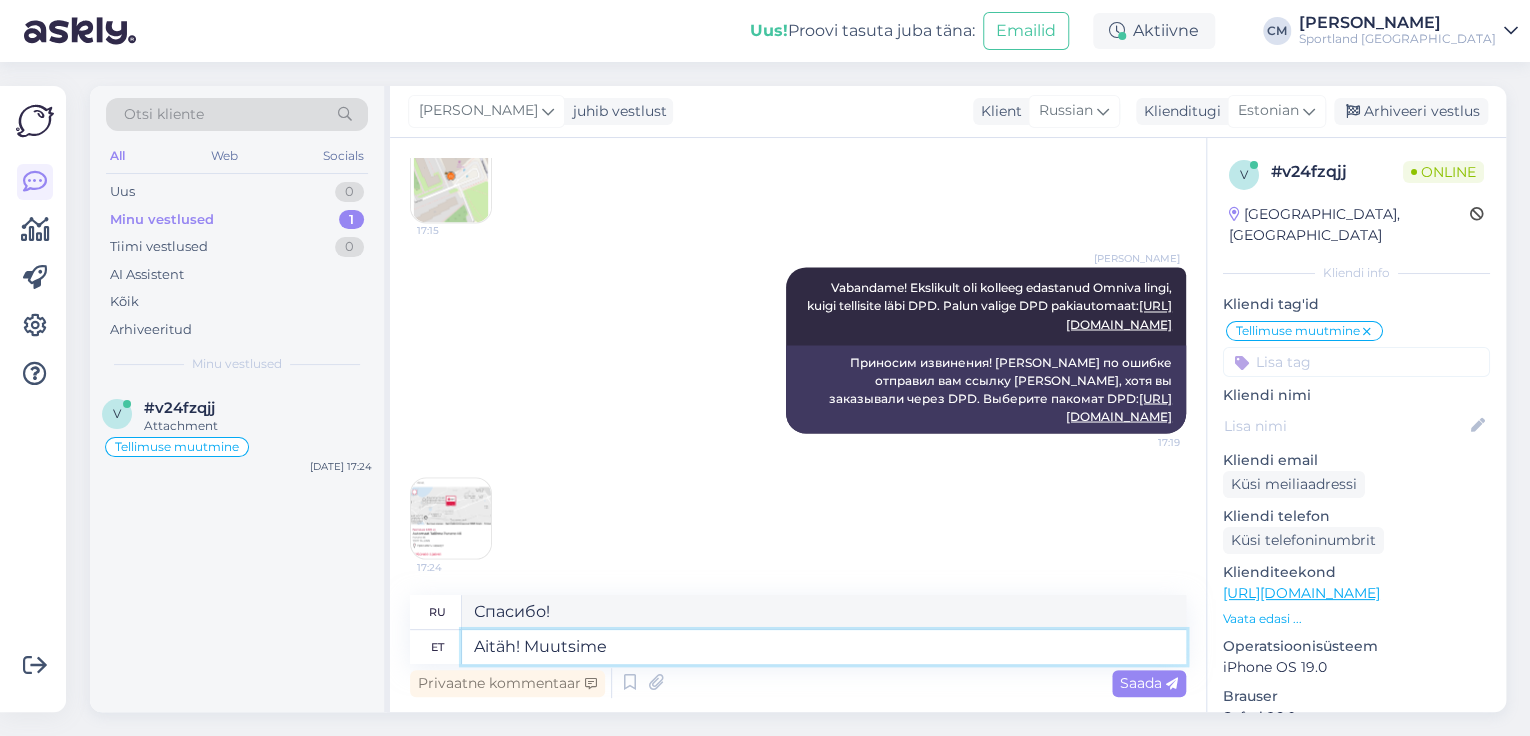 type on "Aitäh! Muutsime" 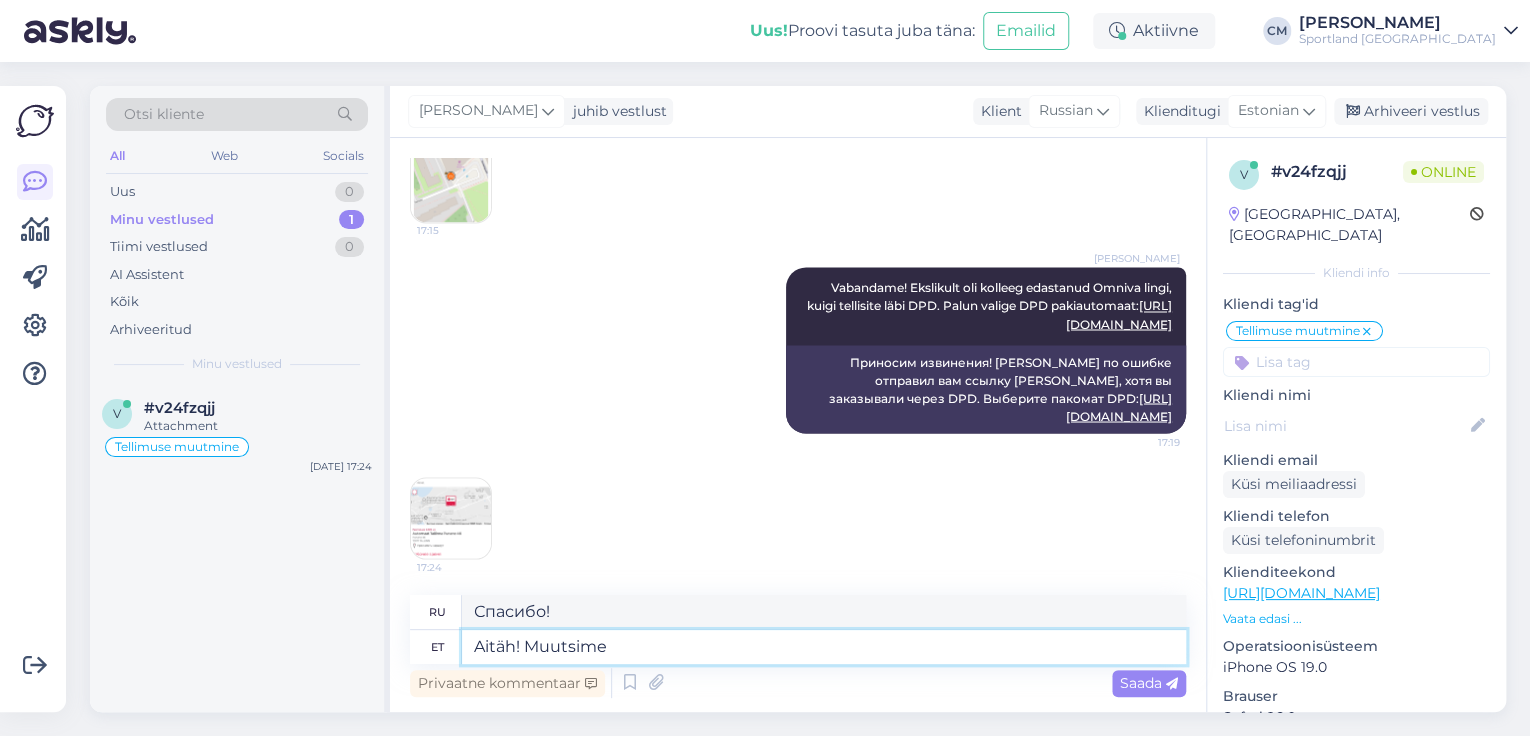 type on "Спасибо! Мы изменились." 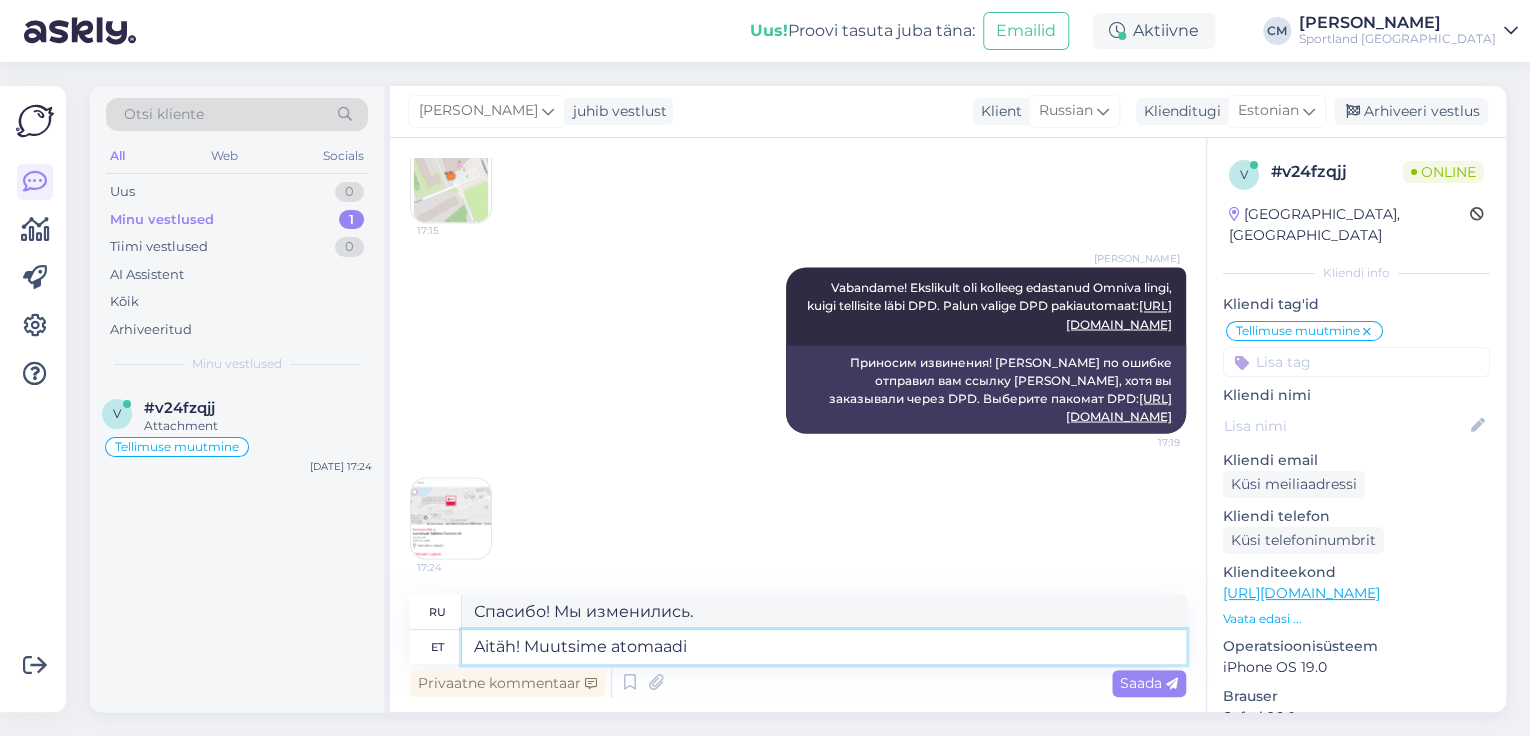 type on "Aitäh! Muutsime atomaadi" 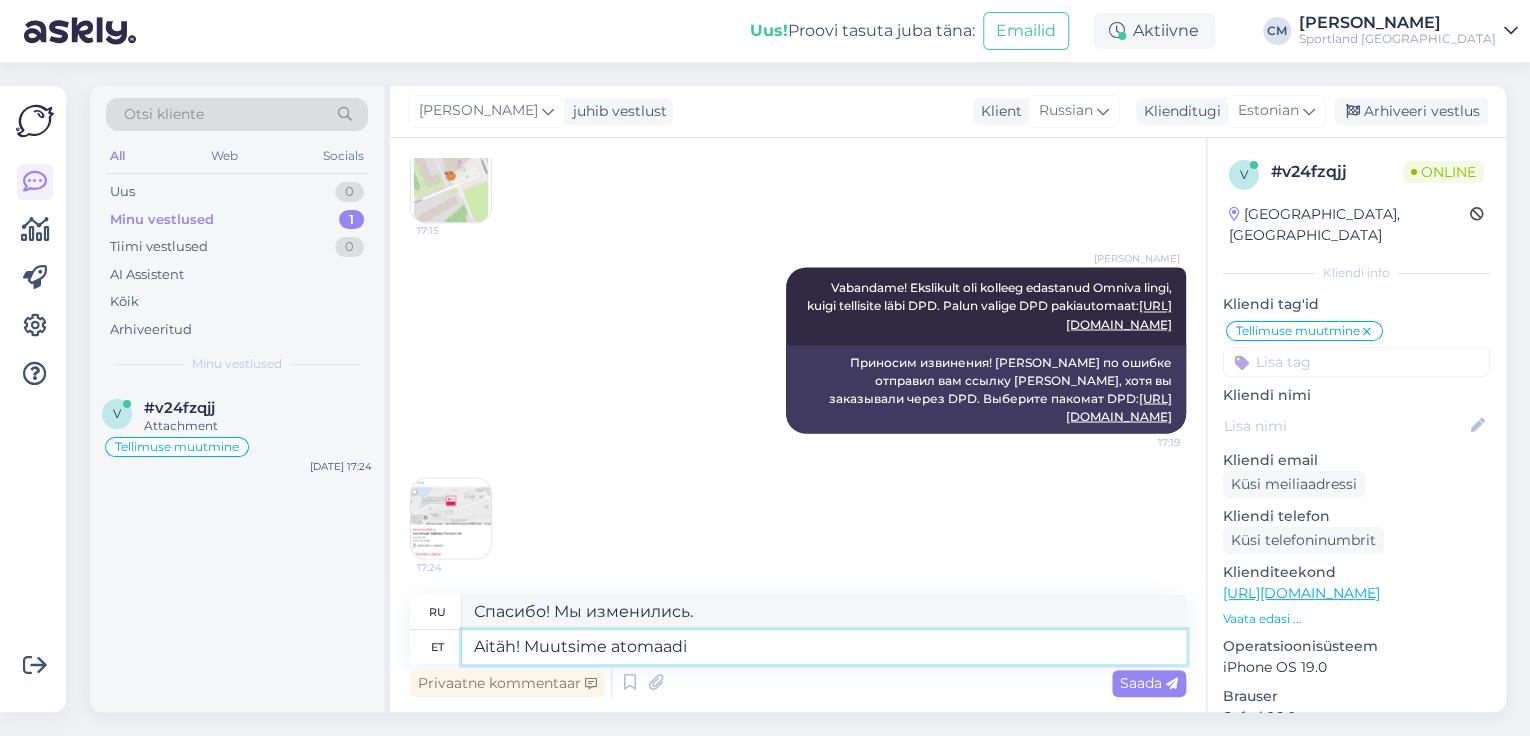 type on "Спасибо! Мы поменяли автомат." 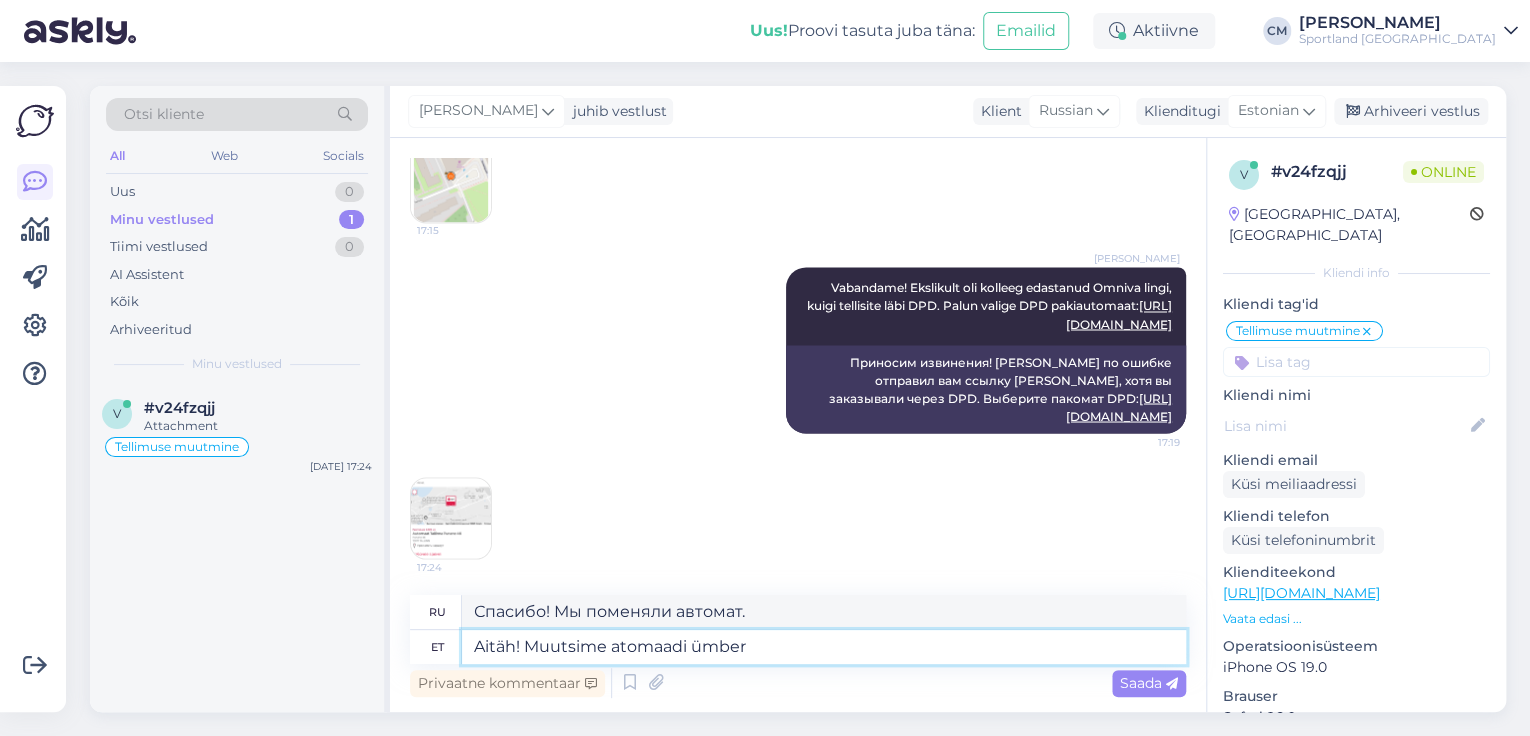 type on "Aitäh! Muutsime atomaadi ümber" 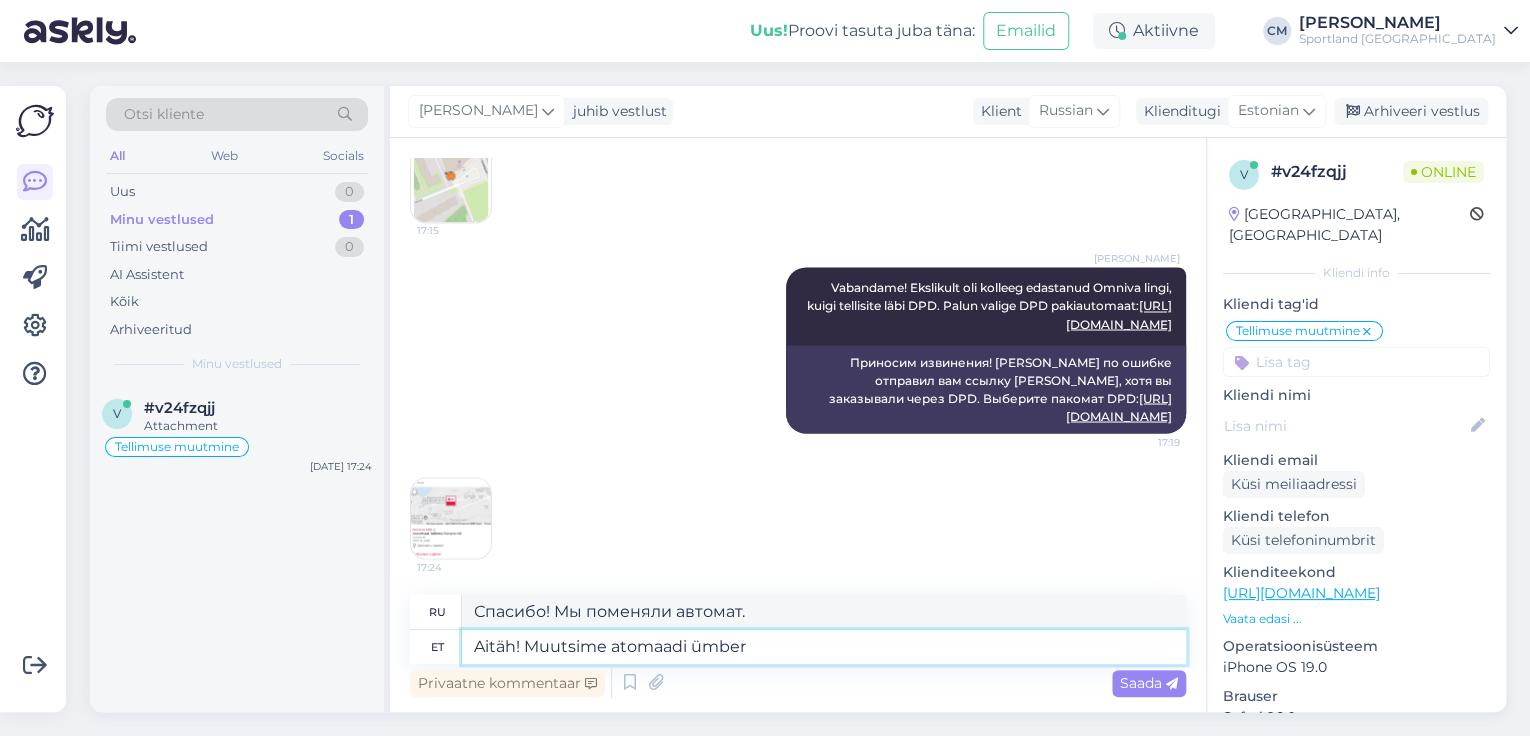 type on "Спасибо! Мы поменяли машину." 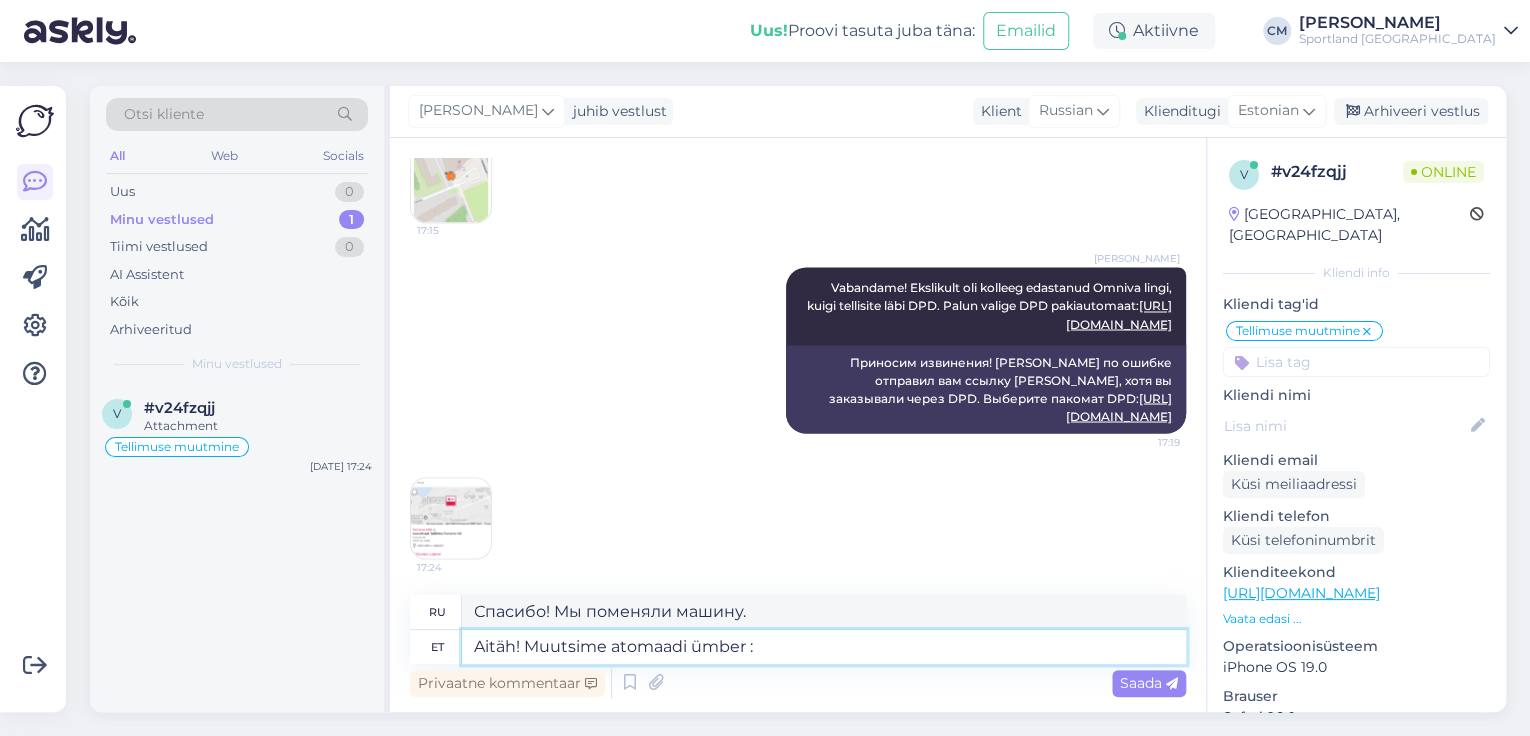 type on "Aitäh! Muutsime atomaadi ümber :)" 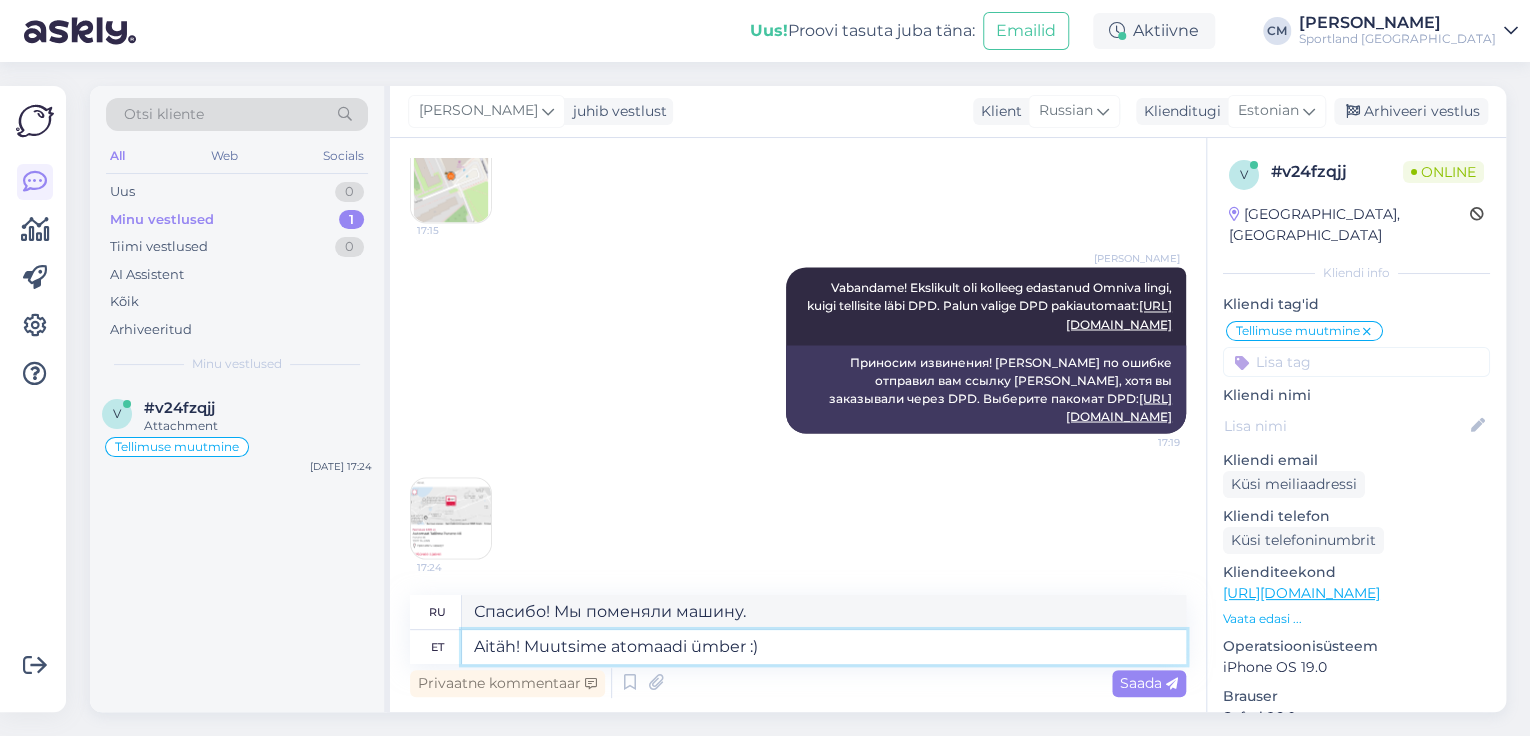 type on "Спасибо! Мы поменяли машину :)" 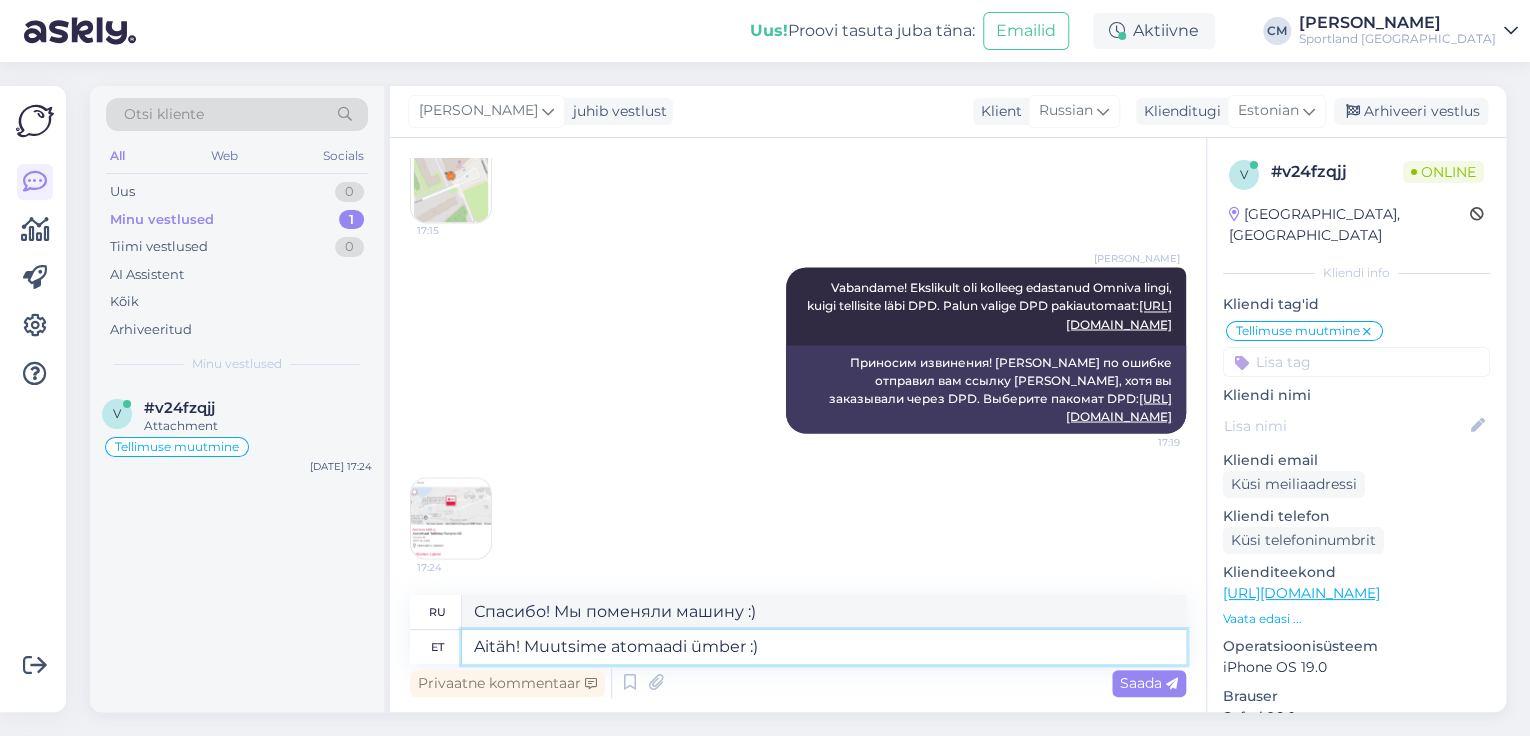 type 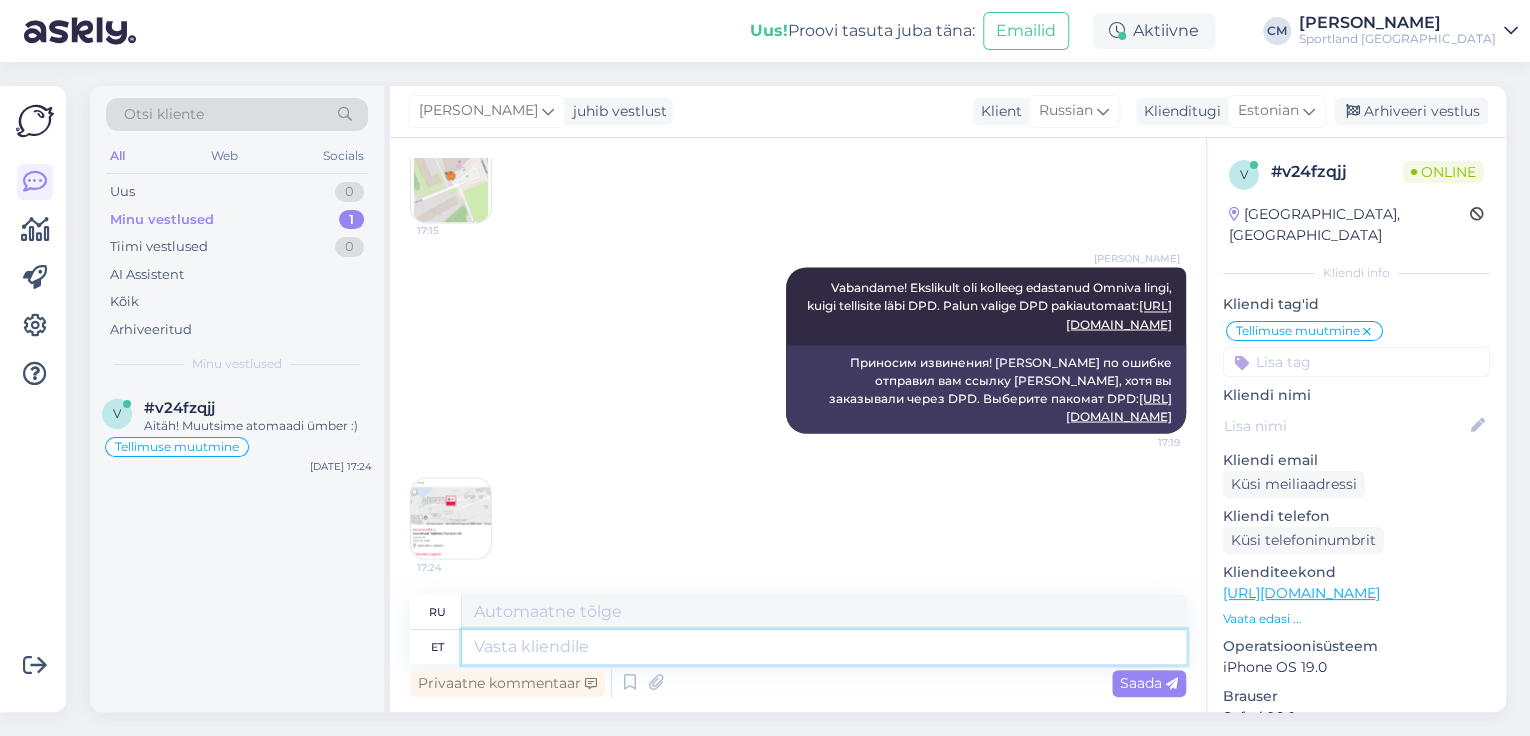 scroll, scrollTop: 1895, scrollLeft: 0, axis: vertical 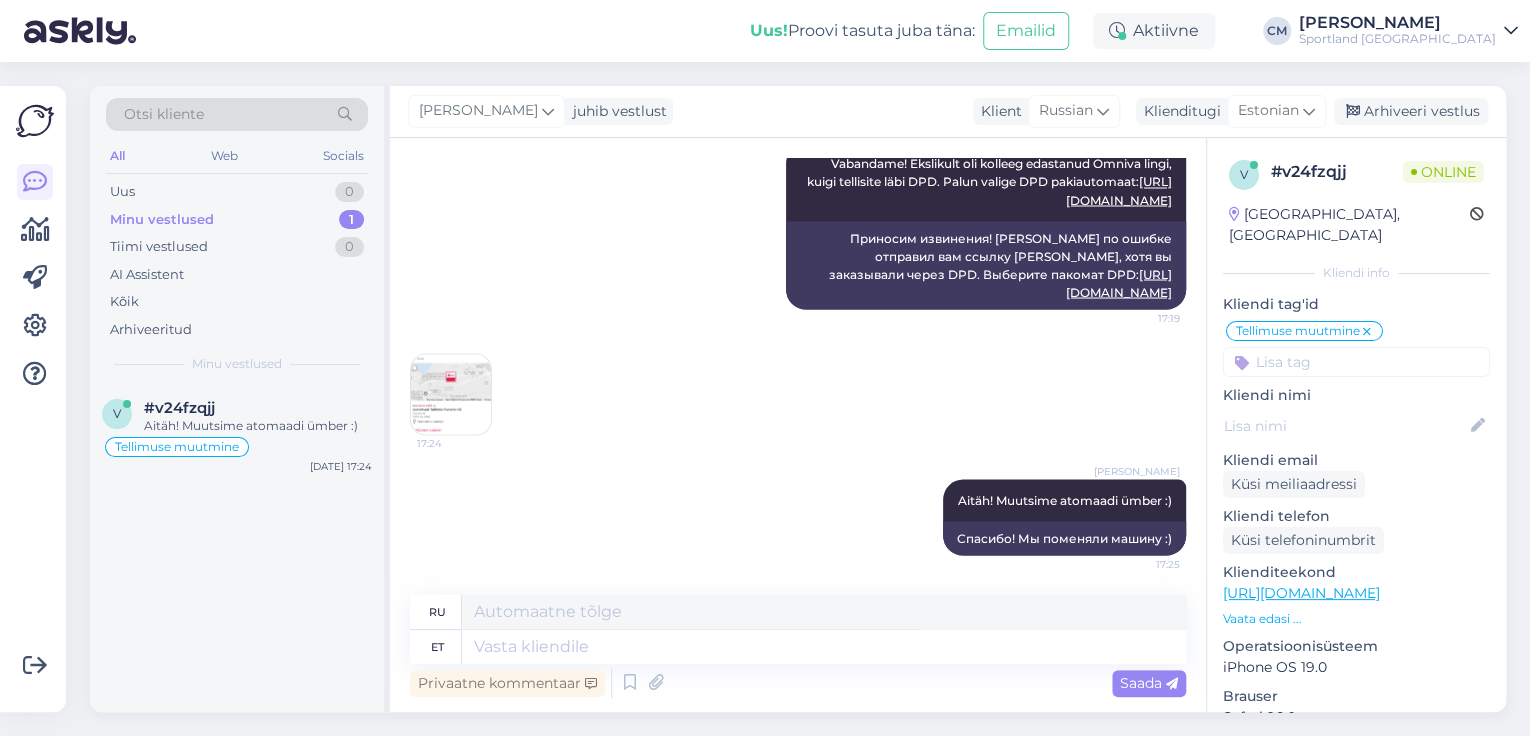 click at bounding box center (451, 394) 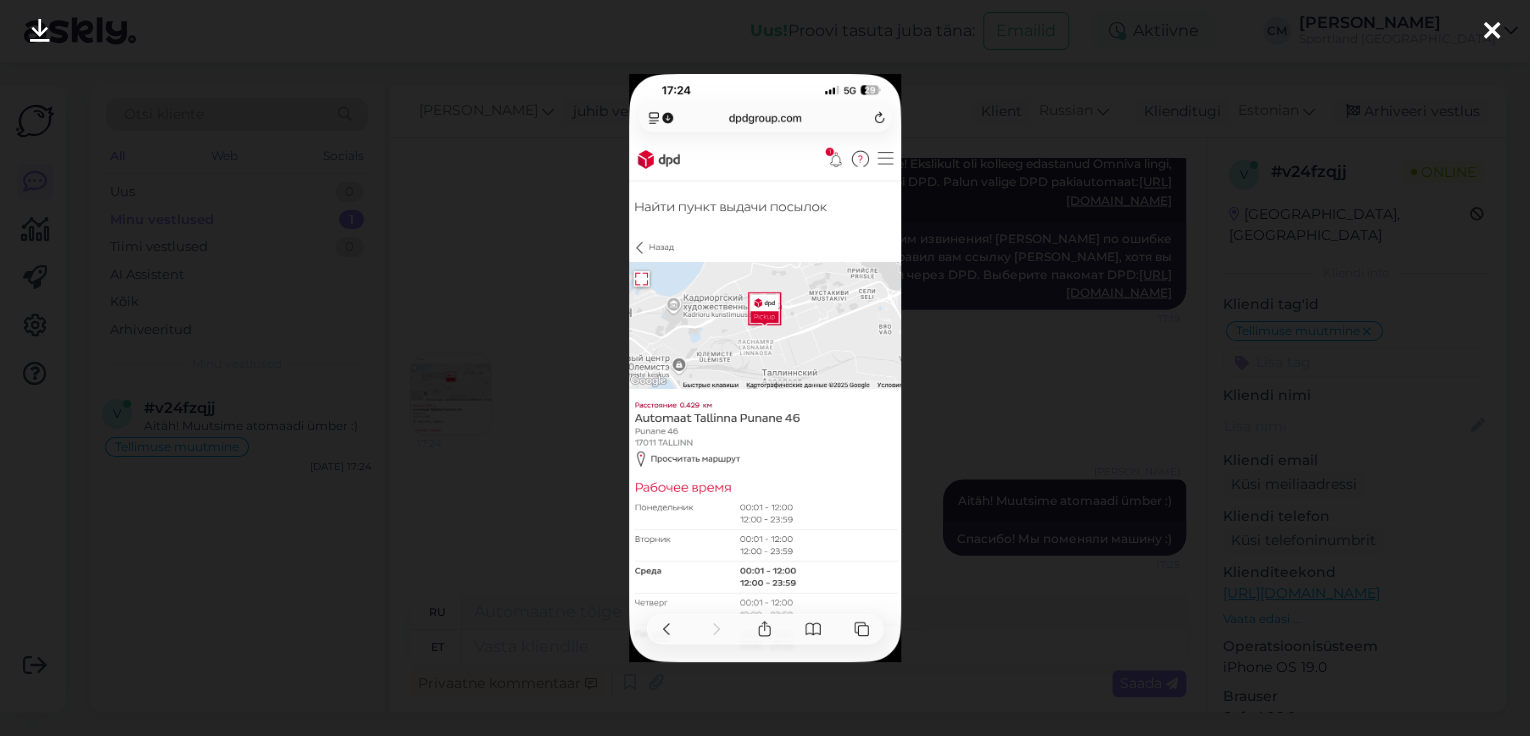 click at bounding box center [765, 368] 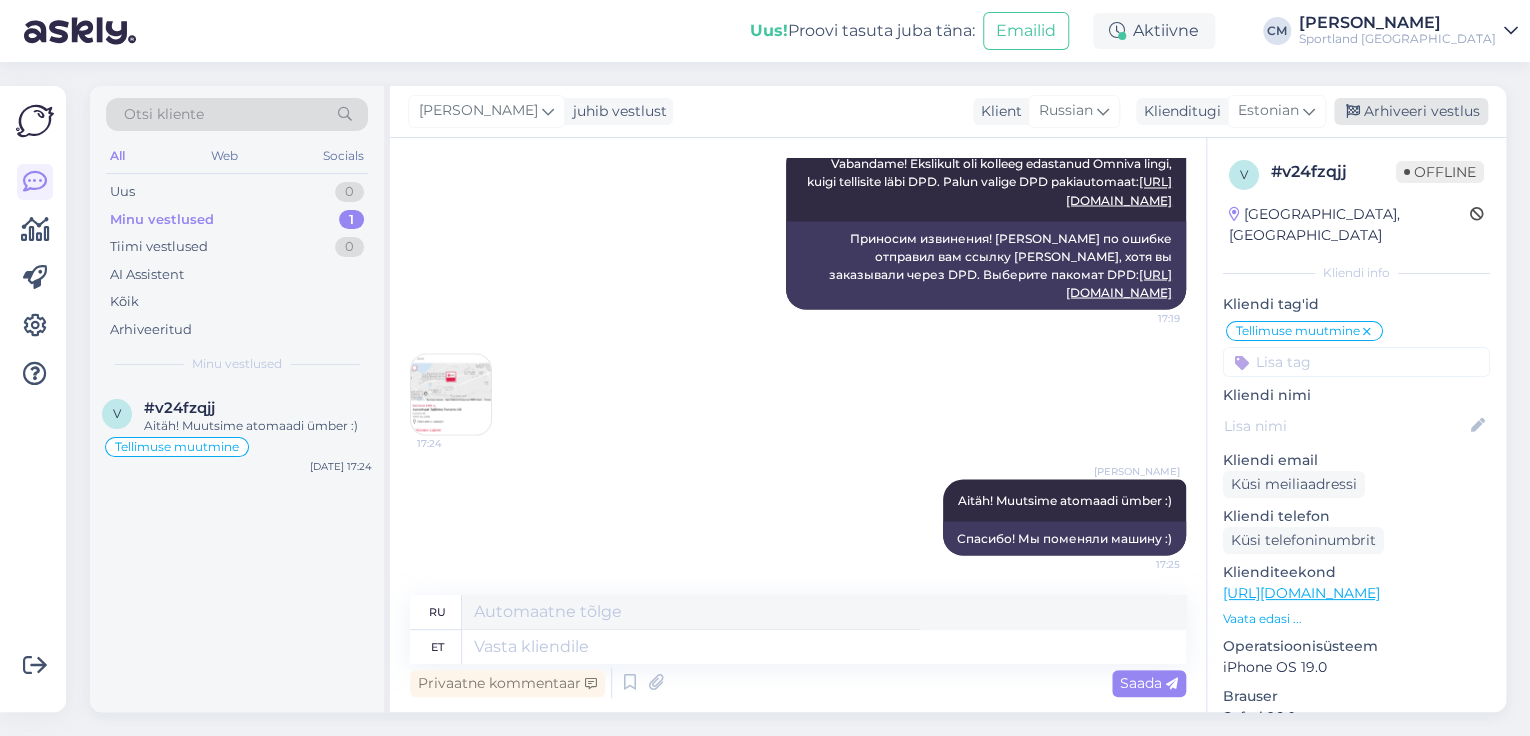 click on "Arhiveeri vestlus" at bounding box center [1411, 111] 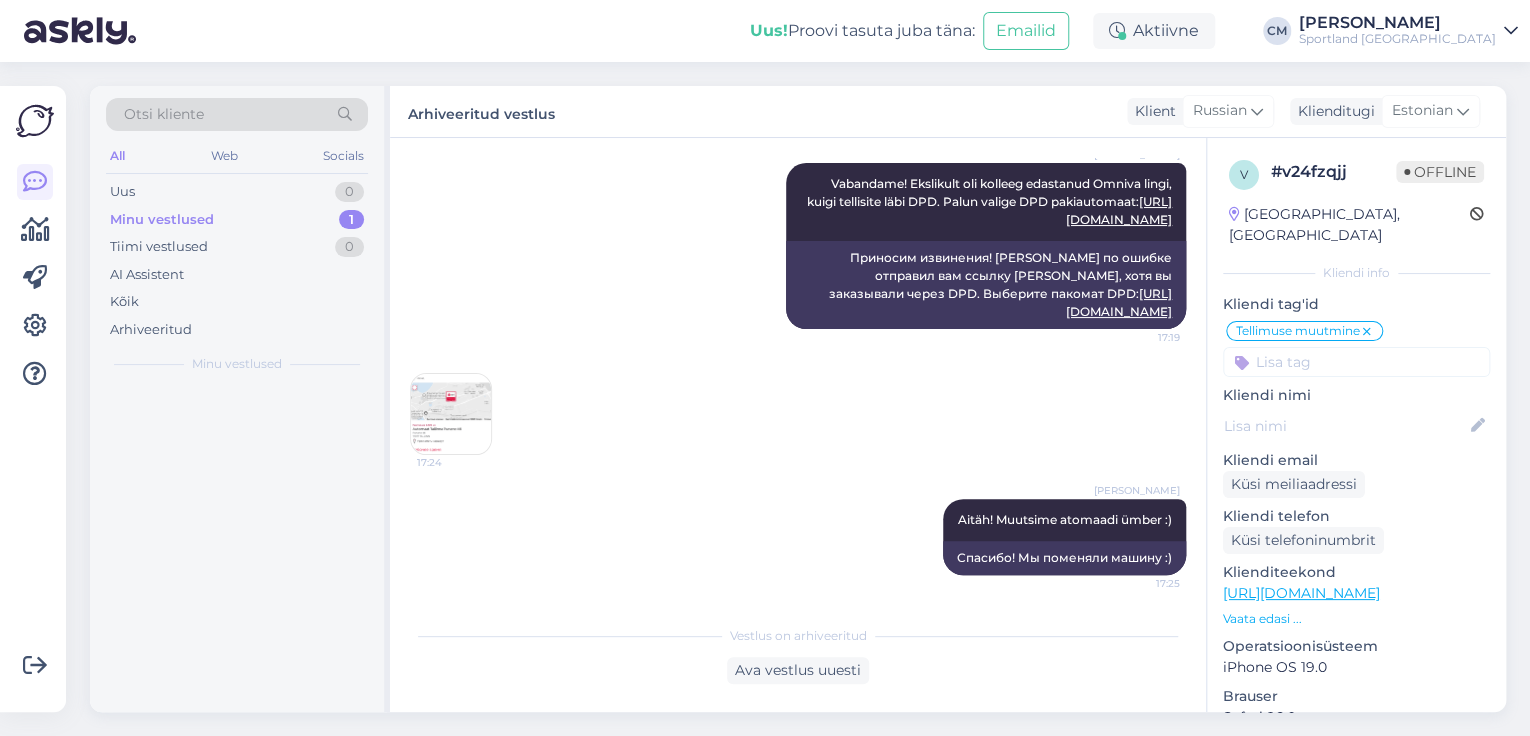 scroll, scrollTop: 1875, scrollLeft: 0, axis: vertical 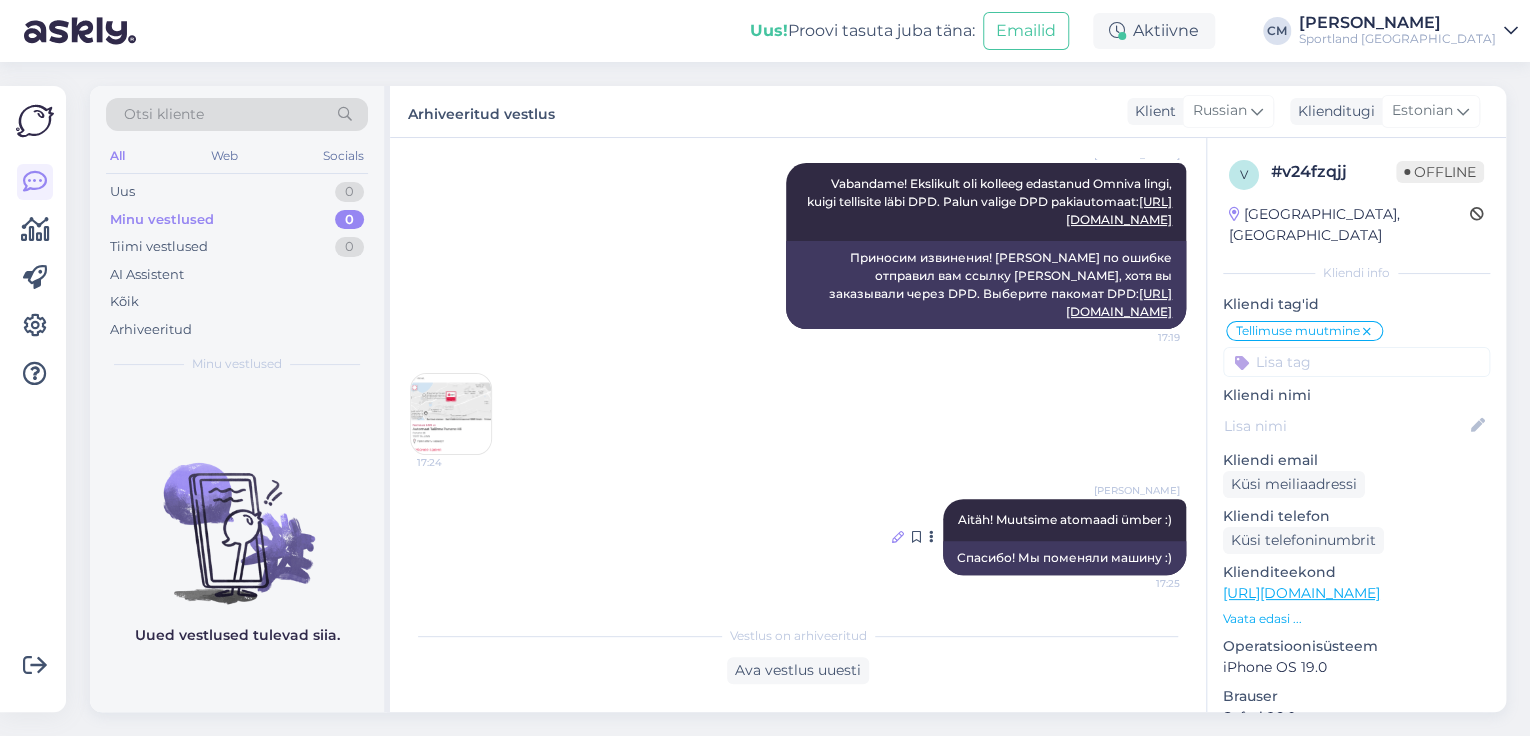 click at bounding box center (898, 537) 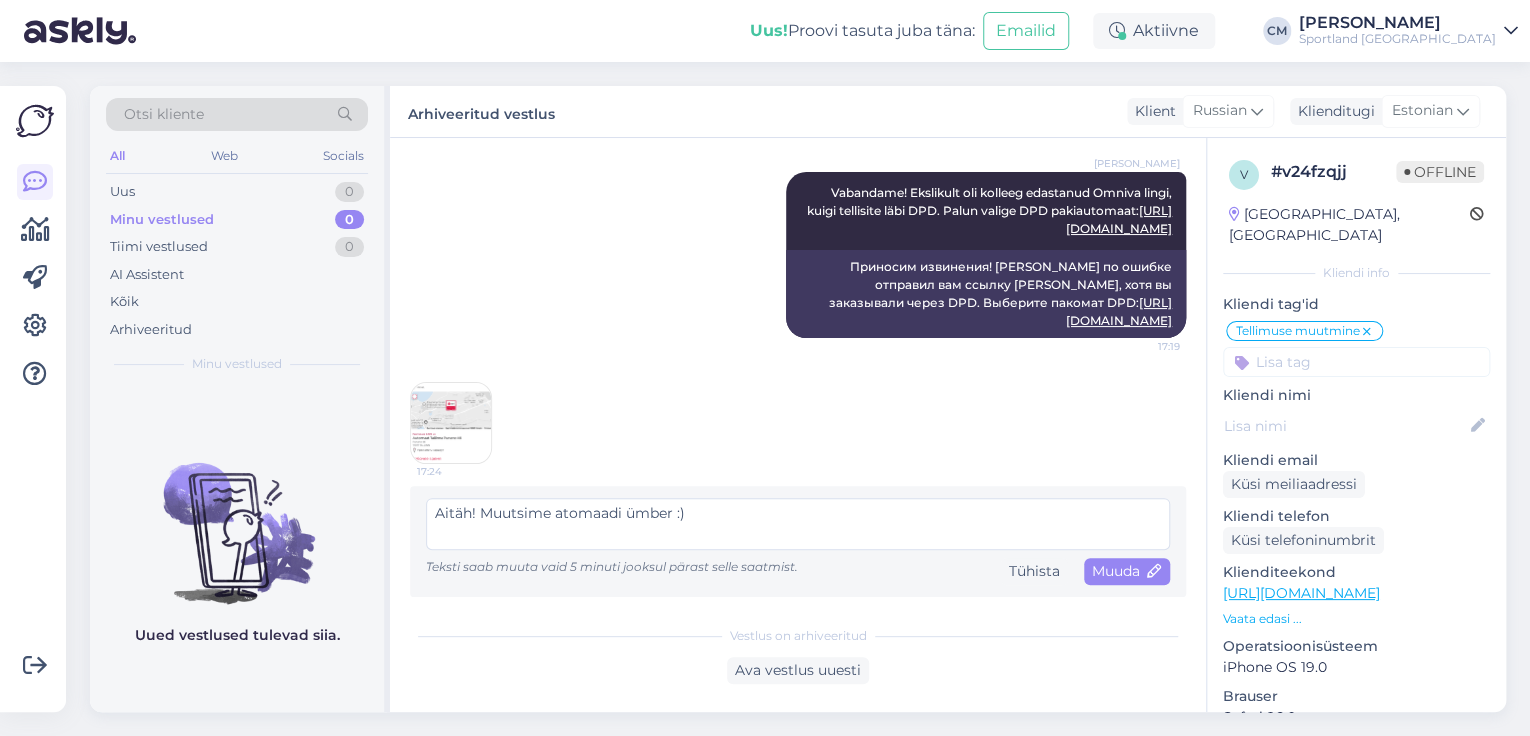 click on "Aitäh! Muutsime atomaadi ümber :)" at bounding box center (798, 524) 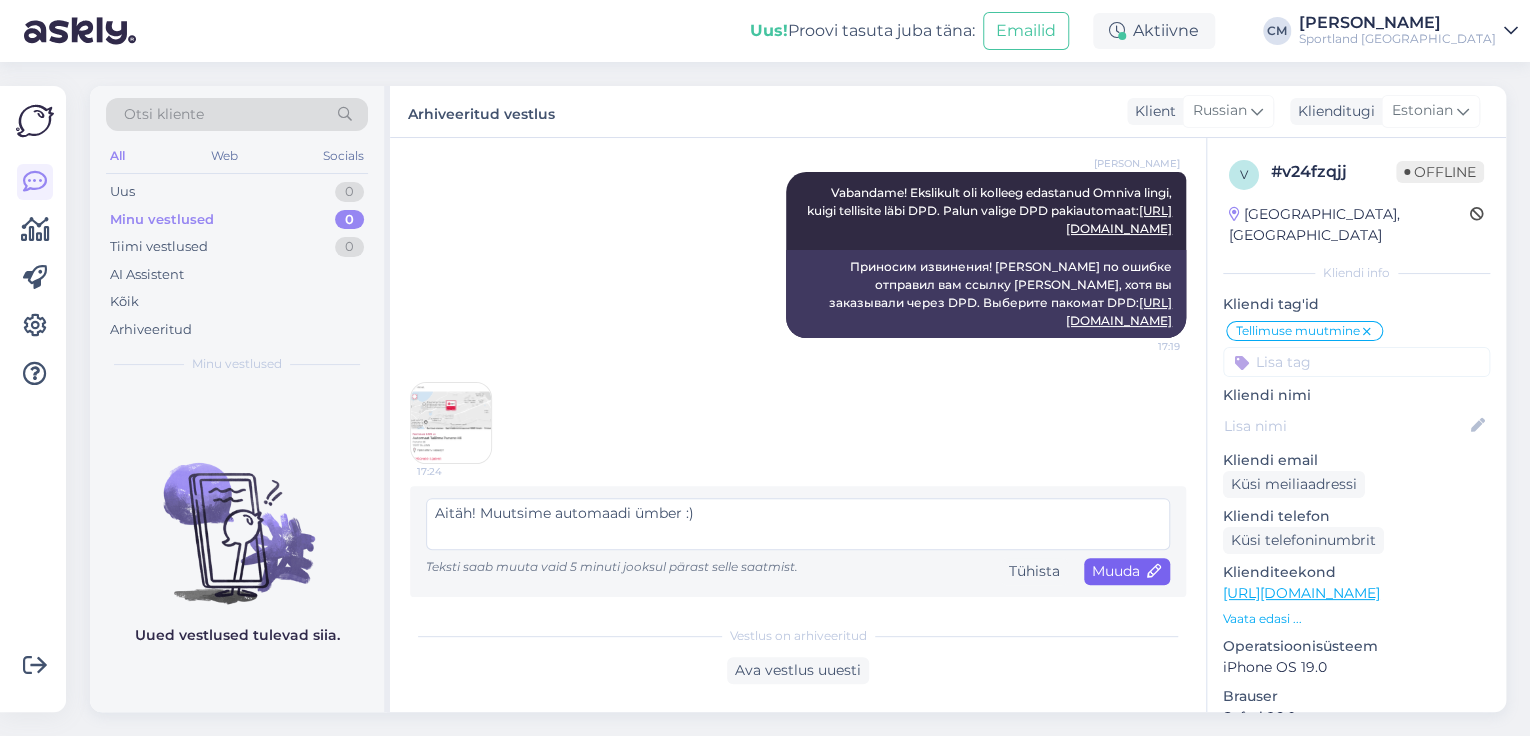 type on "Aitäh! Muutsime automaadi ümber :)" 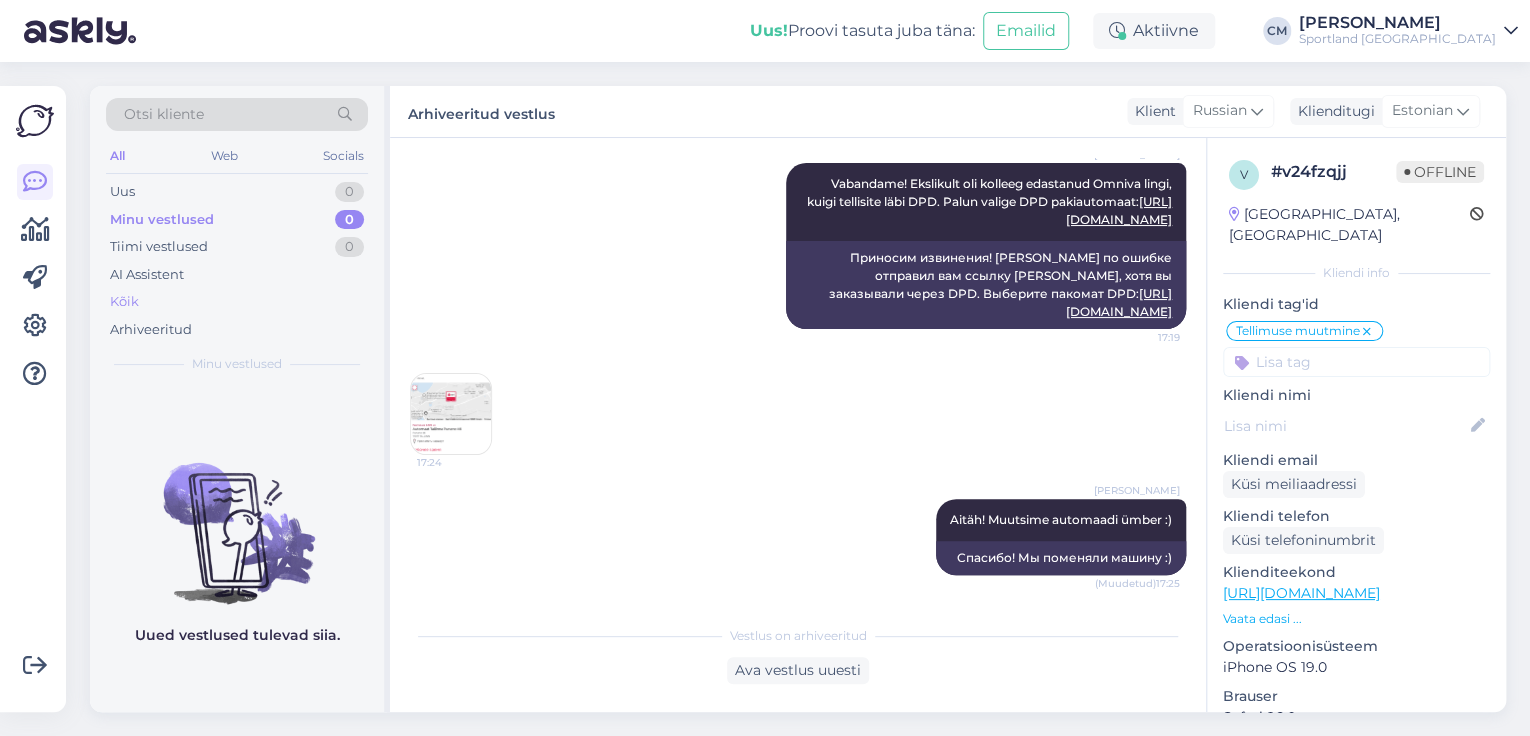 click on "Kõik" at bounding box center [124, 302] 